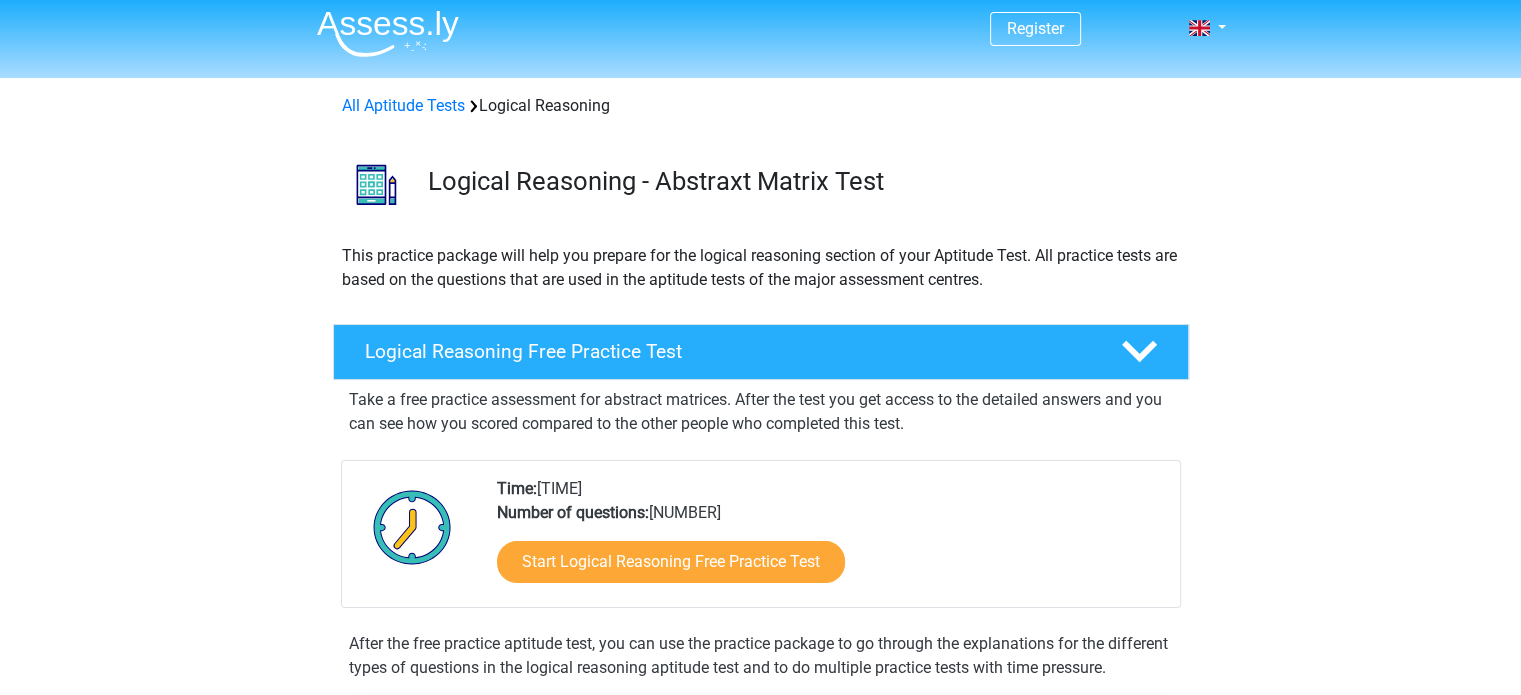 scroll, scrollTop: 4, scrollLeft: 0, axis: vertical 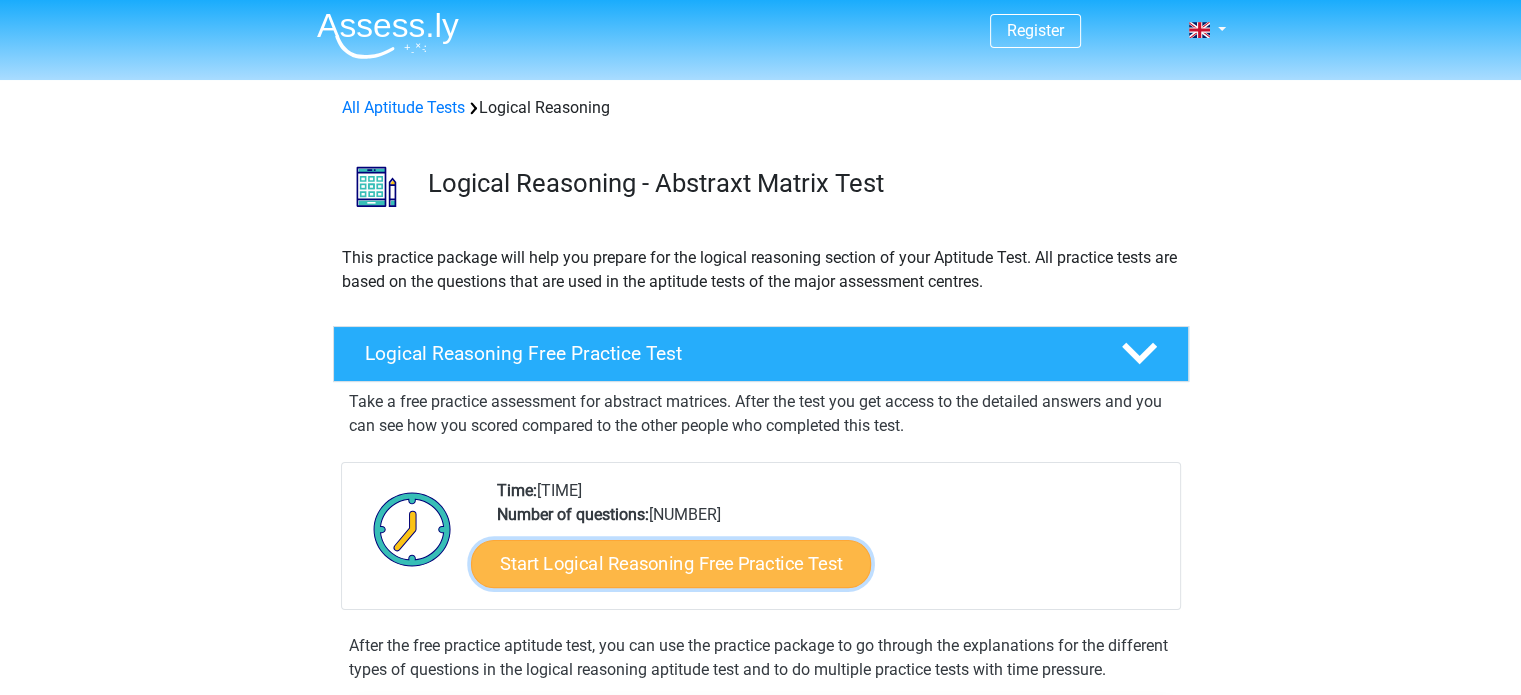 click on "Start Logical Reasoning
Free Practice Test" at bounding box center [671, 563] 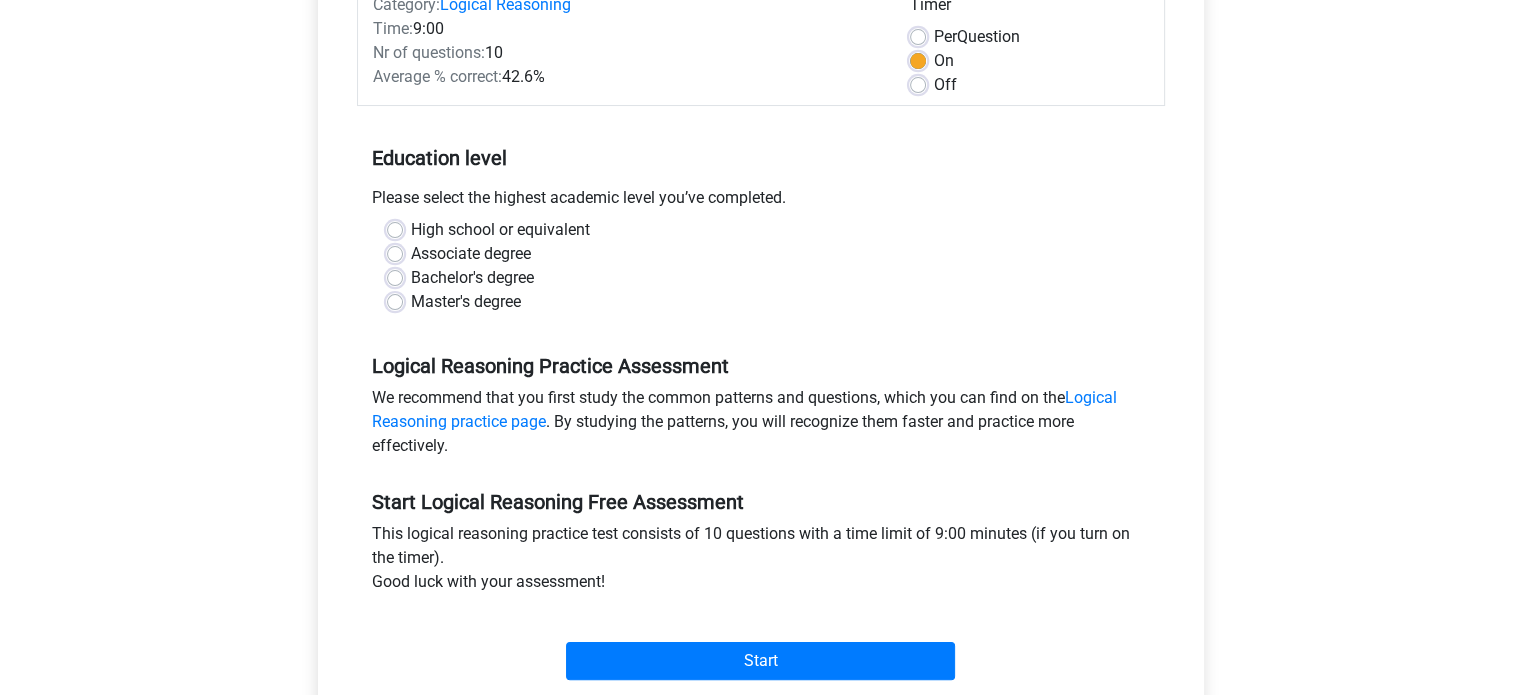 scroll, scrollTop: 287, scrollLeft: 0, axis: vertical 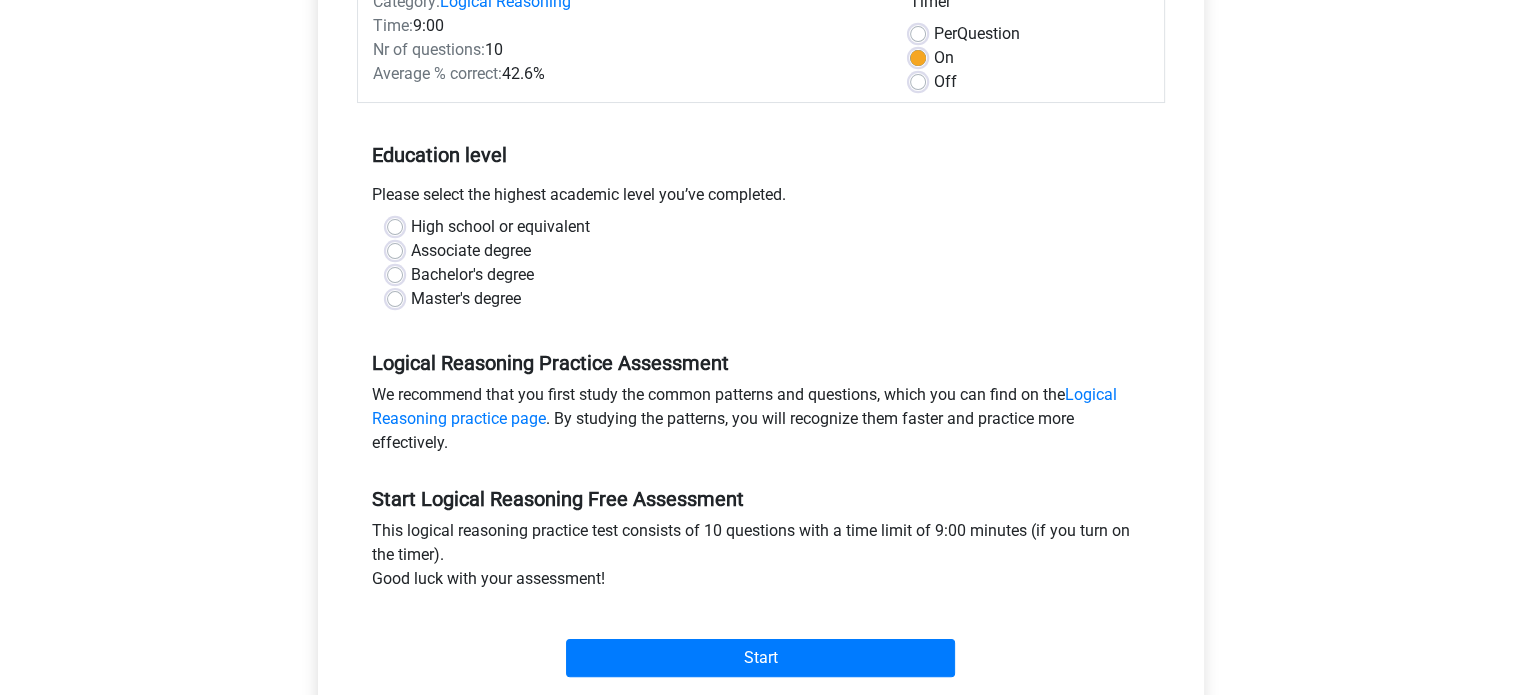 click on "Master's degree" at bounding box center (761, 299) 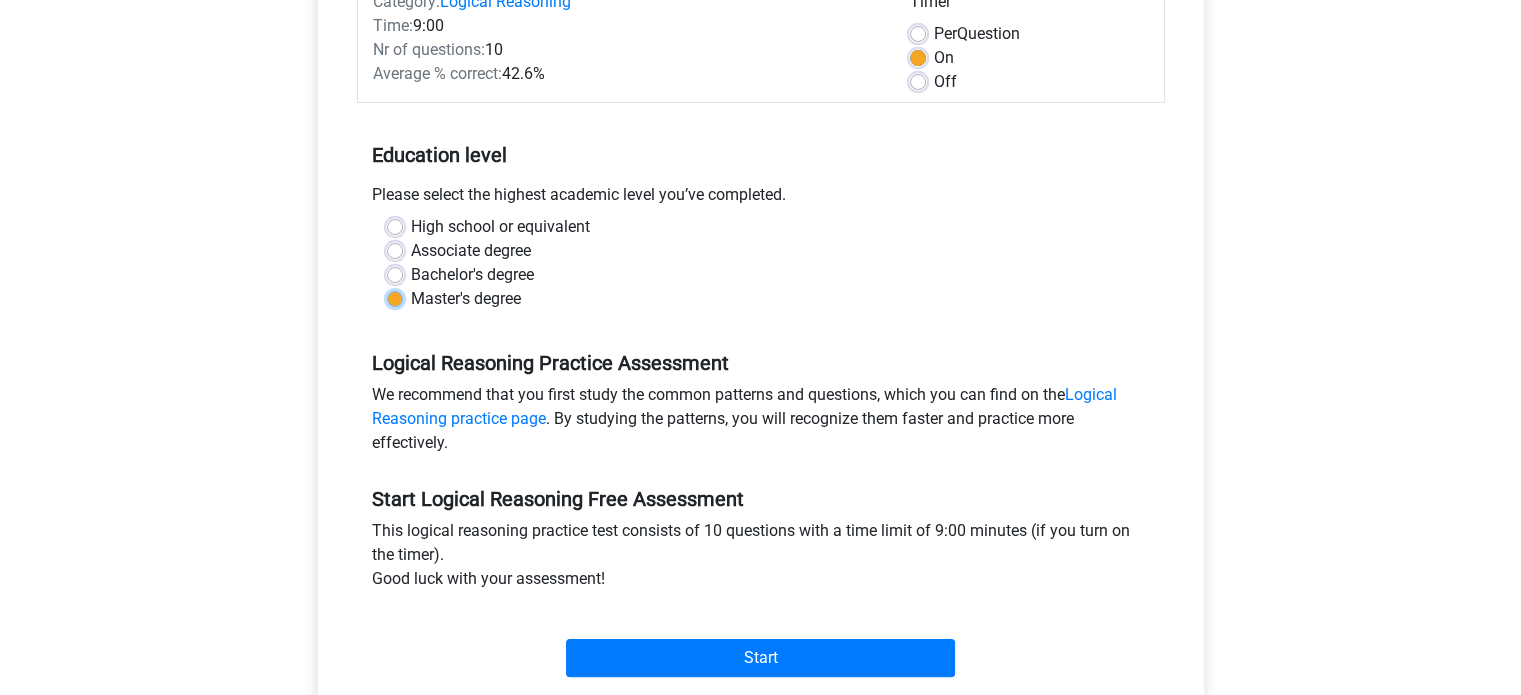 click on "Master's degree" at bounding box center (395, 297) 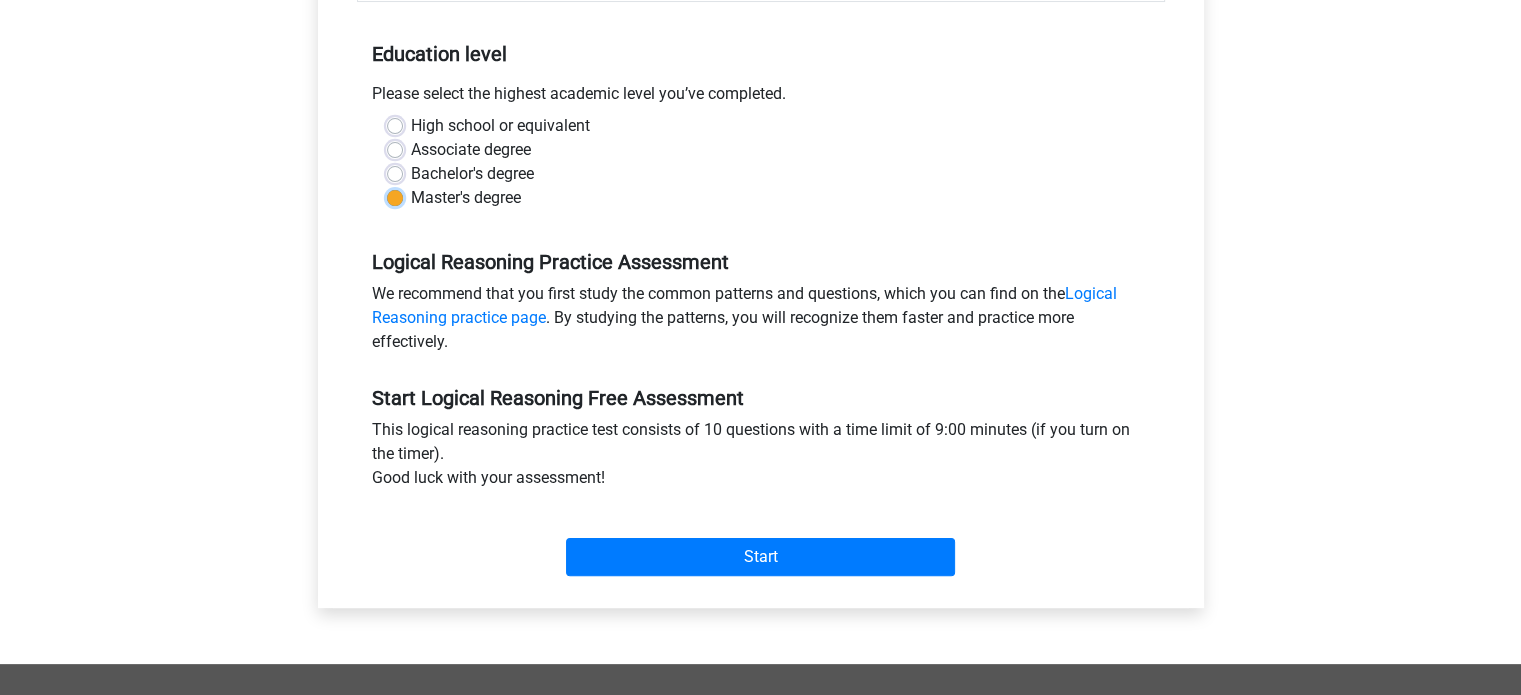 scroll, scrollTop: 387, scrollLeft: 0, axis: vertical 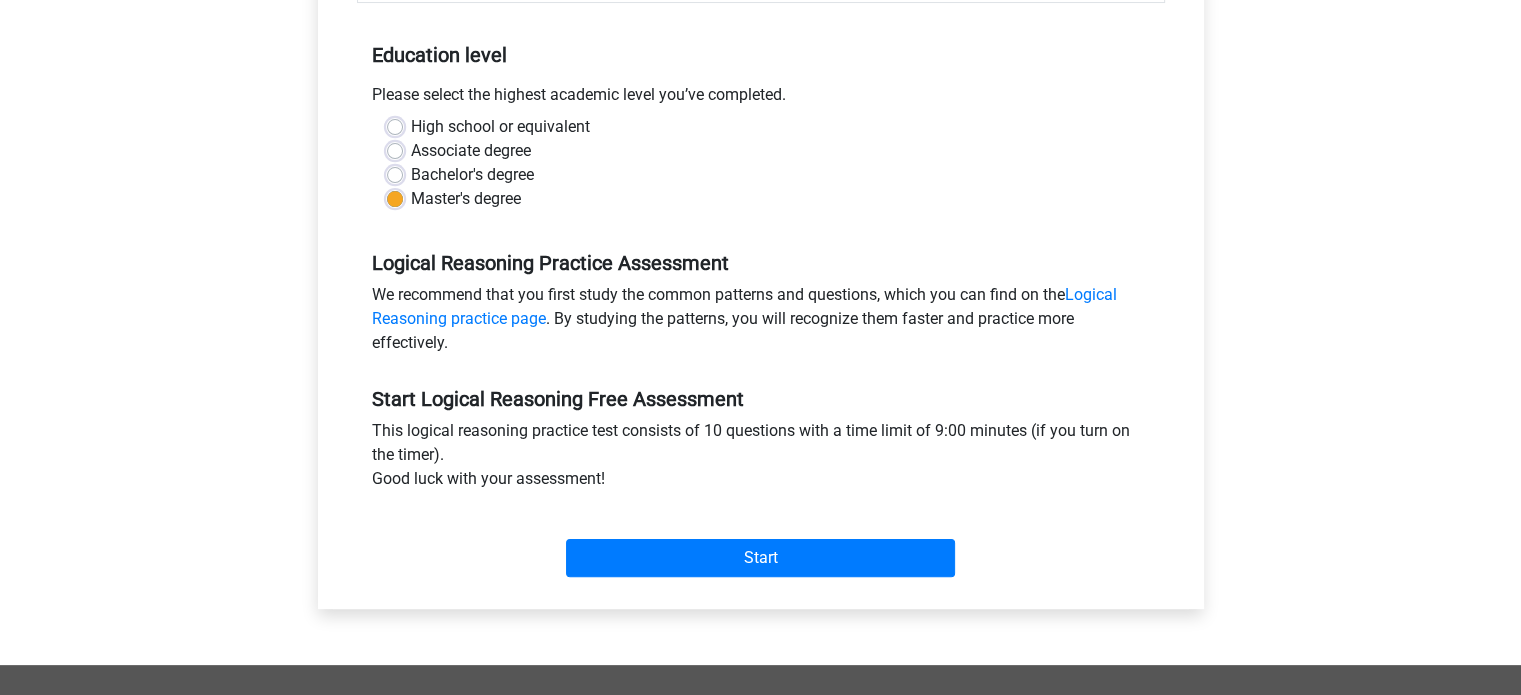 click on "Start" at bounding box center (761, 542) 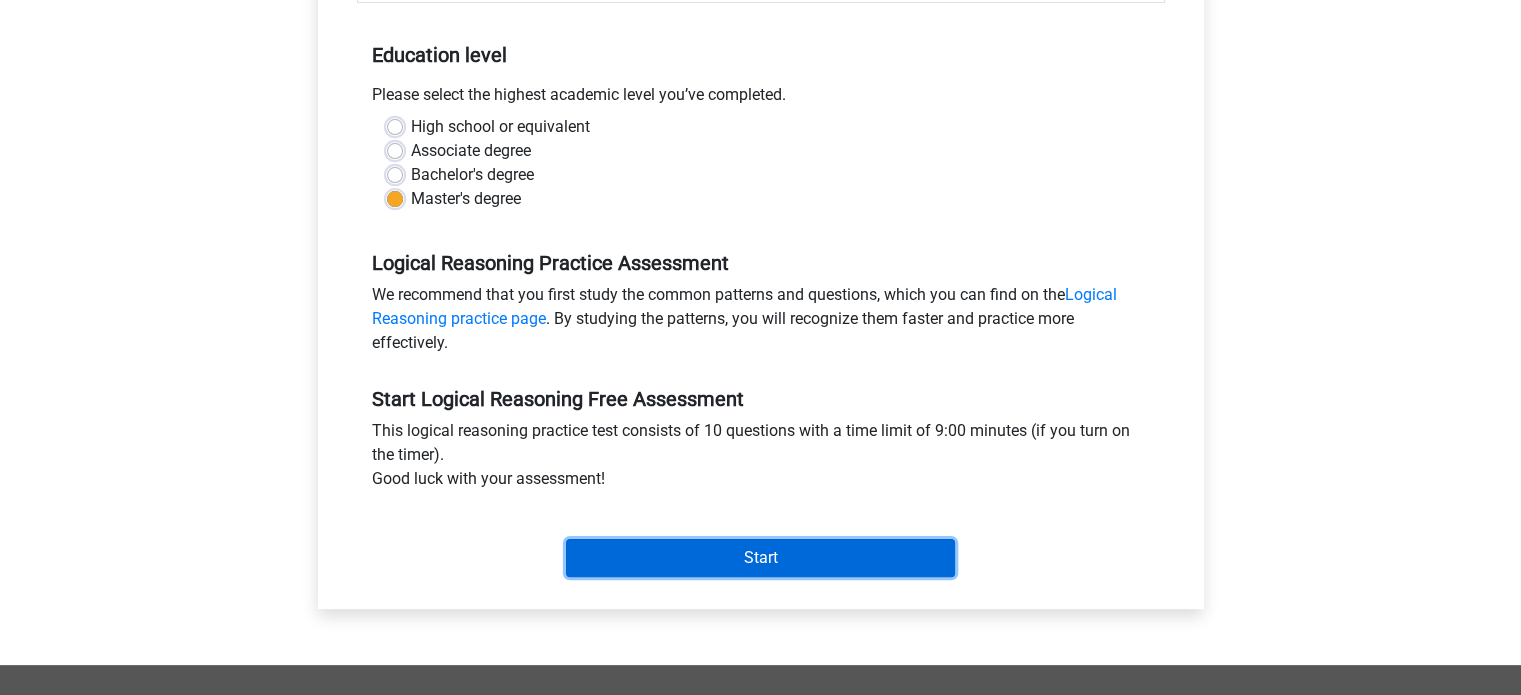 click on "Start" at bounding box center (760, 558) 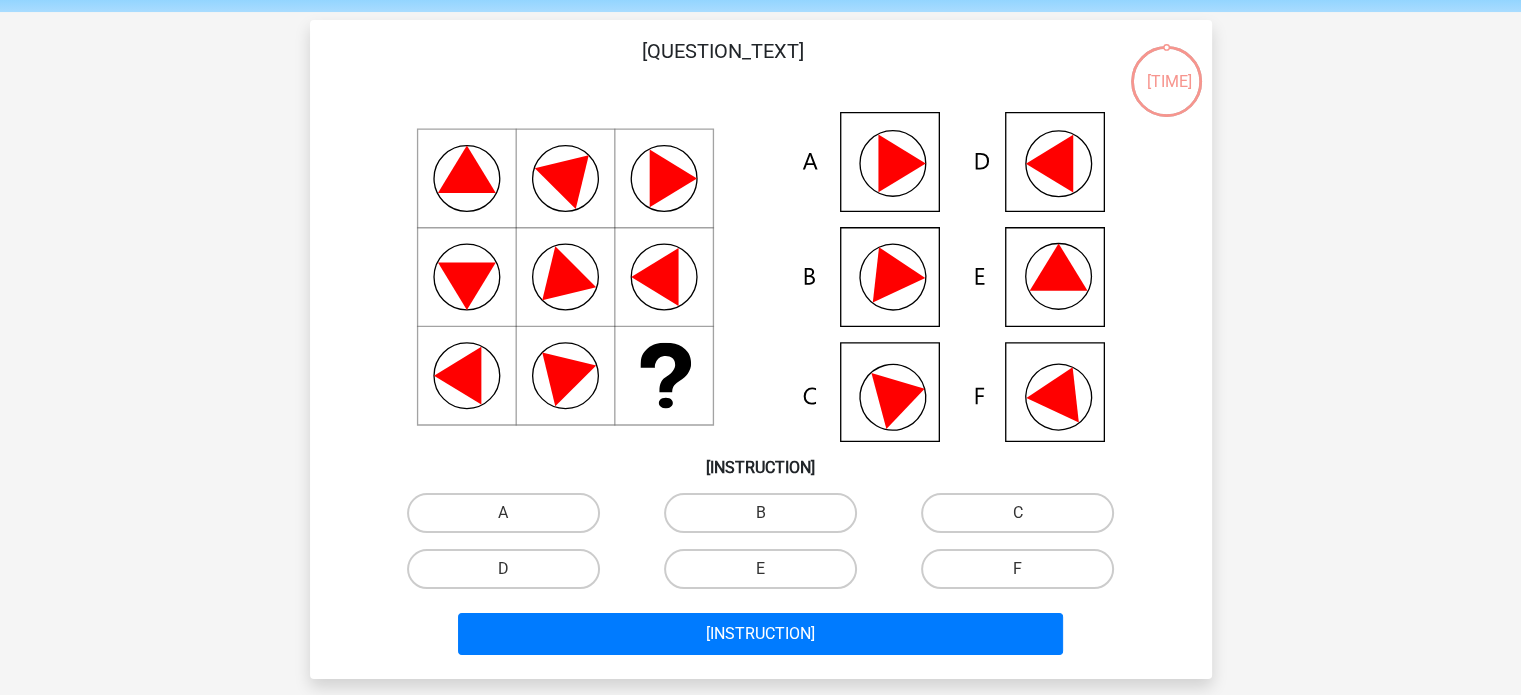 scroll, scrollTop: 75, scrollLeft: 0, axis: vertical 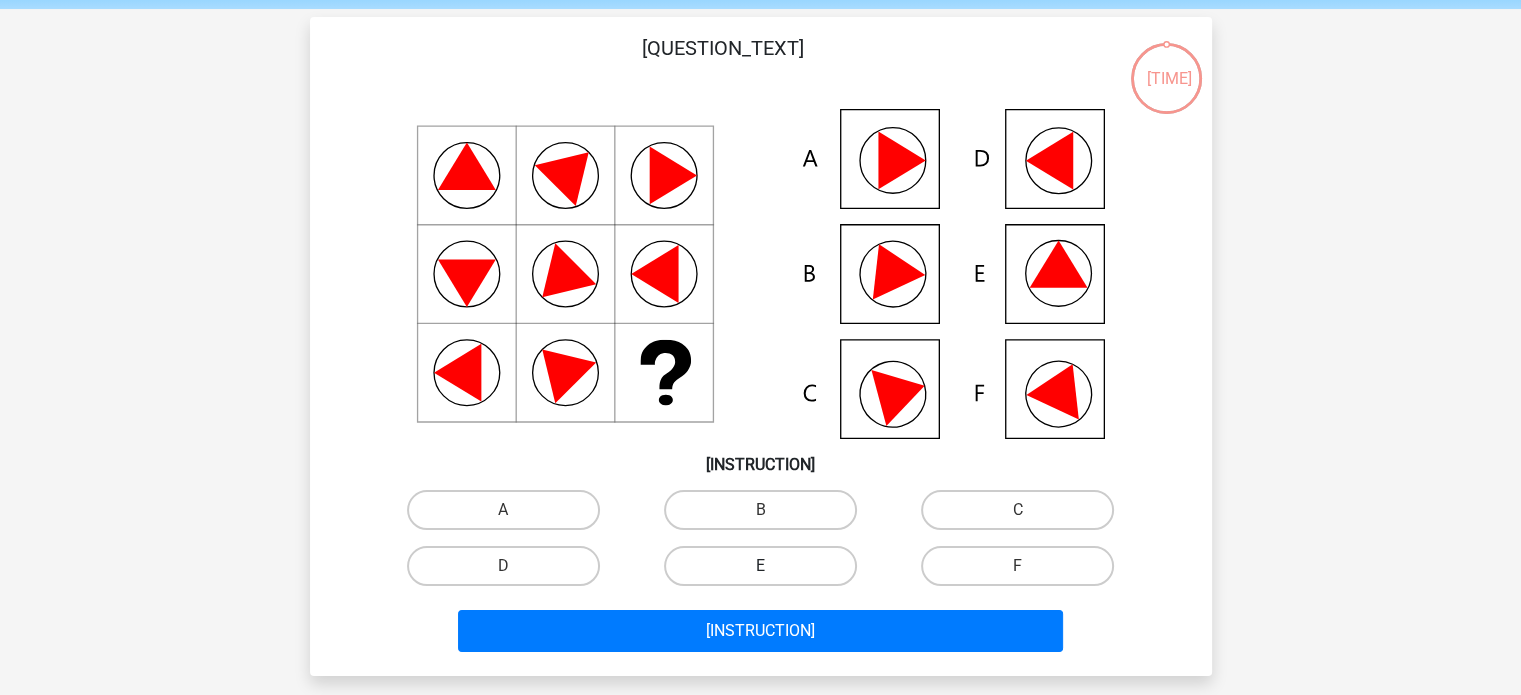 click on "E" at bounding box center [760, 566] 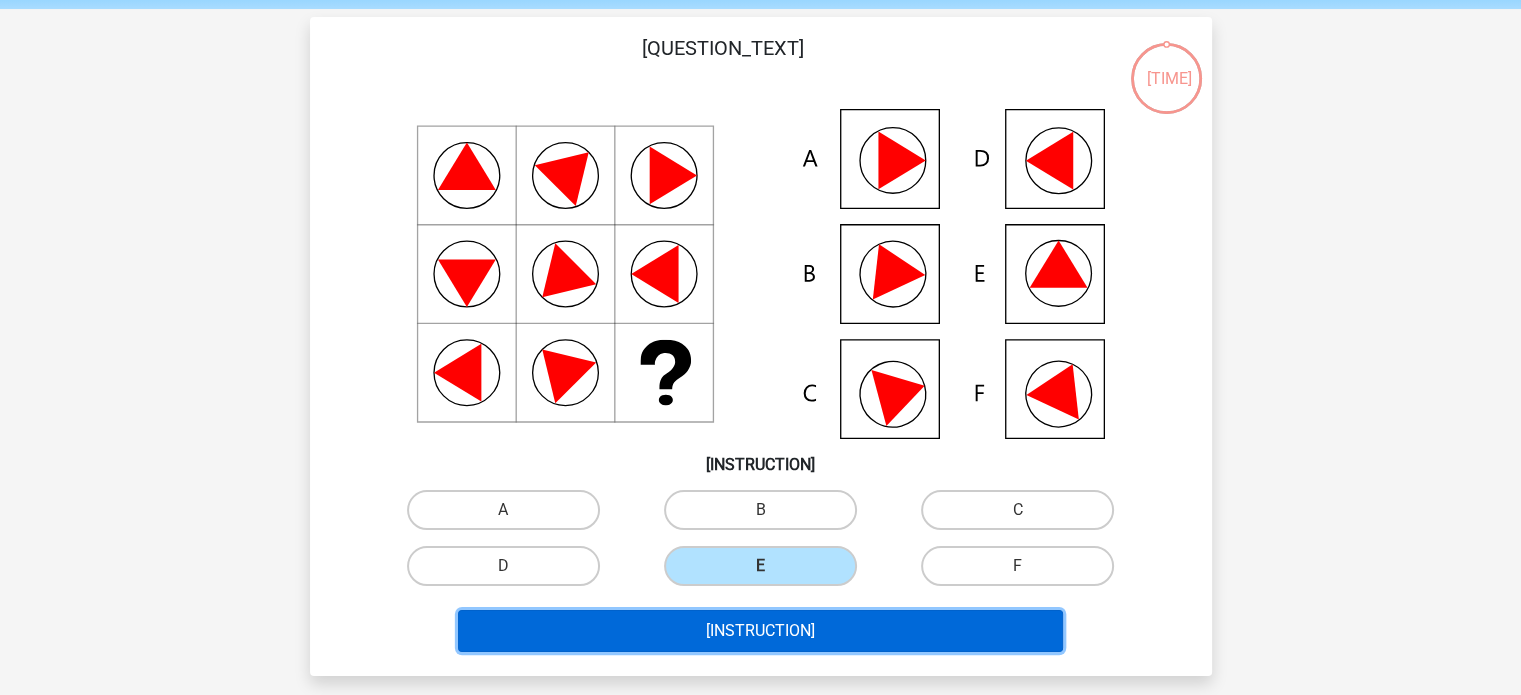 click on "Next Question" at bounding box center (760, 631) 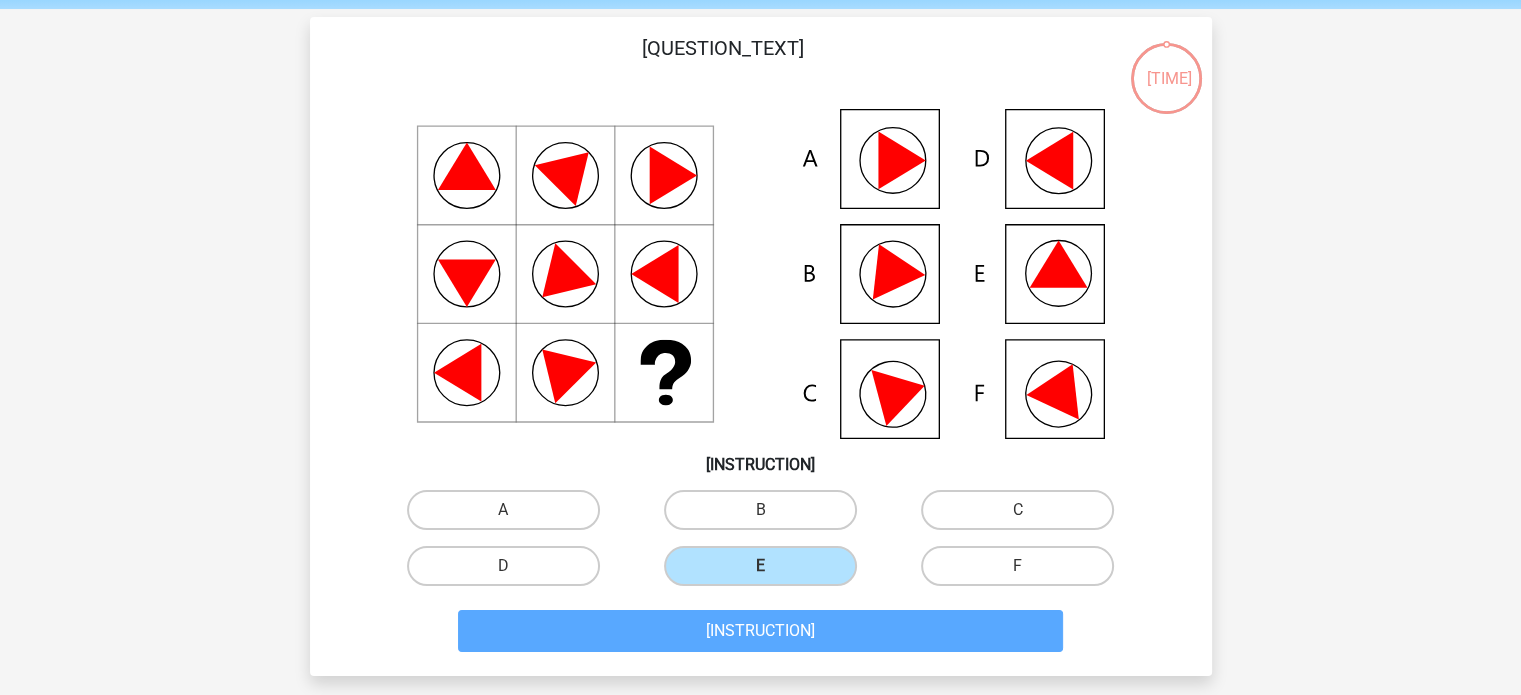 scroll, scrollTop: 92, scrollLeft: 0, axis: vertical 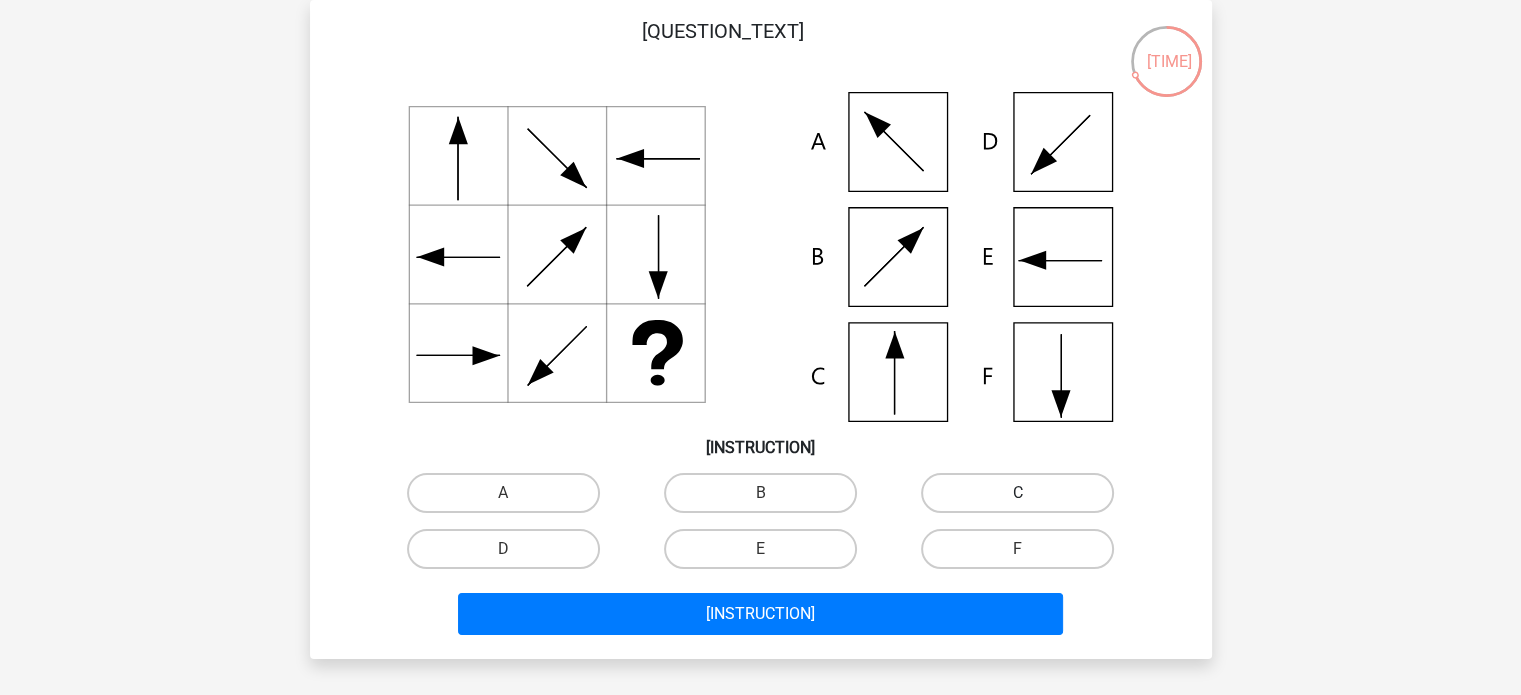 click on "C" at bounding box center (1017, 493) 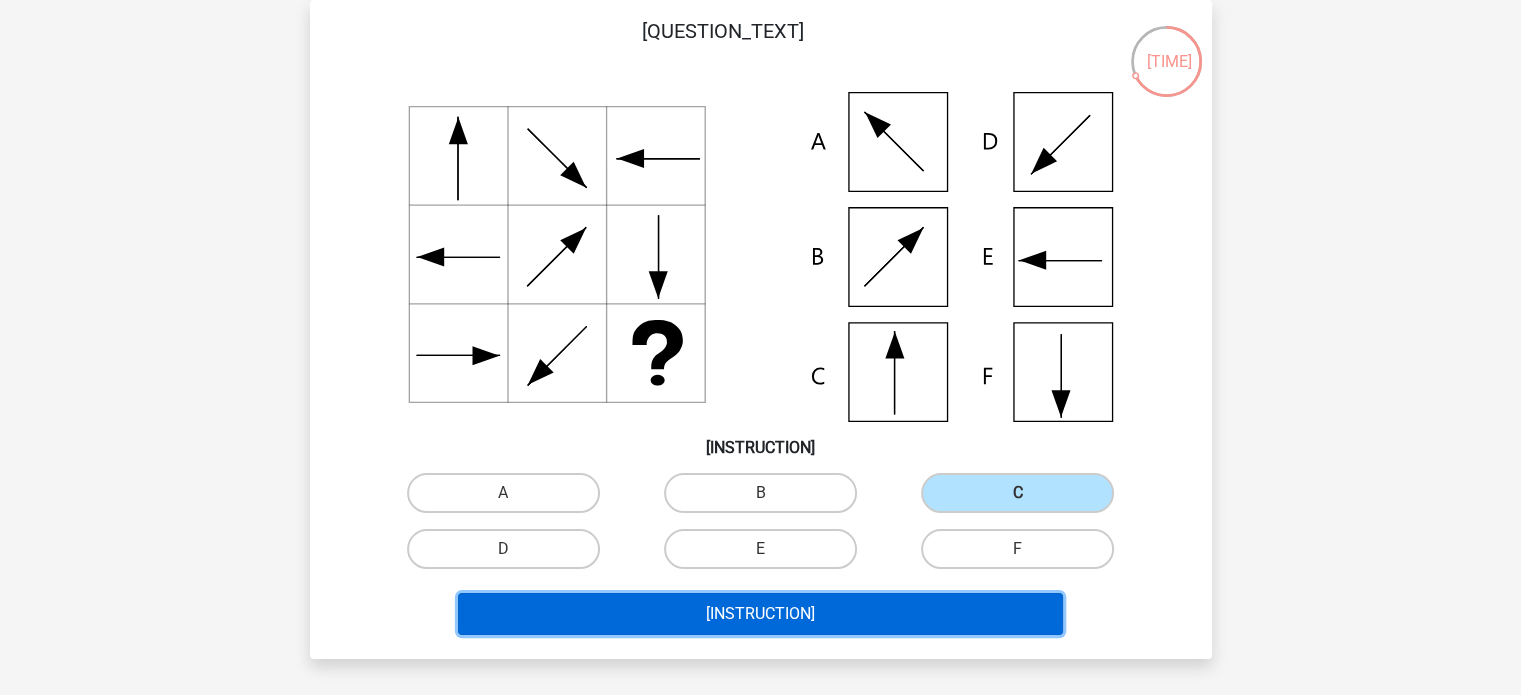 click on "Next Question" at bounding box center [760, 614] 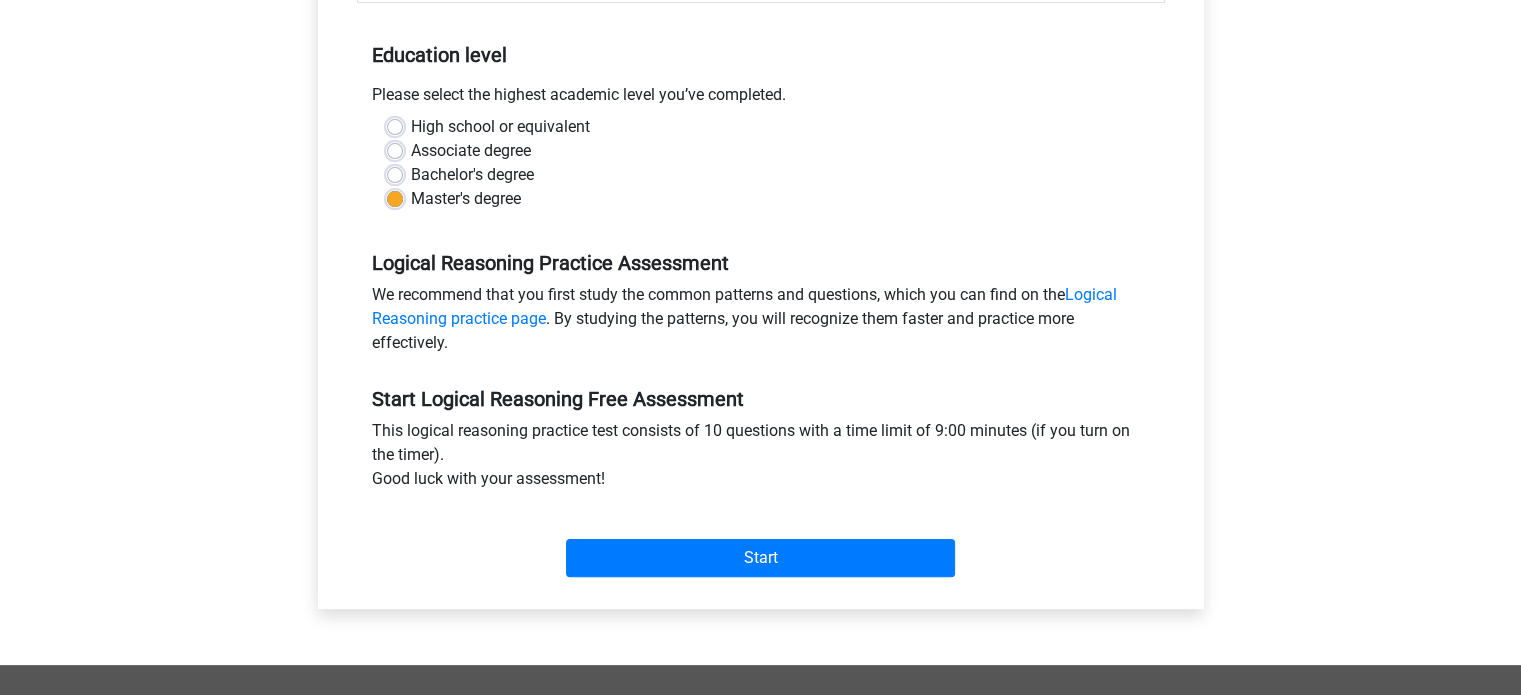scroll, scrollTop: 0, scrollLeft: 0, axis: both 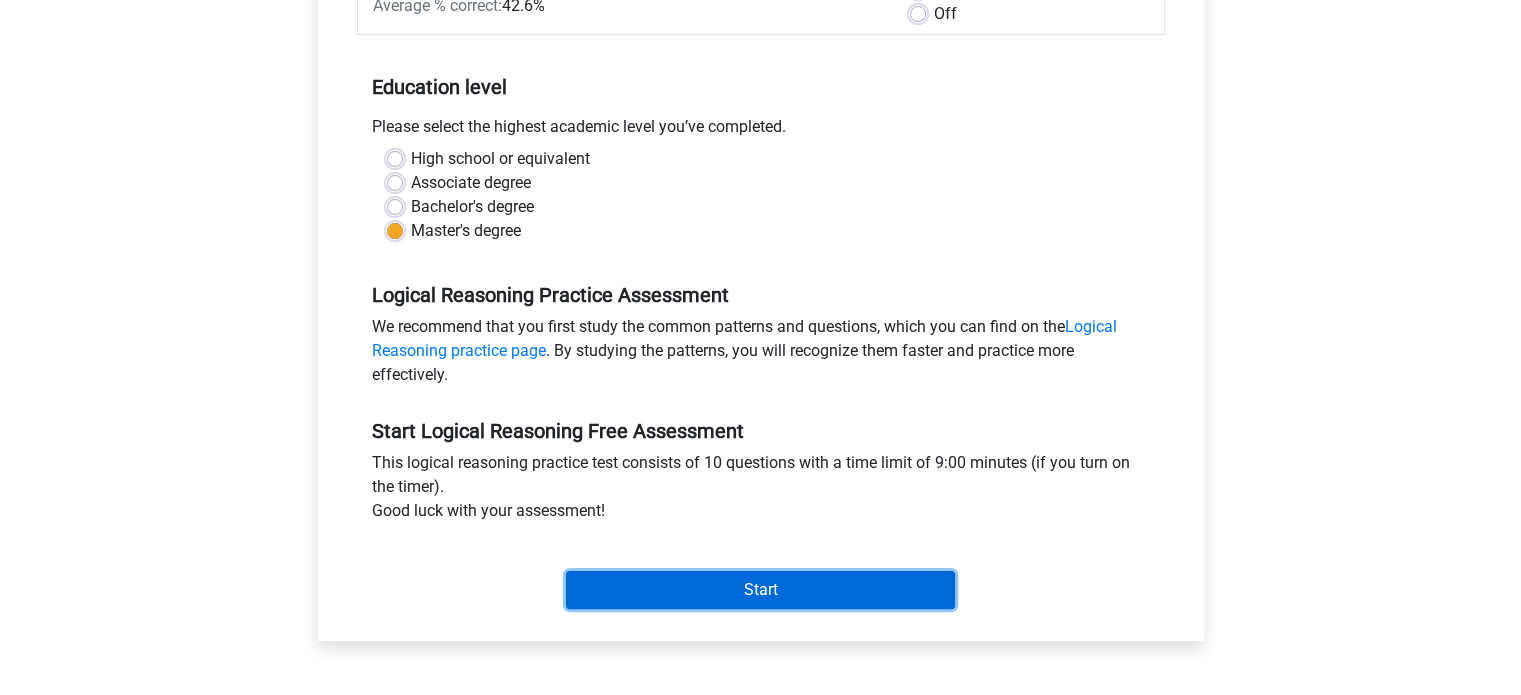 click on "Start" at bounding box center [760, 590] 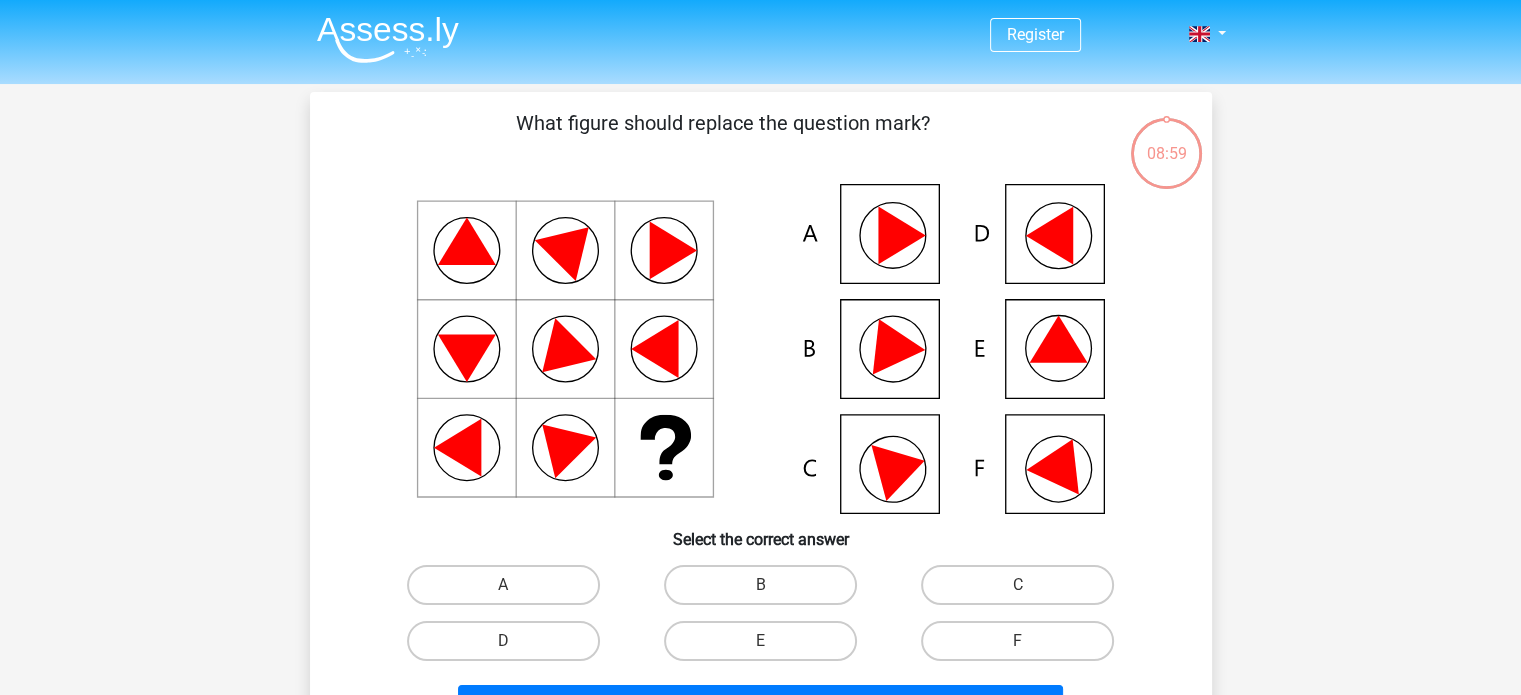 scroll, scrollTop: 12, scrollLeft: 0, axis: vertical 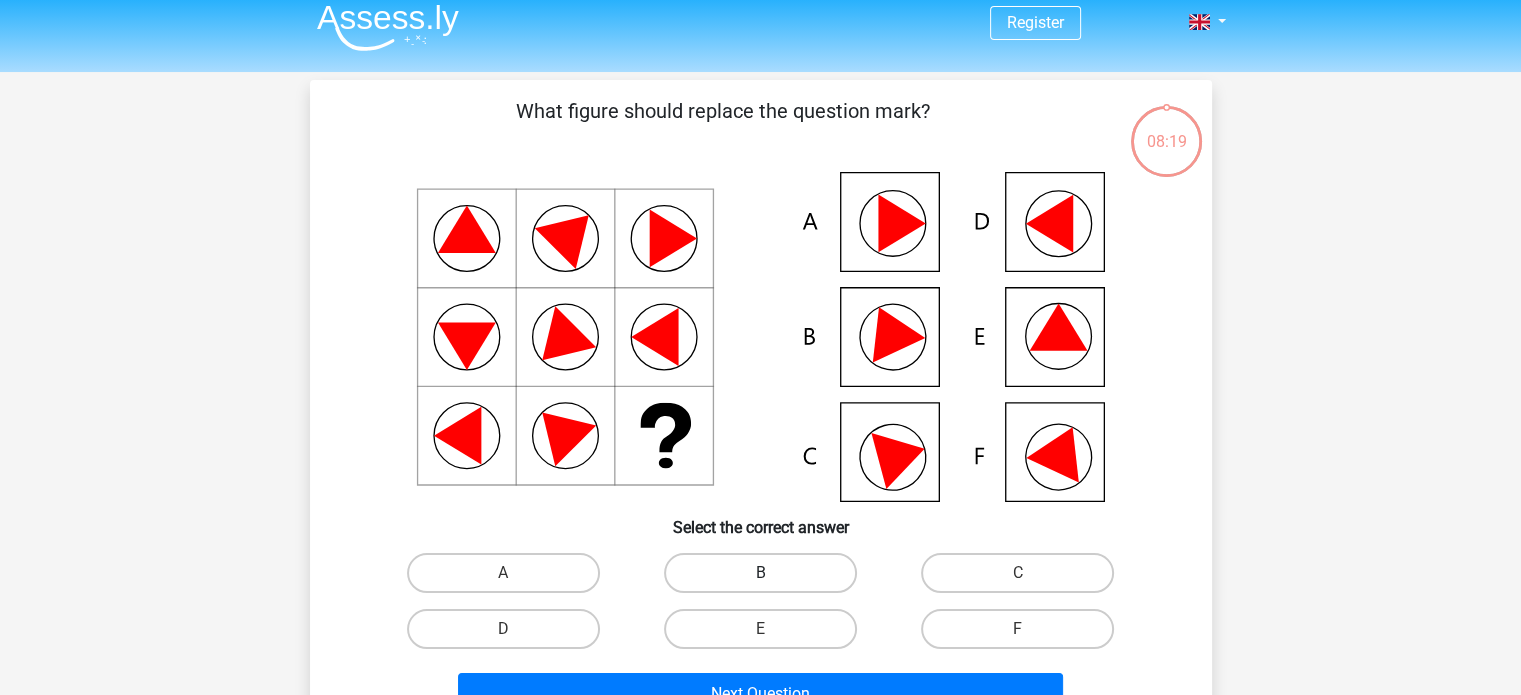 click on "B" at bounding box center [760, 573] 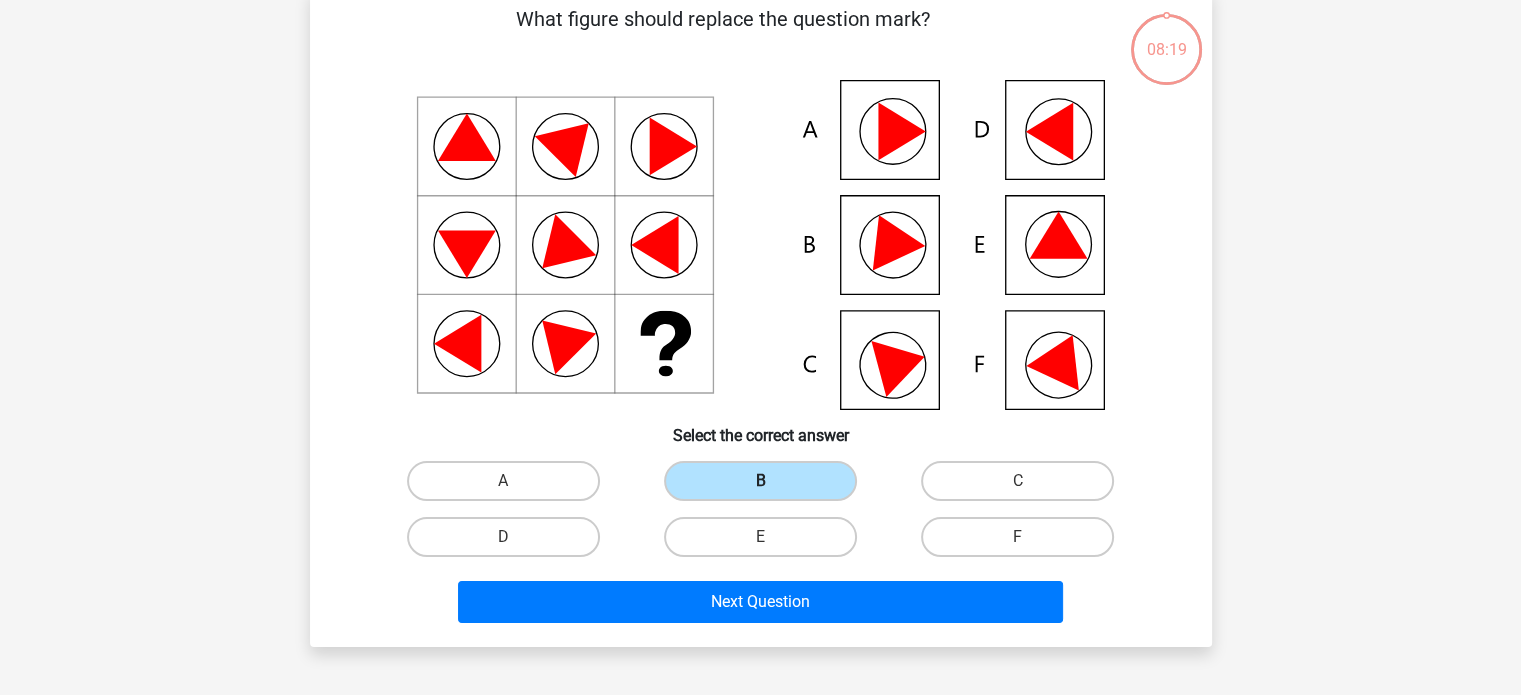 scroll, scrollTop: 134, scrollLeft: 0, axis: vertical 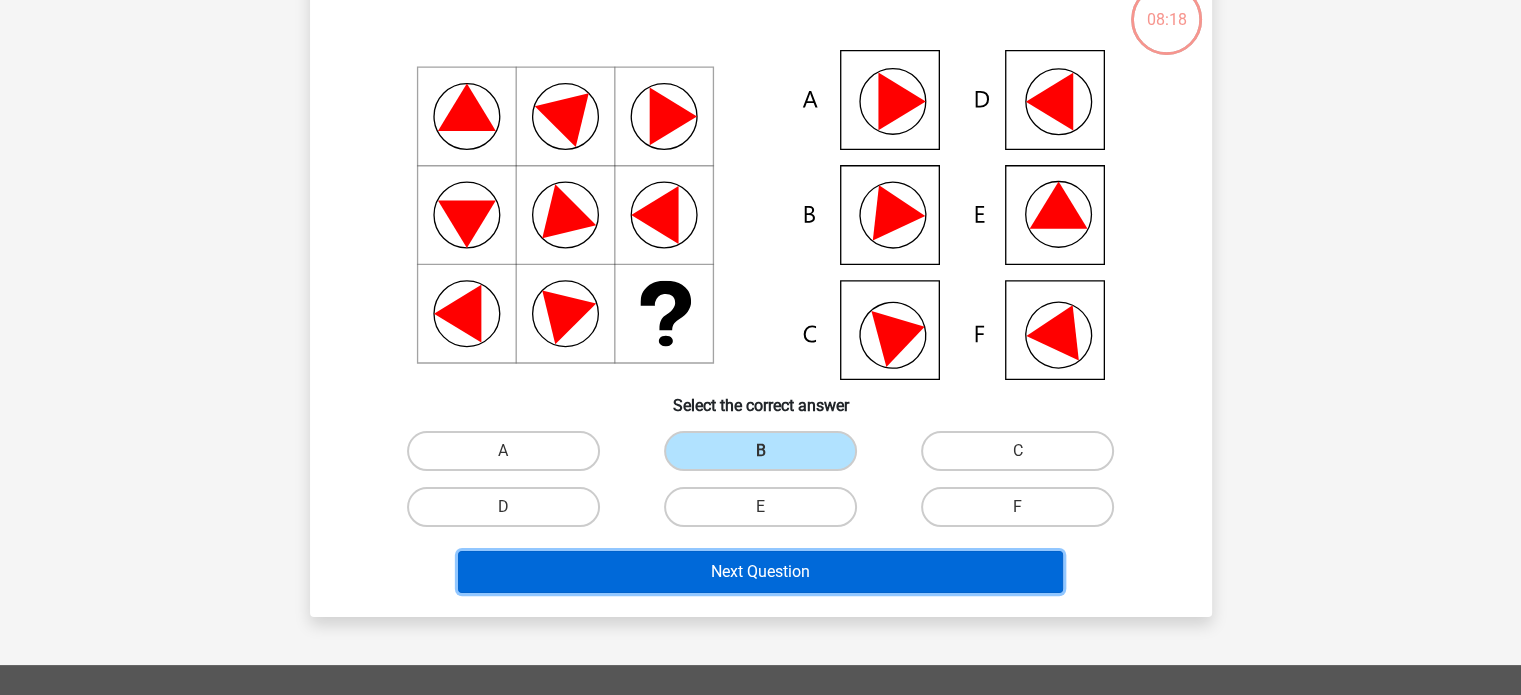 click on "Next Question" at bounding box center (760, 572) 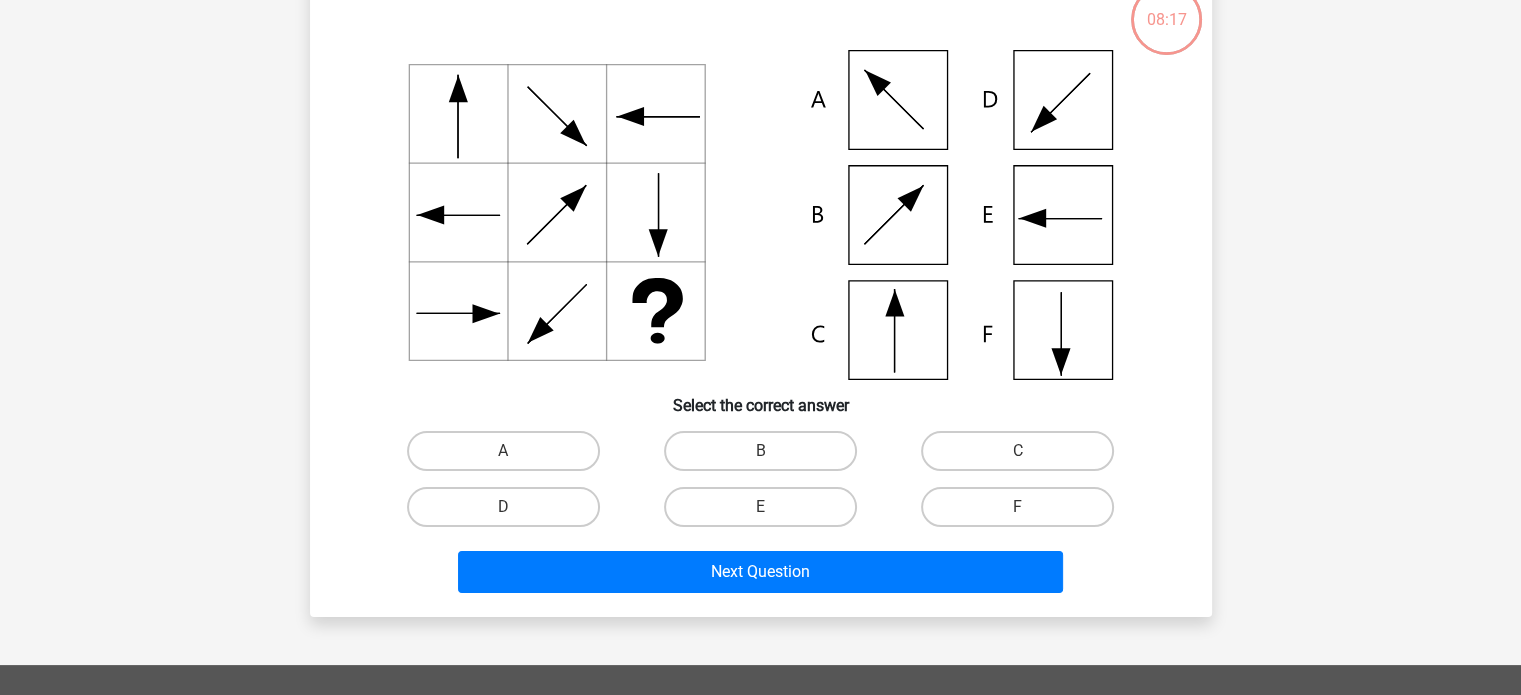scroll, scrollTop: 92, scrollLeft: 0, axis: vertical 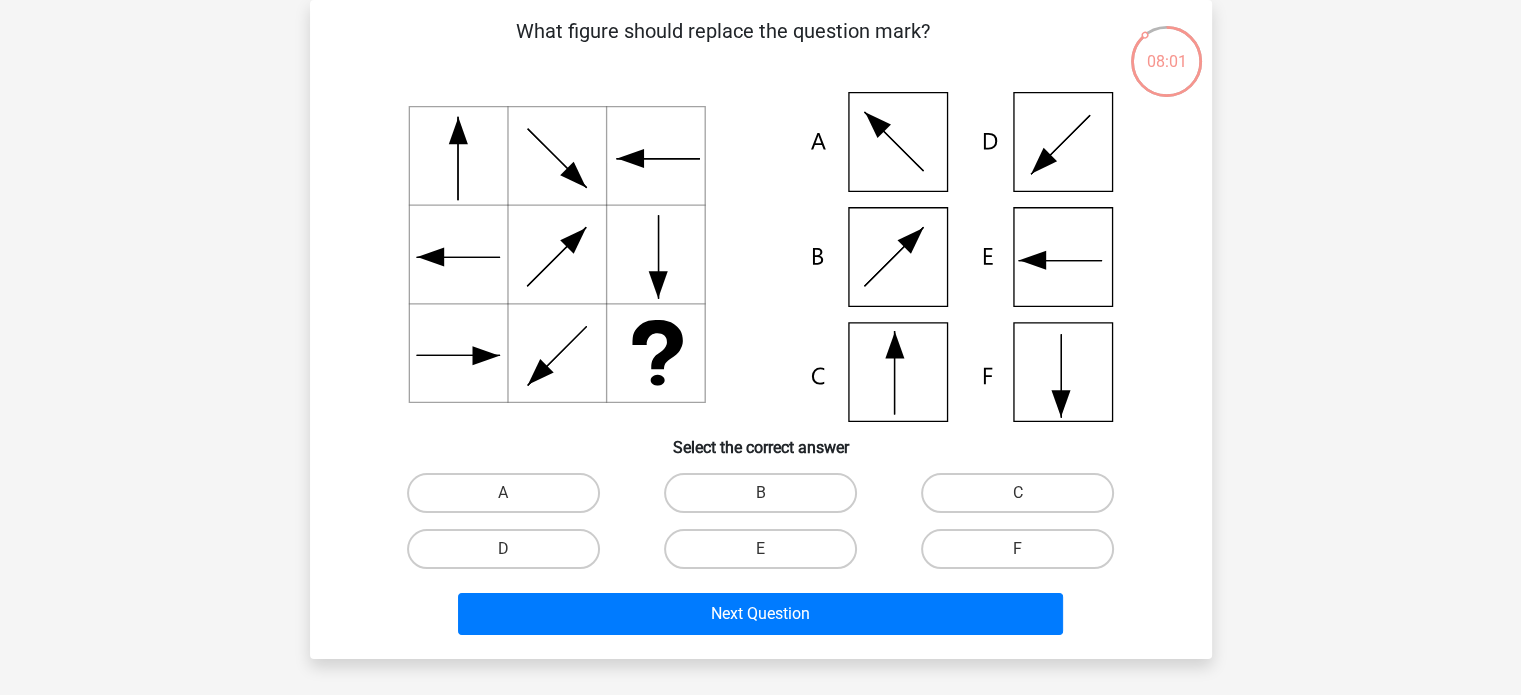 click at bounding box center [761, 257] 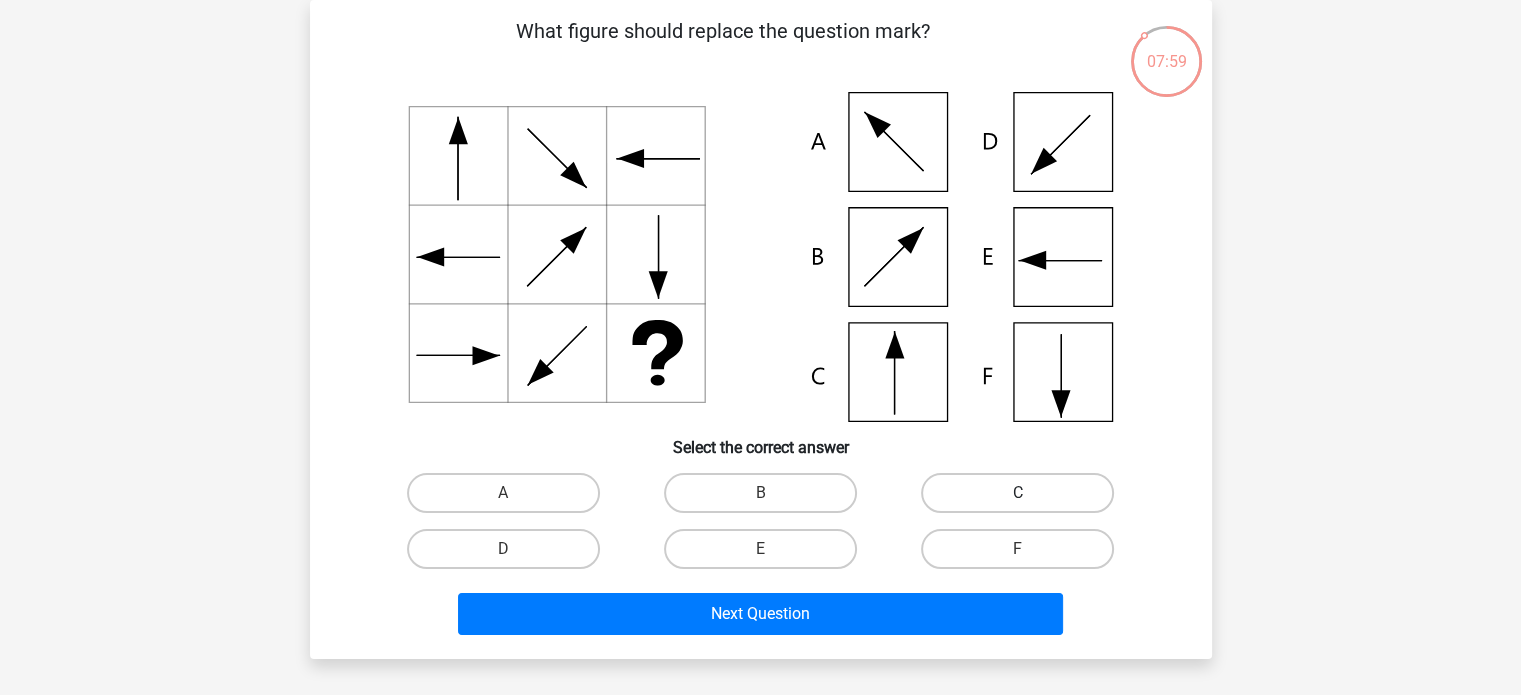 click on "C" at bounding box center (1017, 493) 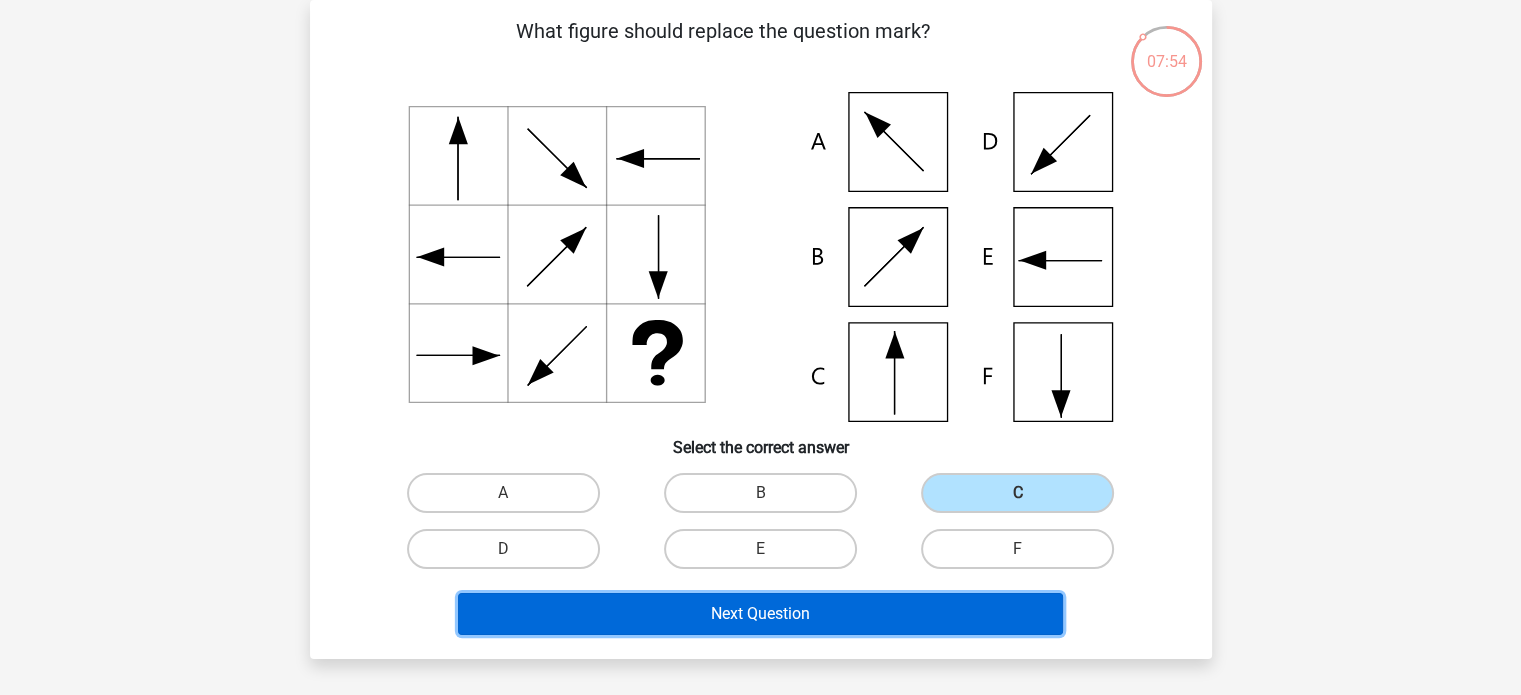 click on "Next Question" at bounding box center (760, 614) 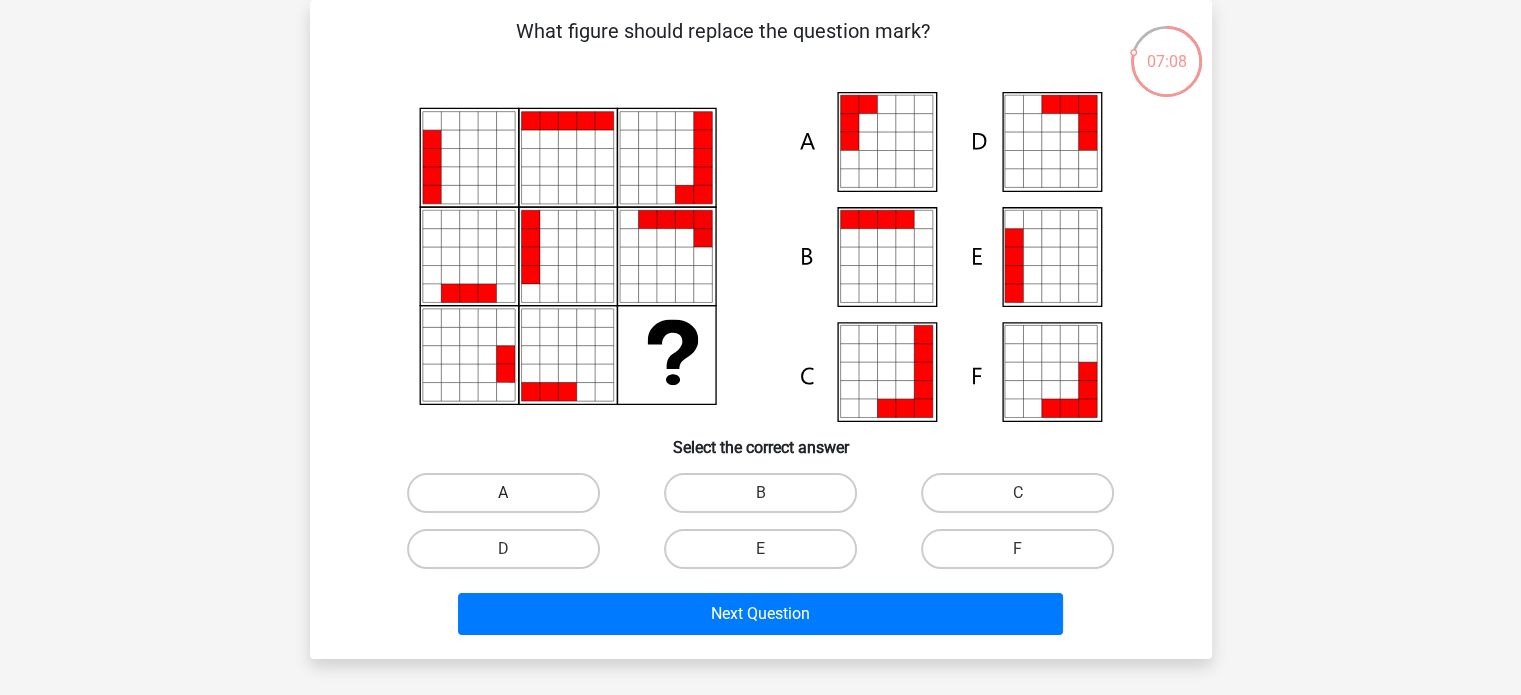 click on "A" at bounding box center [503, 493] 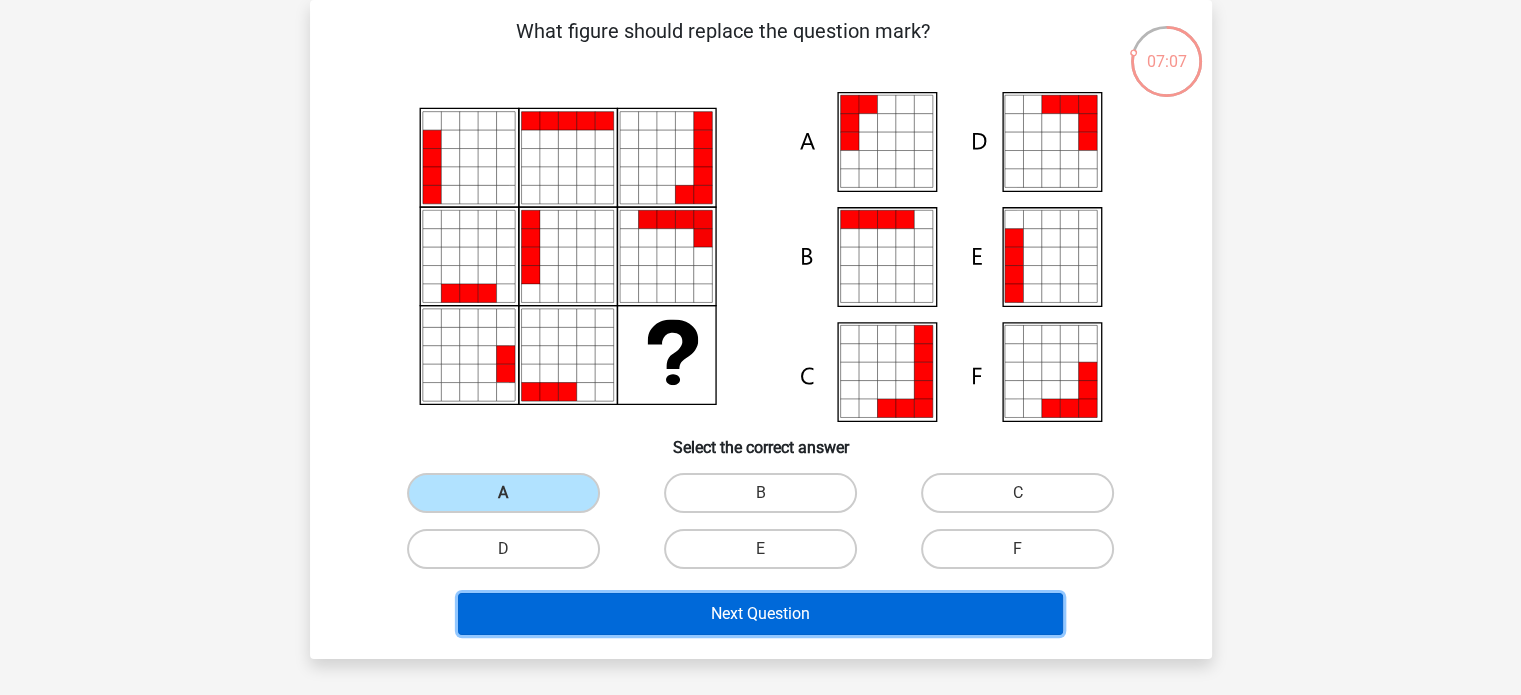 click on "Next Question" at bounding box center [760, 614] 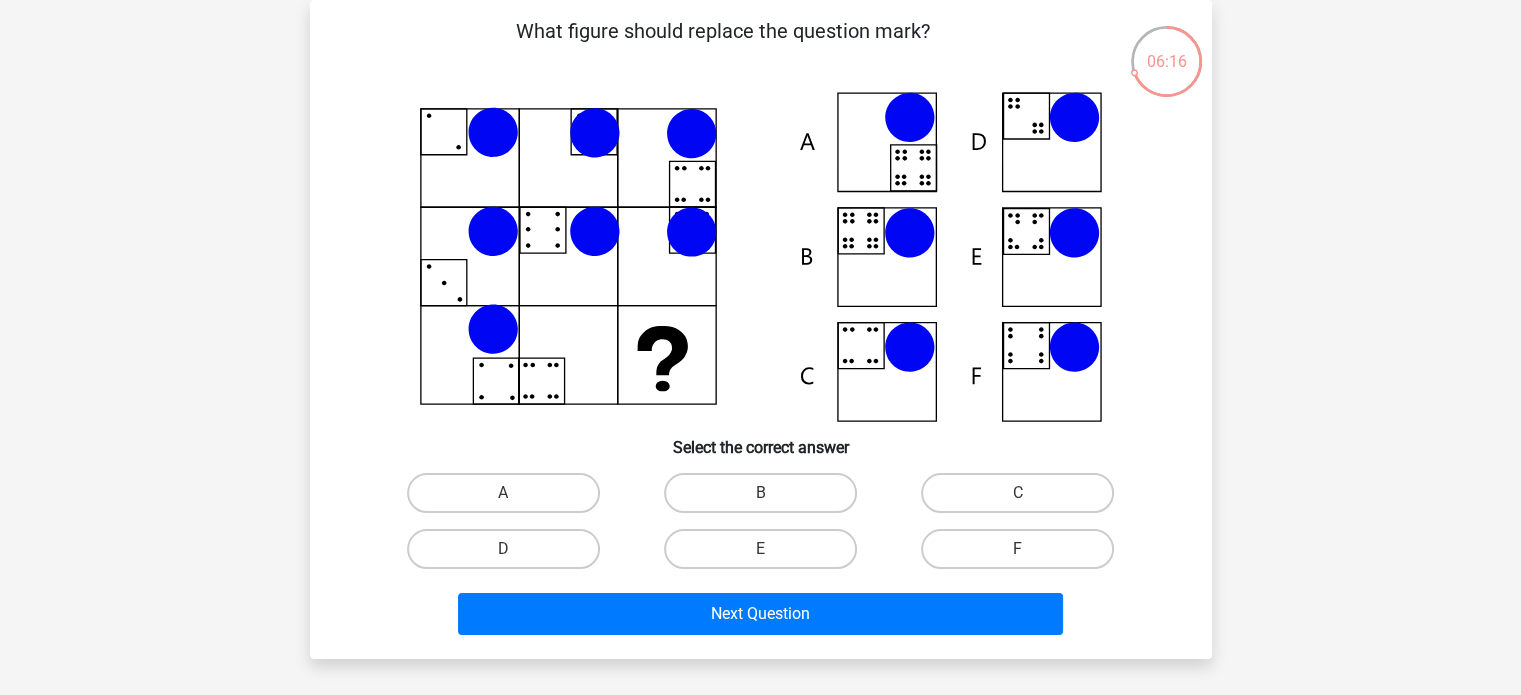click at bounding box center [761, 257] 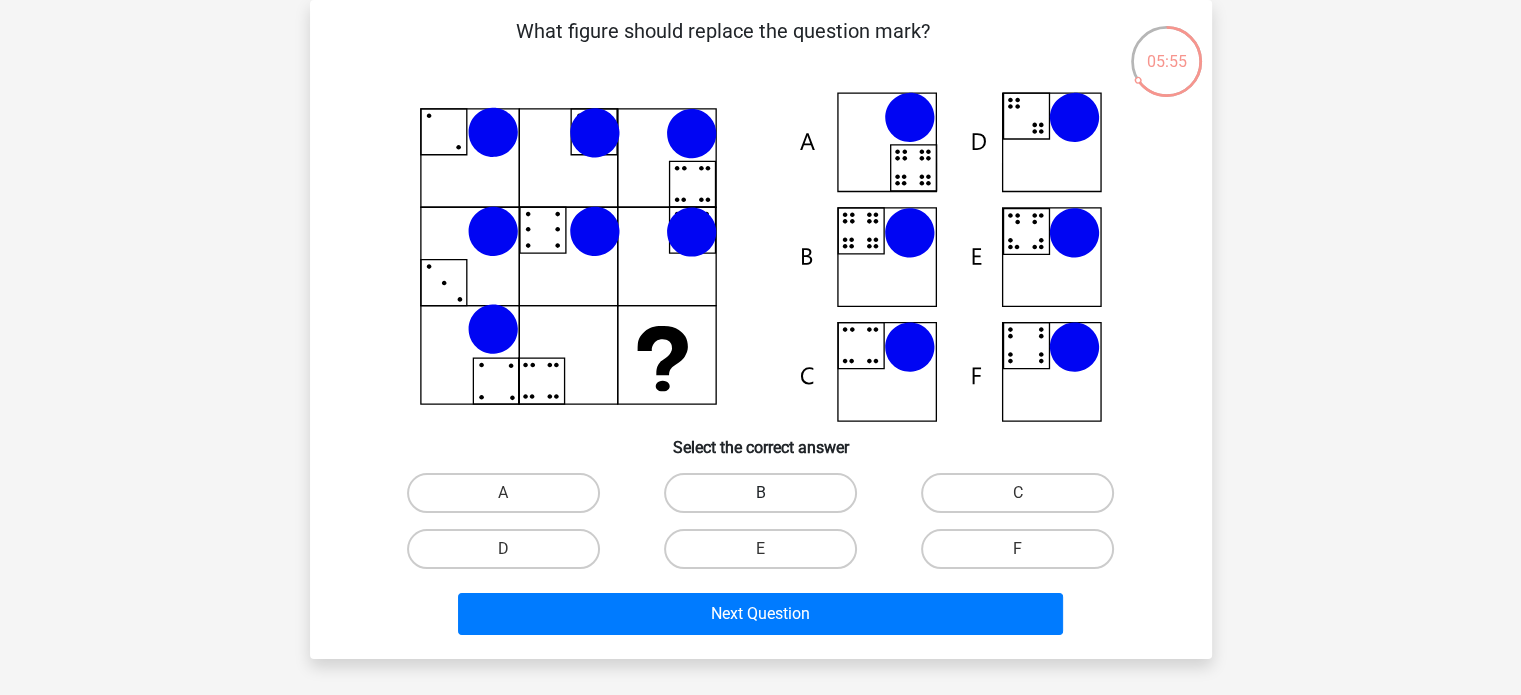 click on "B" at bounding box center (760, 493) 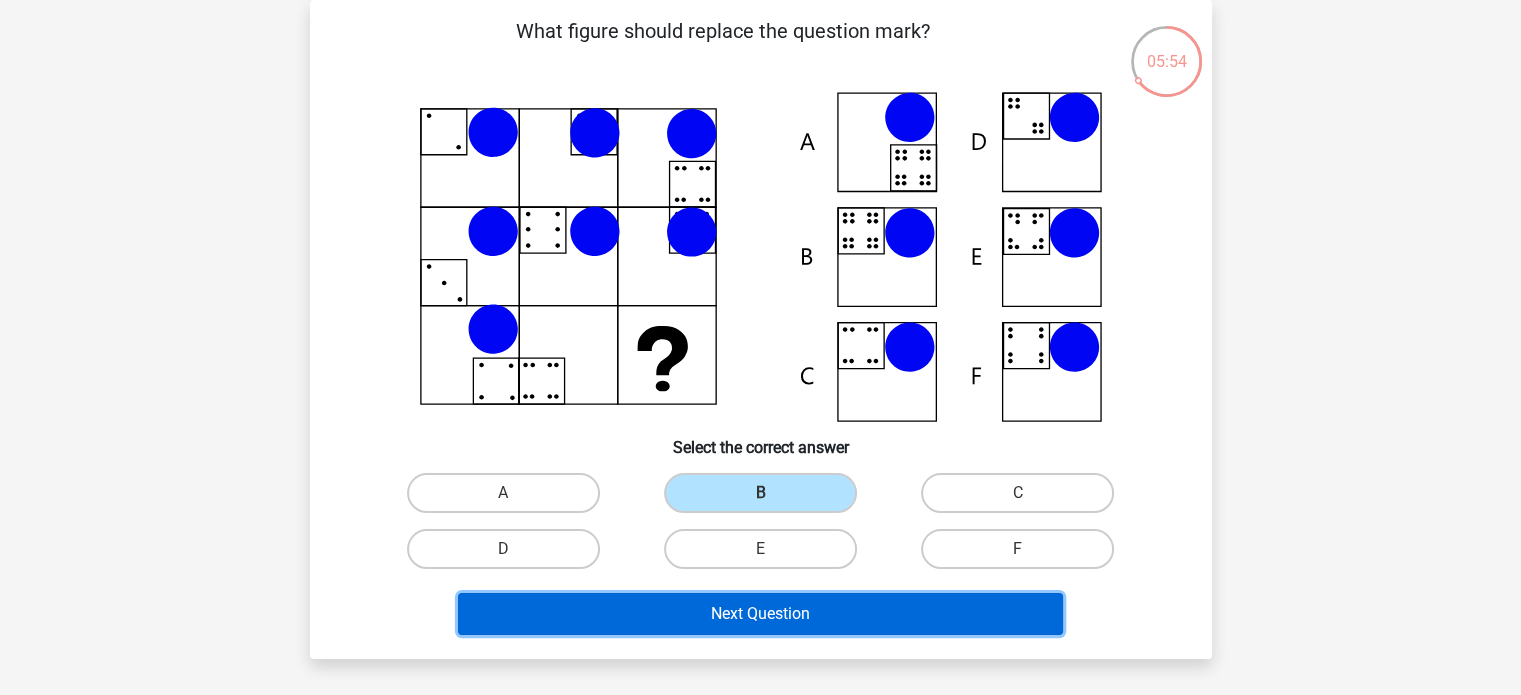 click on "Next Question" at bounding box center [760, 614] 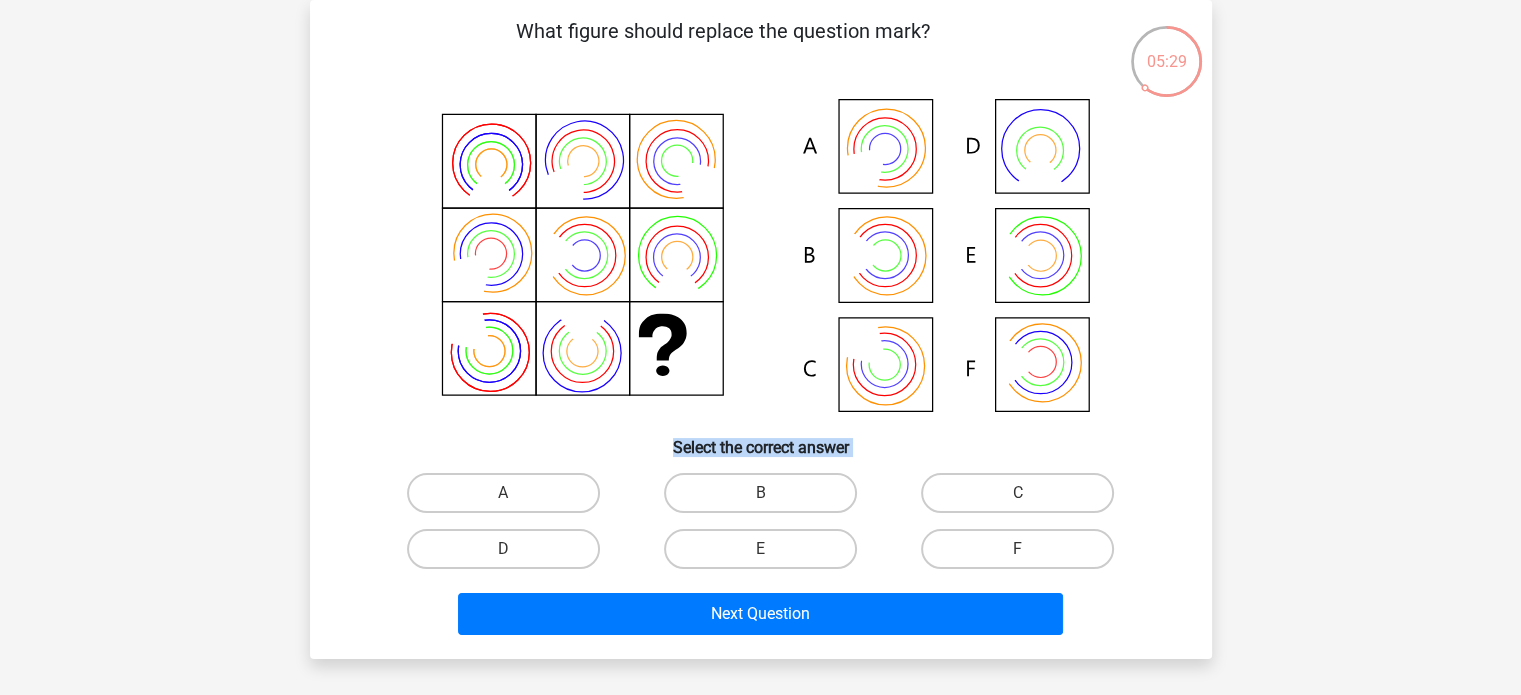 drag, startPoint x: 905, startPoint y: 388, endPoint x: 975, endPoint y: 464, distance: 103.32473 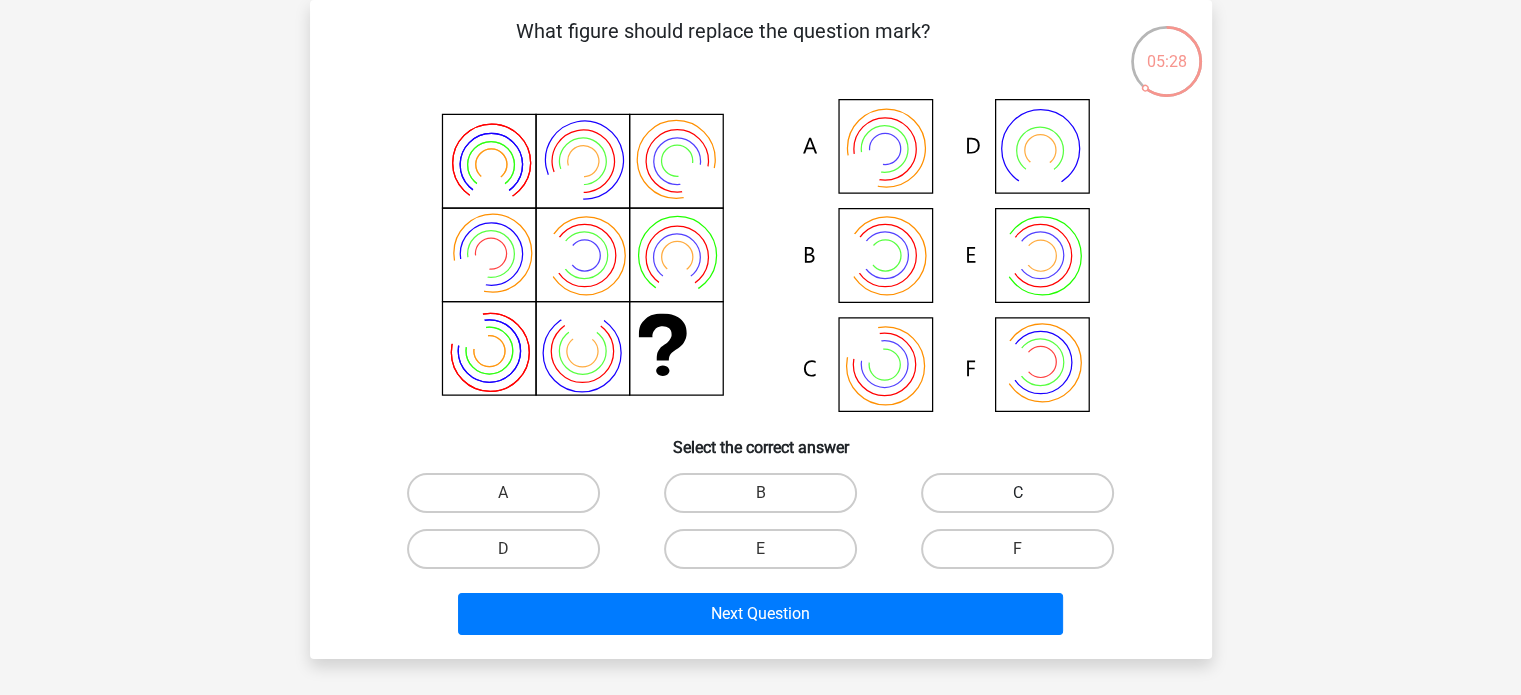 click on "C" at bounding box center (1017, 493) 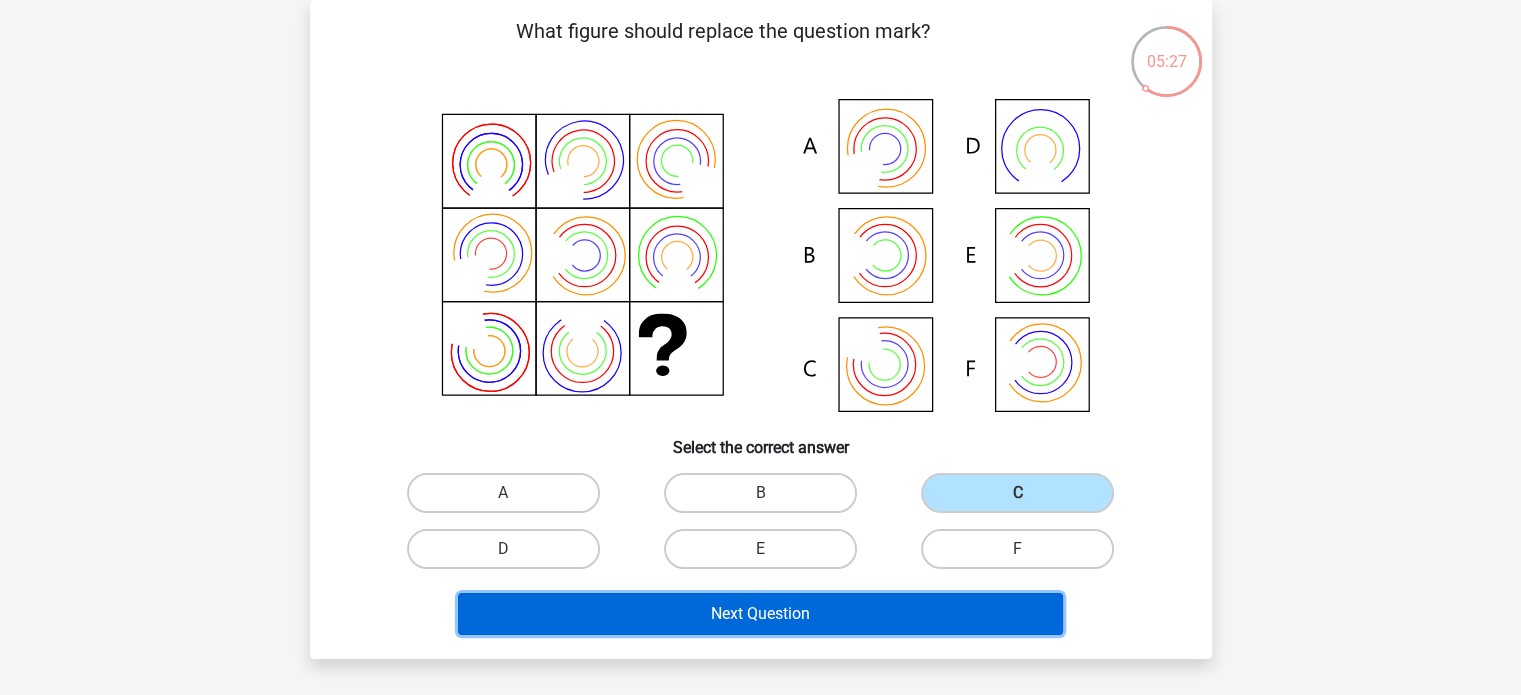 click on "Next Question" at bounding box center [760, 614] 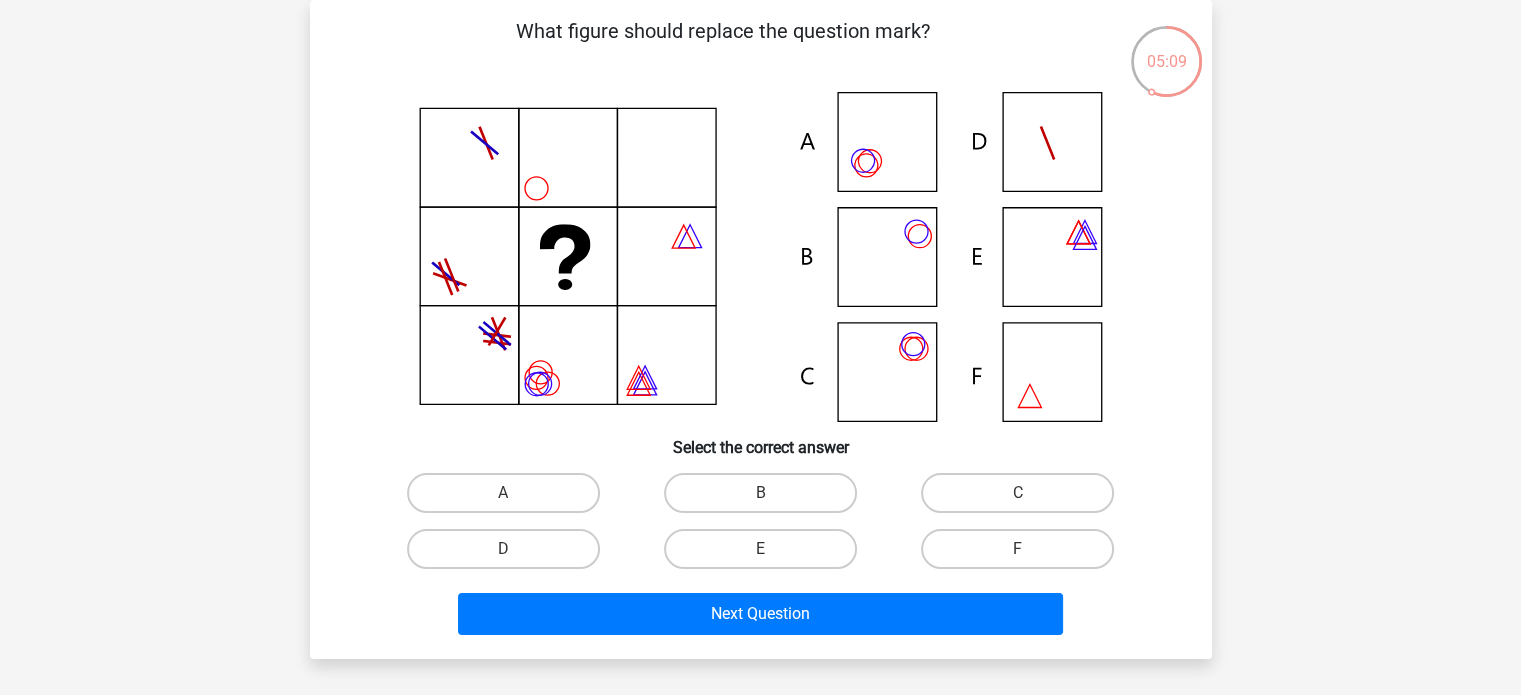 click at bounding box center [761, 257] 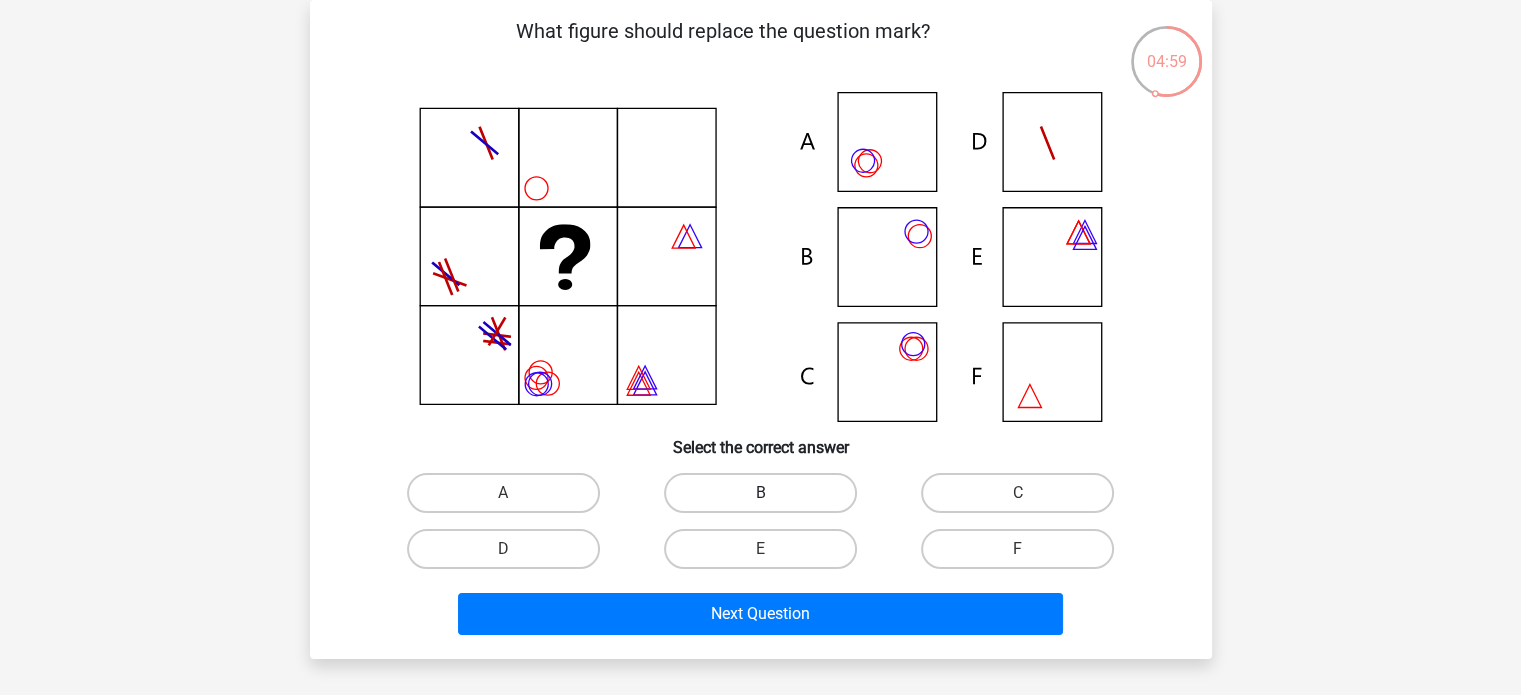 click on "B" at bounding box center (760, 493) 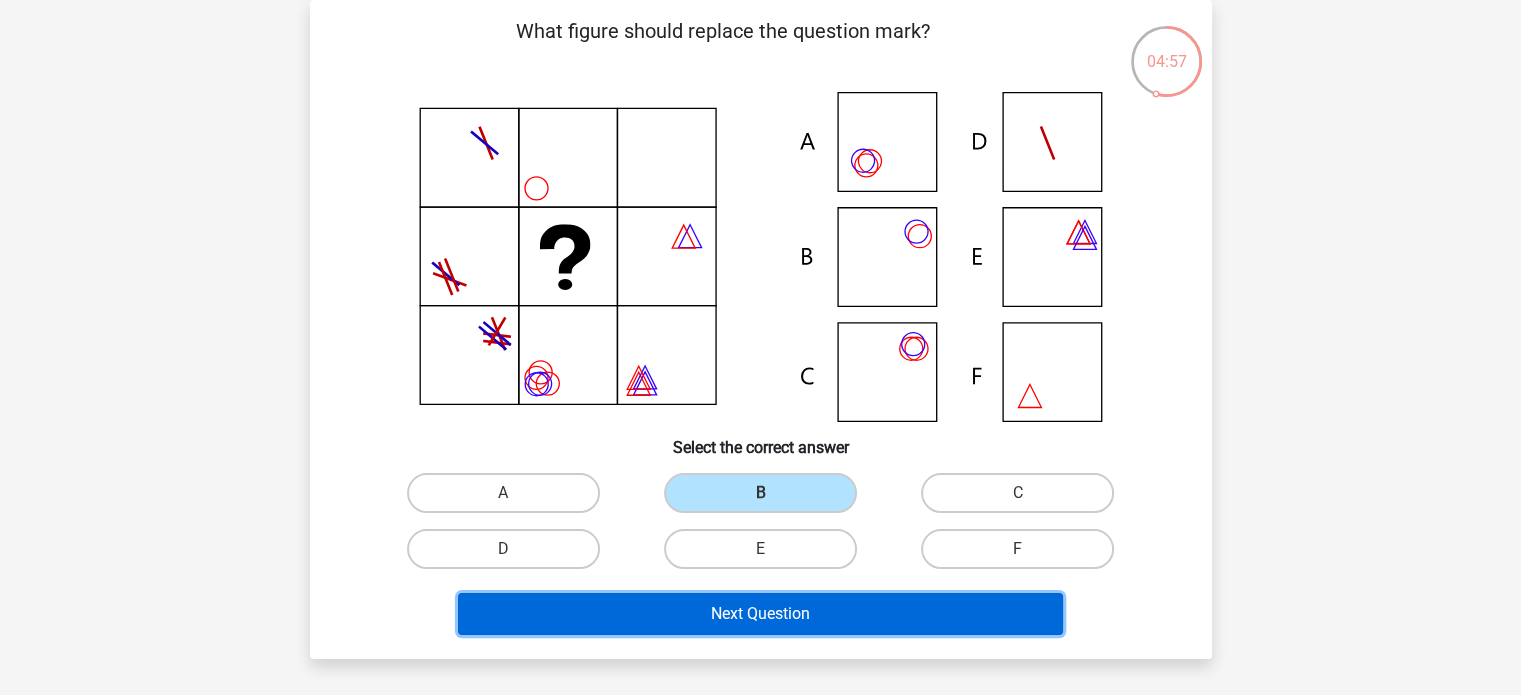 click on "Next Question" at bounding box center [760, 614] 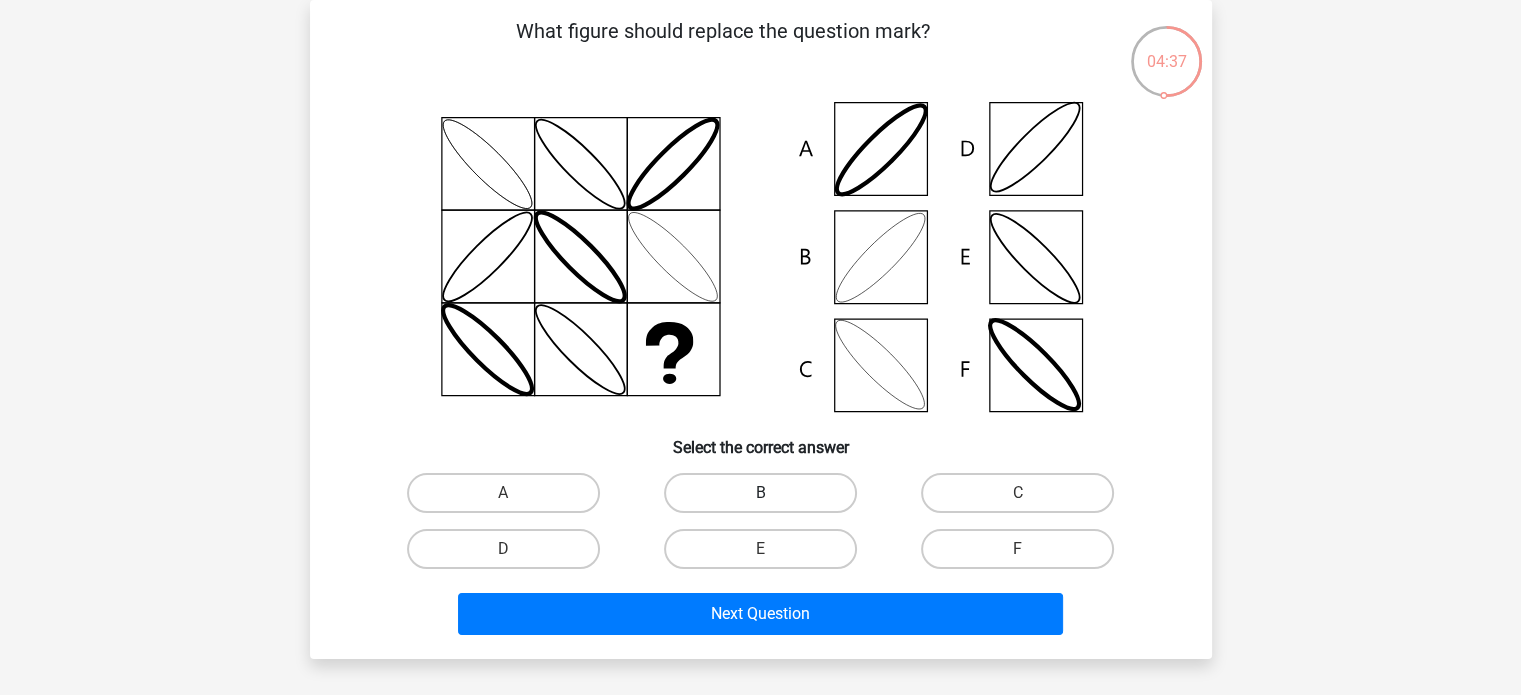 click on "B" at bounding box center [760, 493] 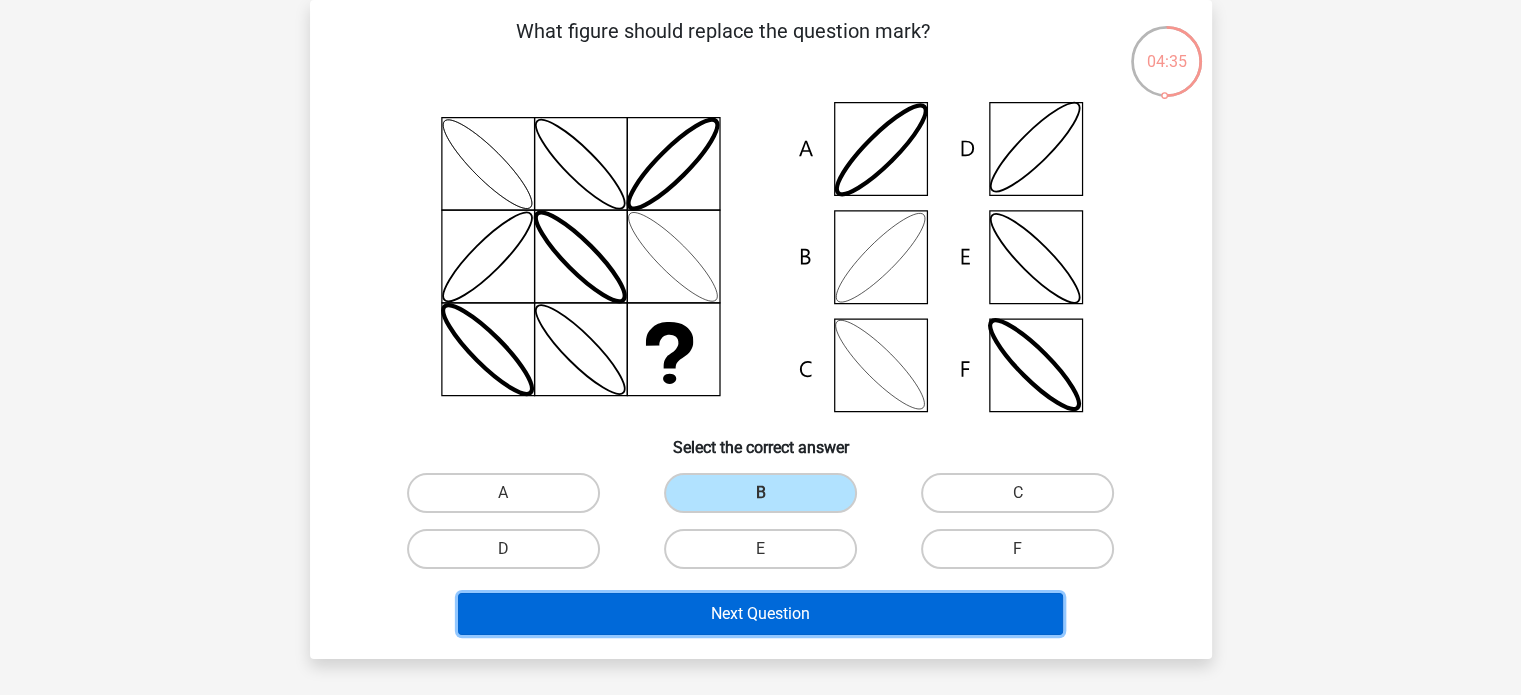 click on "Next Question" at bounding box center (760, 614) 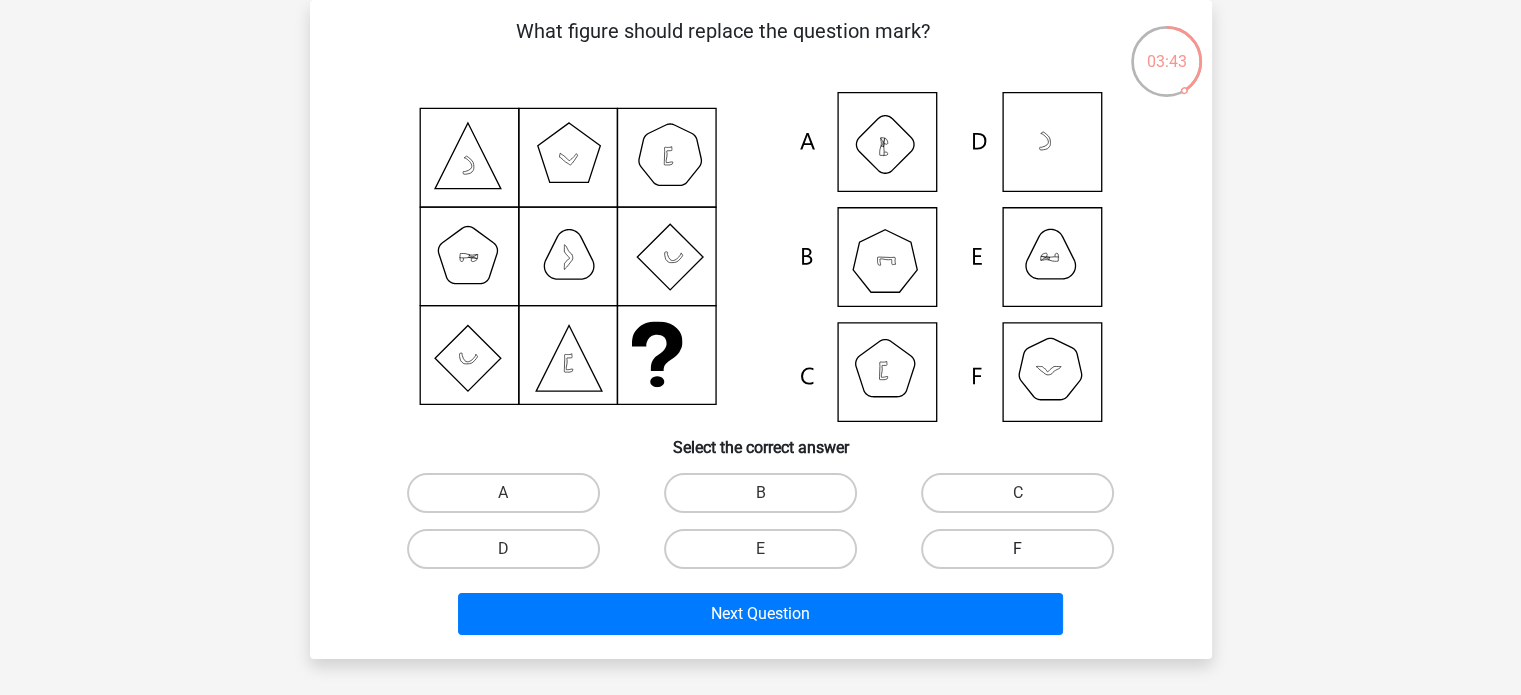 click on "F" at bounding box center [1017, 549] 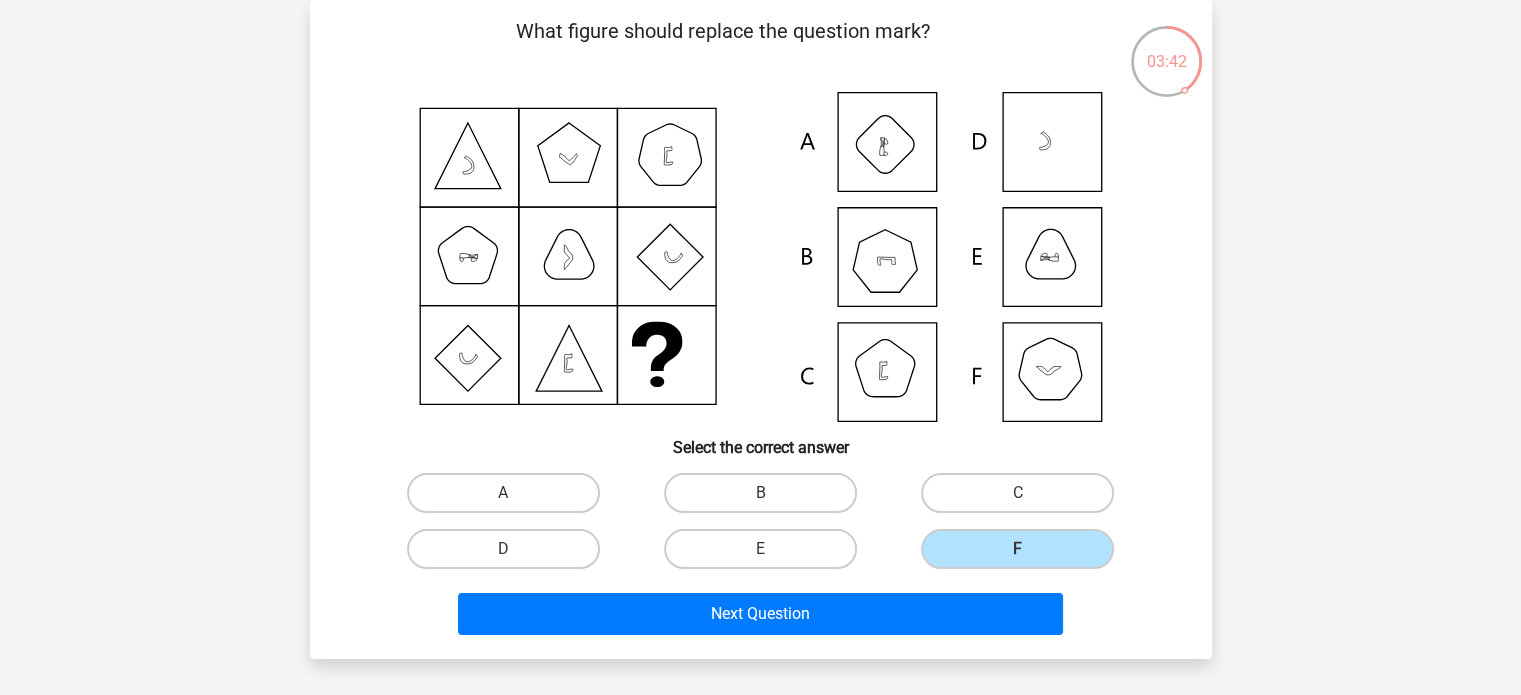 click on "Next Question" at bounding box center [761, 610] 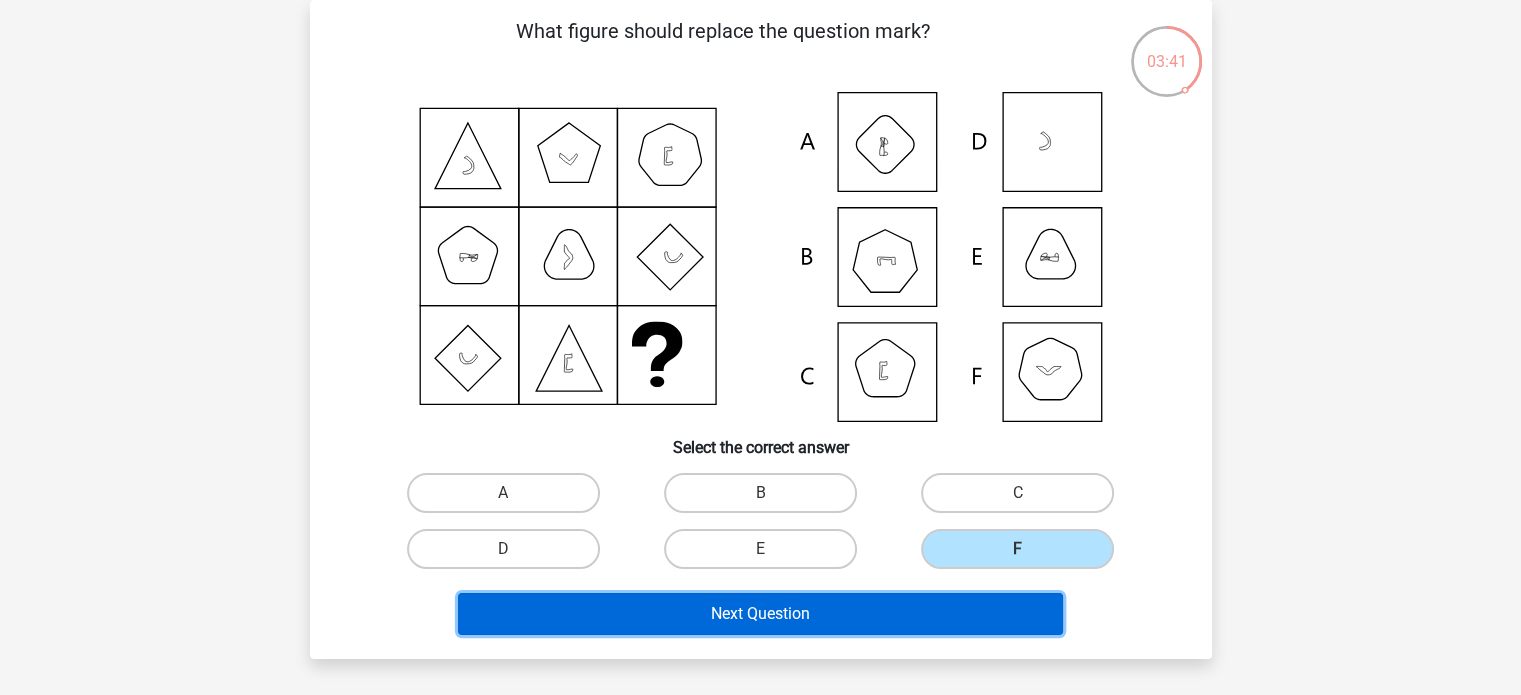 click on "Next Question" at bounding box center (760, 614) 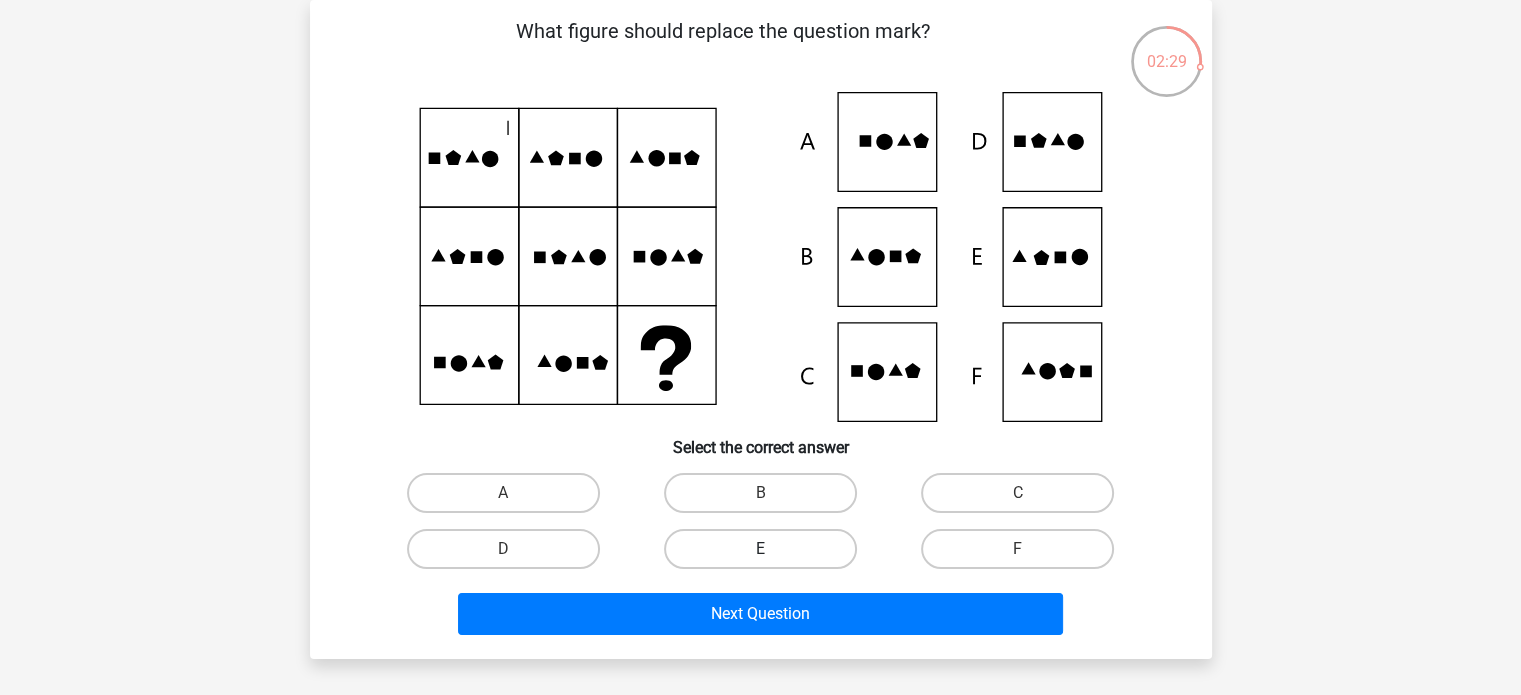 click on "E" at bounding box center [760, 549] 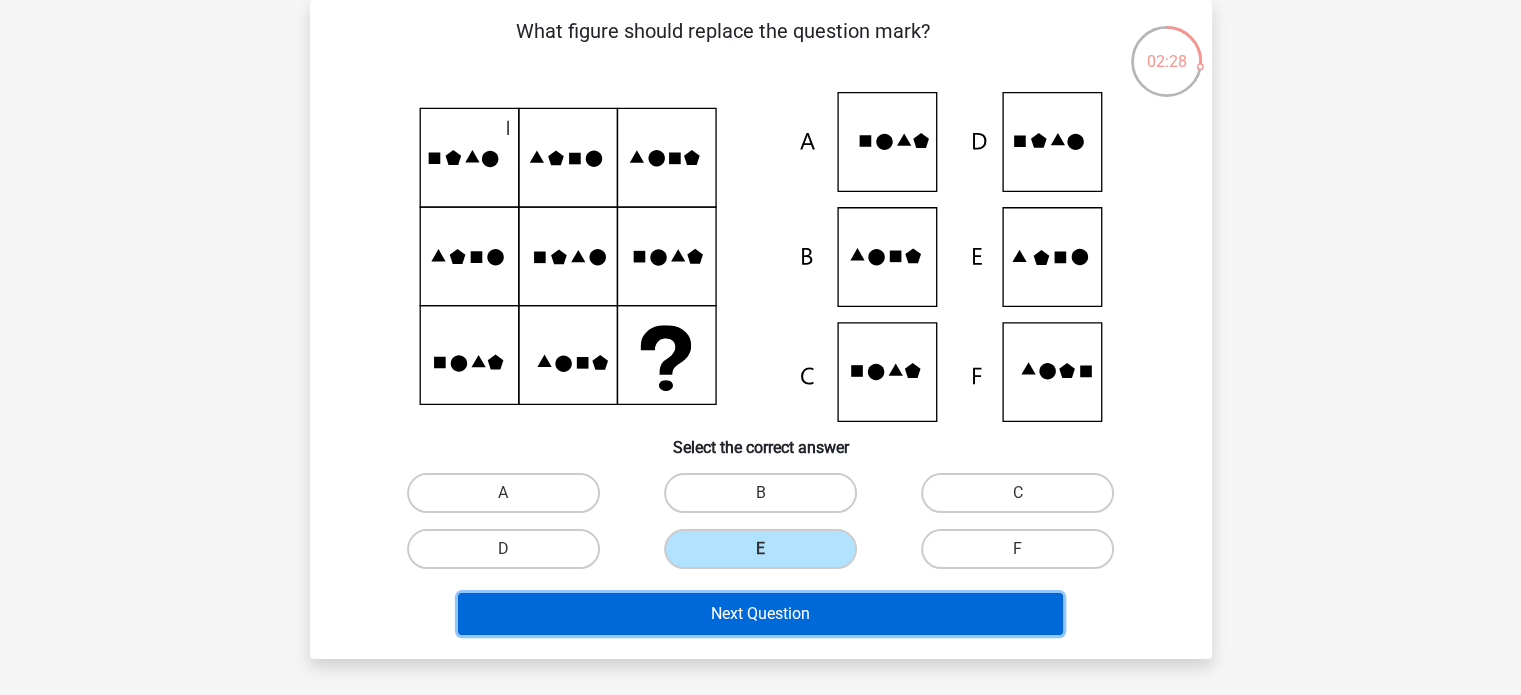 click on "Next Question" at bounding box center (760, 614) 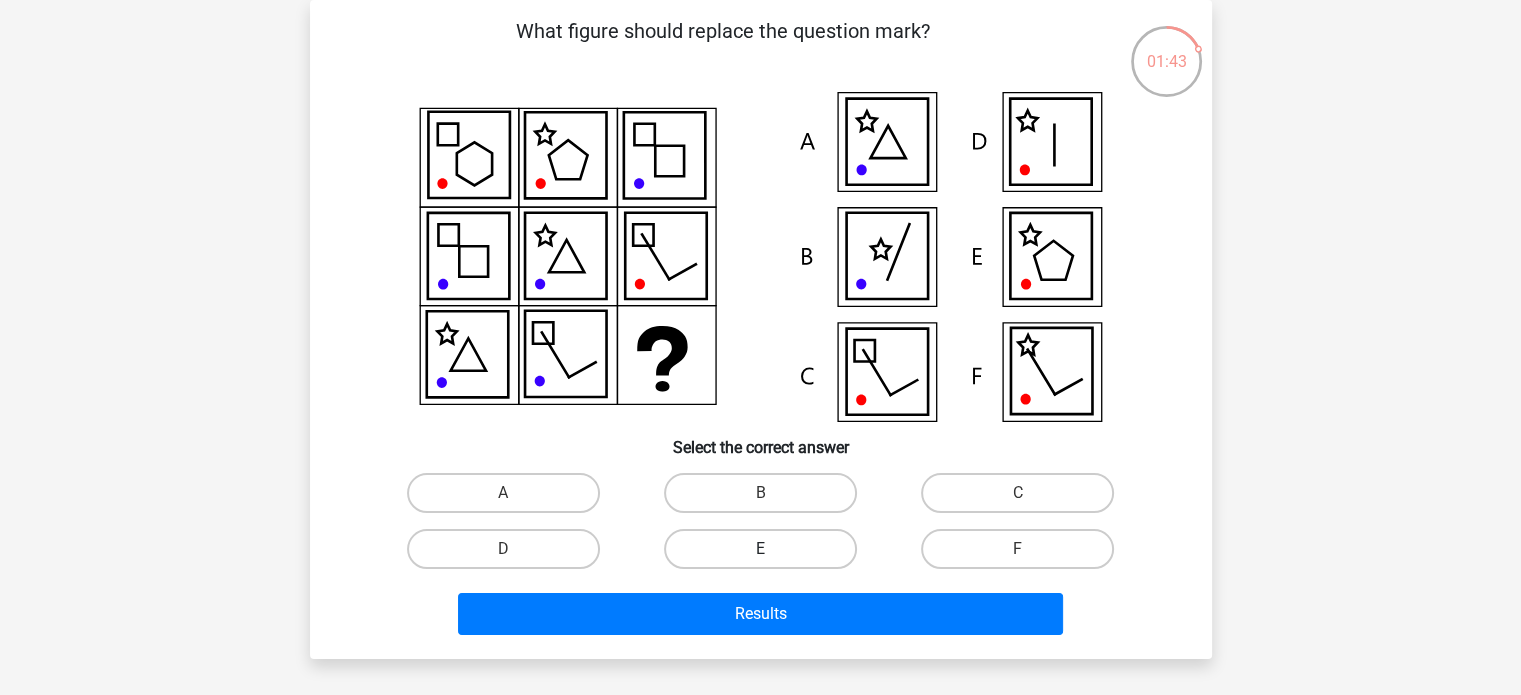 click on "E" at bounding box center [760, 549] 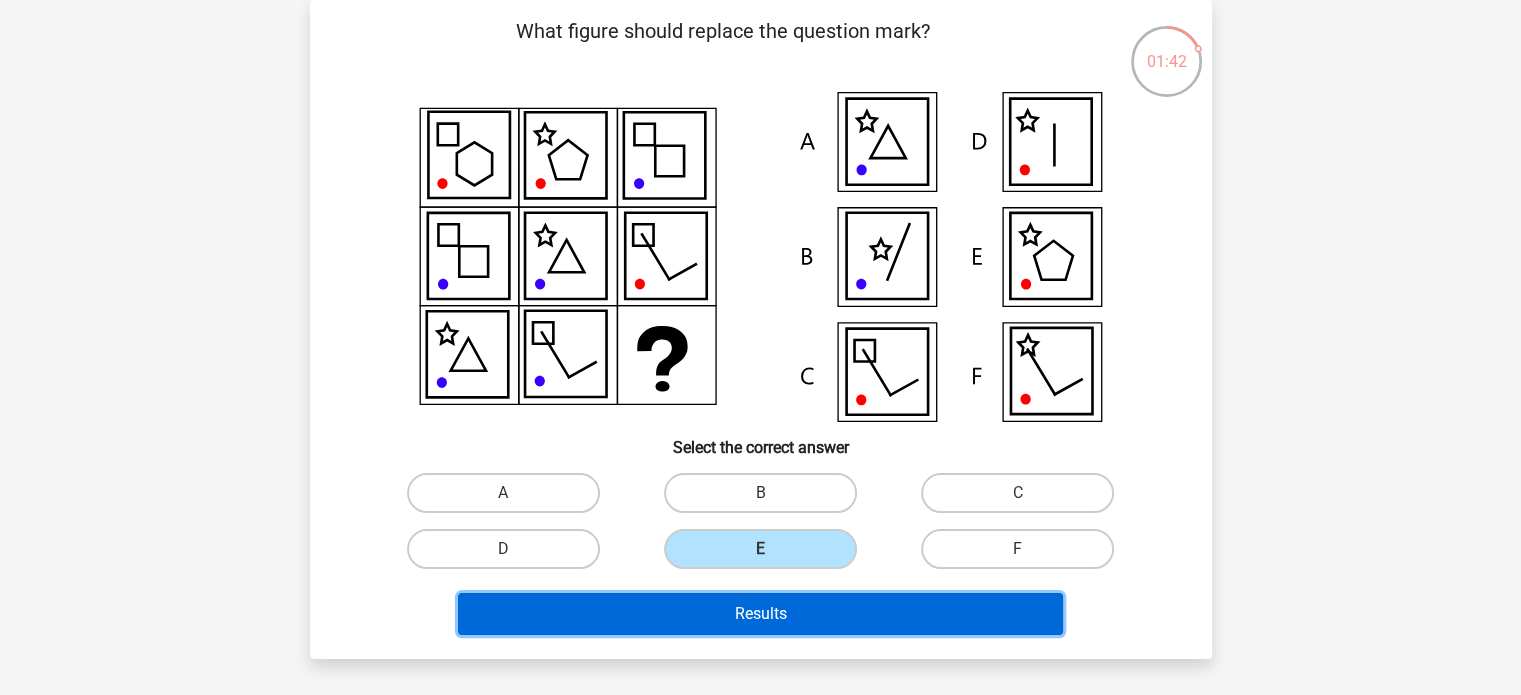 click on "Results" at bounding box center (760, 614) 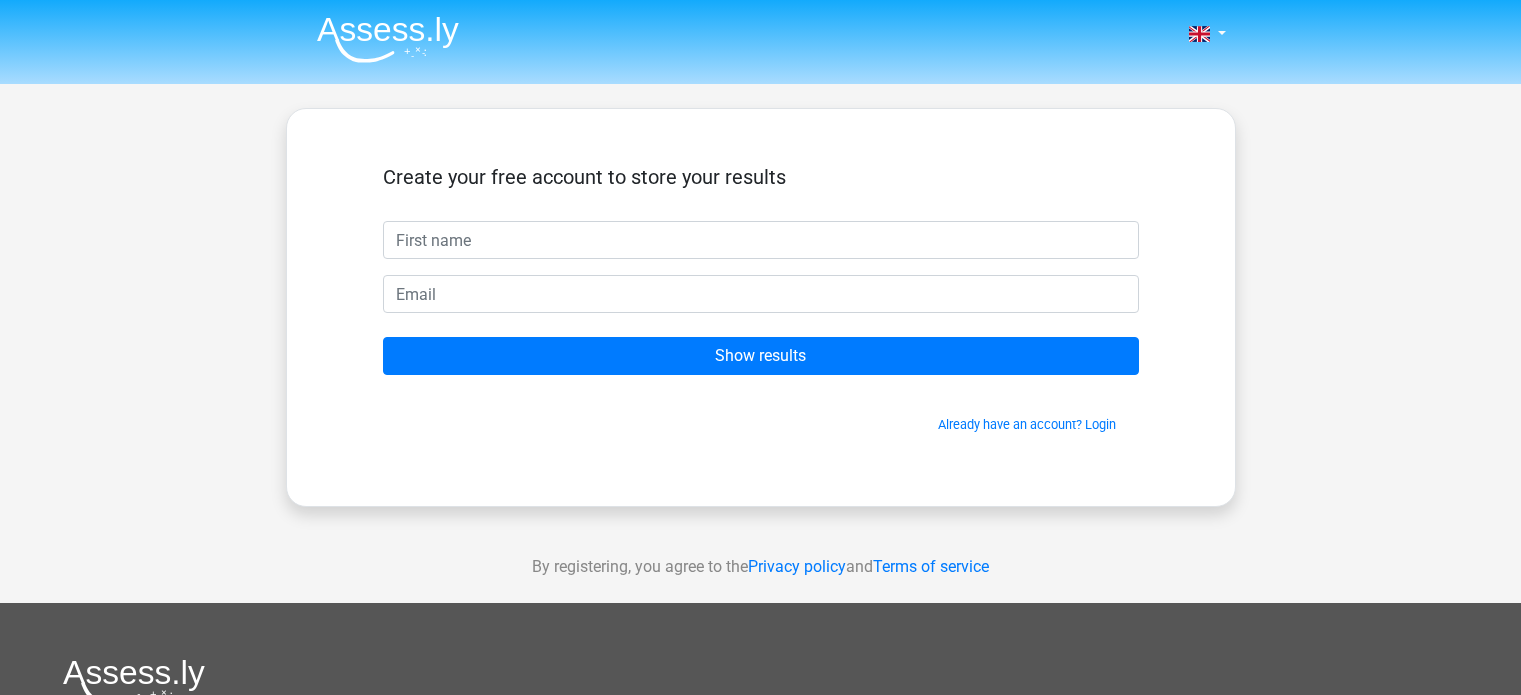 scroll, scrollTop: 0, scrollLeft: 0, axis: both 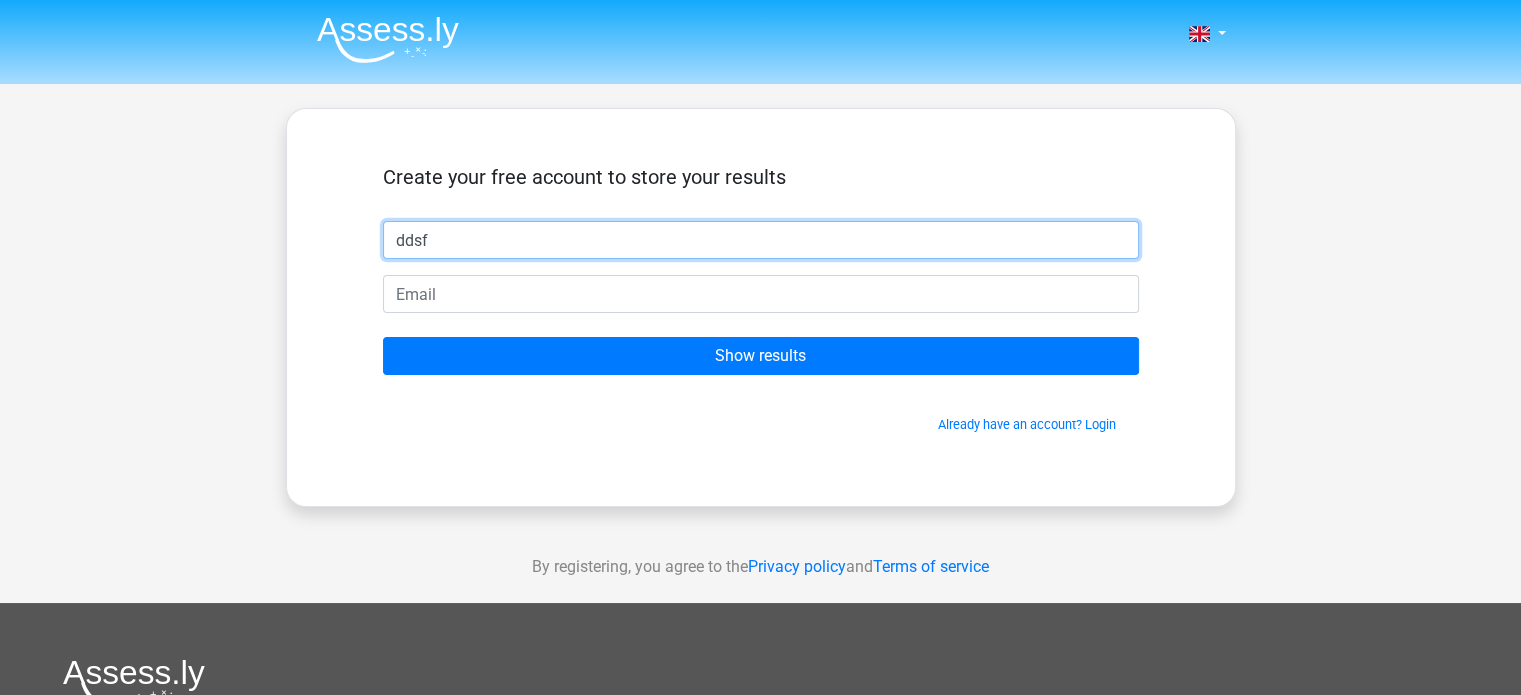 type on "ddsf" 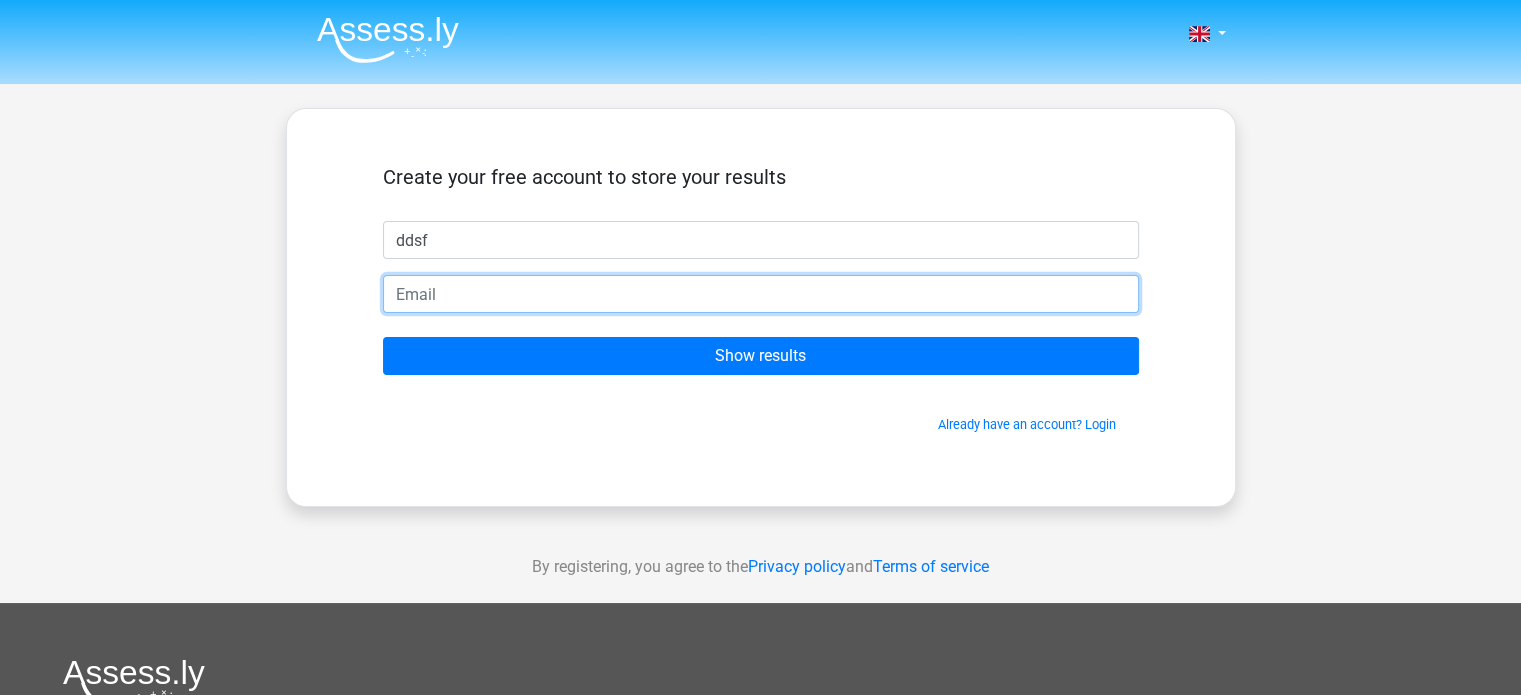 click at bounding box center [761, 294] 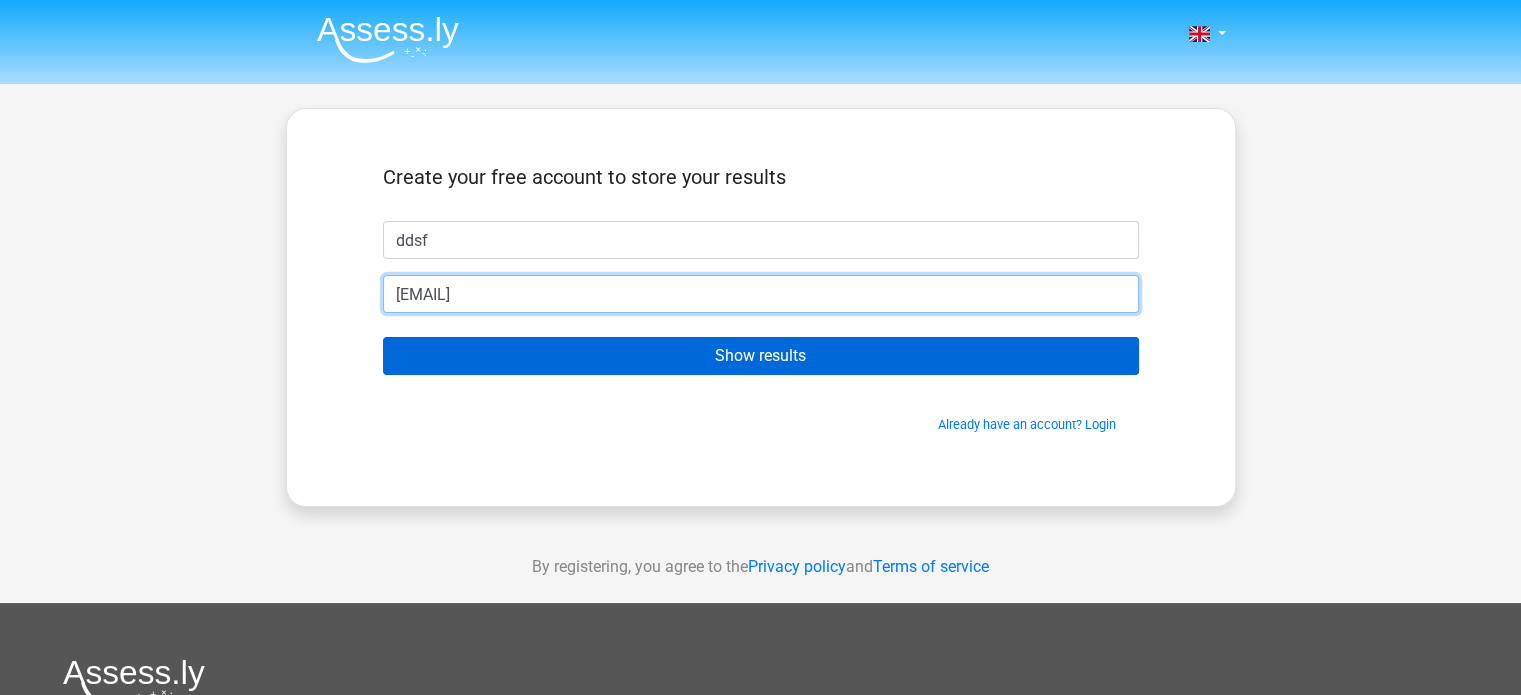 type on "[EMAIL]" 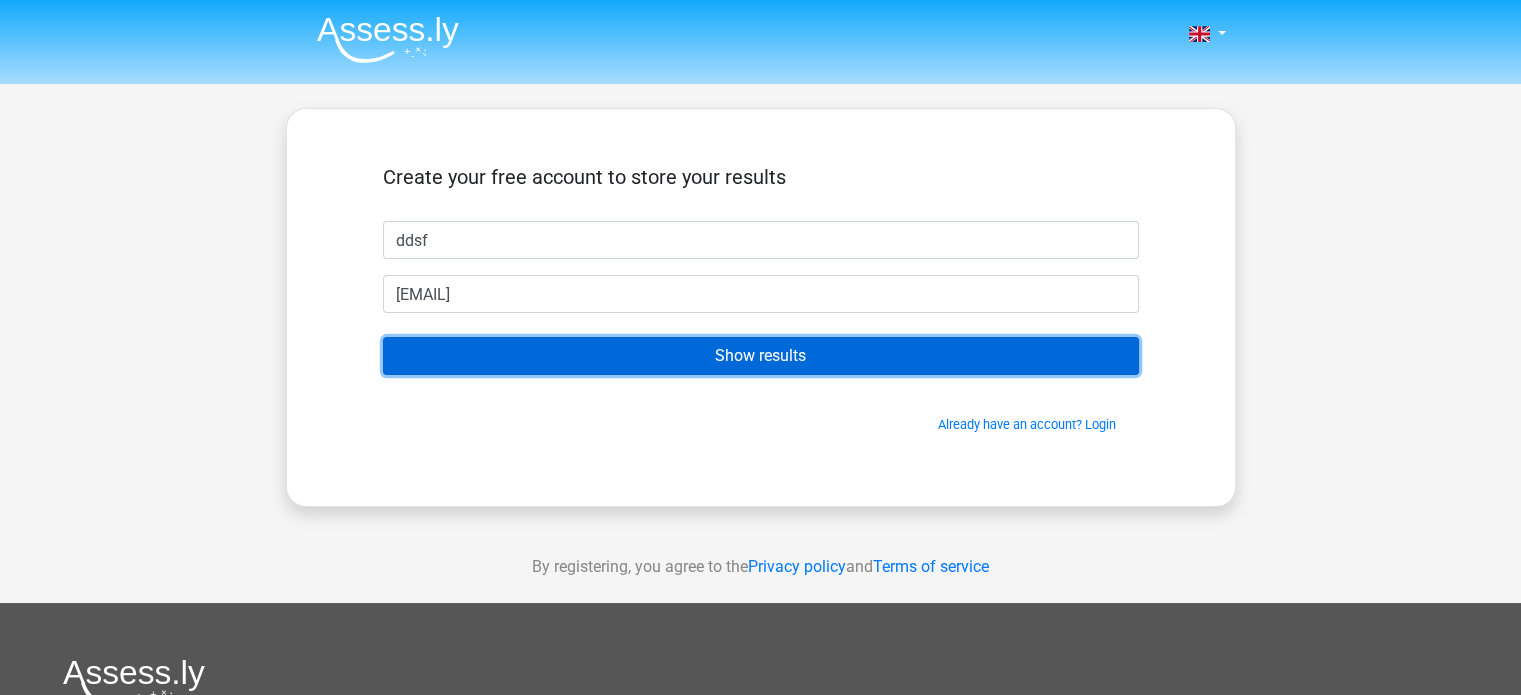 click on "Show results" at bounding box center [761, 356] 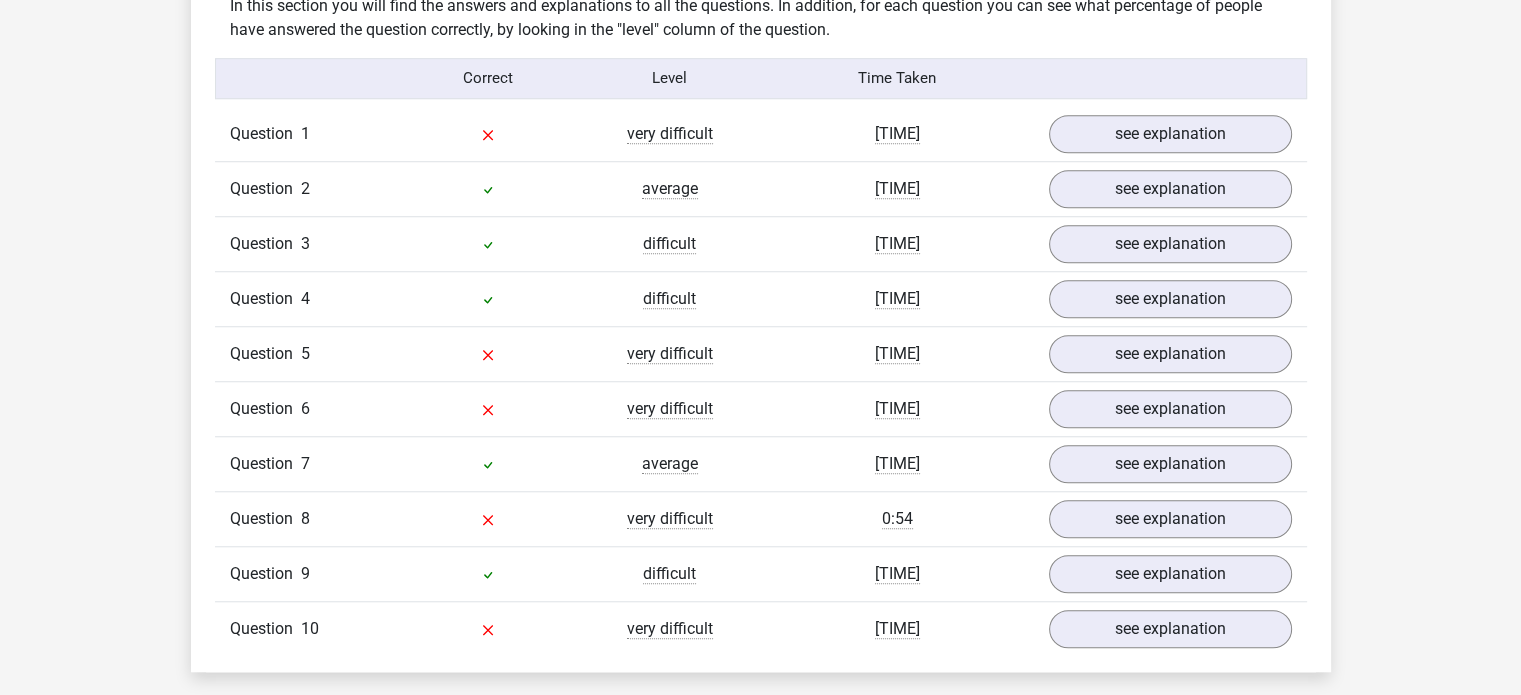 scroll, scrollTop: 1578, scrollLeft: 0, axis: vertical 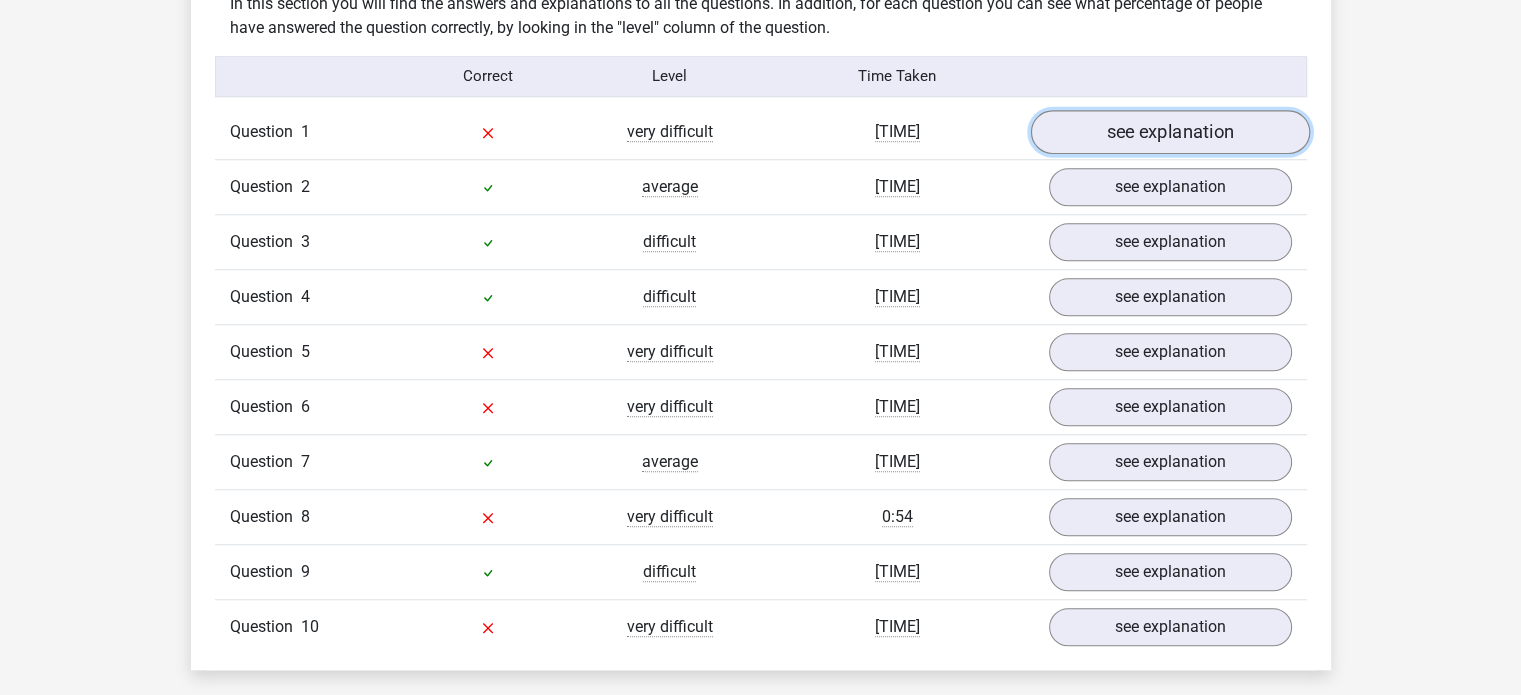 click on "see explanation" at bounding box center [1169, 132] 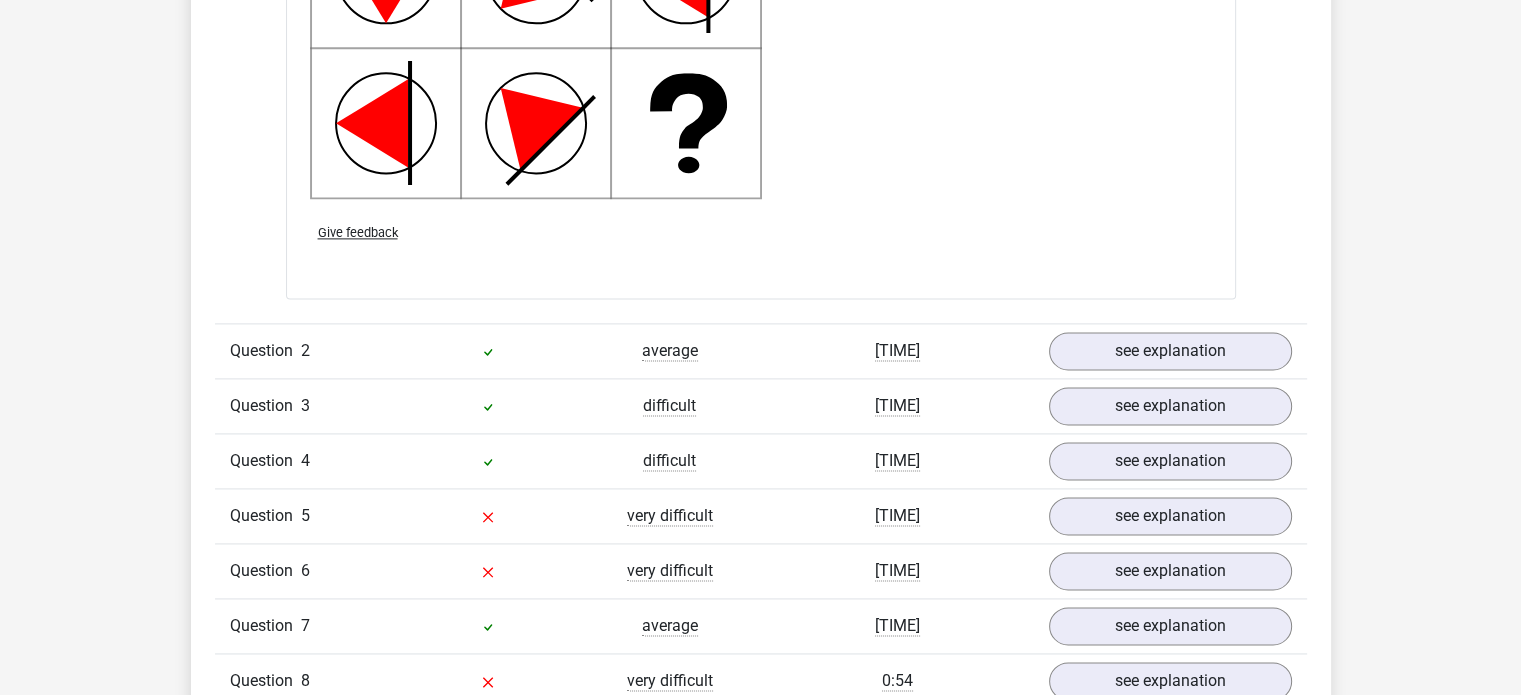 scroll, scrollTop: 2920, scrollLeft: 0, axis: vertical 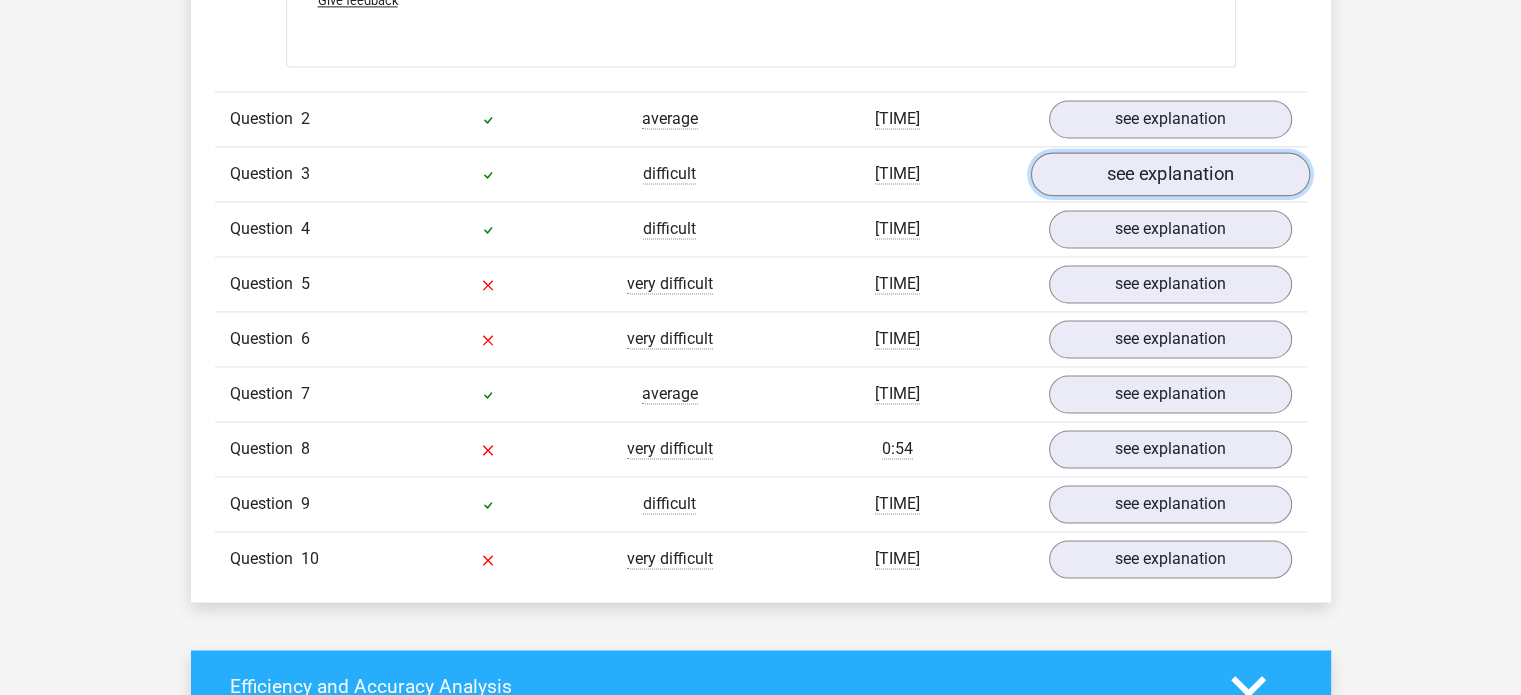 click on "see explanation" at bounding box center [1169, 174] 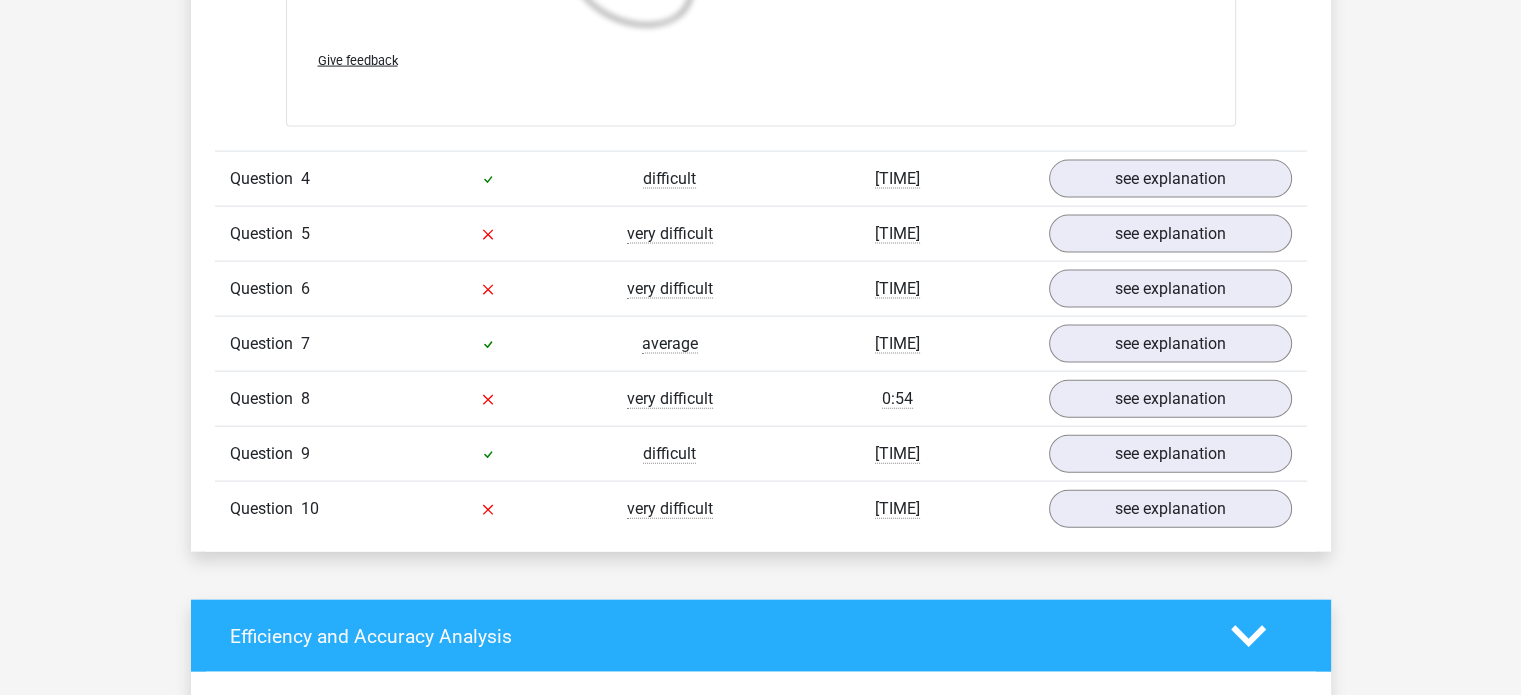 scroll, scrollTop: 4372, scrollLeft: 0, axis: vertical 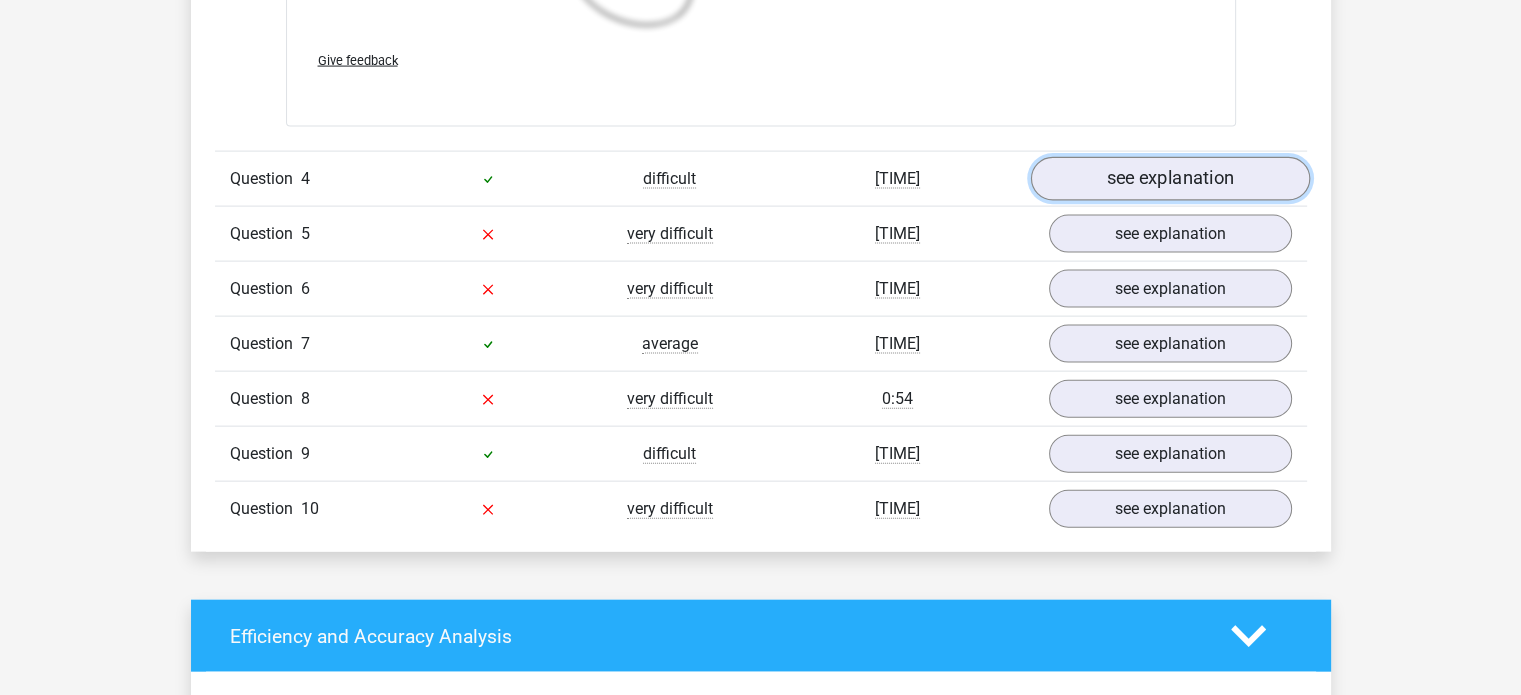 click on "see explanation" at bounding box center [1169, 179] 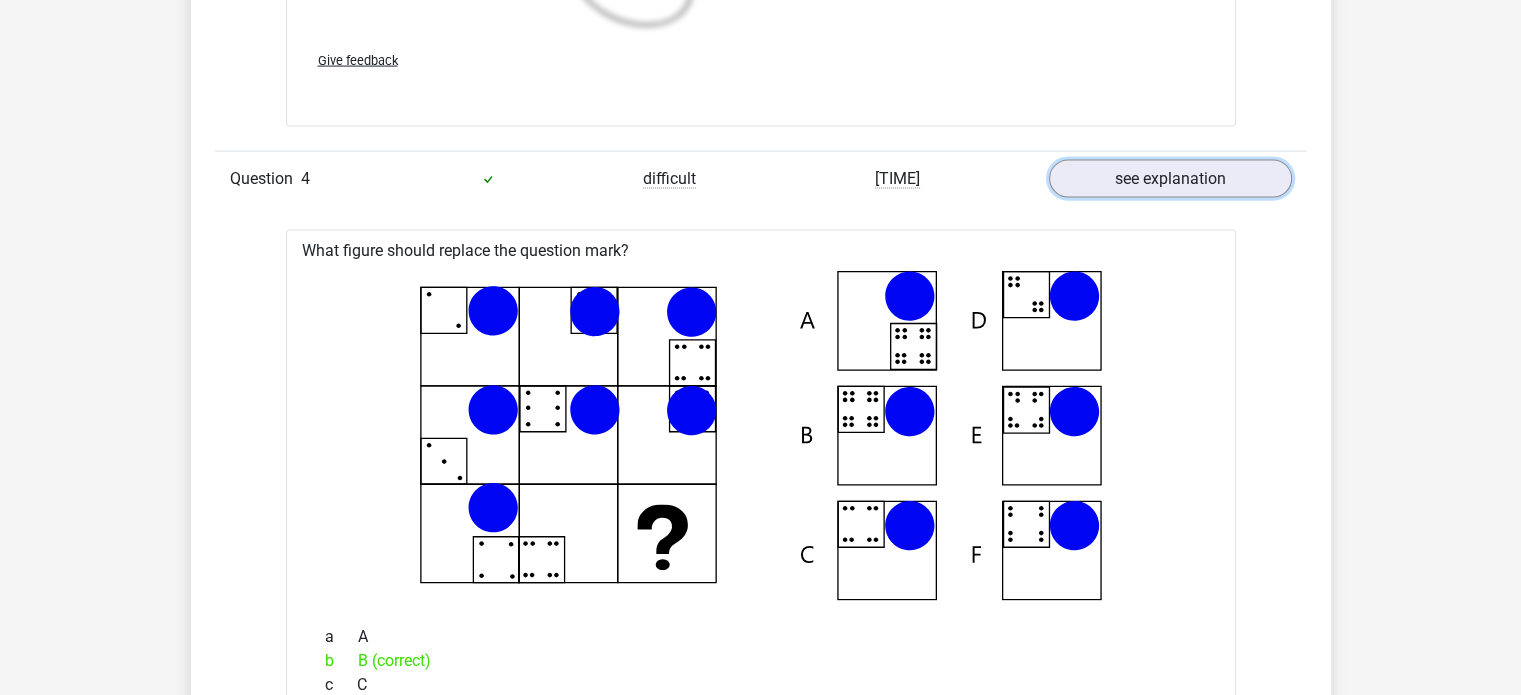 scroll, scrollTop: 4442, scrollLeft: 0, axis: vertical 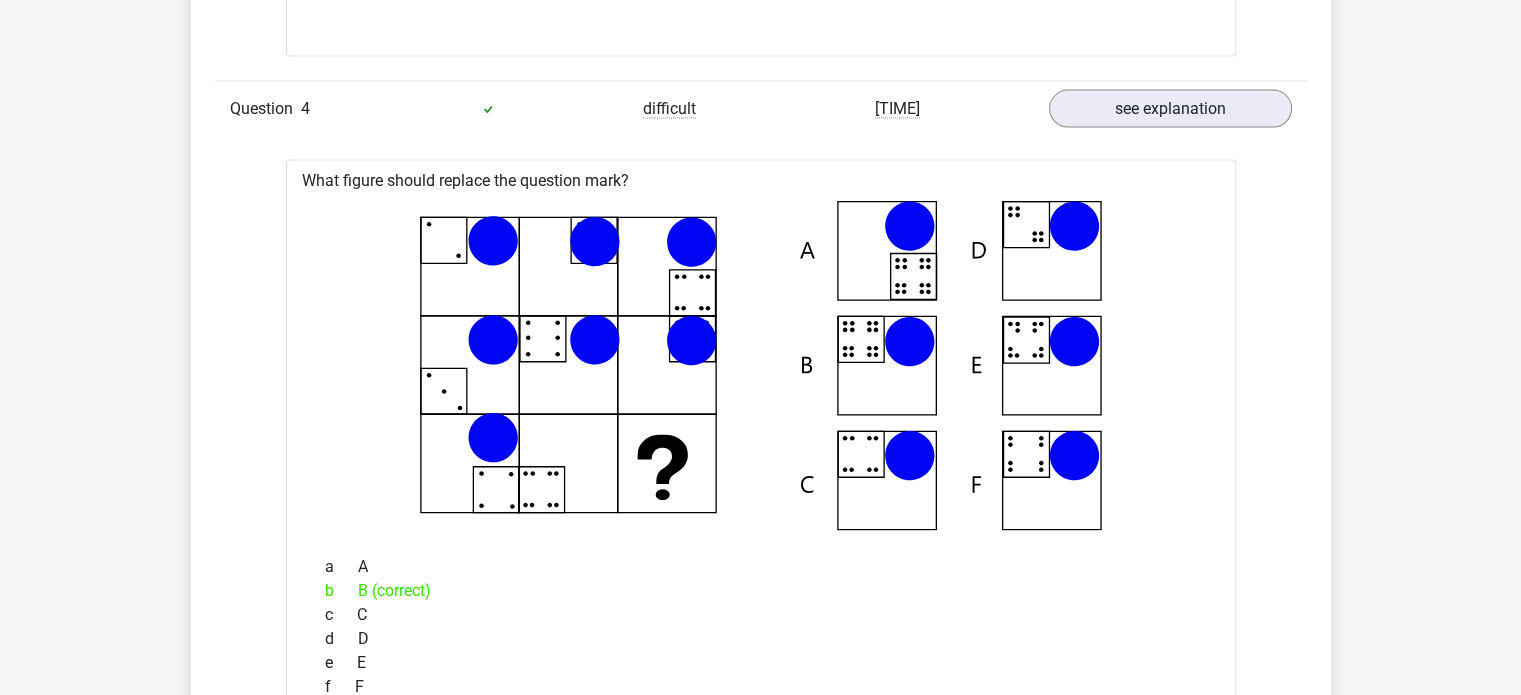 drag, startPoint x: 804, startPoint y: 358, endPoint x: 816, endPoint y: 365, distance: 13.892444 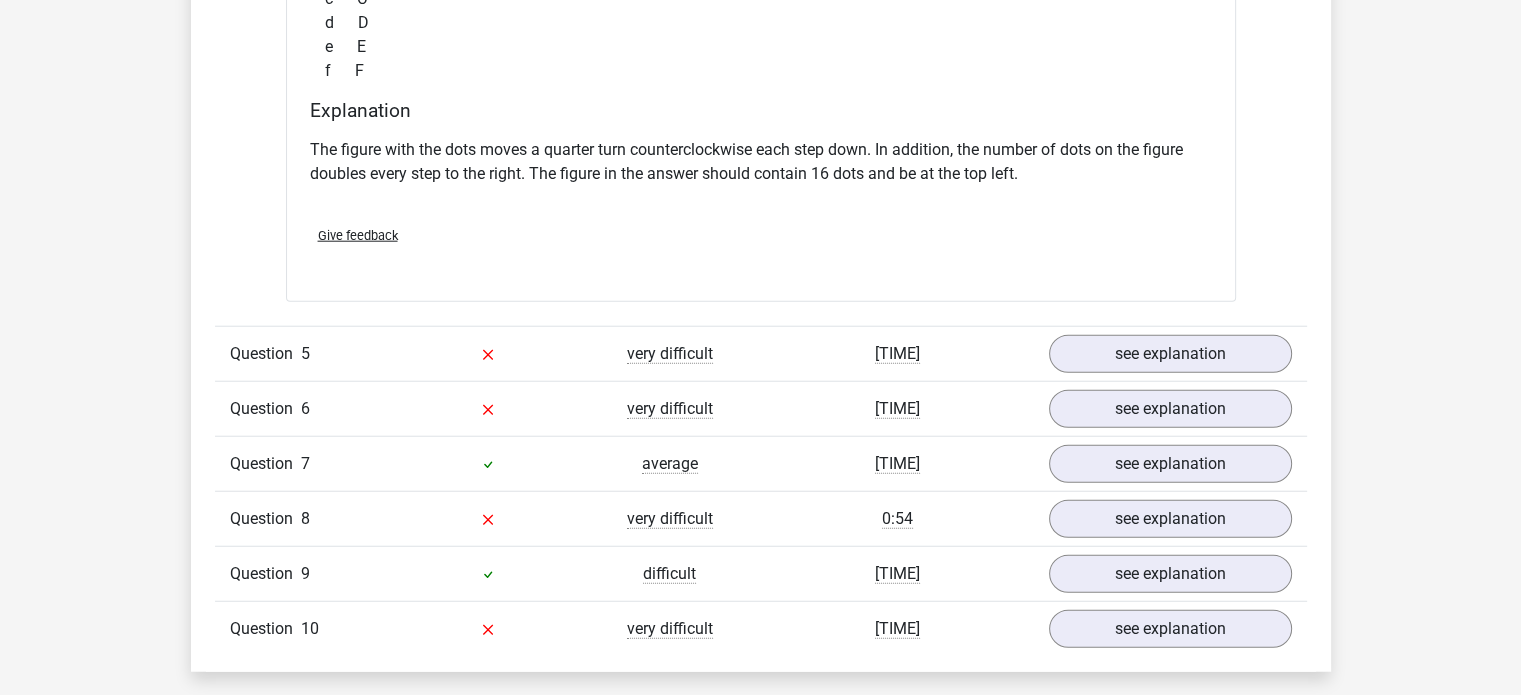 scroll, scrollTop: 5134, scrollLeft: 0, axis: vertical 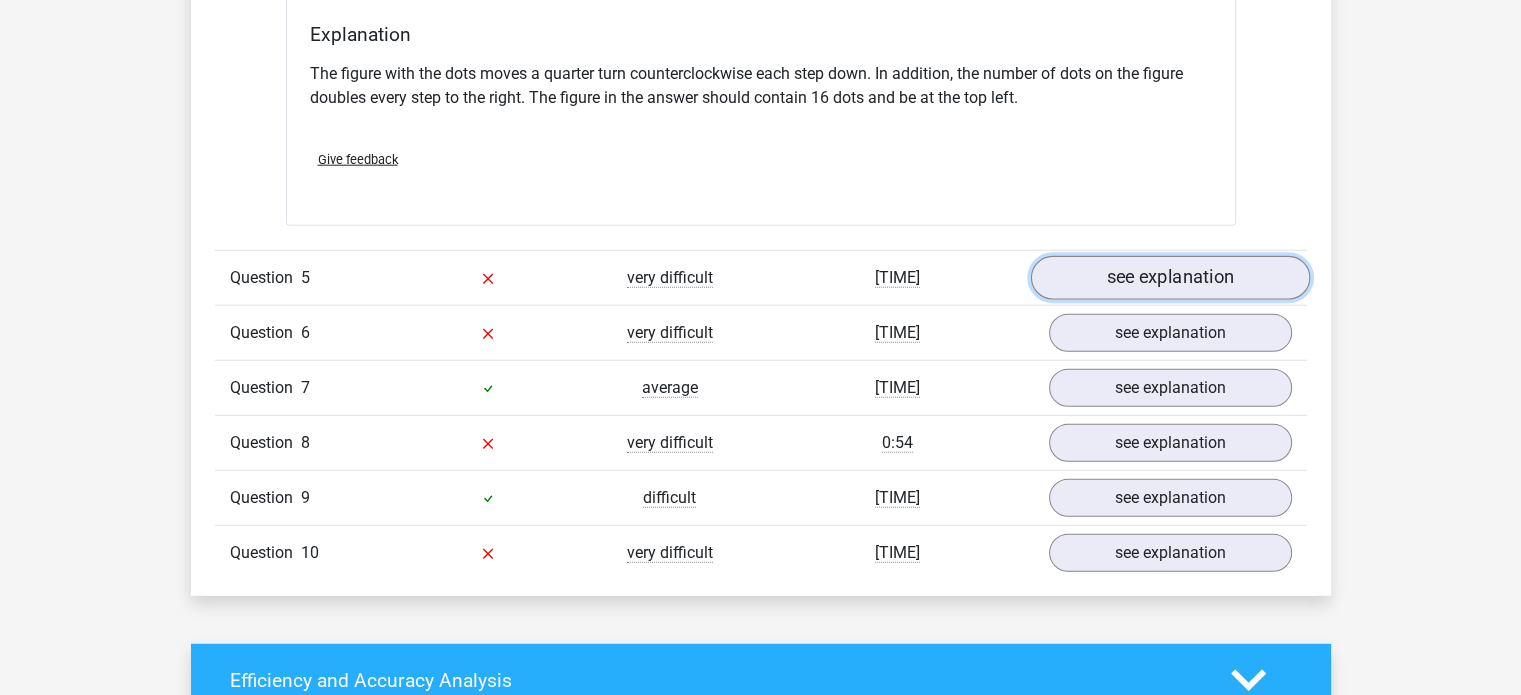 click on "see explanation" at bounding box center (1169, 279) 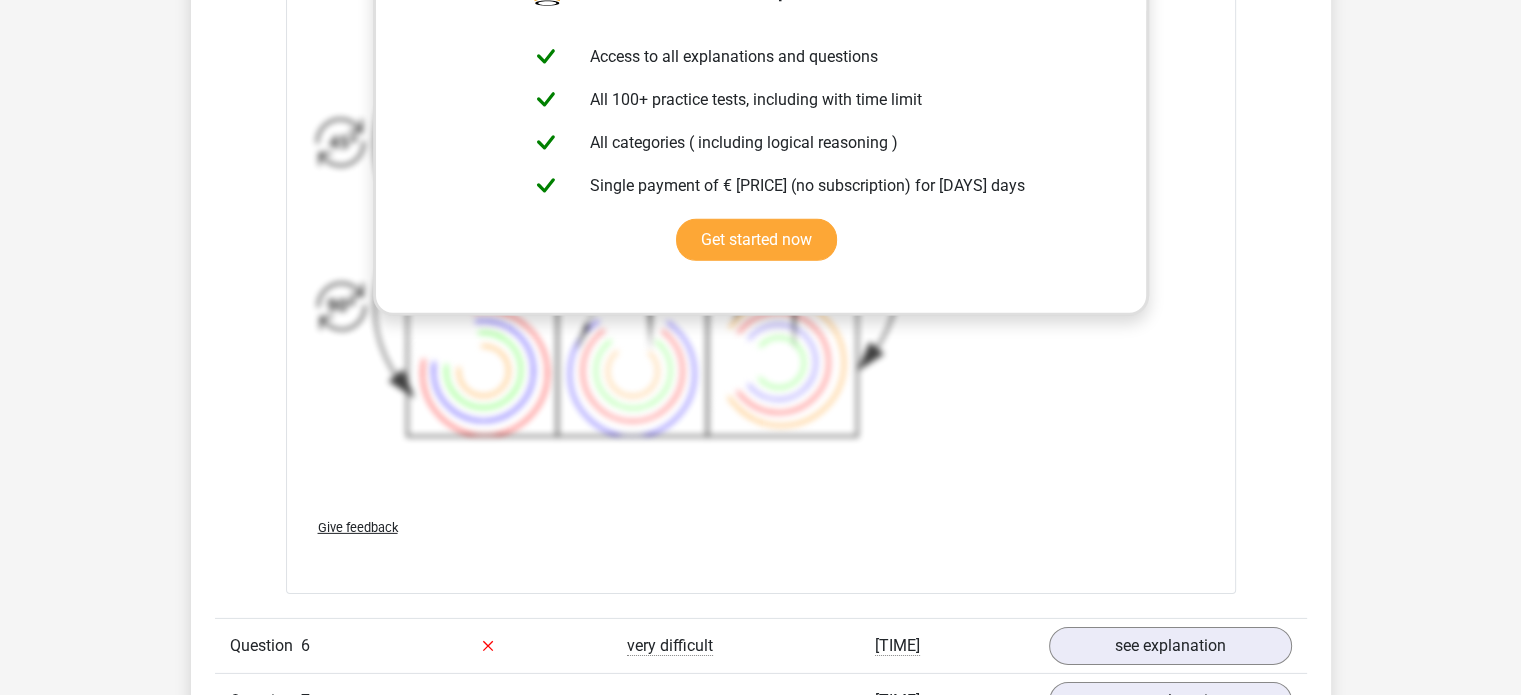scroll, scrollTop: 6655, scrollLeft: 0, axis: vertical 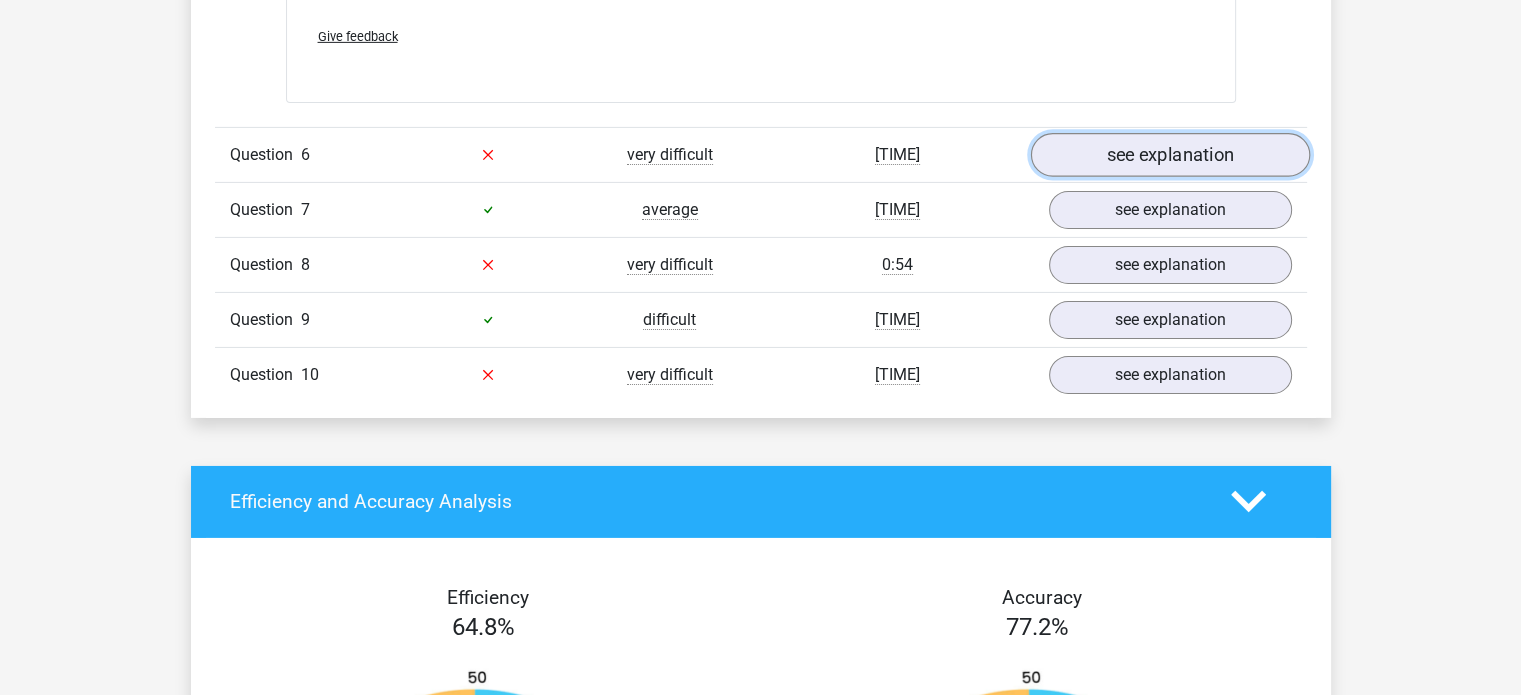 click on "see explanation" at bounding box center (1169, 155) 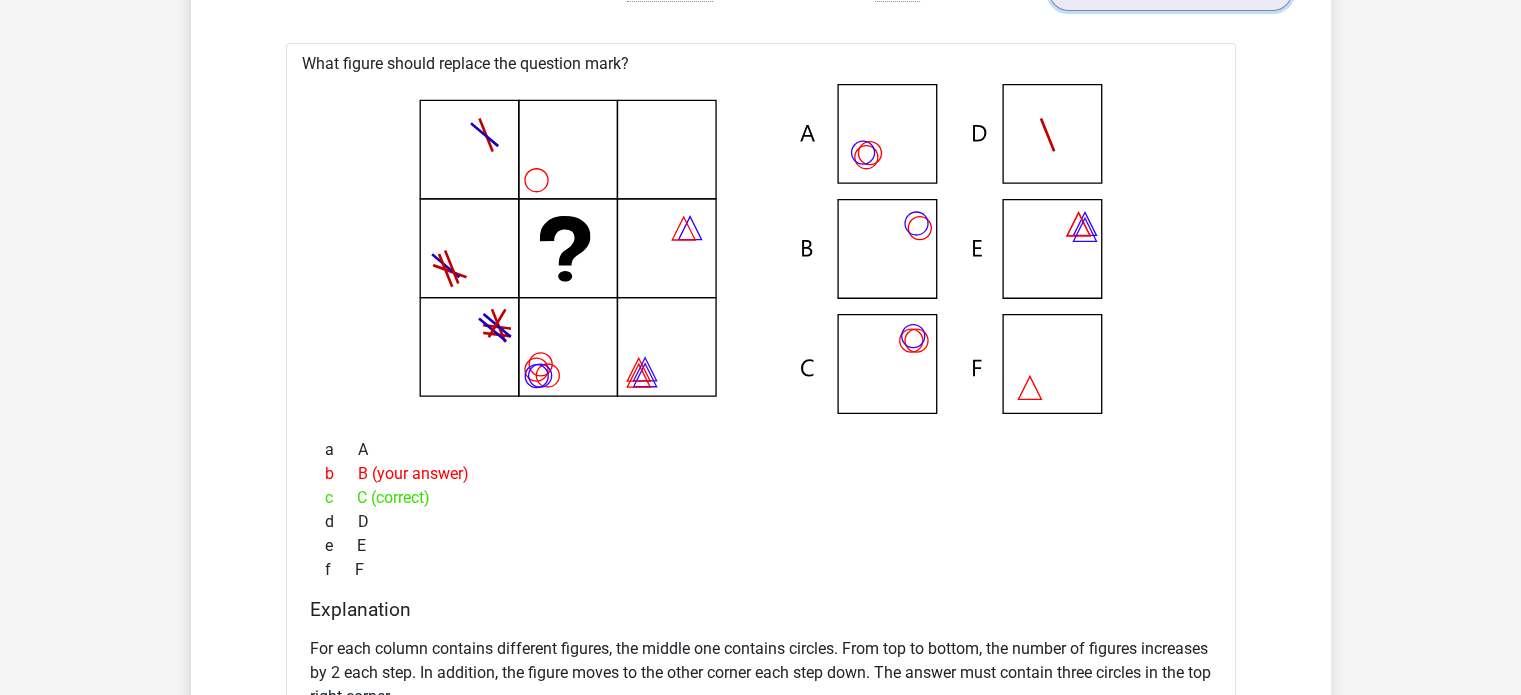 scroll, scrollTop: 6819, scrollLeft: 0, axis: vertical 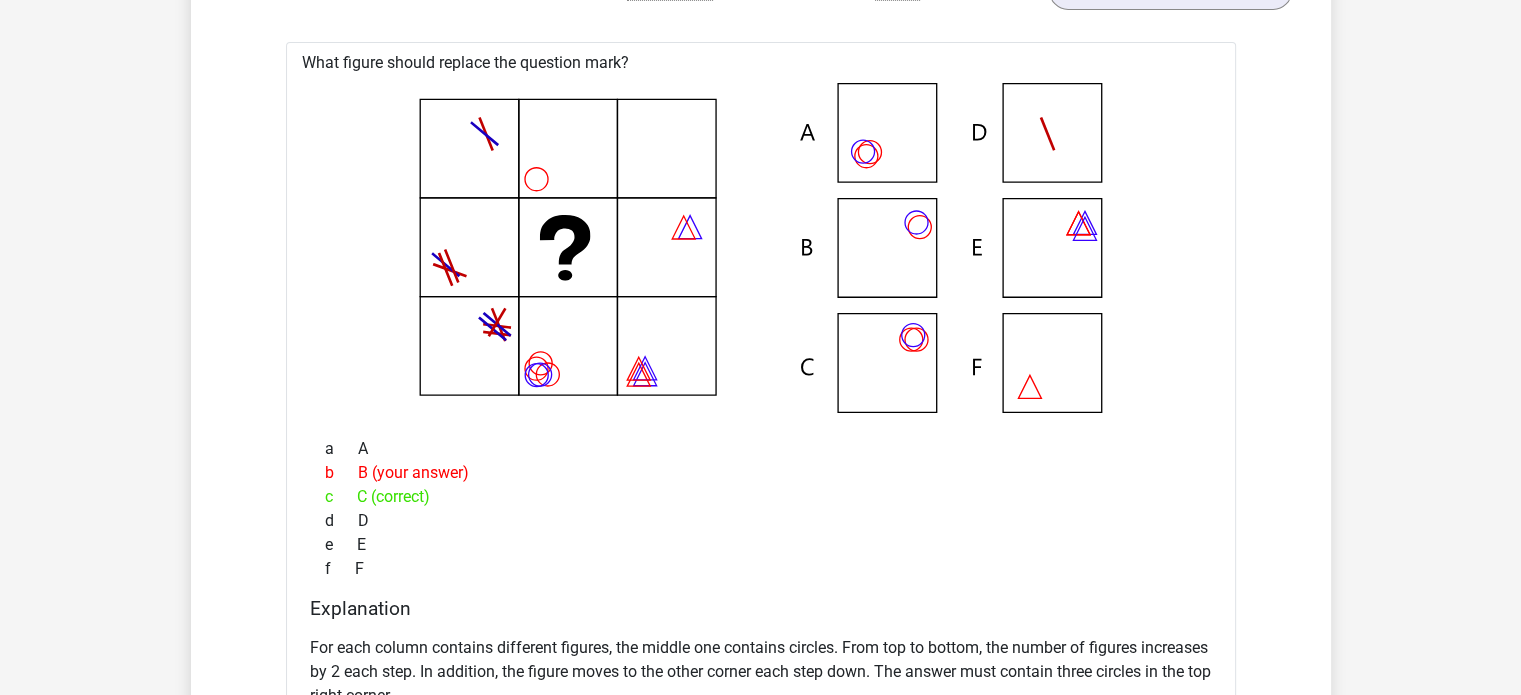 click at bounding box center (761, 248) 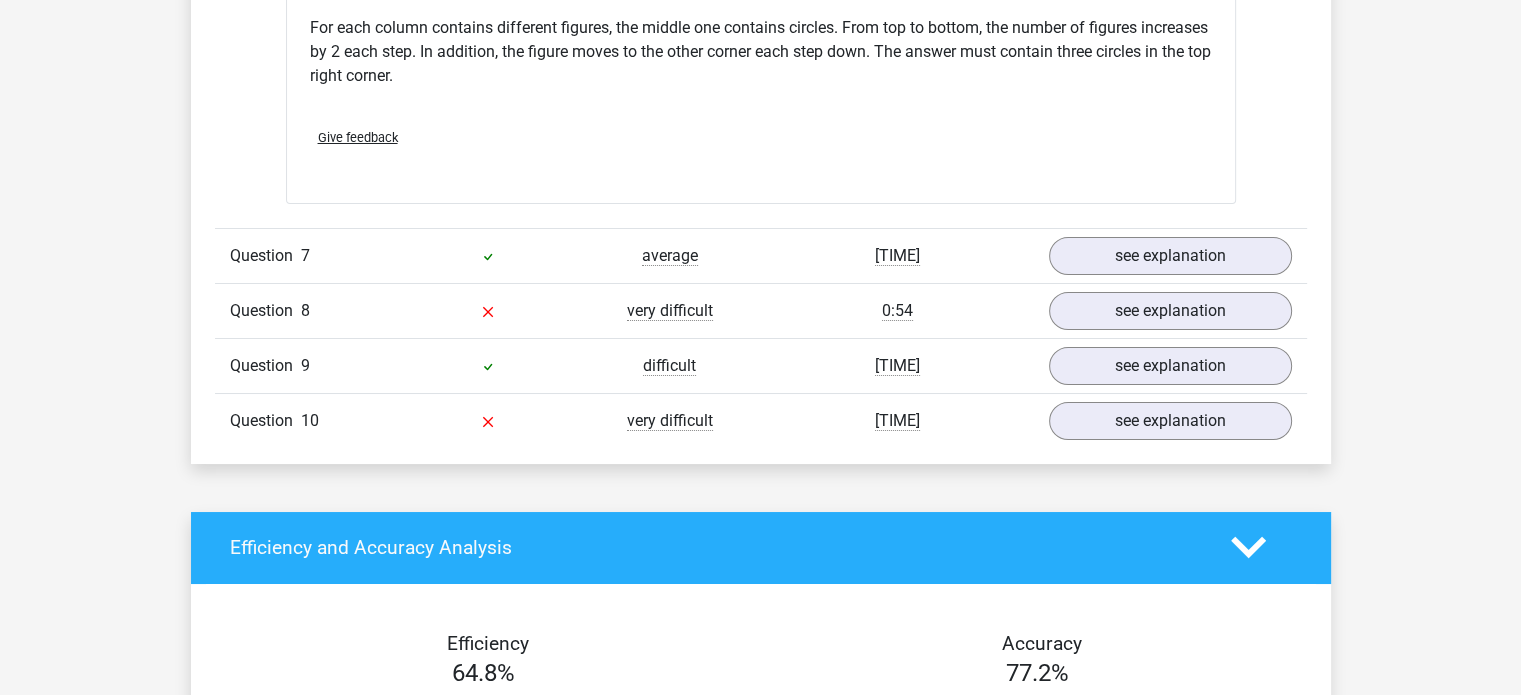 scroll, scrollTop: 7464, scrollLeft: 0, axis: vertical 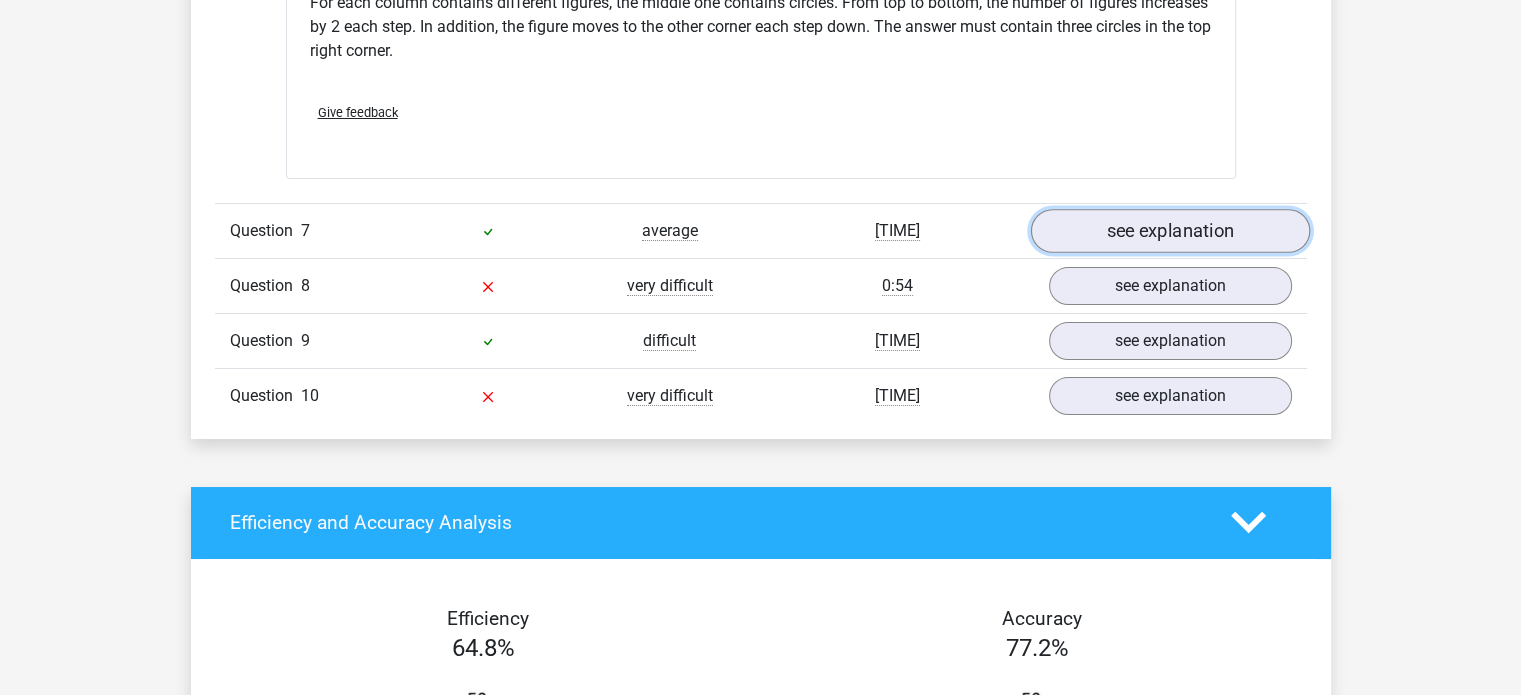 click on "see explanation" at bounding box center [1169, 231] 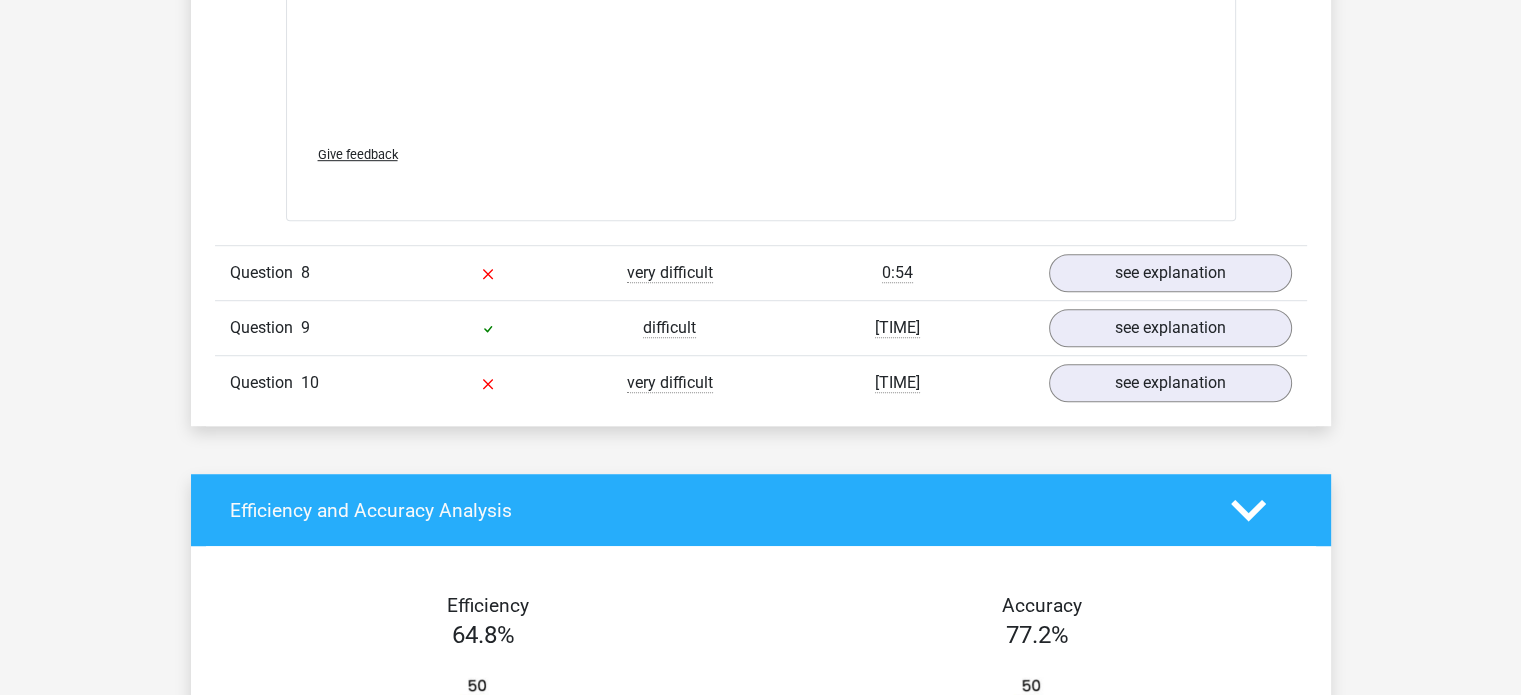 scroll, scrollTop: 8824, scrollLeft: 0, axis: vertical 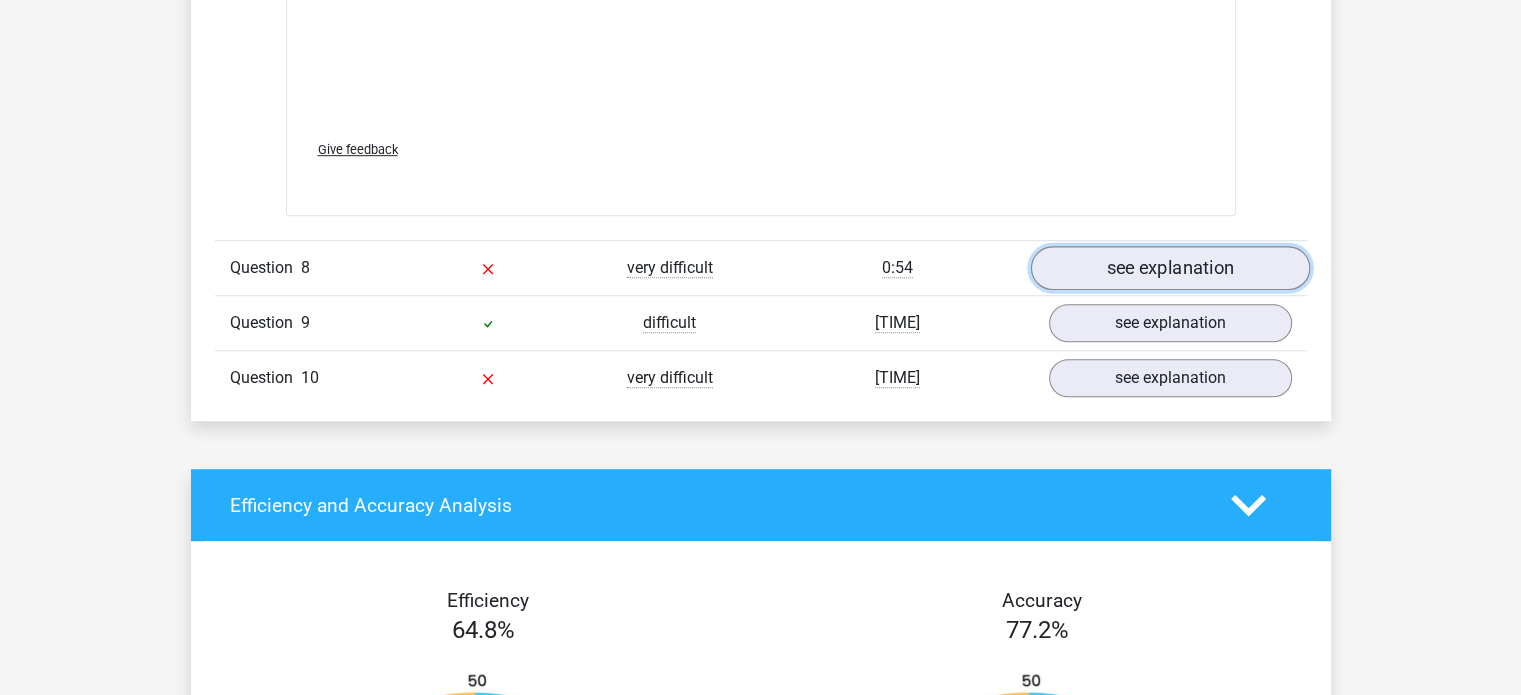 click on "see explanation" at bounding box center [1169, 268] 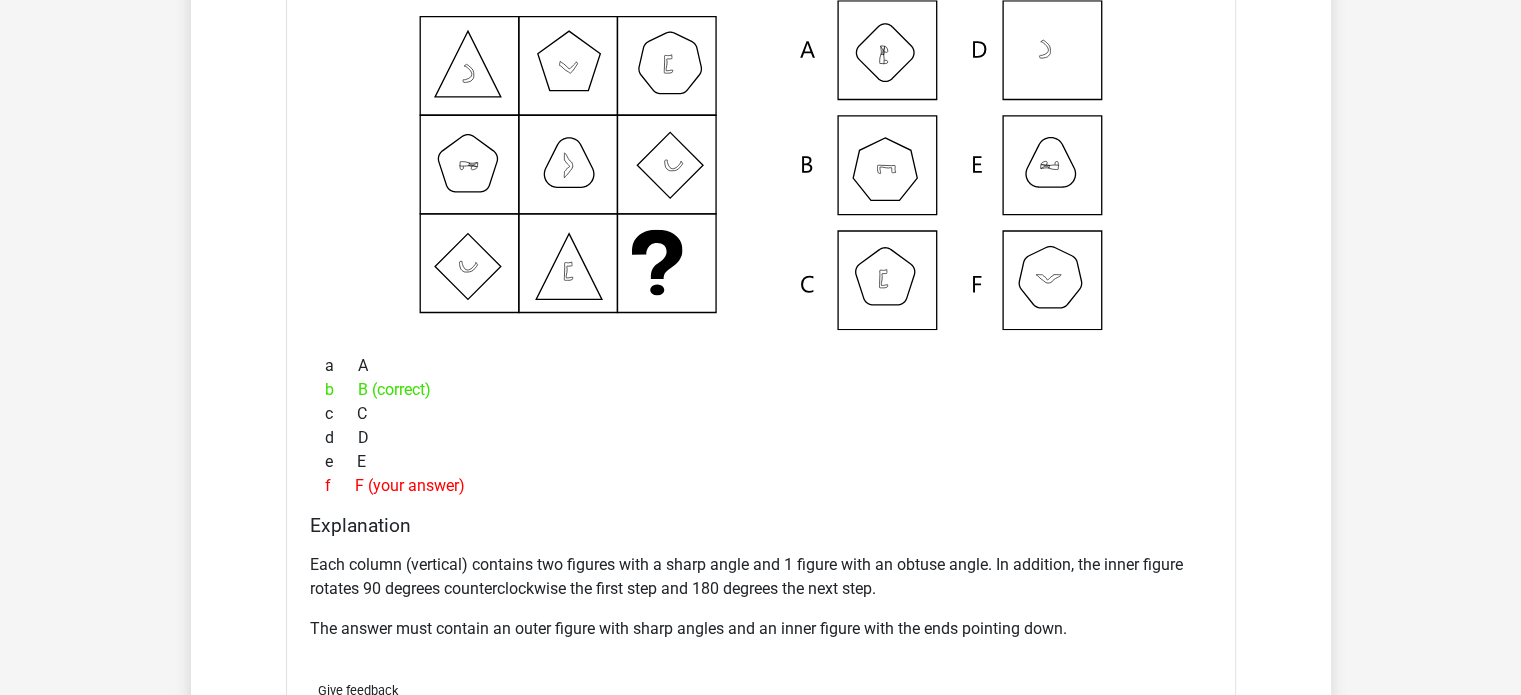scroll, scrollTop: 9182, scrollLeft: 0, axis: vertical 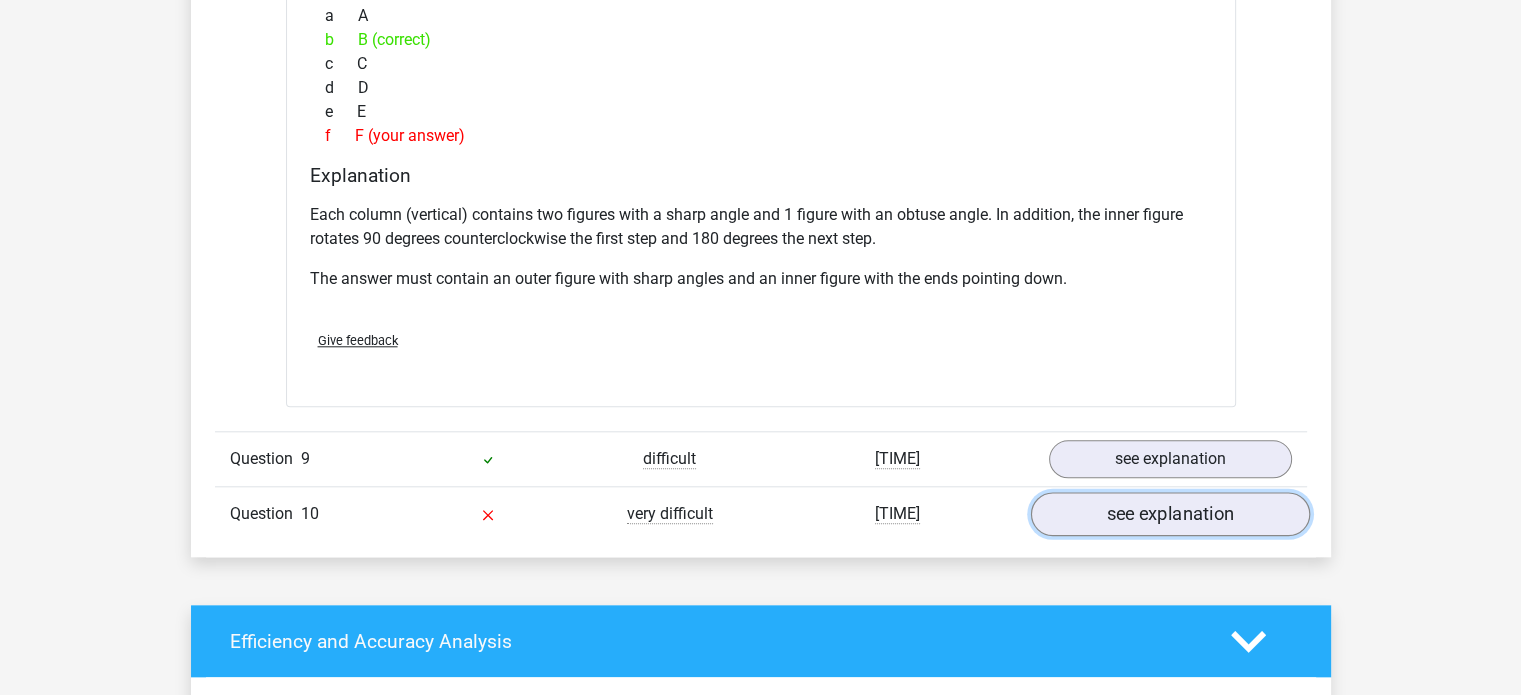 click on "see explanation" at bounding box center (1169, 514) 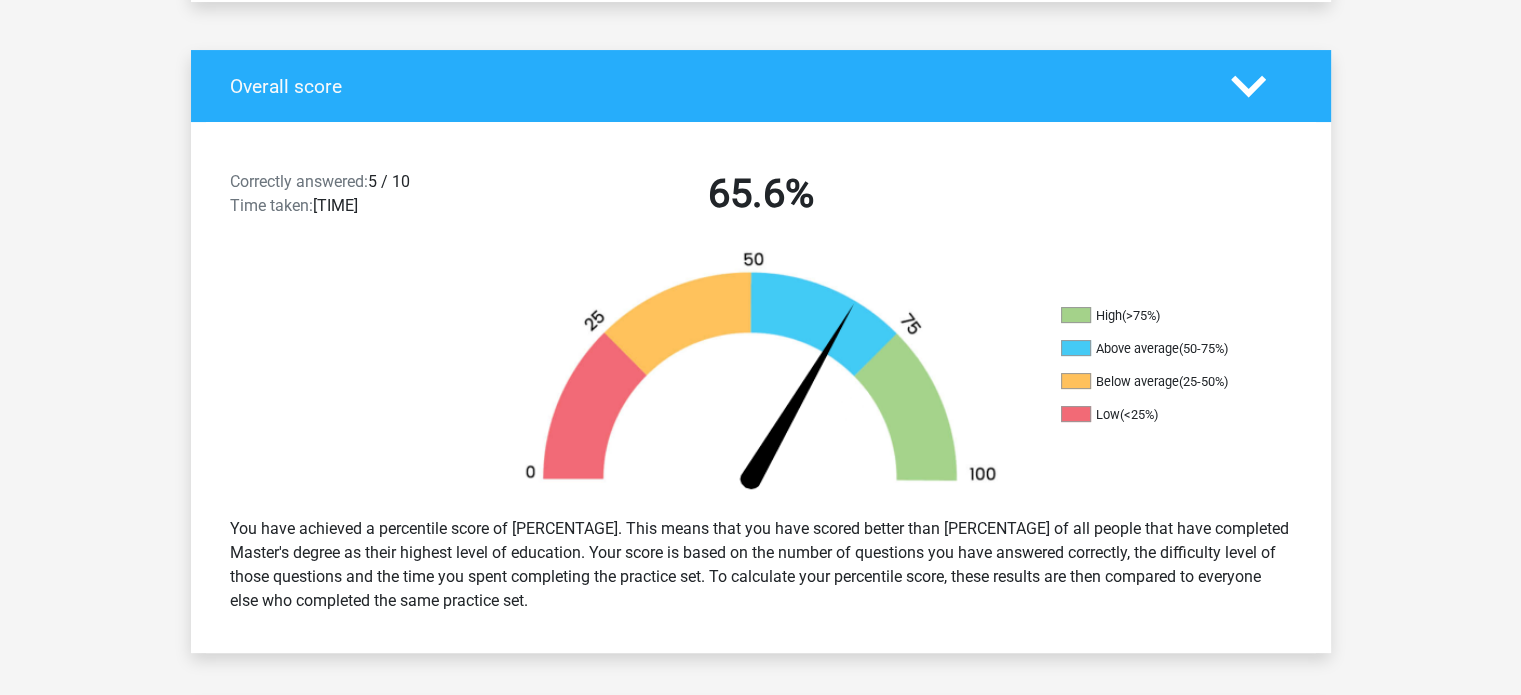 scroll, scrollTop: 0, scrollLeft: 0, axis: both 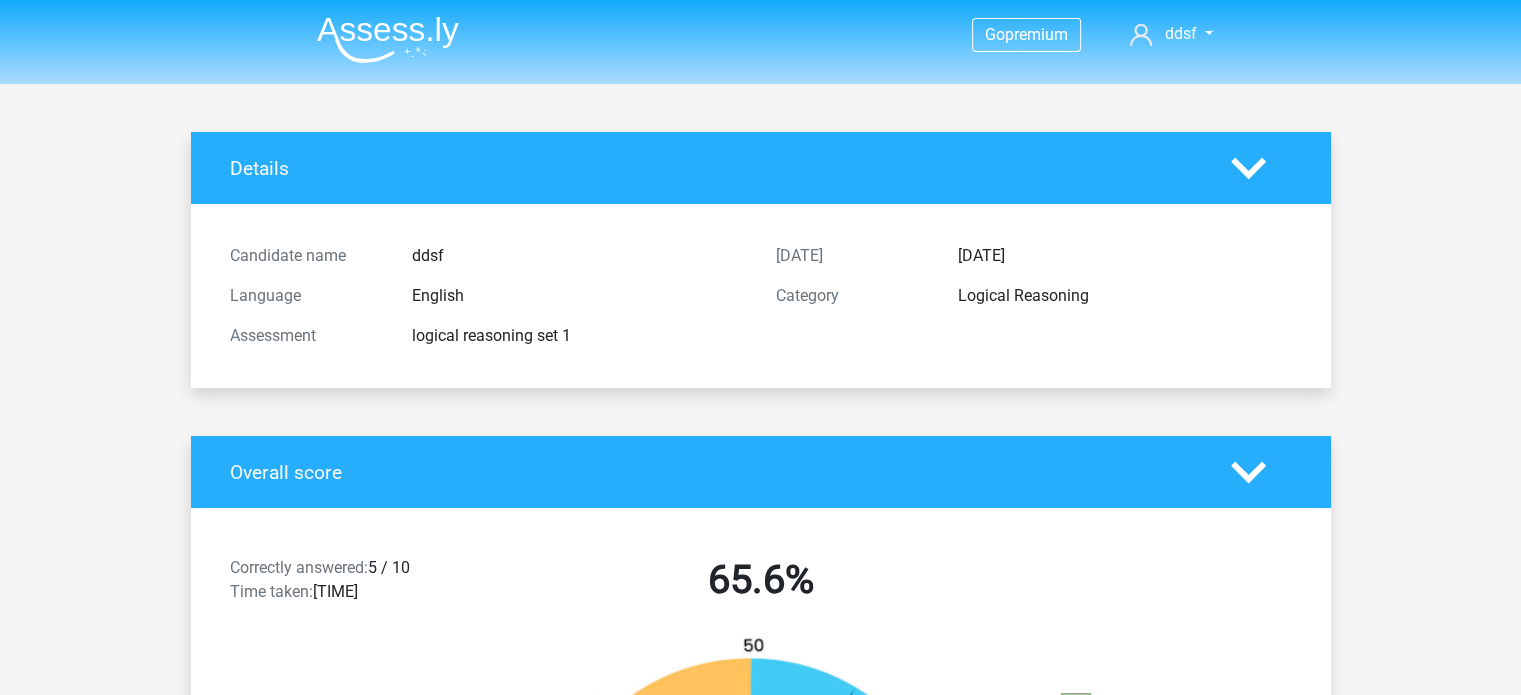click at bounding box center (388, 39) 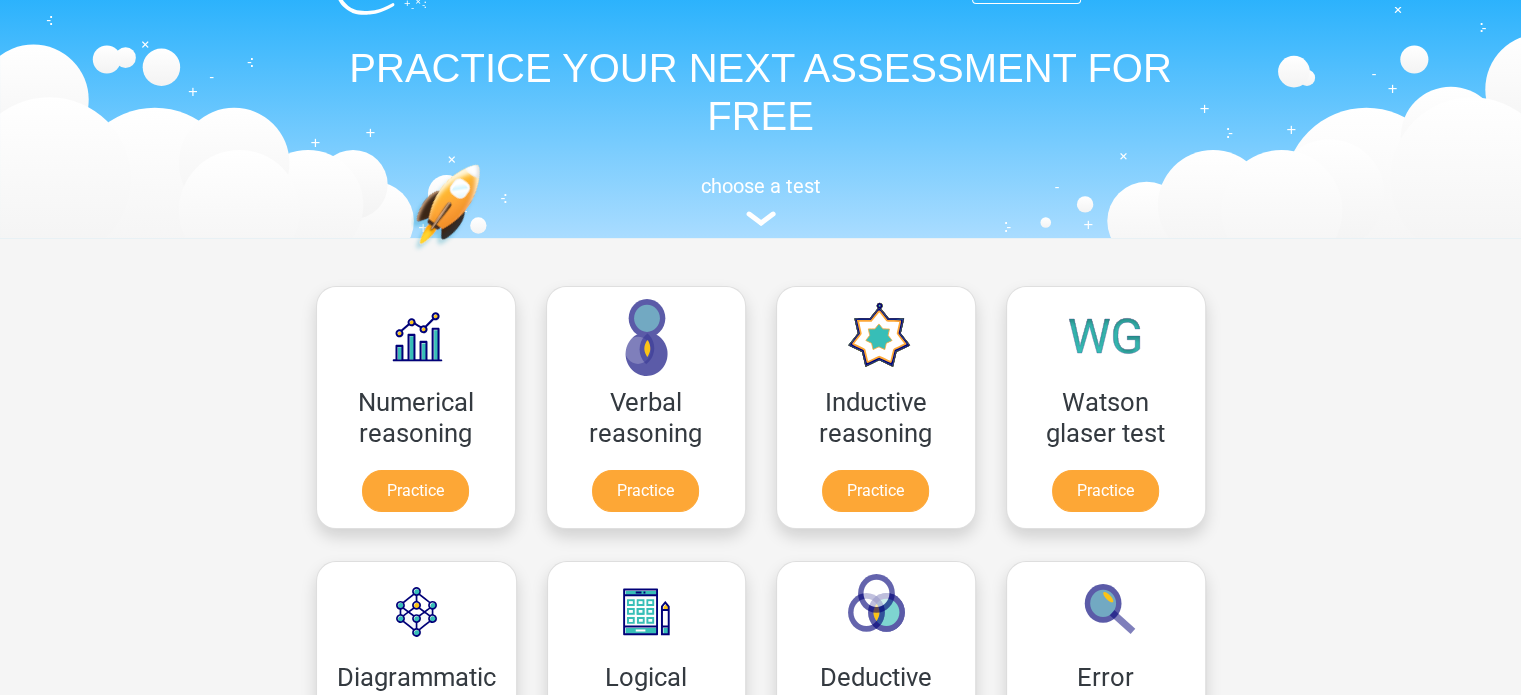 scroll, scrollTop: 144, scrollLeft: 0, axis: vertical 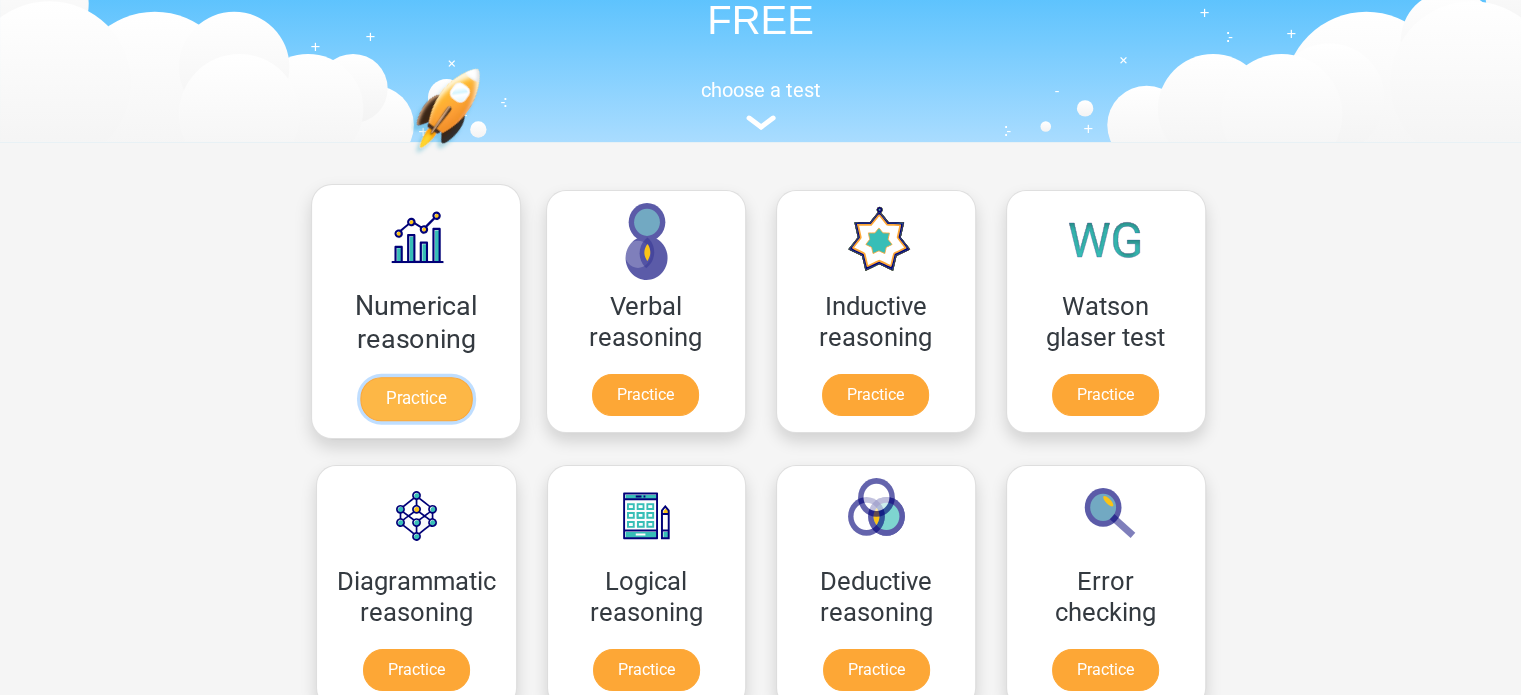 click on "Practice" at bounding box center [415, 399] 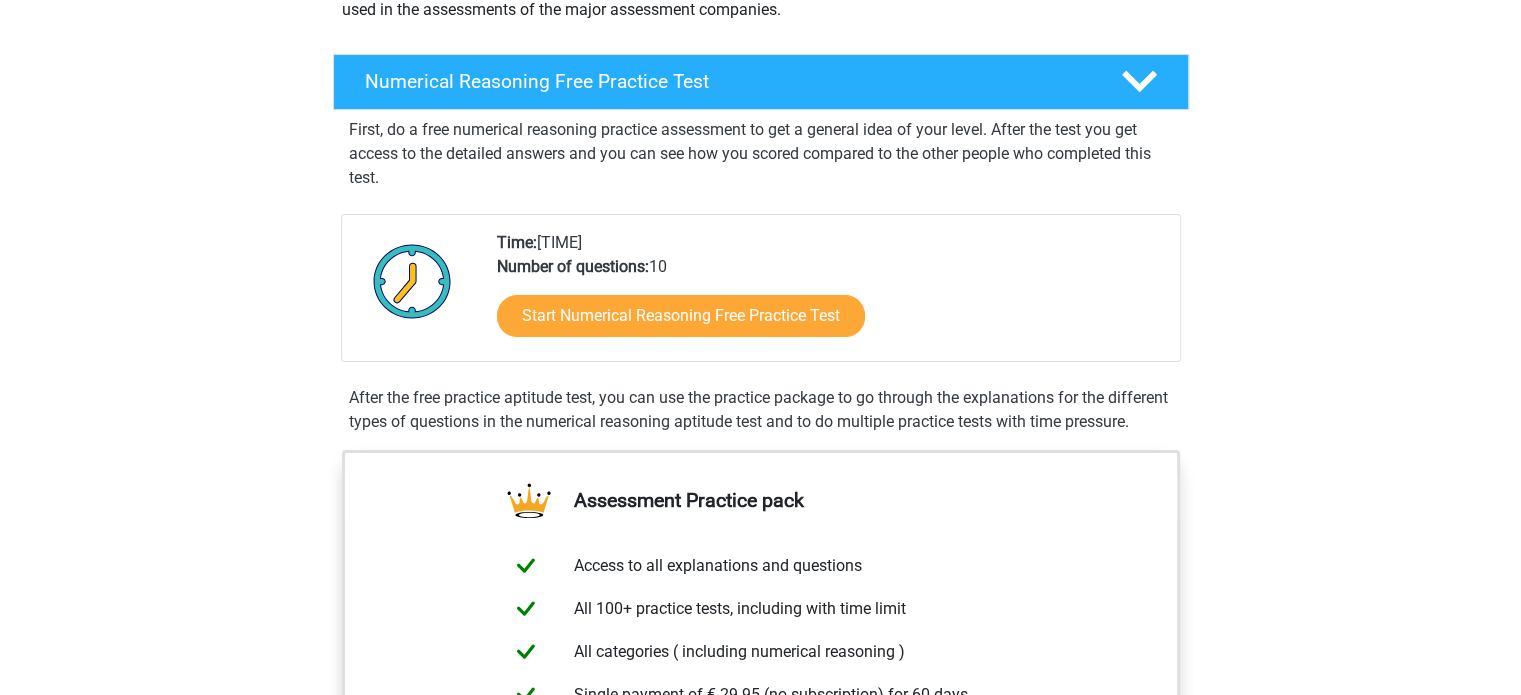 scroll, scrollTop: 292, scrollLeft: 0, axis: vertical 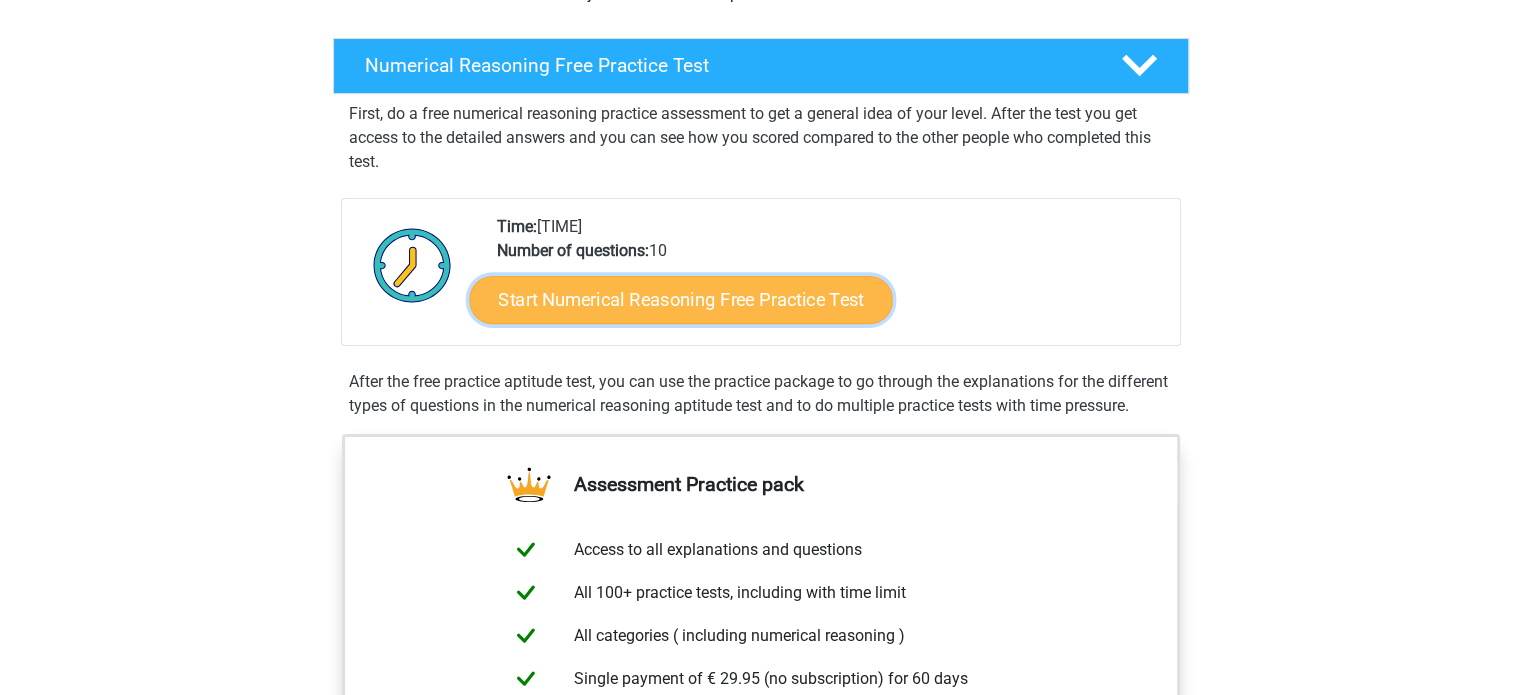 click on "Start Numerical Reasoning
Free Practice Test" at bounding box center (680, 299) 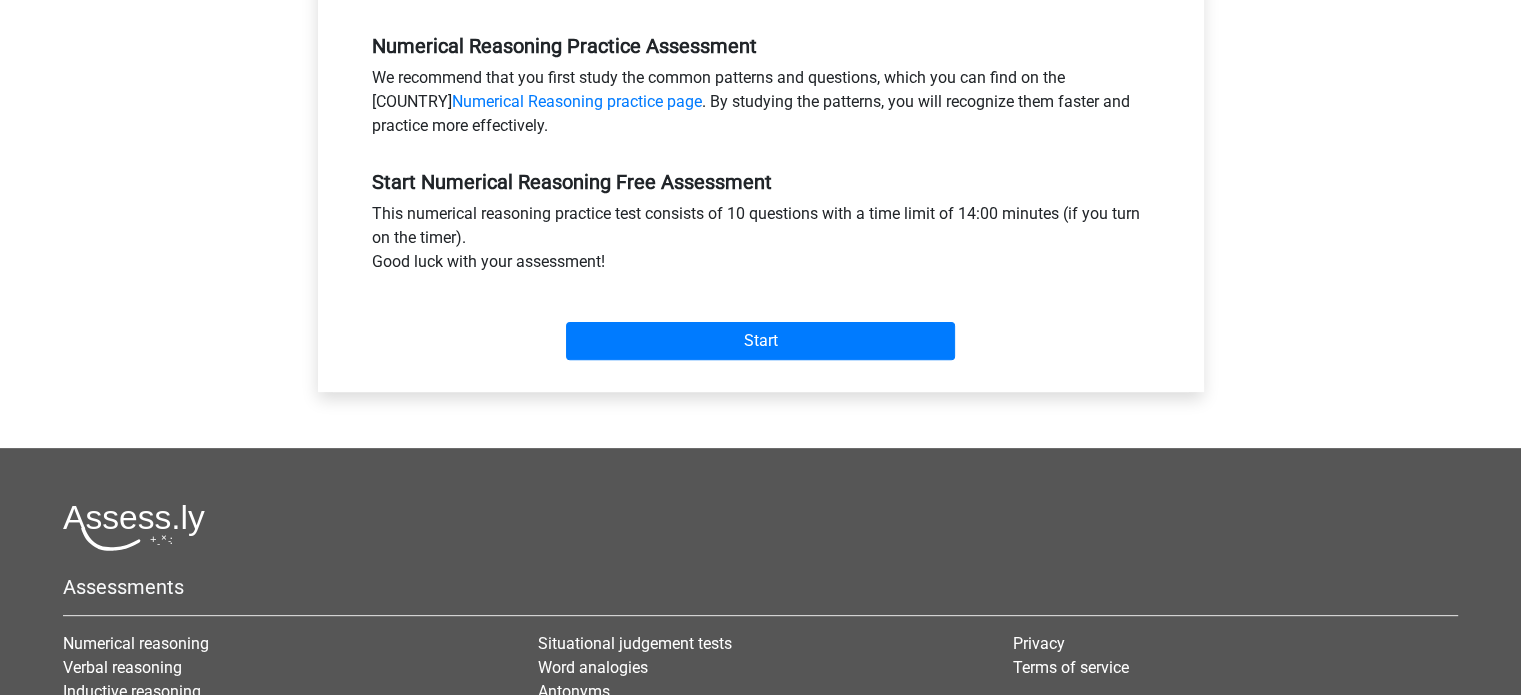 scroll, scrollTop: 660, scrollLeft: 0, axis: vertical 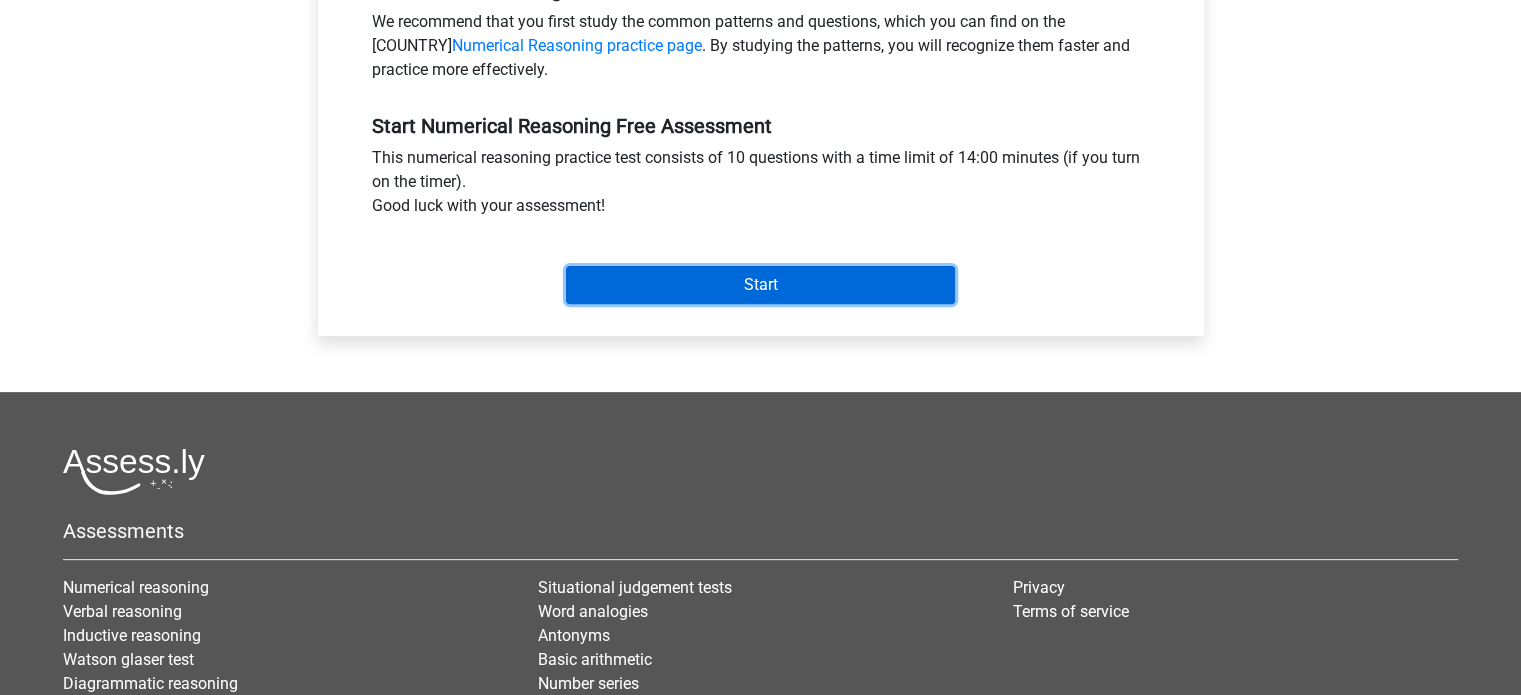 click on "Start" at bounding box center (760, 285) 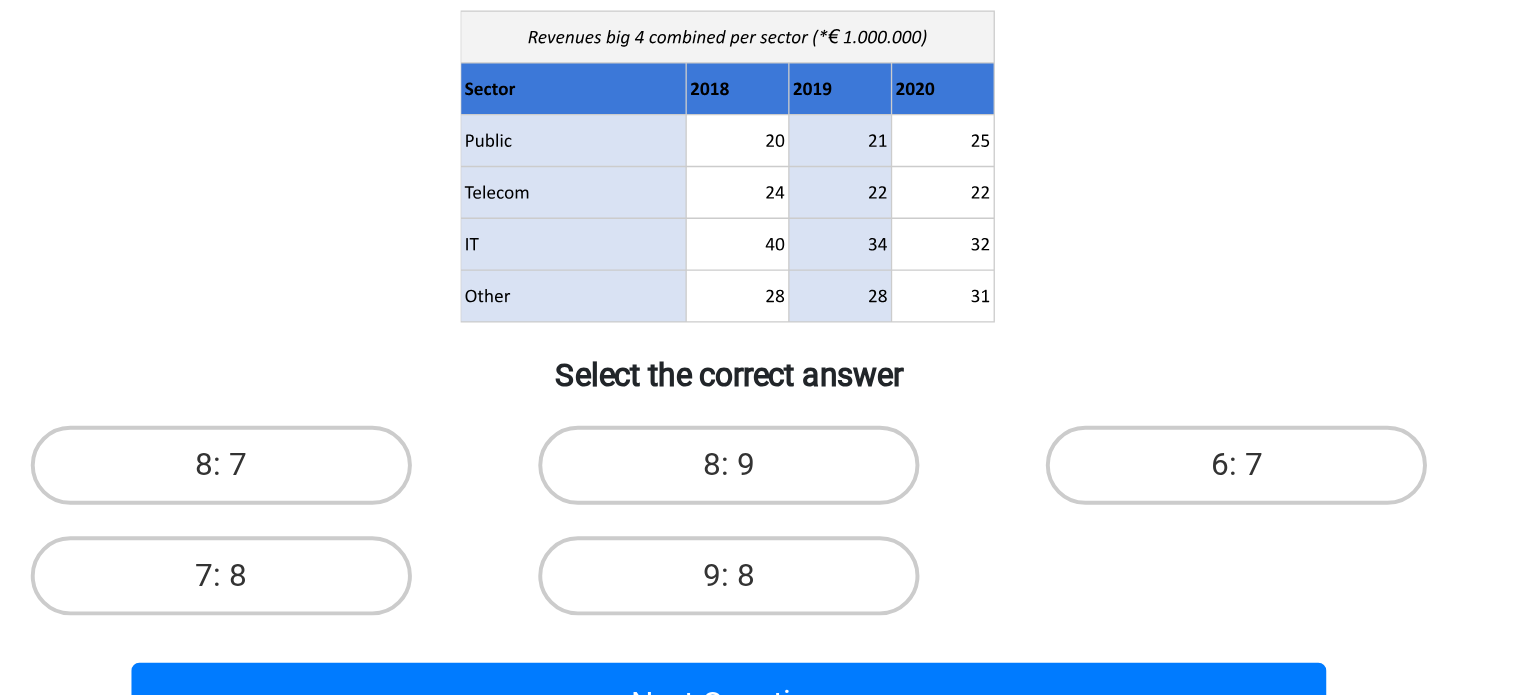 scroll, scrollTop: 11, scrollLeft: 0, axis: vertical 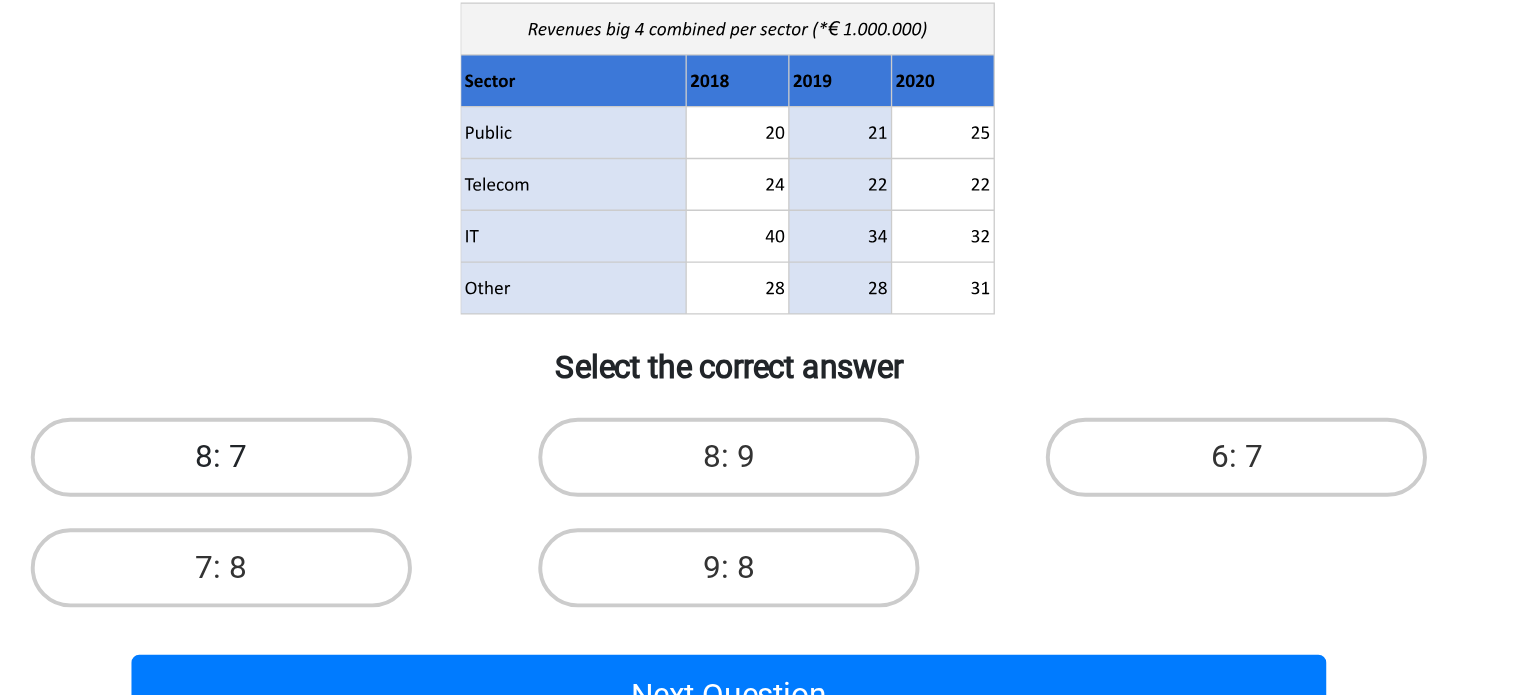 click on "8: 7" at bounding box center [503, 574] 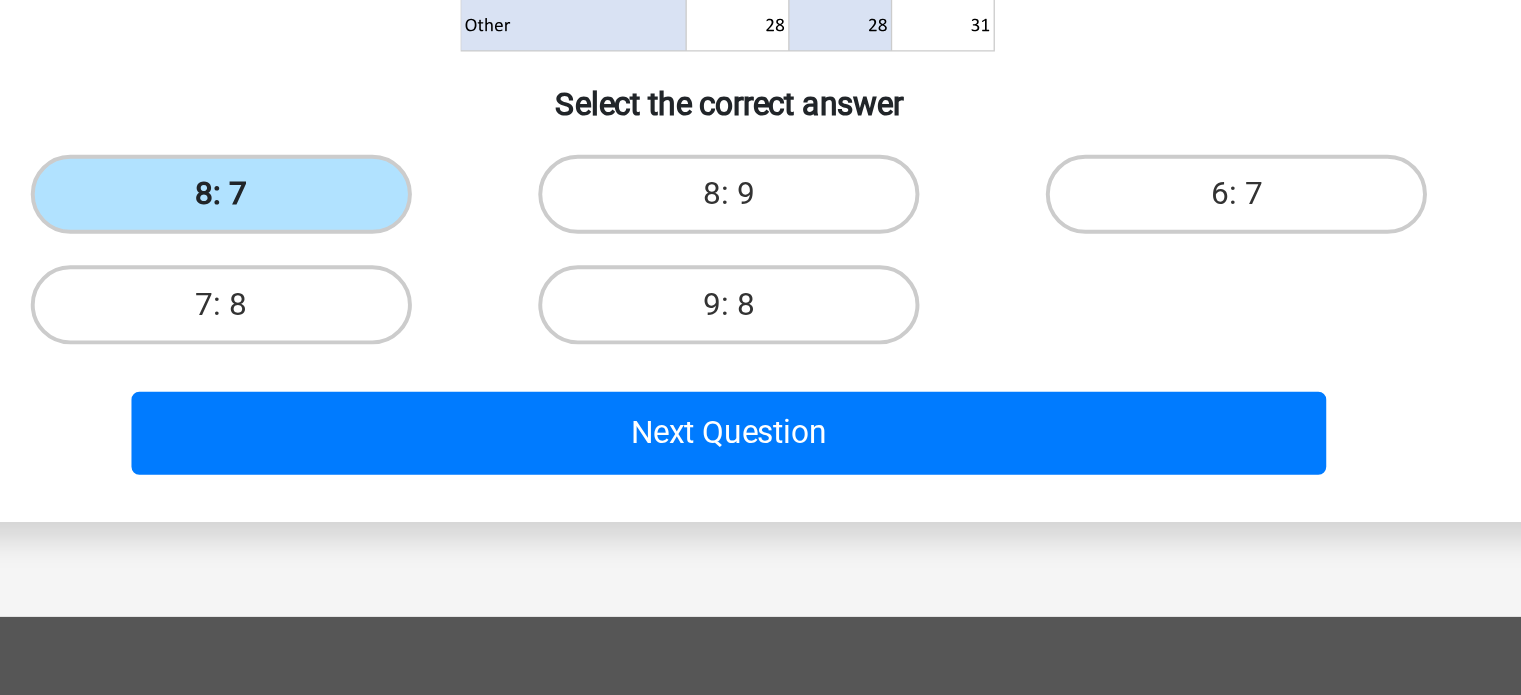 scroll, scrollTop: 148, scrollLeft: 0, axis: vertical 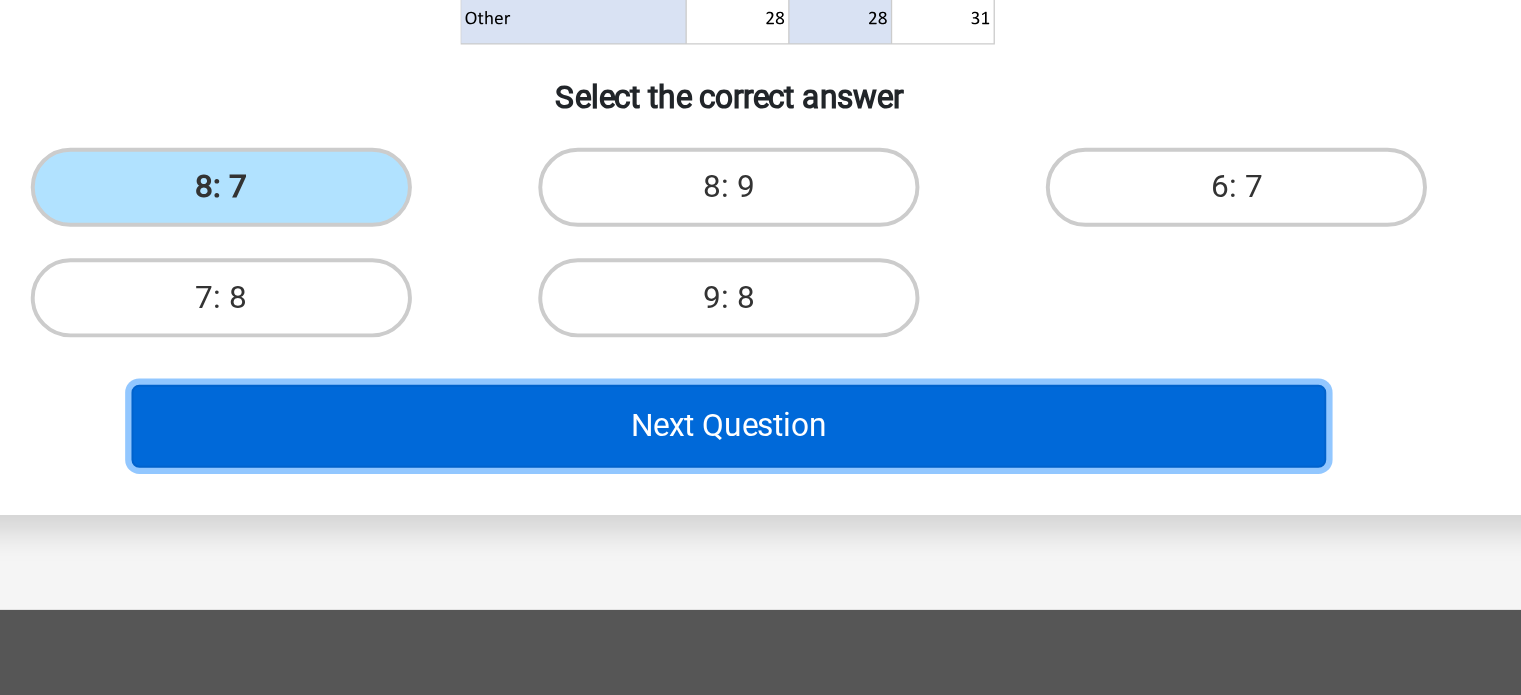 click on "Next Question" at bounding box center [760, 558] 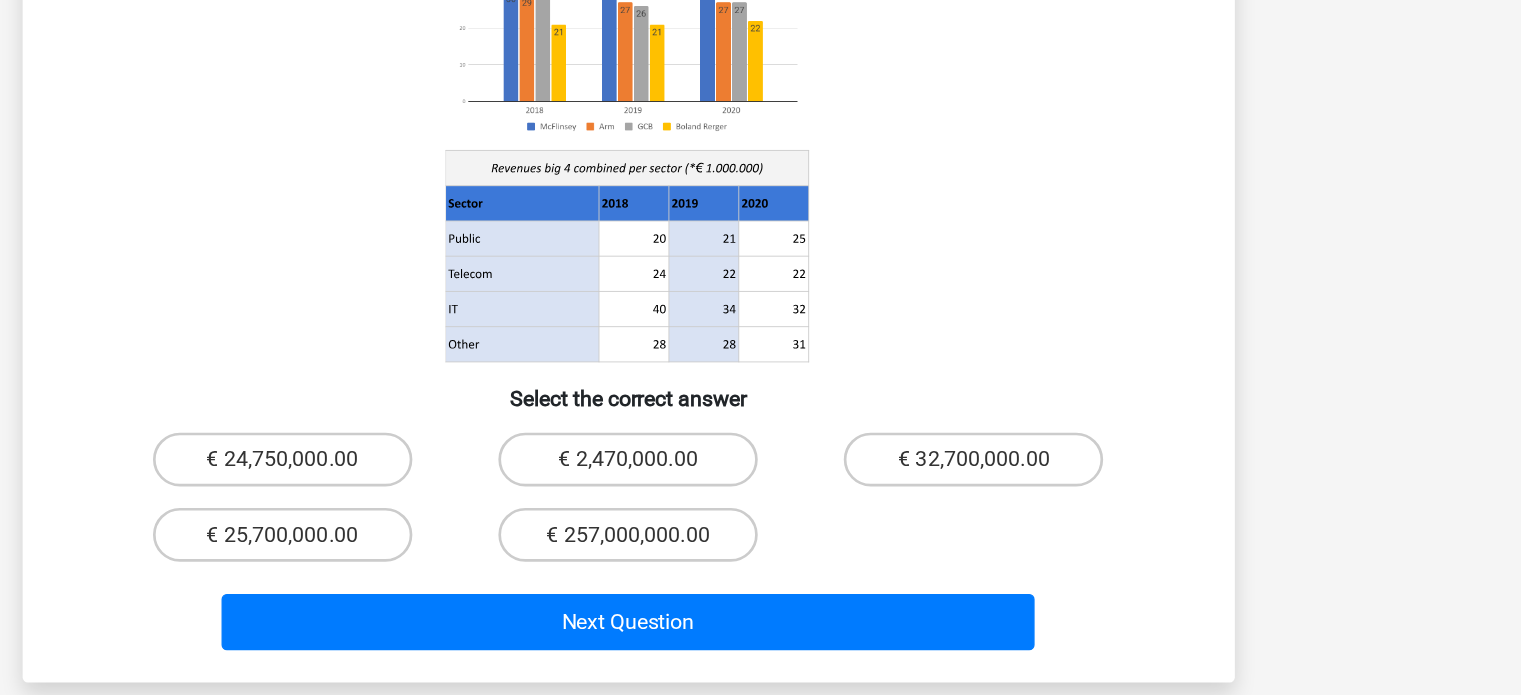 scroll, scrollTop: 97, scrollLeft: 0, axis: vertical 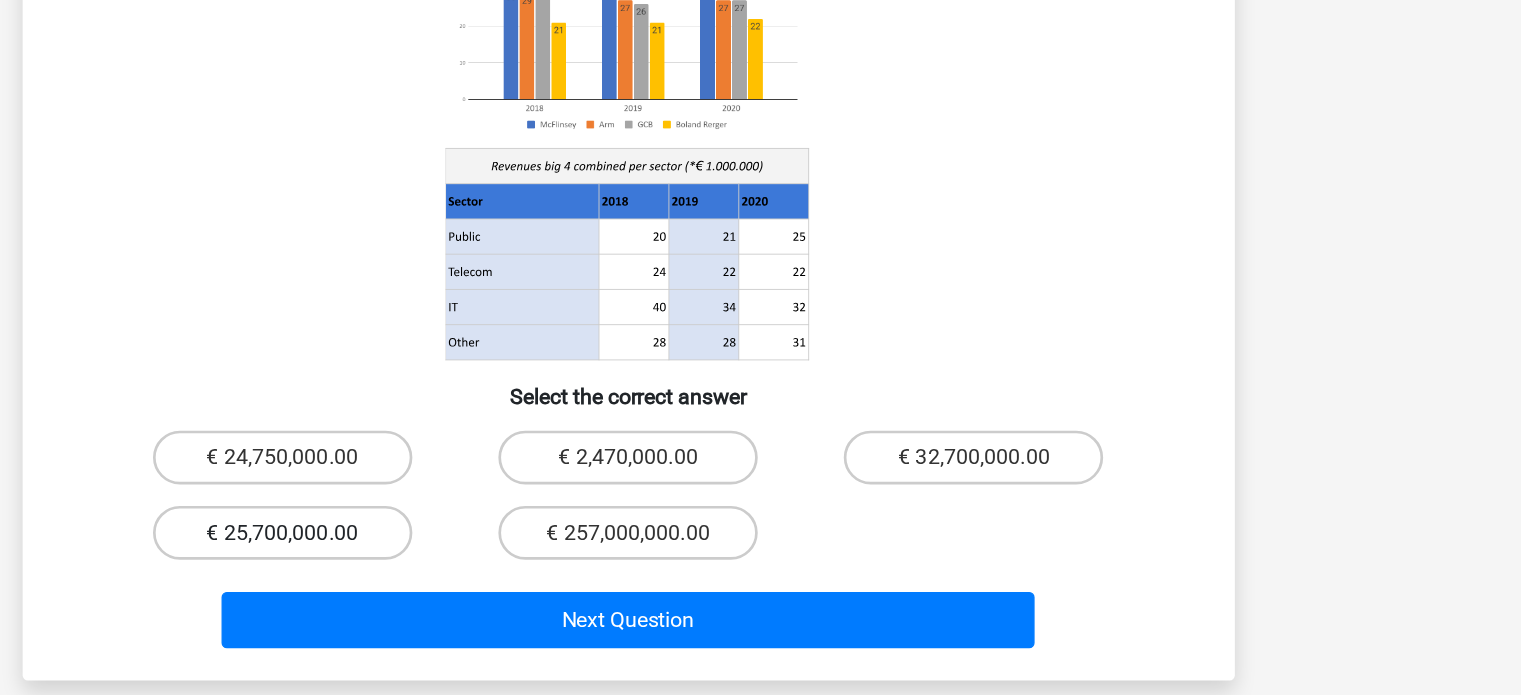click on "€ 25,700,000.00" at bounding box center (503, 574) 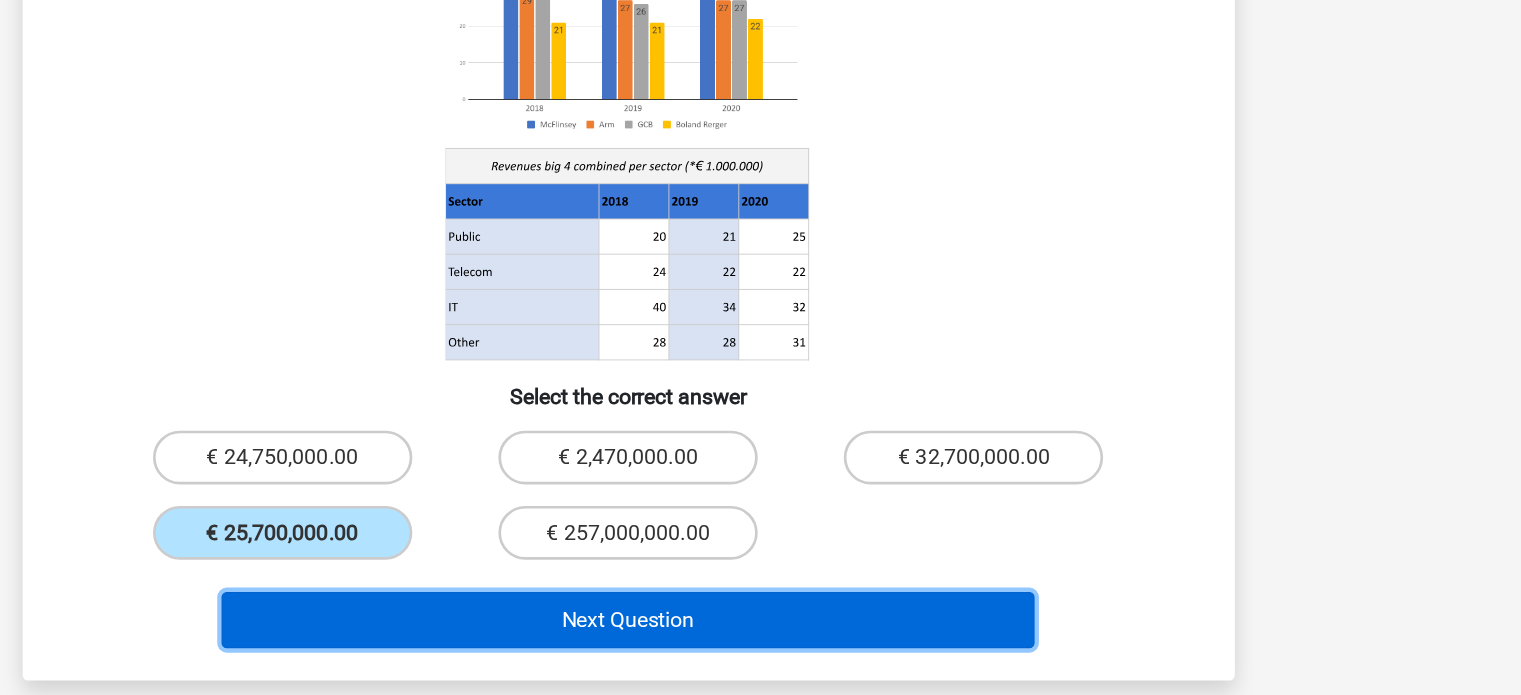 click on "Next Question" at bounding box center [760, 639] 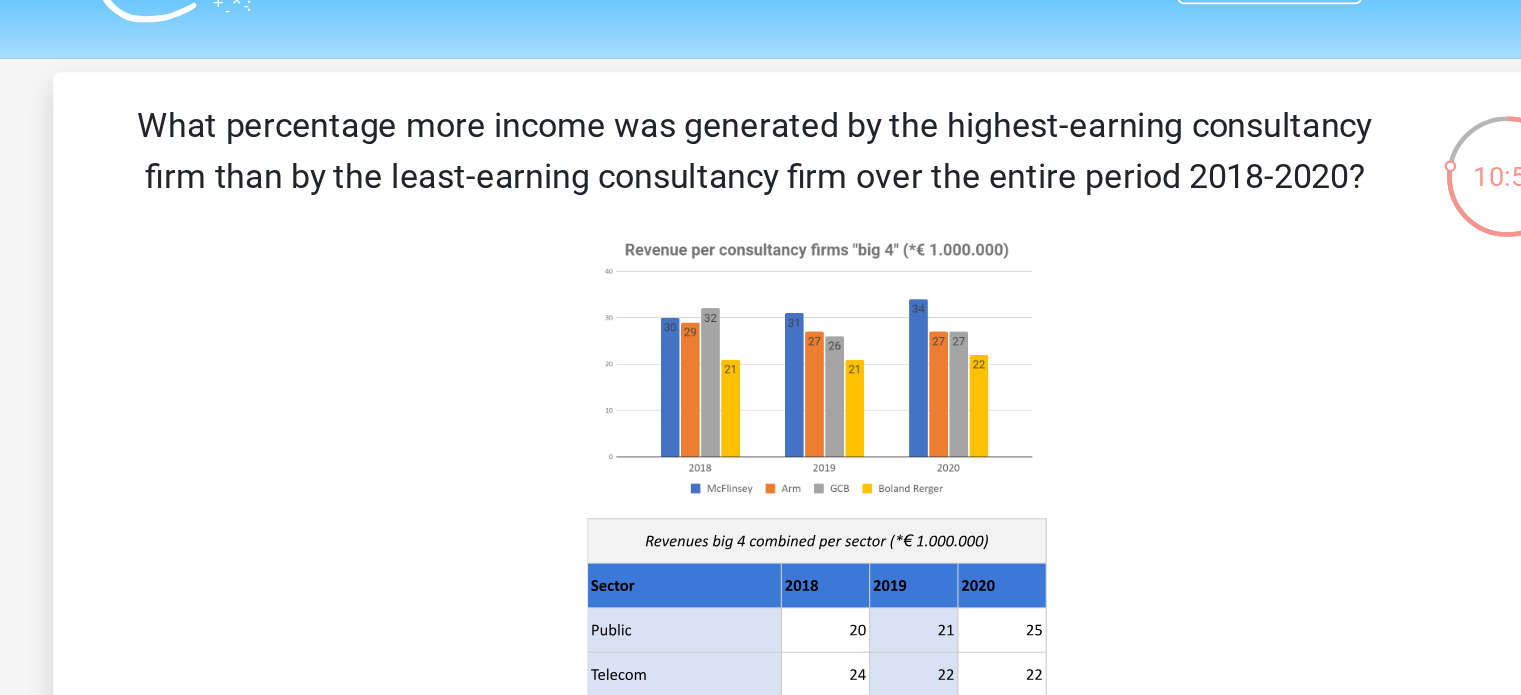 scroll, scrollTop: 0, scrollLeft: 0, axis: both 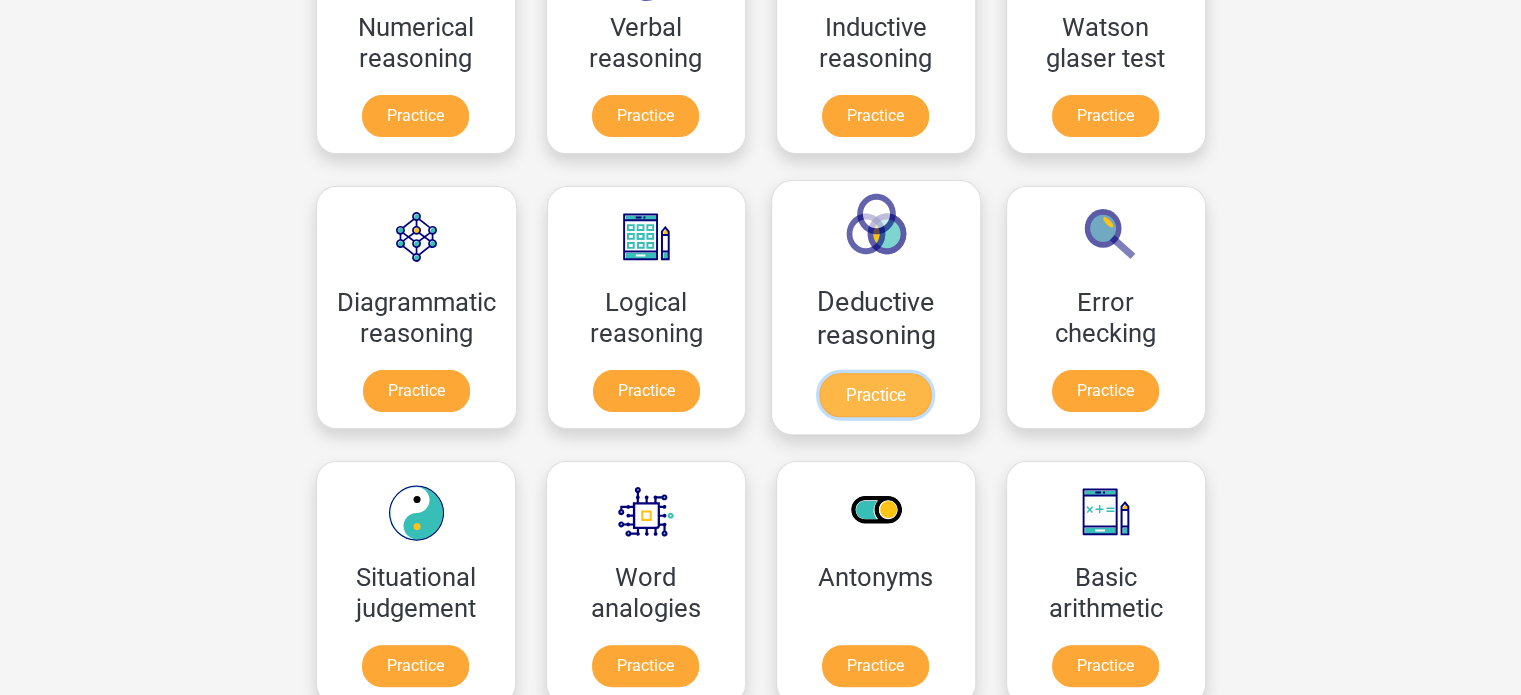 click on "Practice" at bounding box center (876, 395) 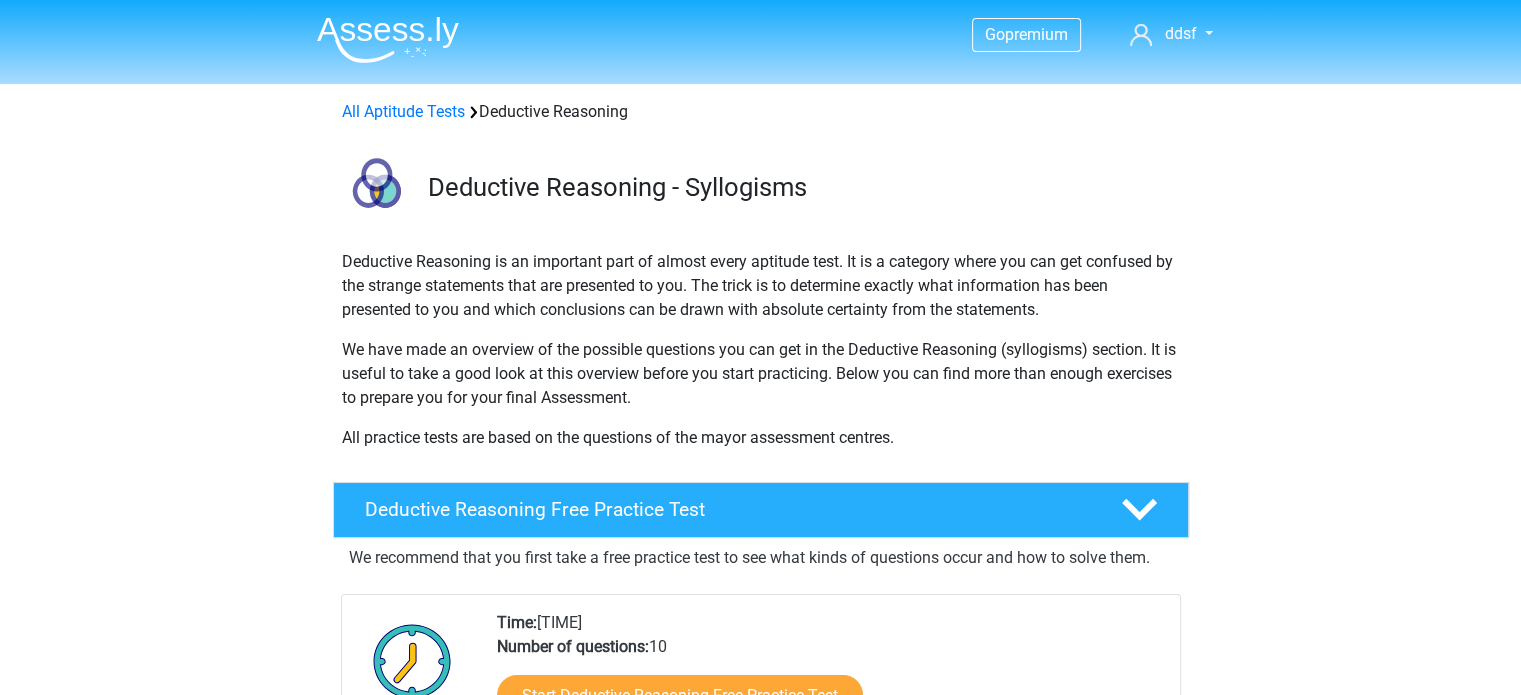 scroll, scrollTop: 198, scrollLeft: 0, axis: vertical 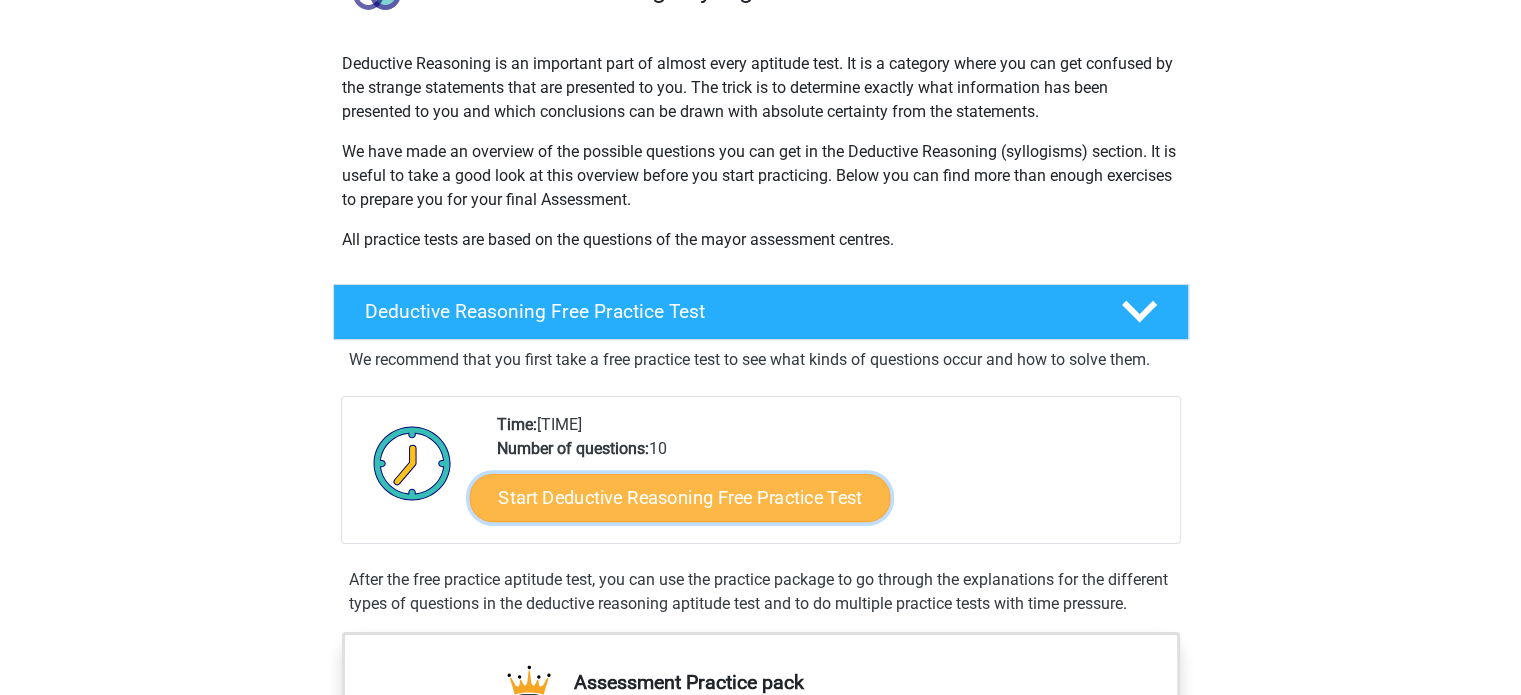 click on "Start Deductive Reasoning
Free Practice Test" at bounding box center (679, 497) 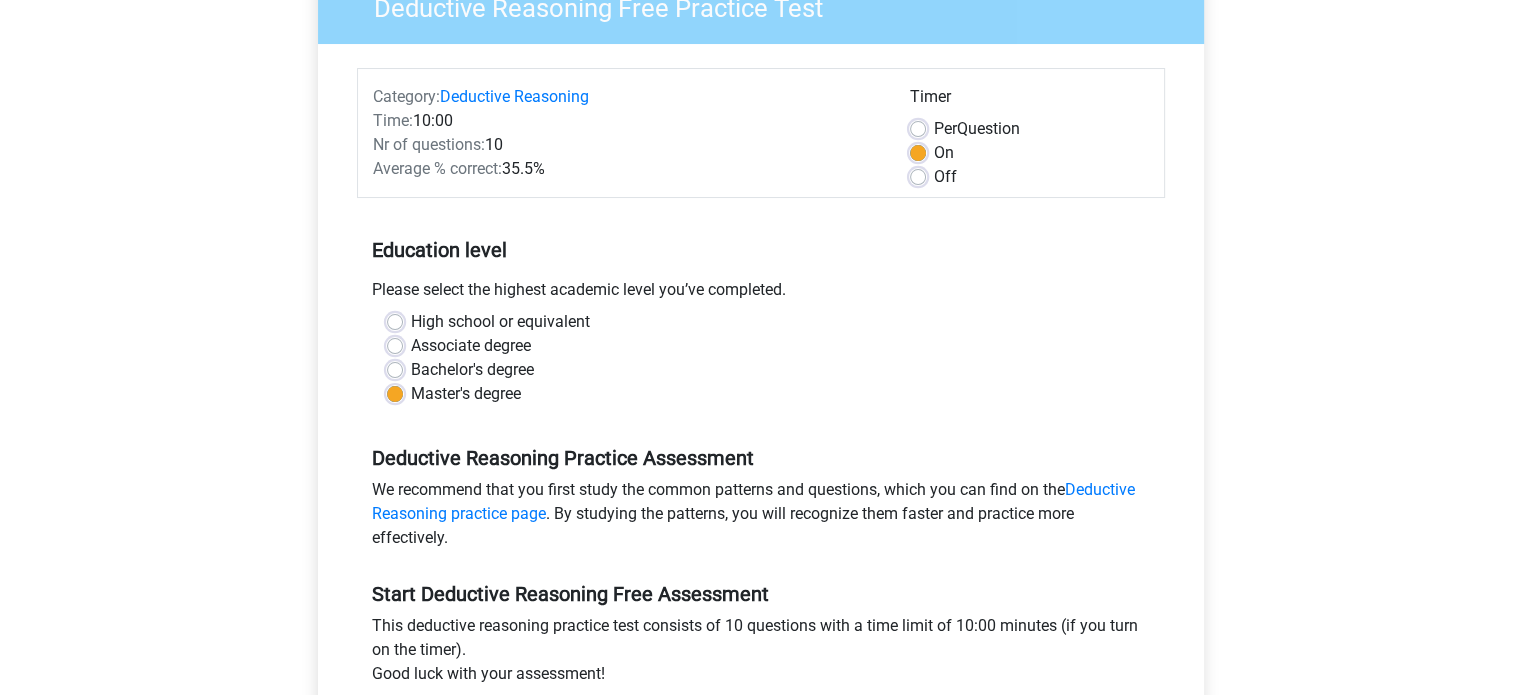 scroll, scrollTop: 580, scrollLeft: 0, axis: vertical 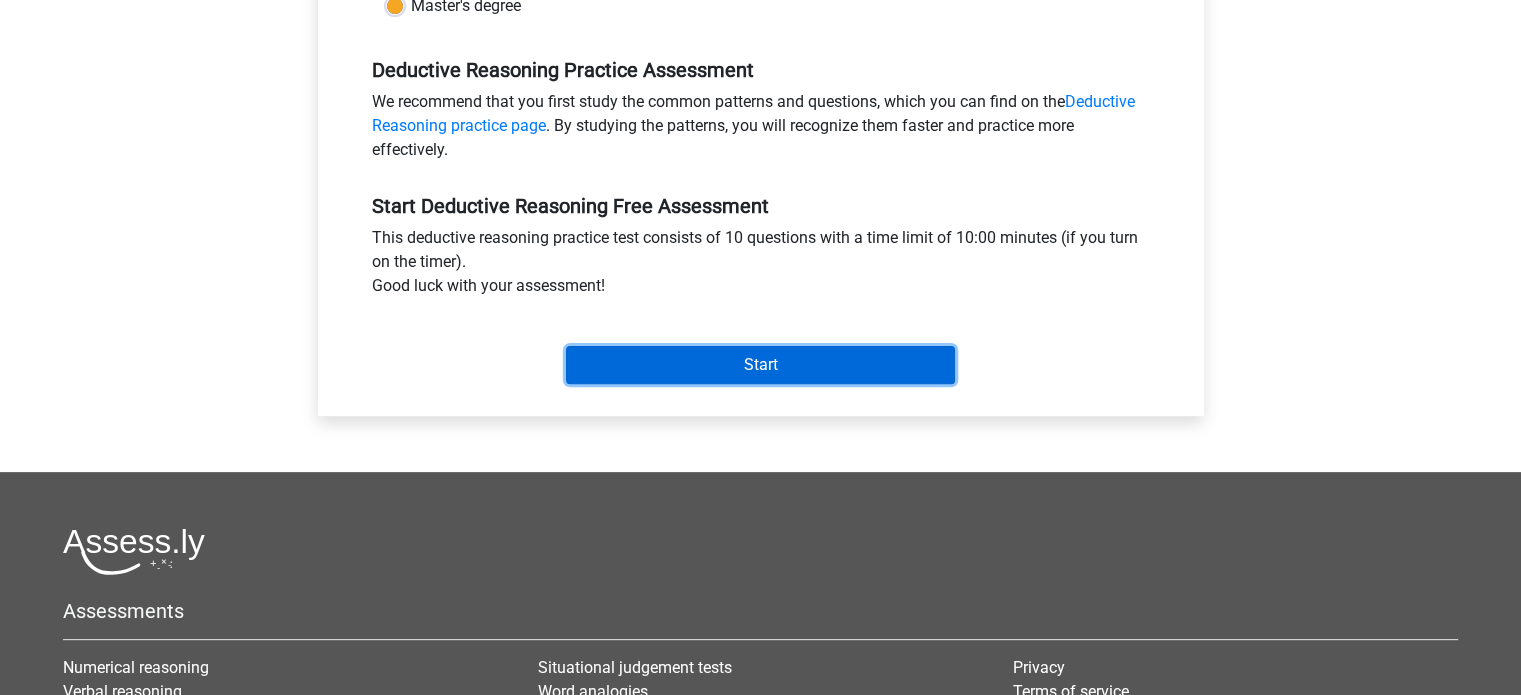 click on "Start" at bounding box center (760, 365) 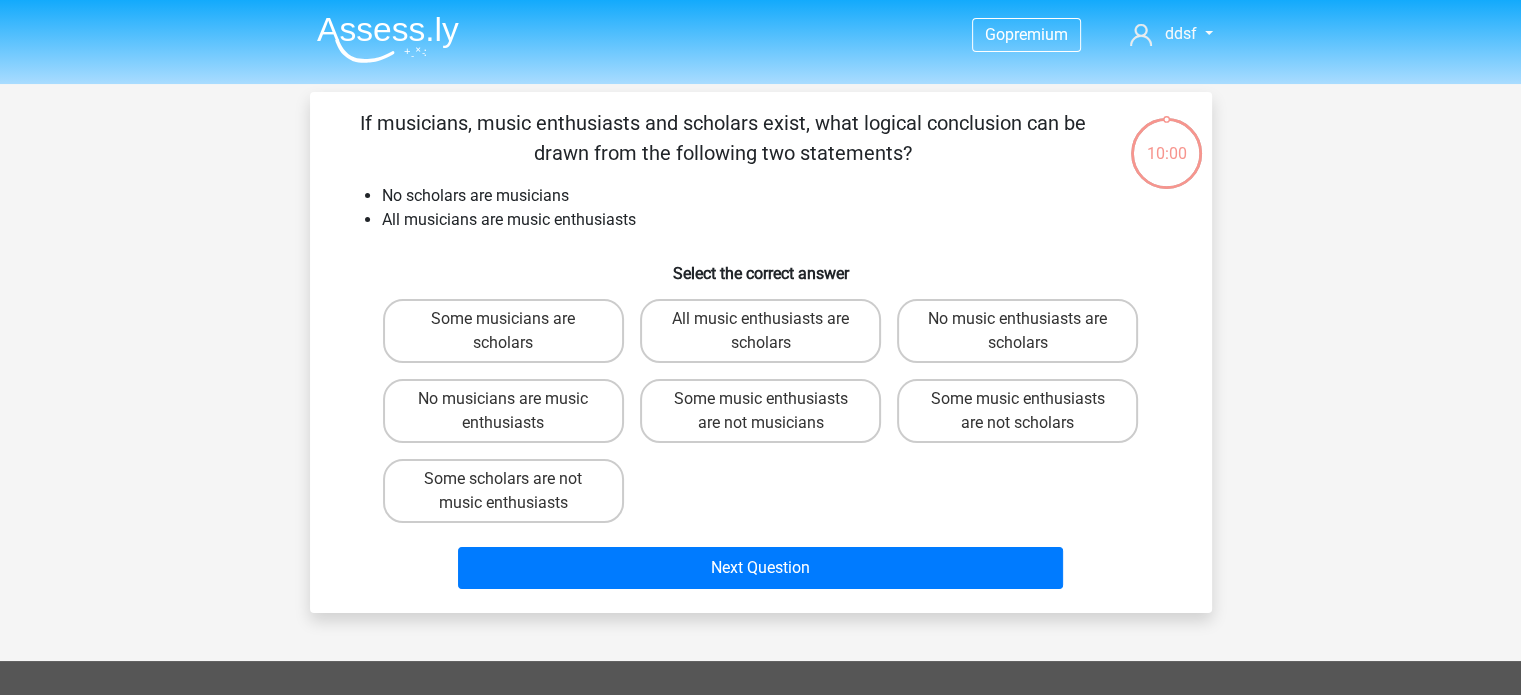 scroll, scrollTop: 2, scrollLeft: 0, axis: vertical 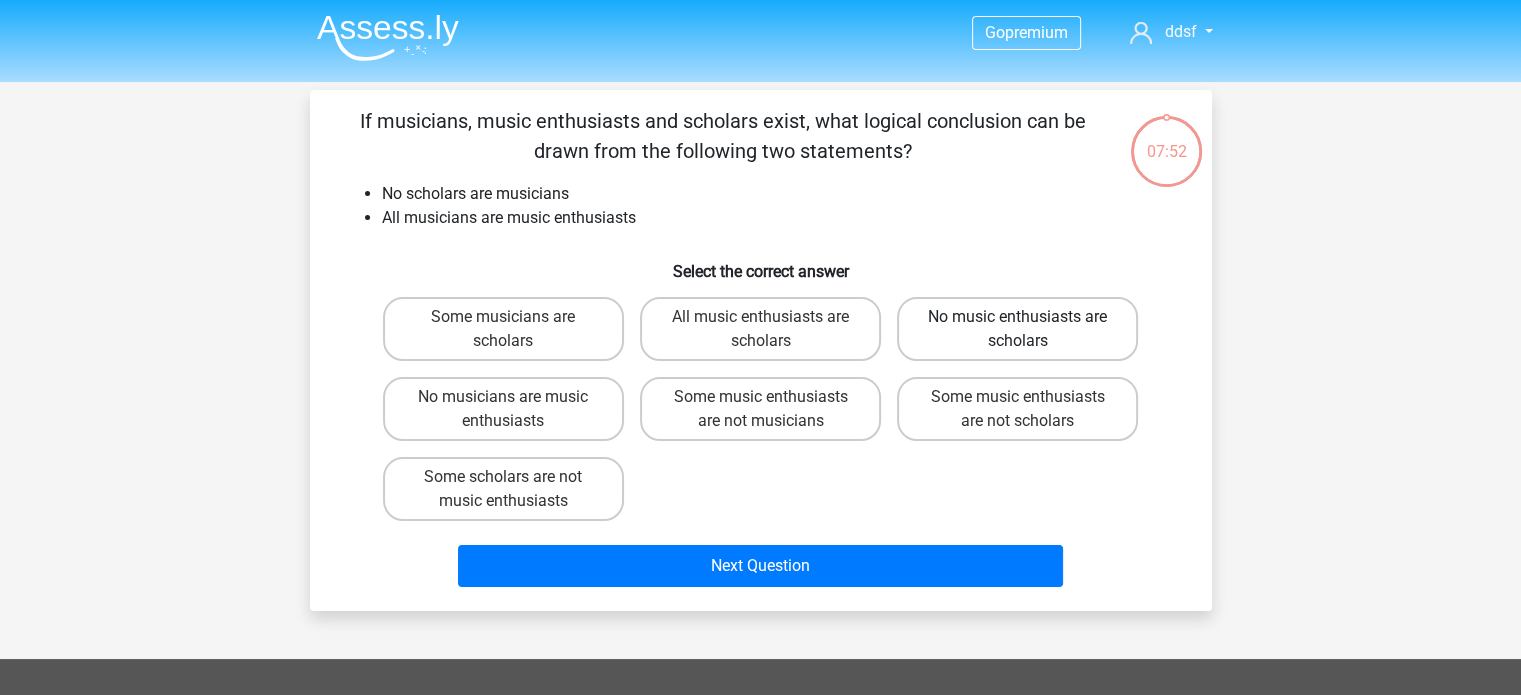 click on "No music enthusiasts are scholars" at bounding box center [1017, 329] 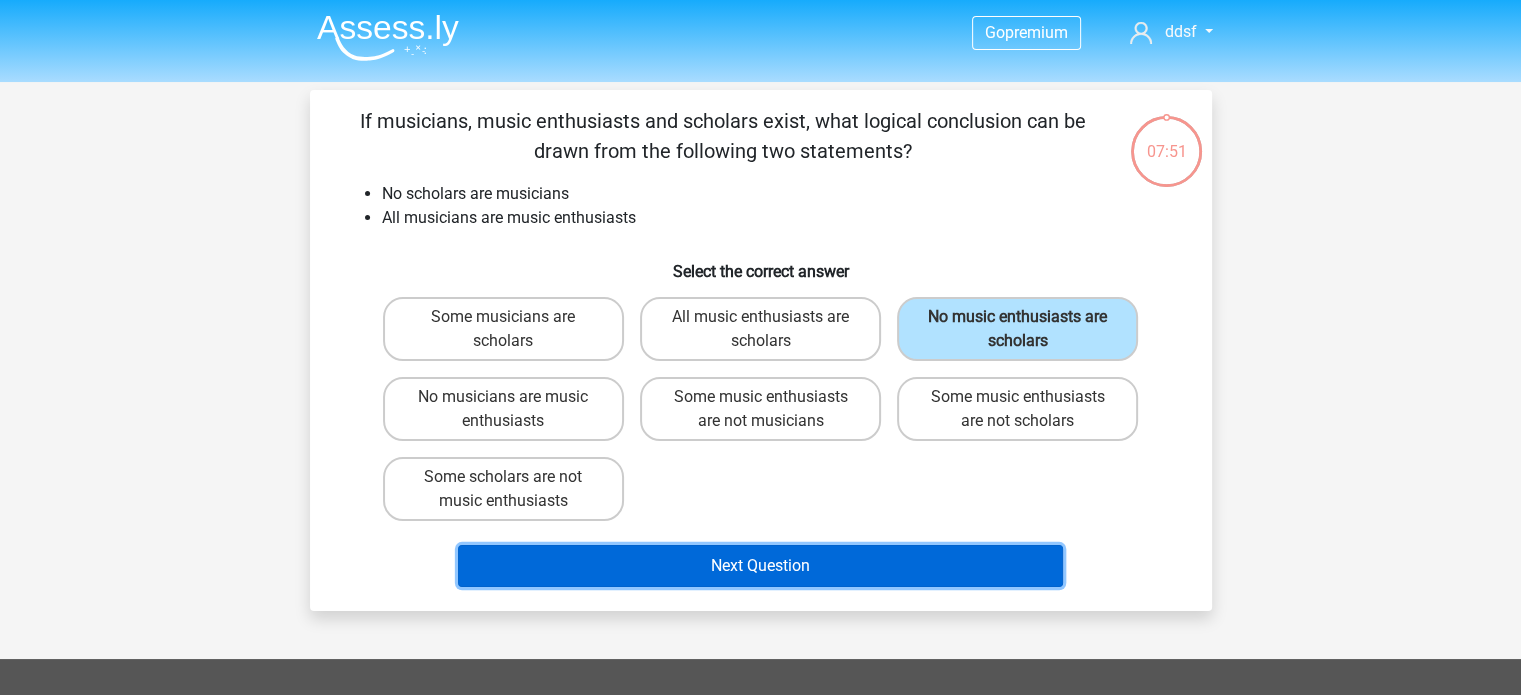 click on "Next Question" at bounding box center [760, 566] 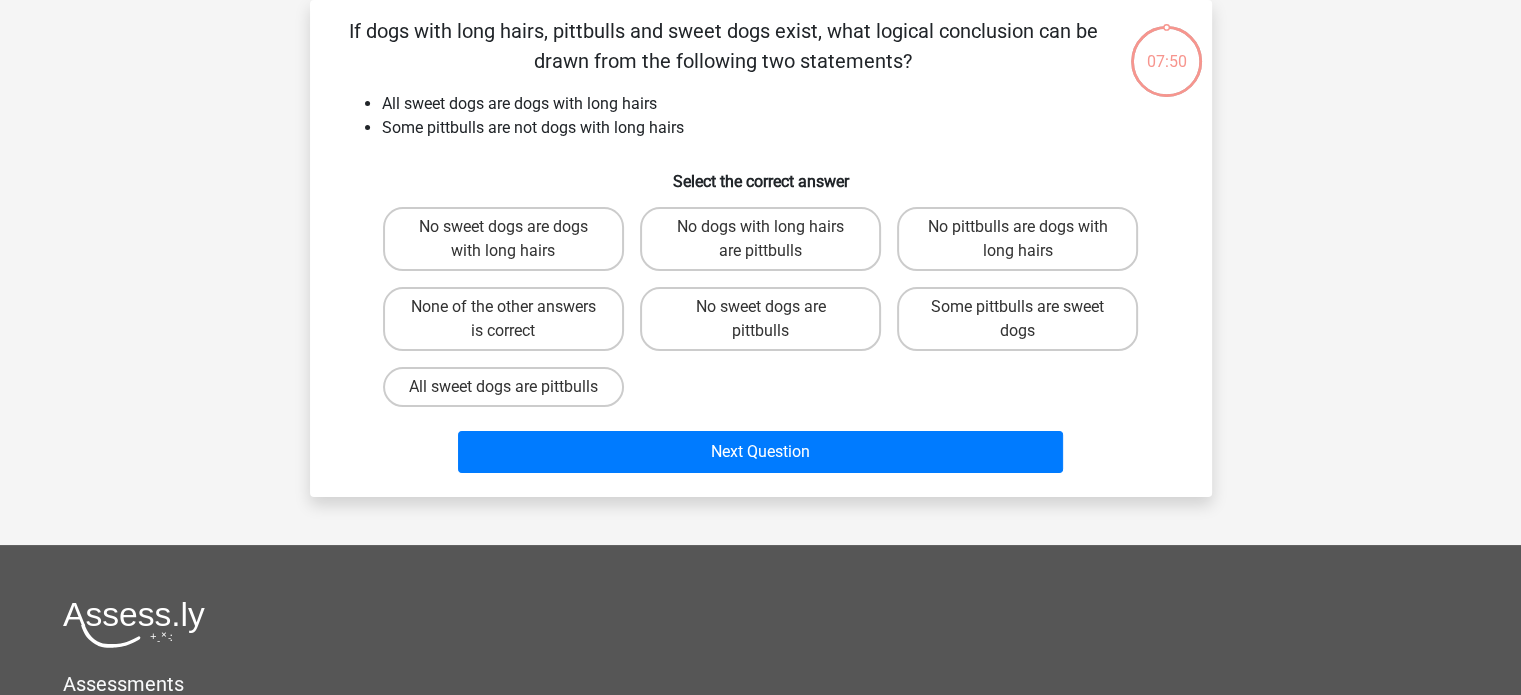 scroll, scrollTop: 18, scrollLeft: 0, axis: vertical 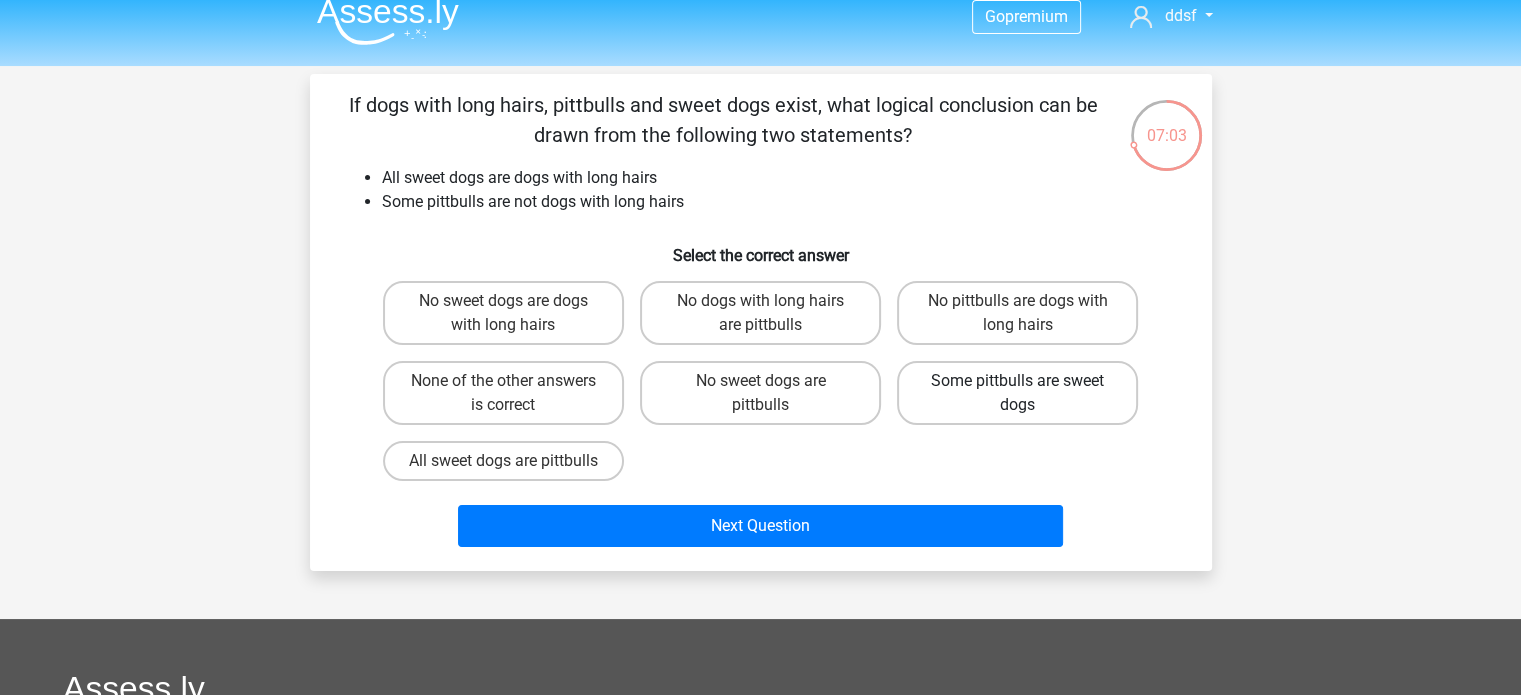 click on "Some pittbulls are sweet dogs" at bounding box center (1017, 393) 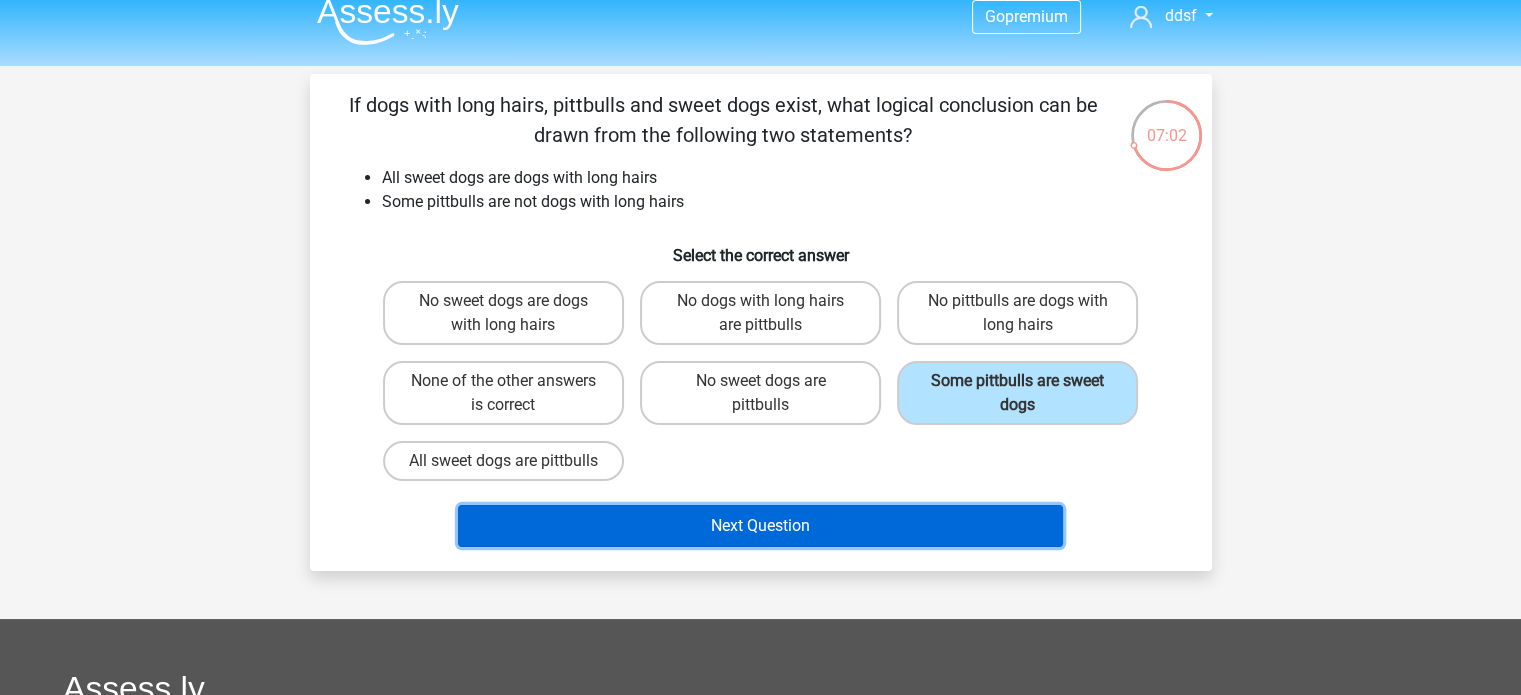 click on "Next Question" at bounding box center (760, 526) 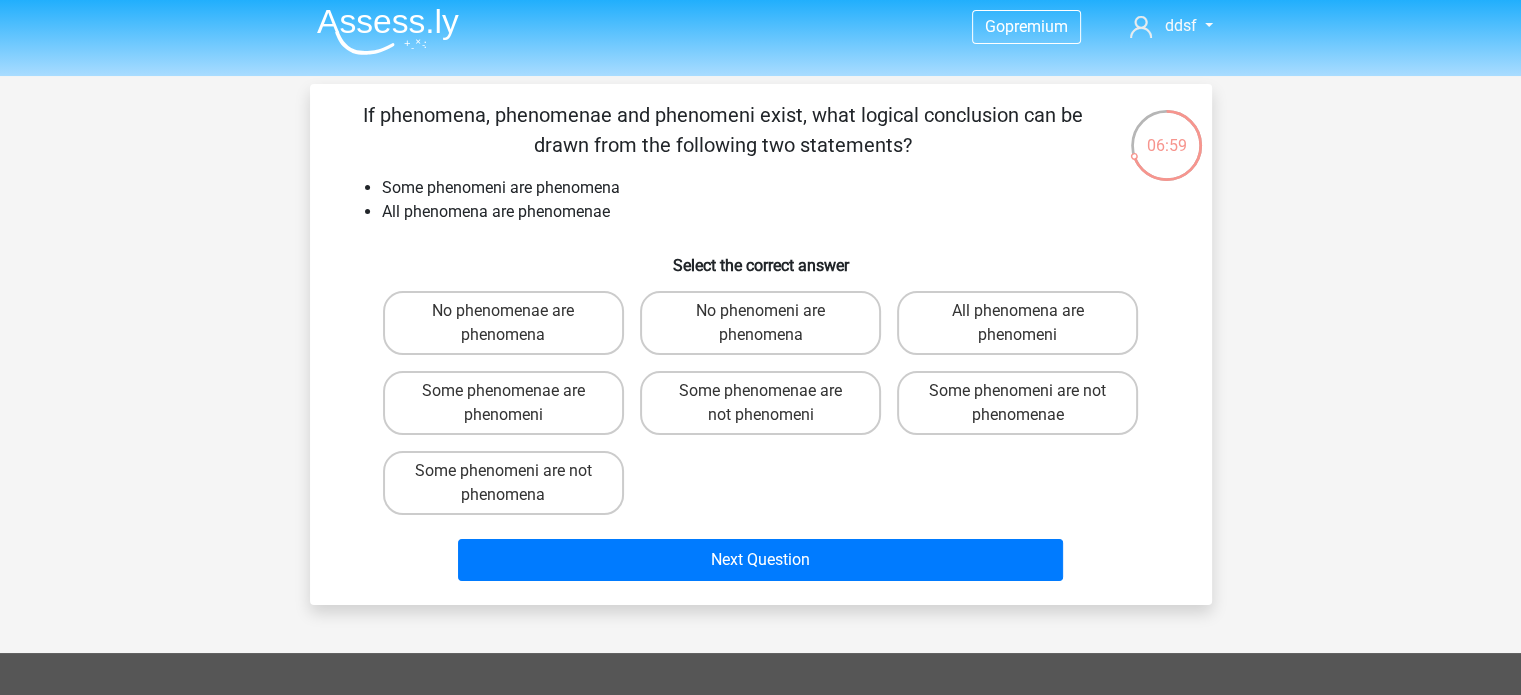 scroll, scrollTop: 11, scrollLeft: 0, axis: vertical 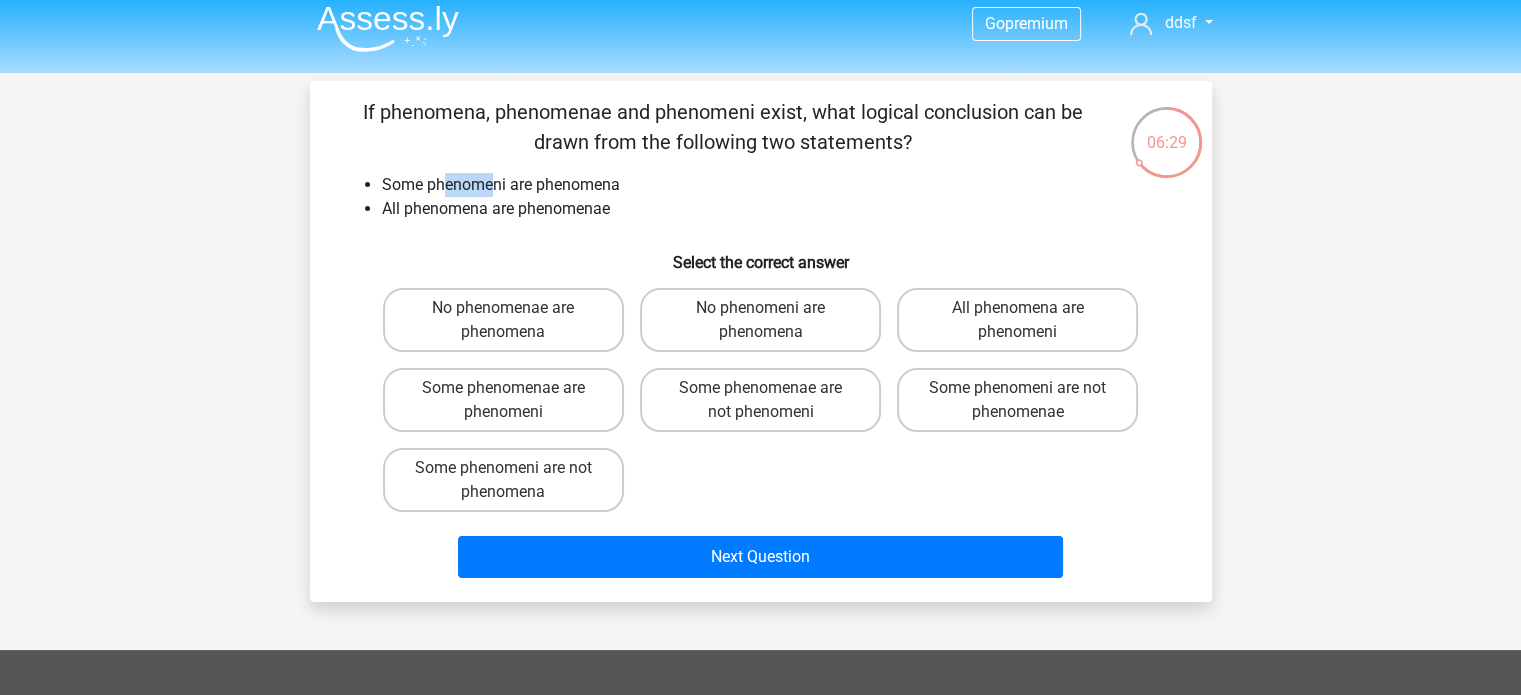 drag, startPoint x: 445, startPoint y: 186, endPoint x: 492, endPoint y: 167, distance: 50.695168 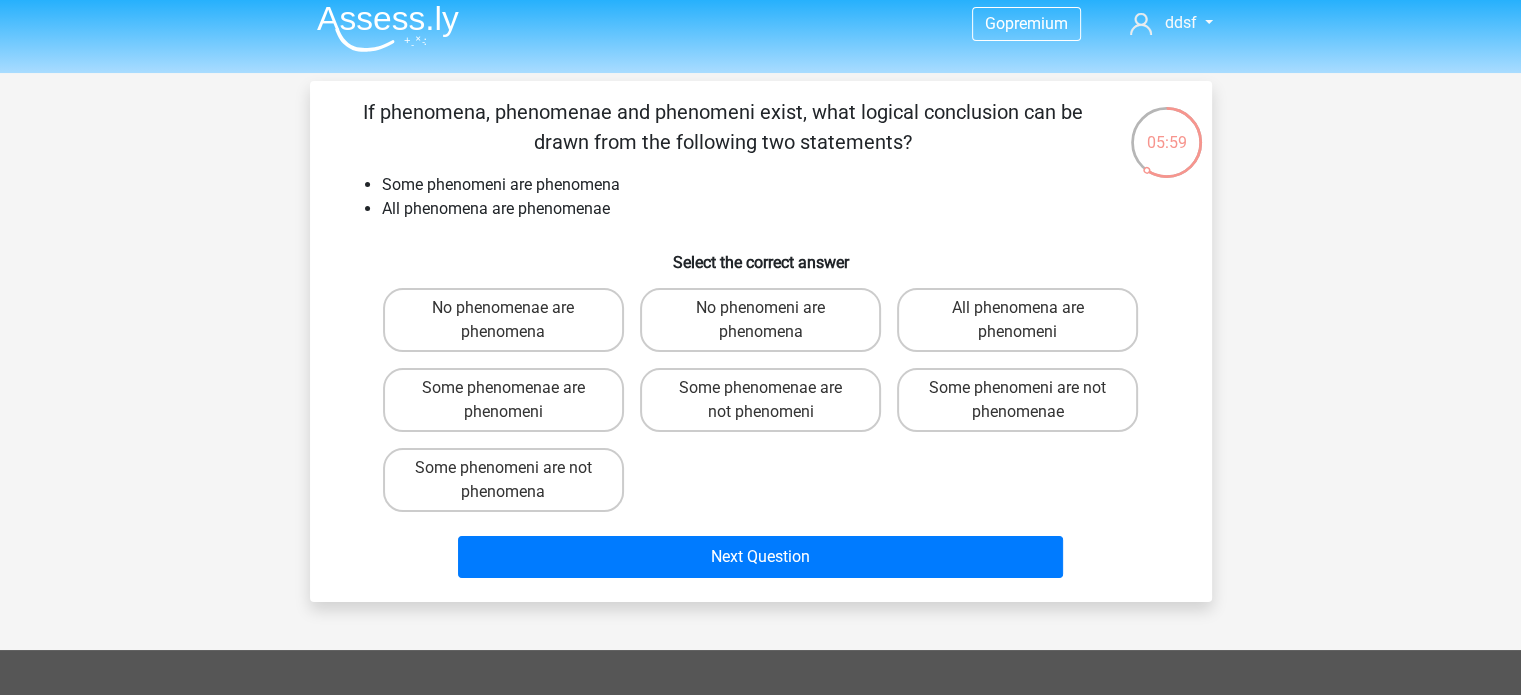 click on "All phenomena are phenomenae" at bounding box center [781, 209] 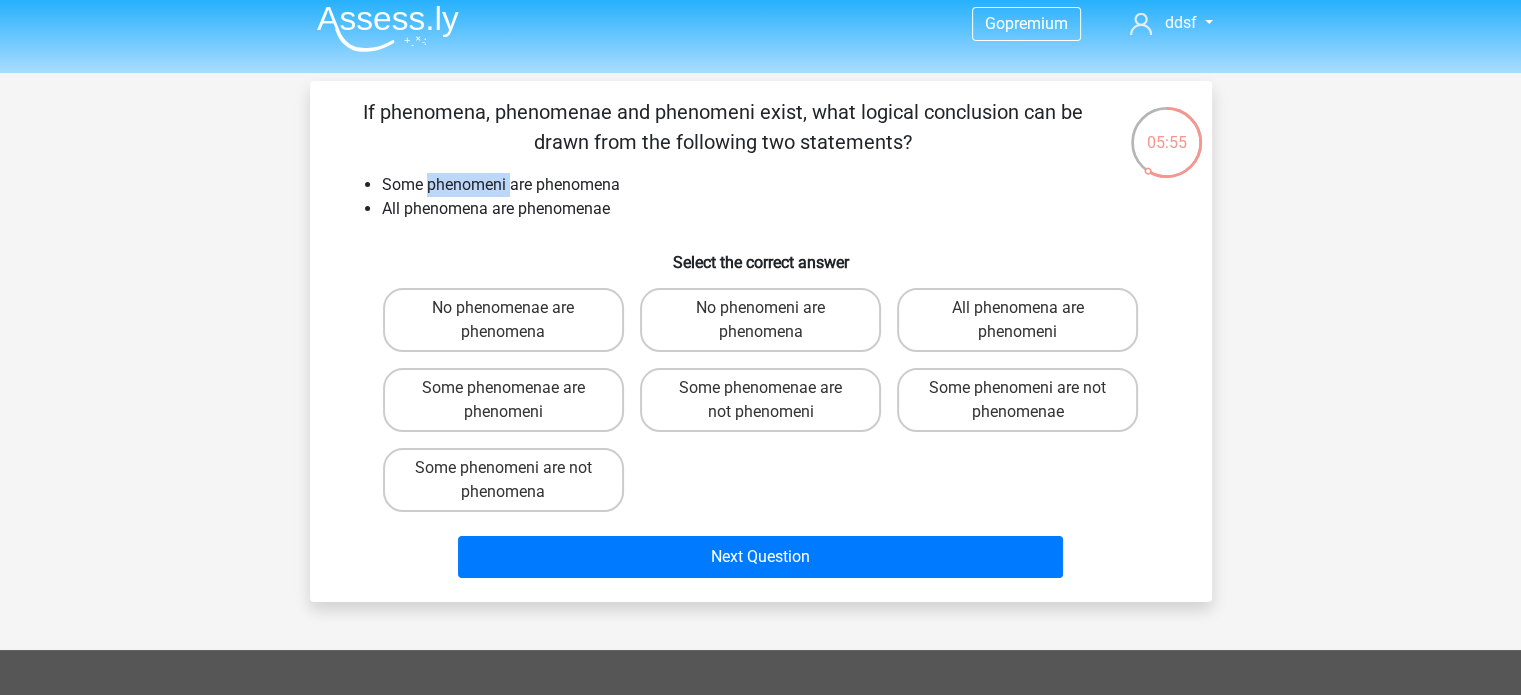 drag, startPoint x: 428, startPoint y: 183, endPoint x: 511, endPoint y: 190, distance: 83.294655 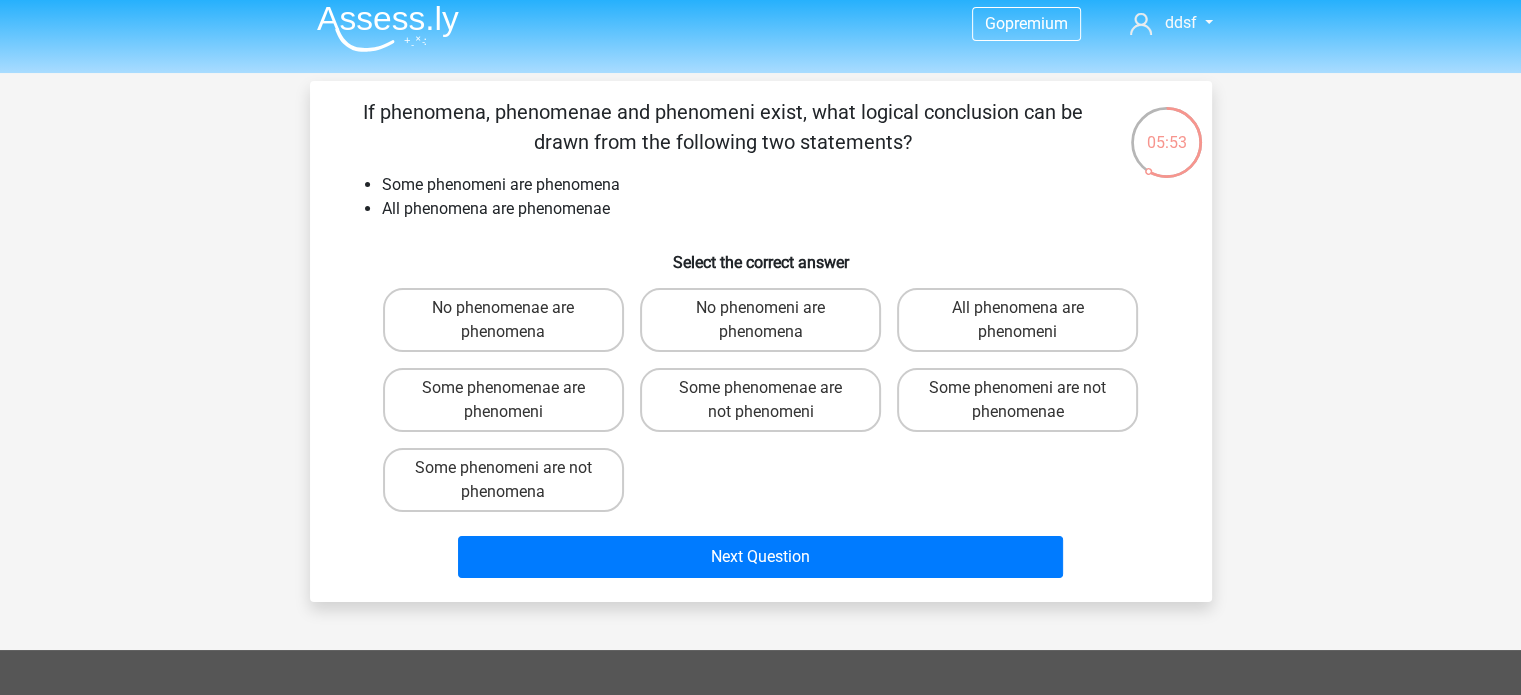 click on "Select the correct answer" at bounding box center (761, 254) 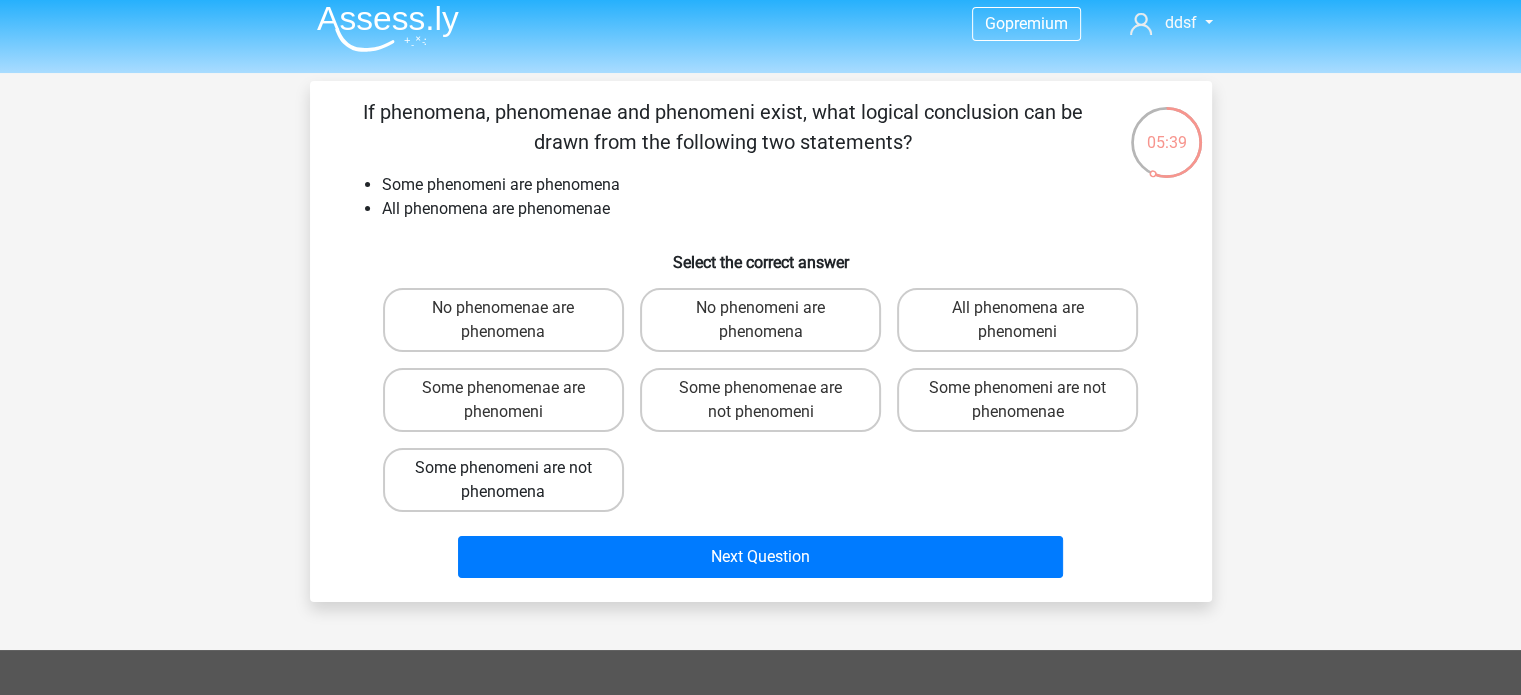 click on "Some phenomeni are not phenomena" at bounding box center [503, 480] 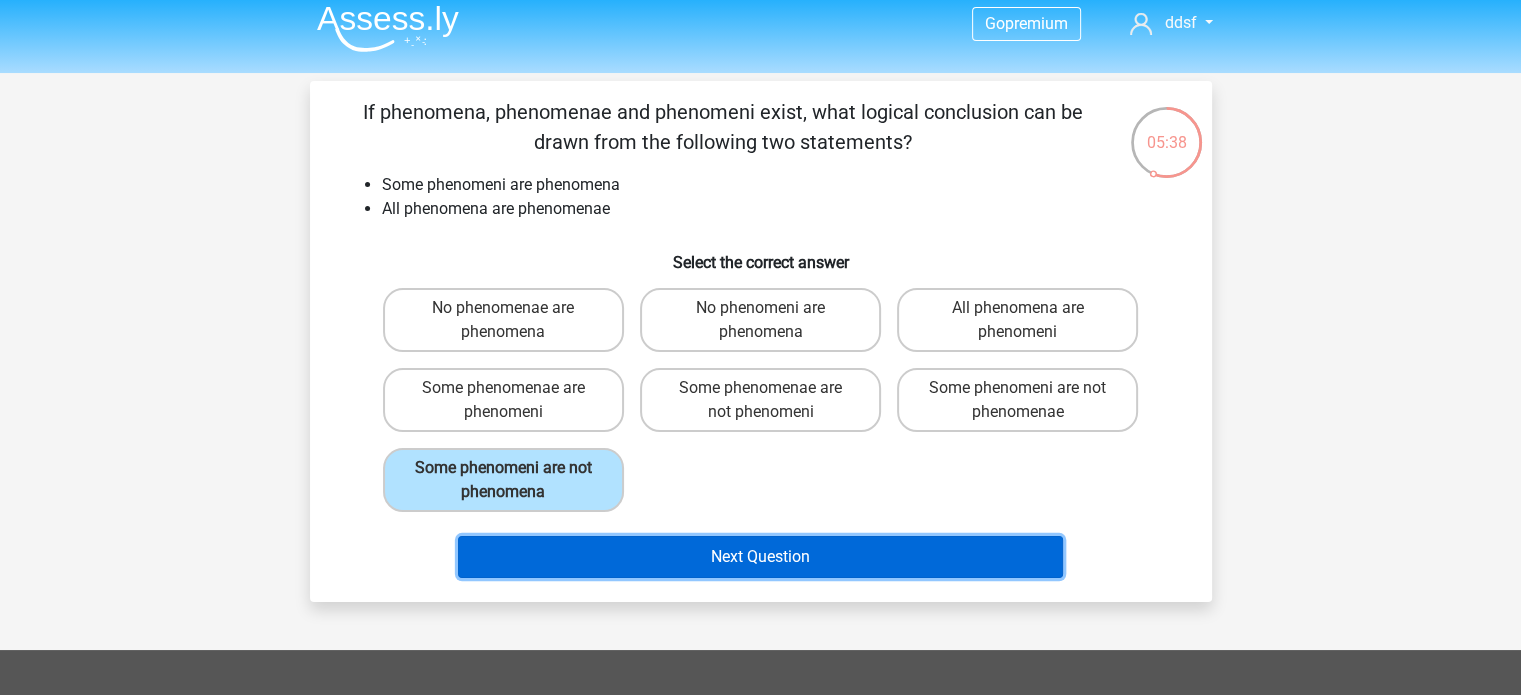click on "Next Question" at bounding box center (760, 557) 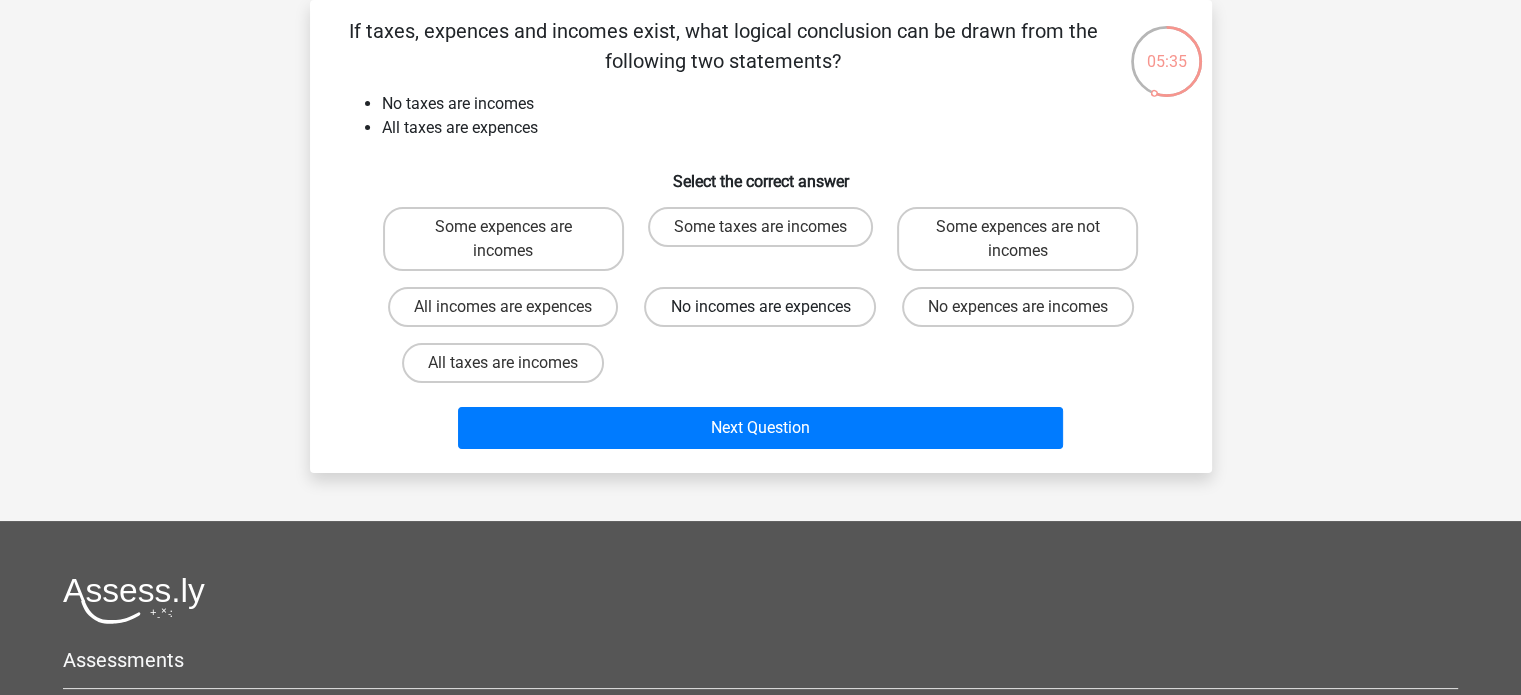 scroll, scrollTop: 32, scrollLeft: 0, axis: vertical 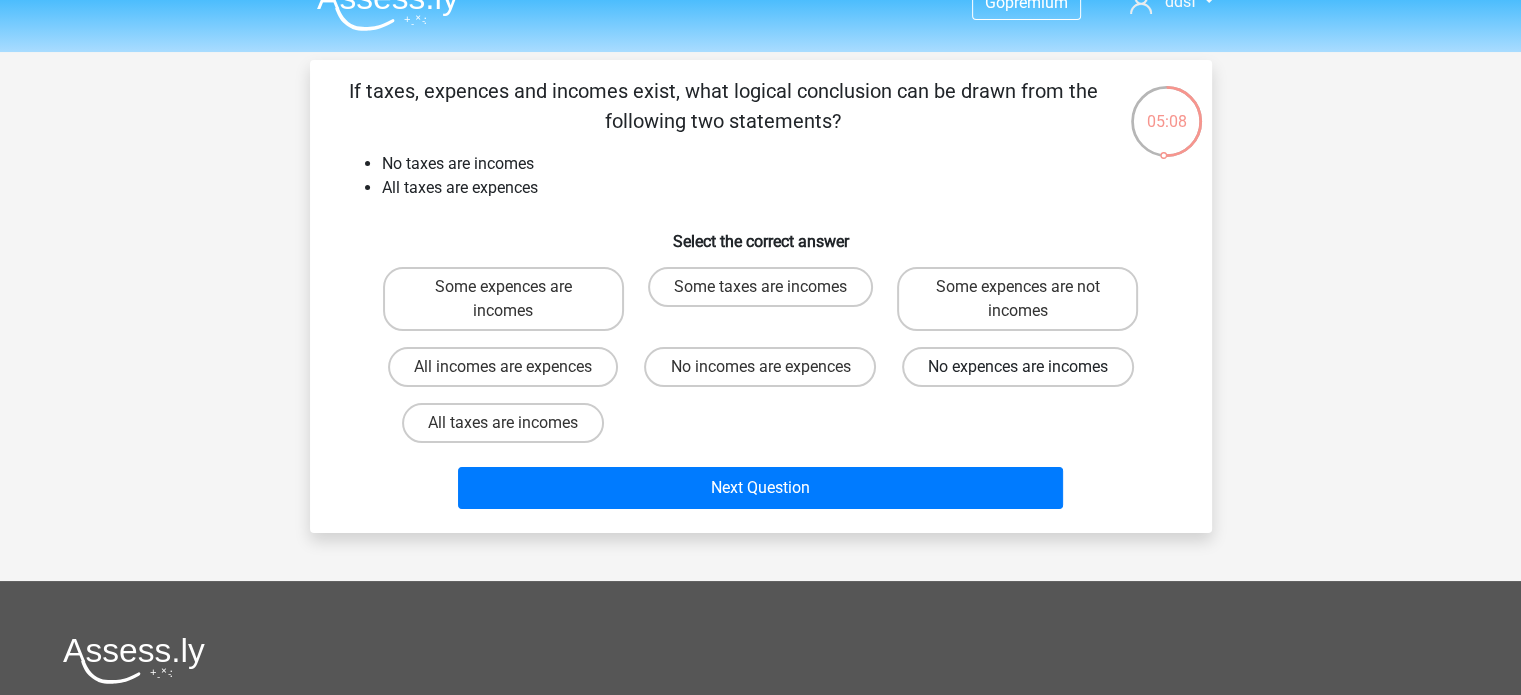 click on "No expences are incomes" at bounding box center (1018, 367) 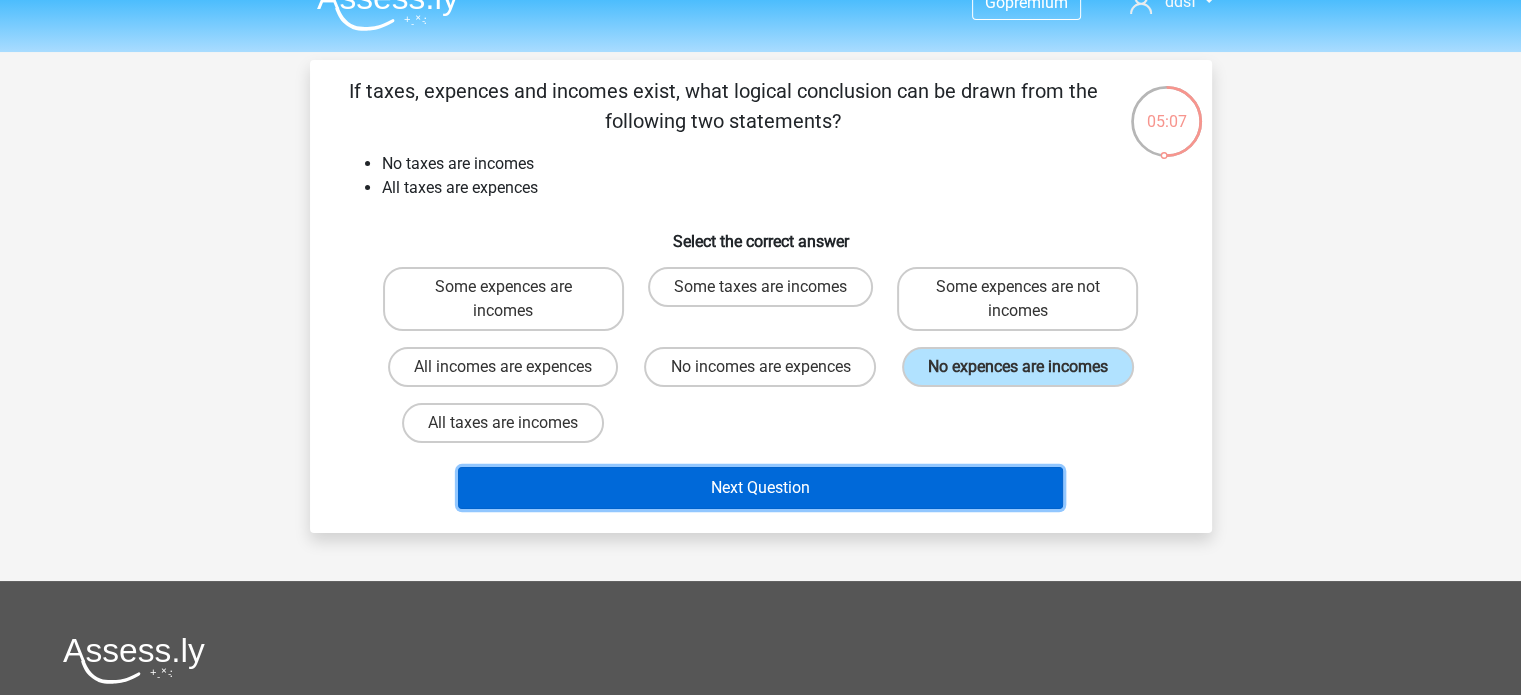 click on "Next Question" at bounding box center [760, 488] 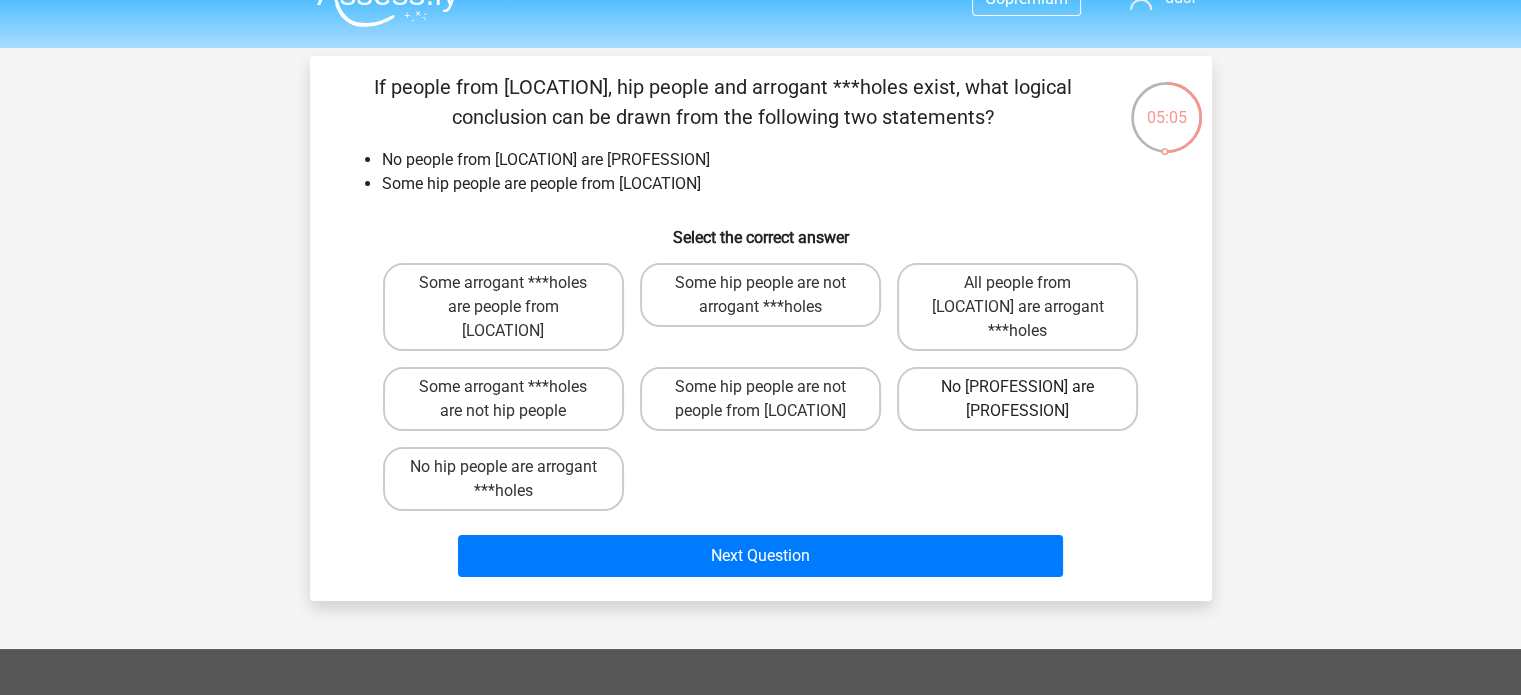 scroll, scrollTop: 35, scrollLeft: 0, axis: vertical 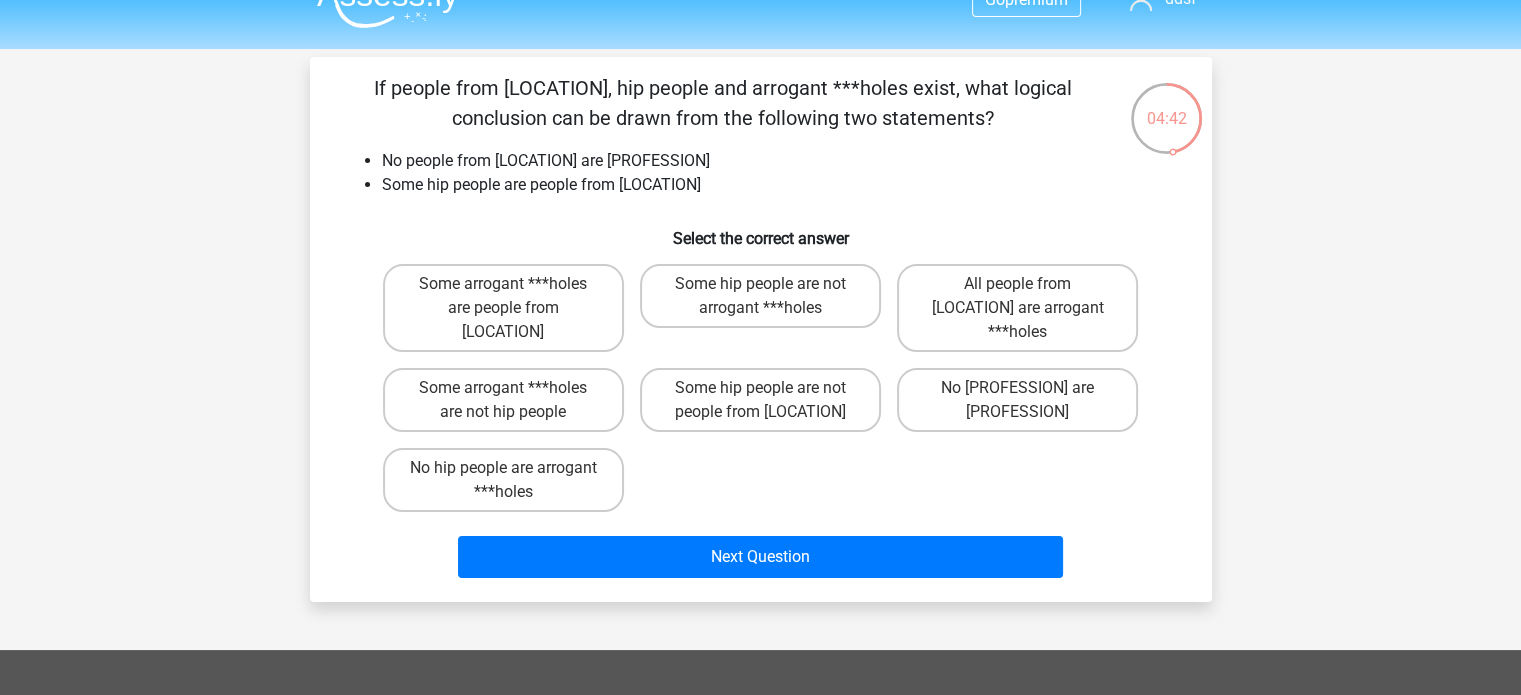 click on "Some hip people are not arrogant ***holes" at bounding box center (760, 296) 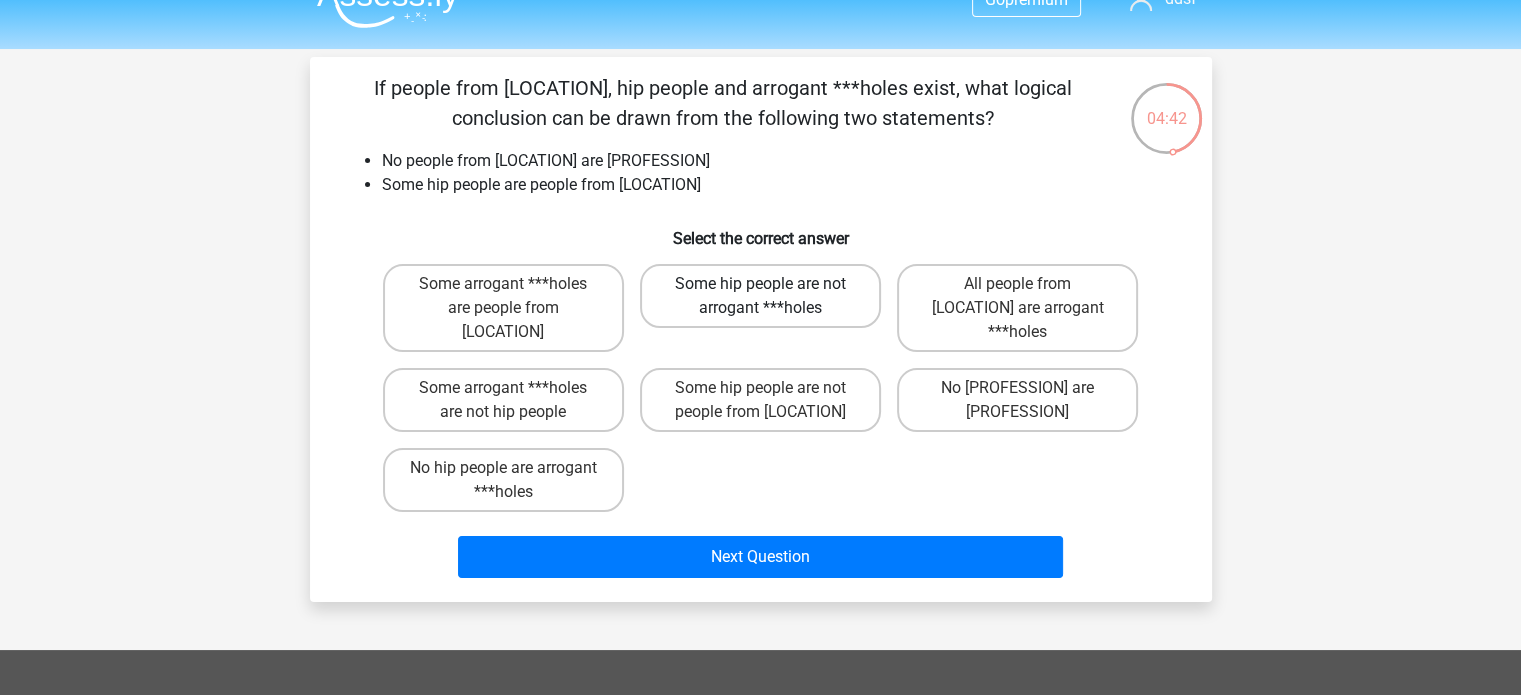 click on "Some hip people are not arrogant ***holes" at bounding box center (760, 296) 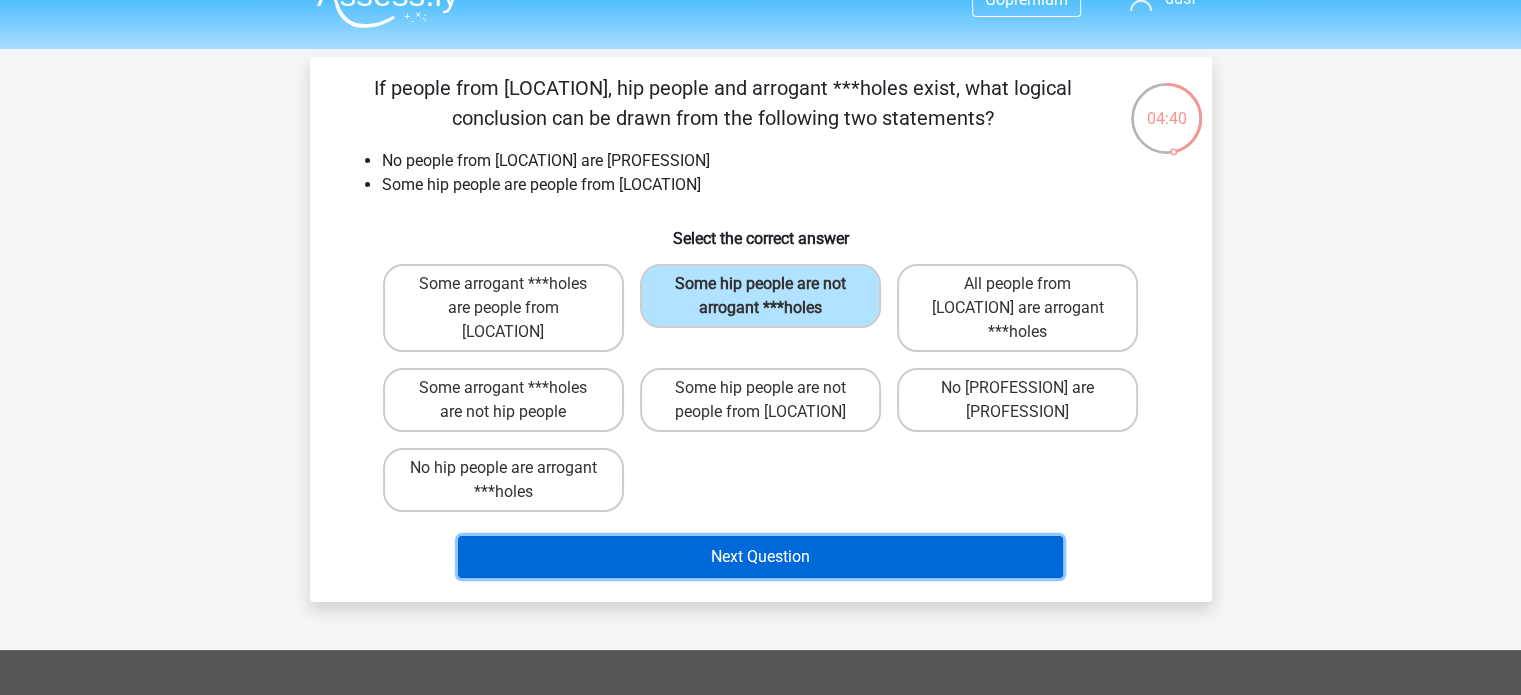 click on "Next Question" at bounding box center (760, 533) 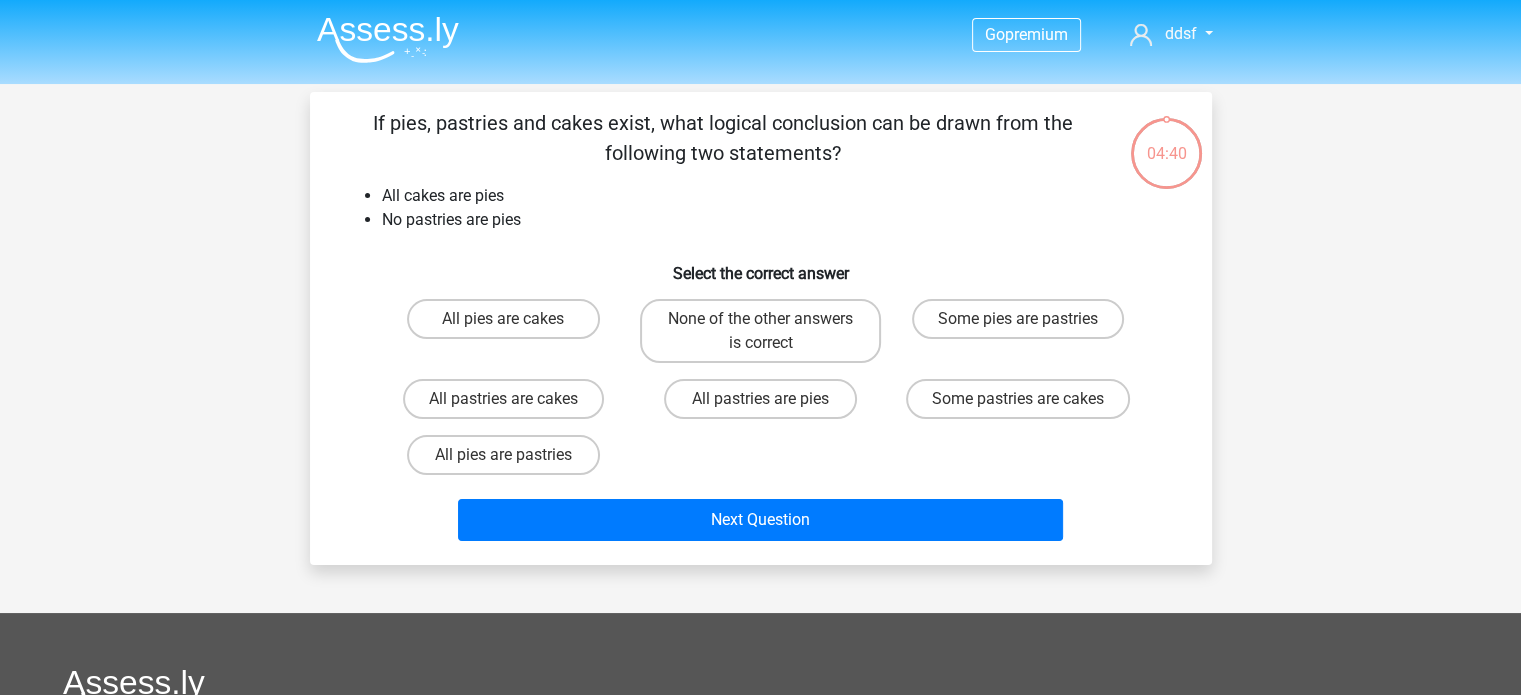 scroll, scrollTop: 0, scrollLeft: 0, axis: both 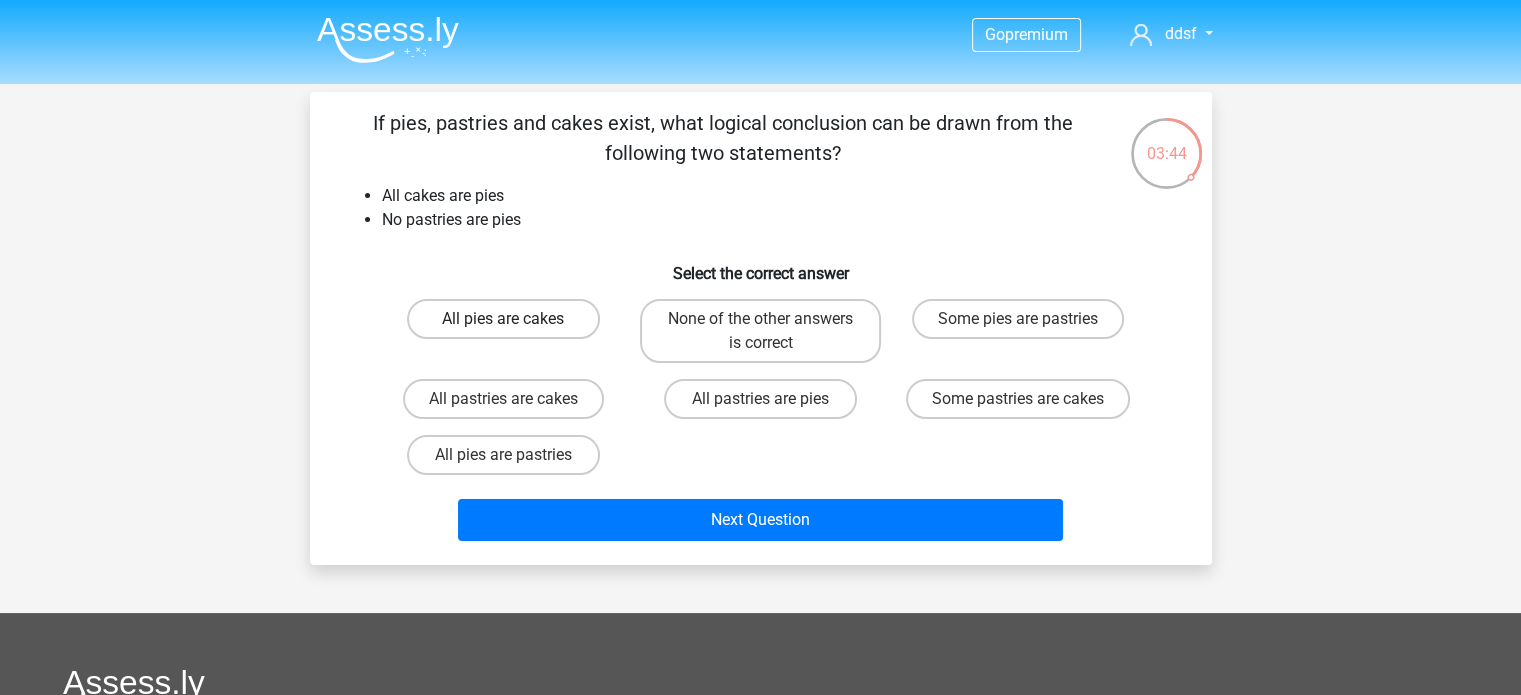 click on "All pies are cakes" at bounding box center (503, 319) 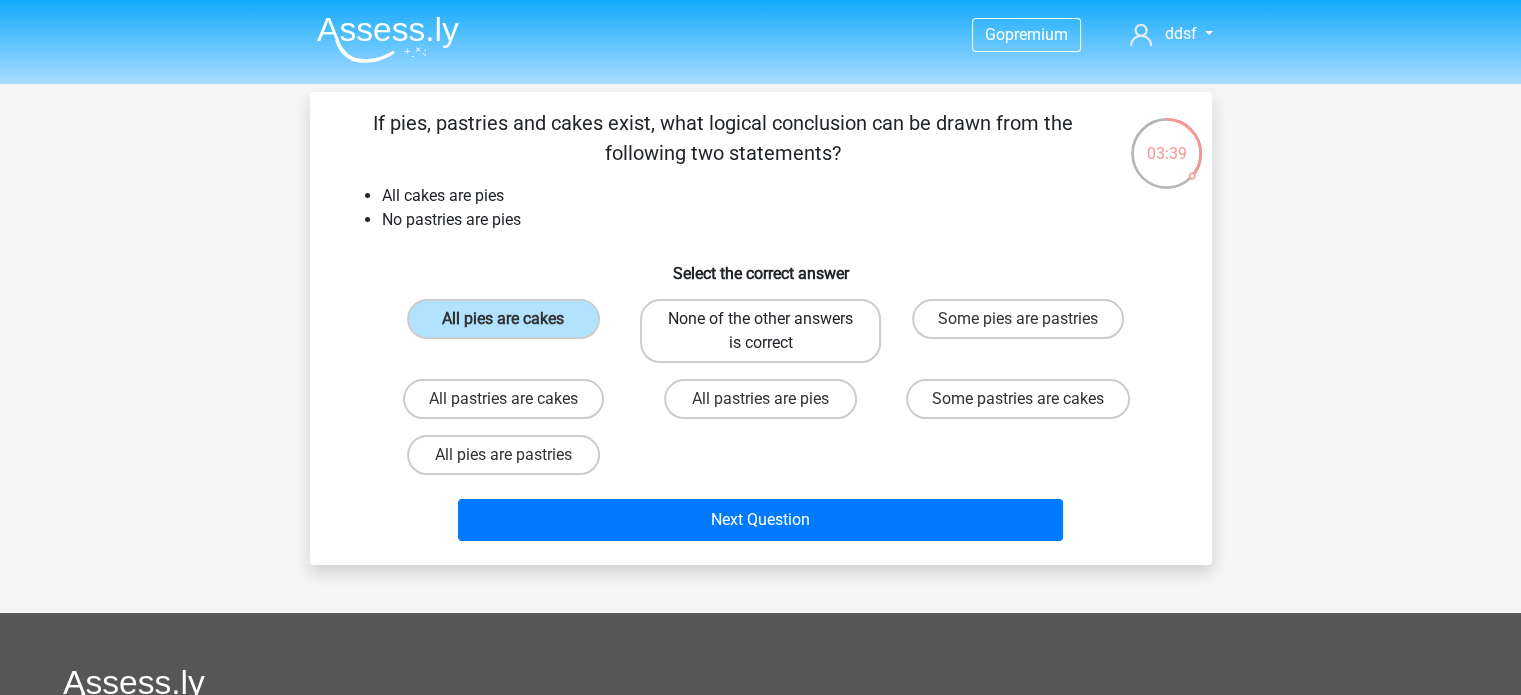 click on "None of the other answers is correct" at bounding box center (760, 331) 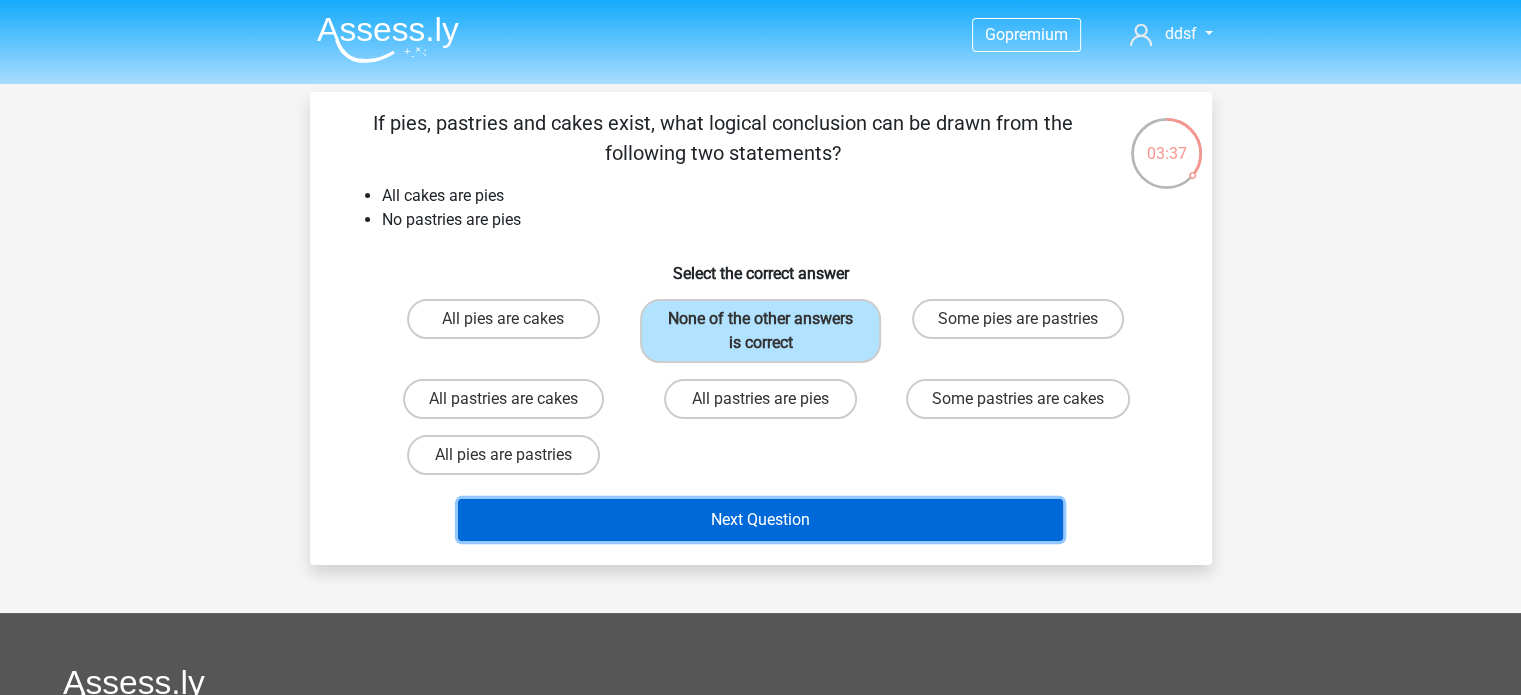 click on "Next Question" at bounding box center [760, 520] 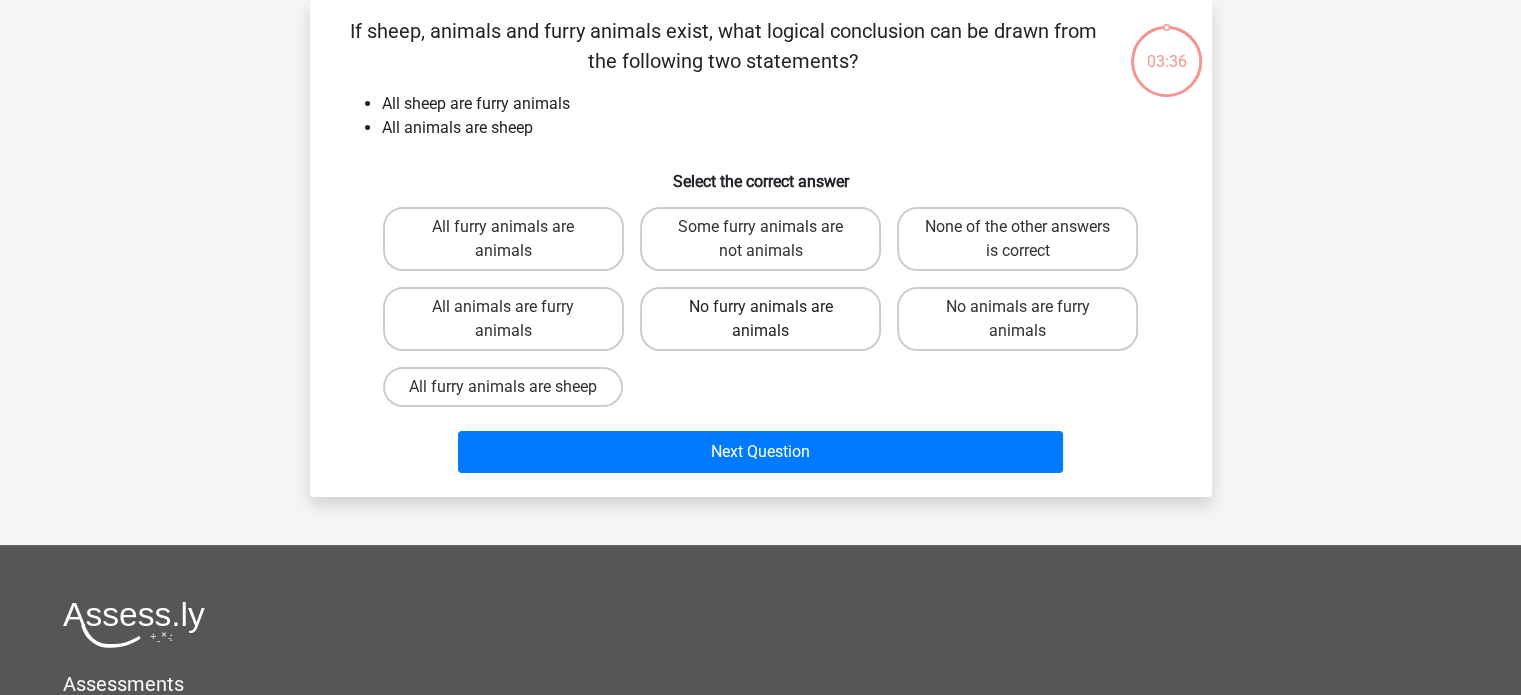 scroll, scrollTop: 0, scrollLeft: 0, axis: both 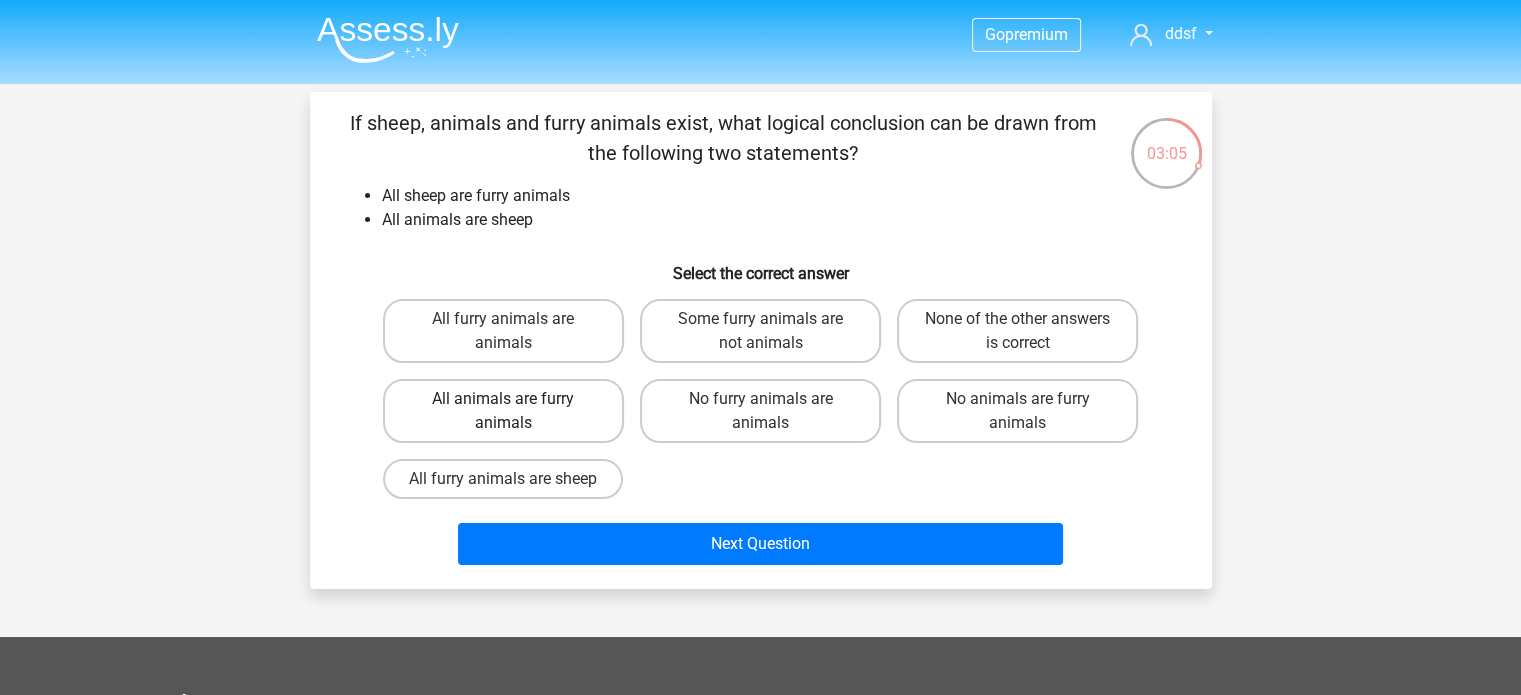 click on "All animals are furry animals" at bounding box center (503, 411) 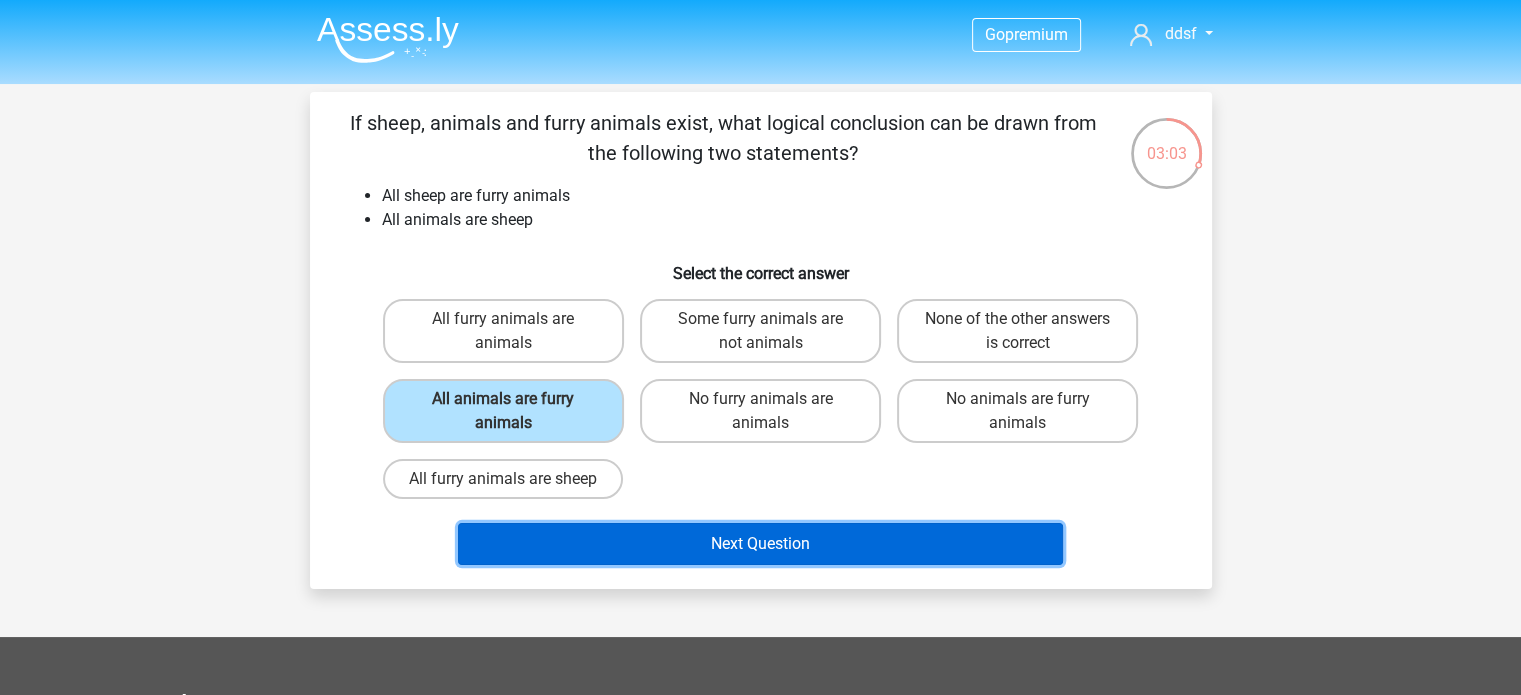 click on "Next Question" at bounding box center (760, 544) 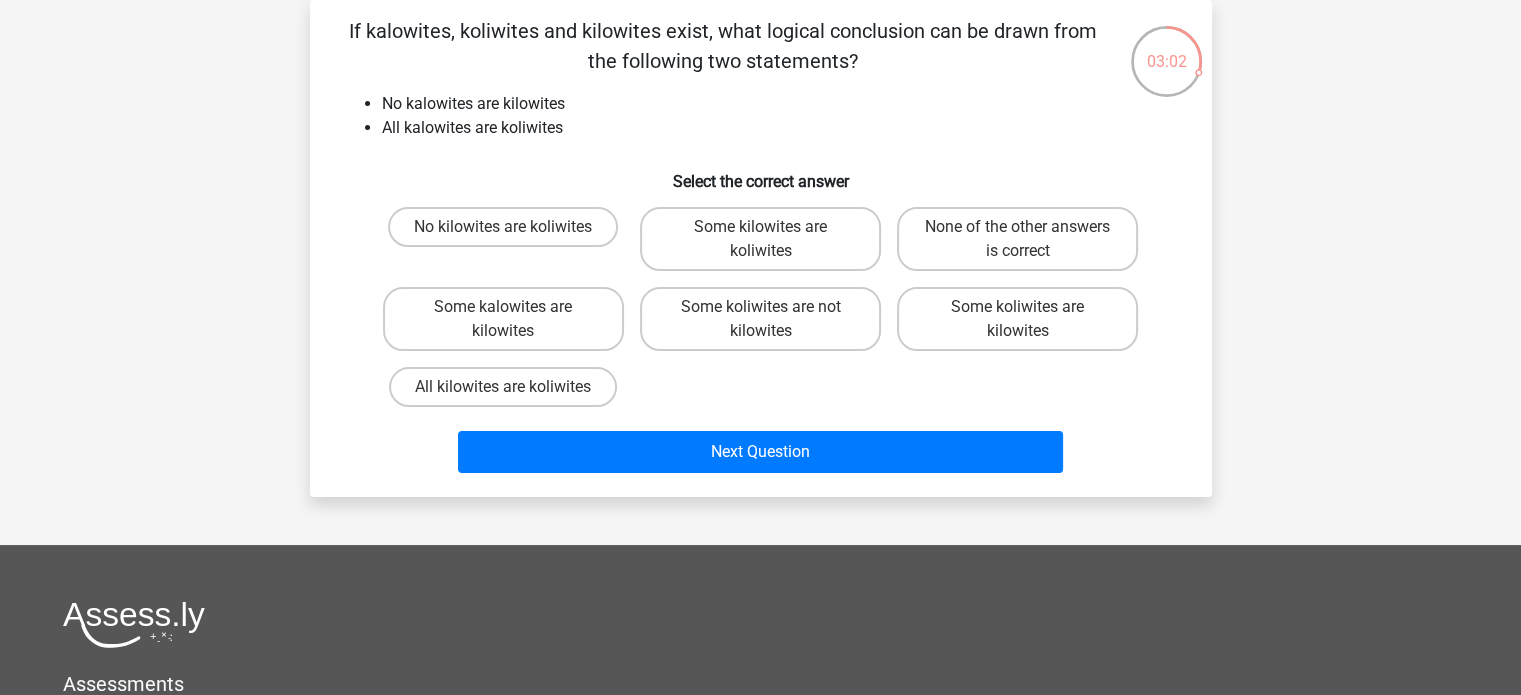 scroll, scrollTop: 15, scrollLeft: 0, axis: vertical 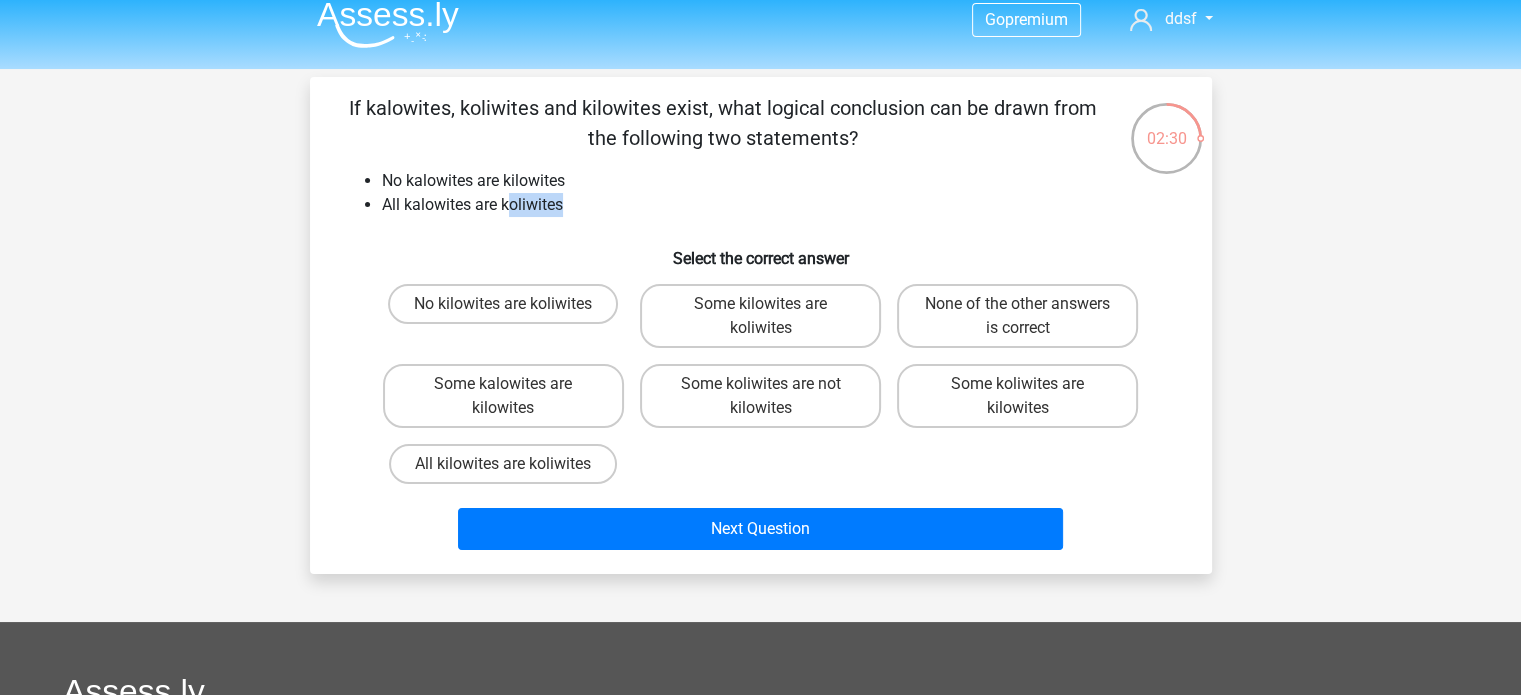 drag, startPoint x: 508, startPoint y: 207, endPoint x: 601, endPoint y: 211, distance: 93.08598 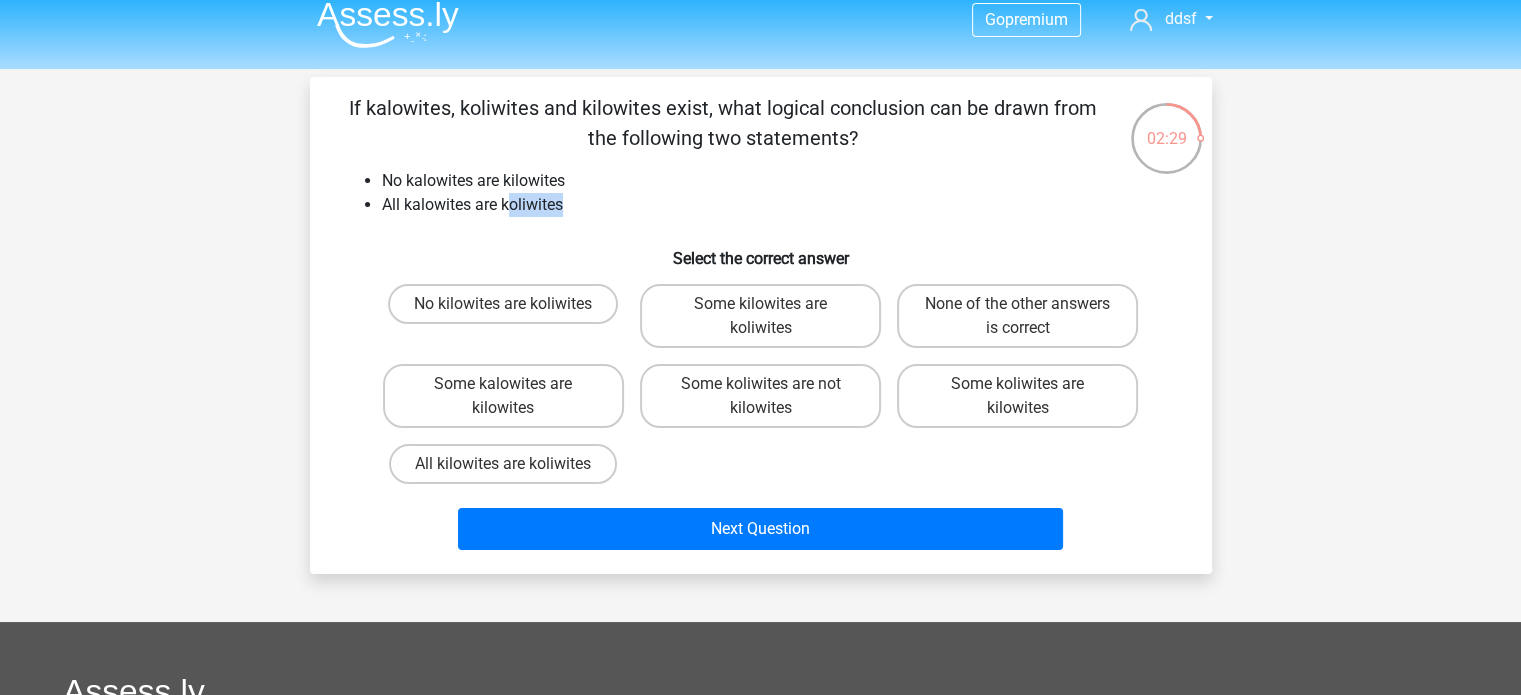click on "All kalowites are koliwites" at bounding box center [781, 205] 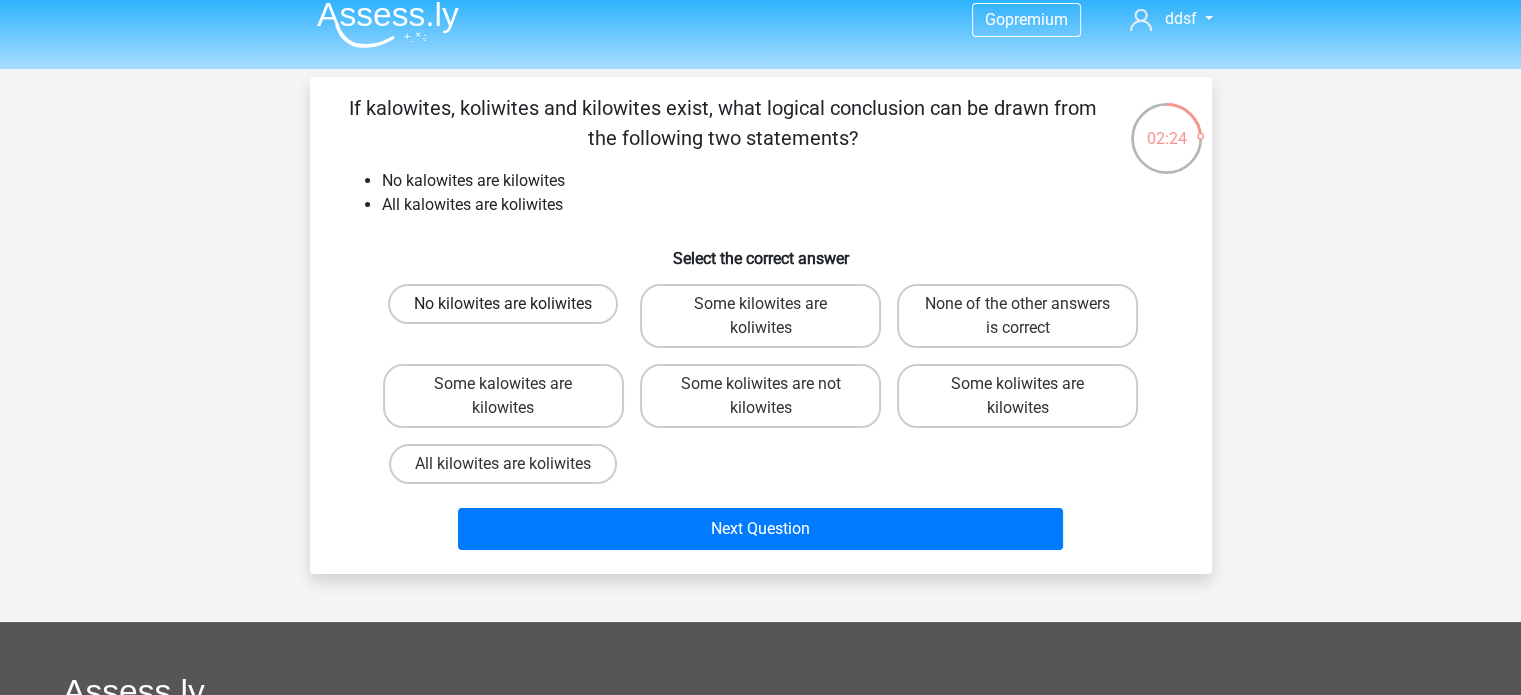 click on "No kilowites are koliwites" at bounding box center [503, 304] 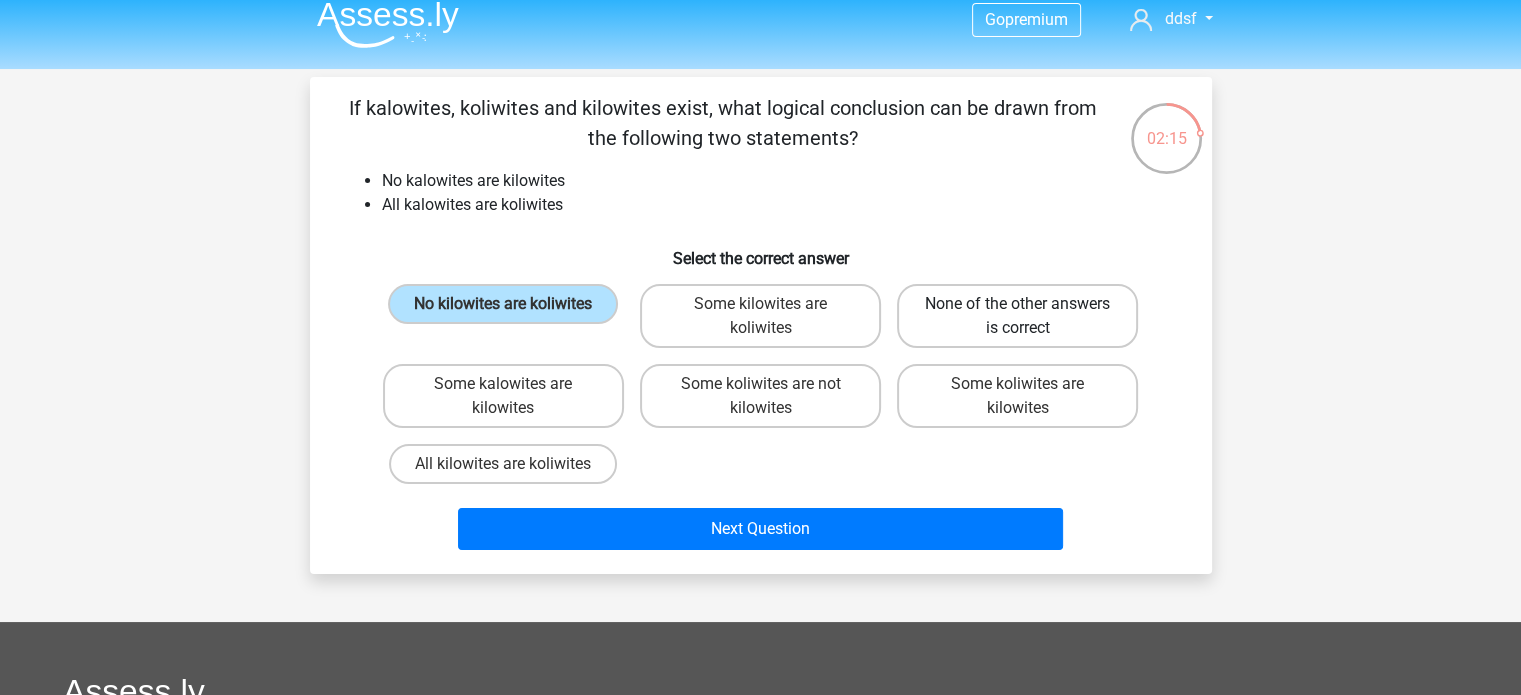 click on "None of the other answers is correct" at bounding box center (1017, 316) 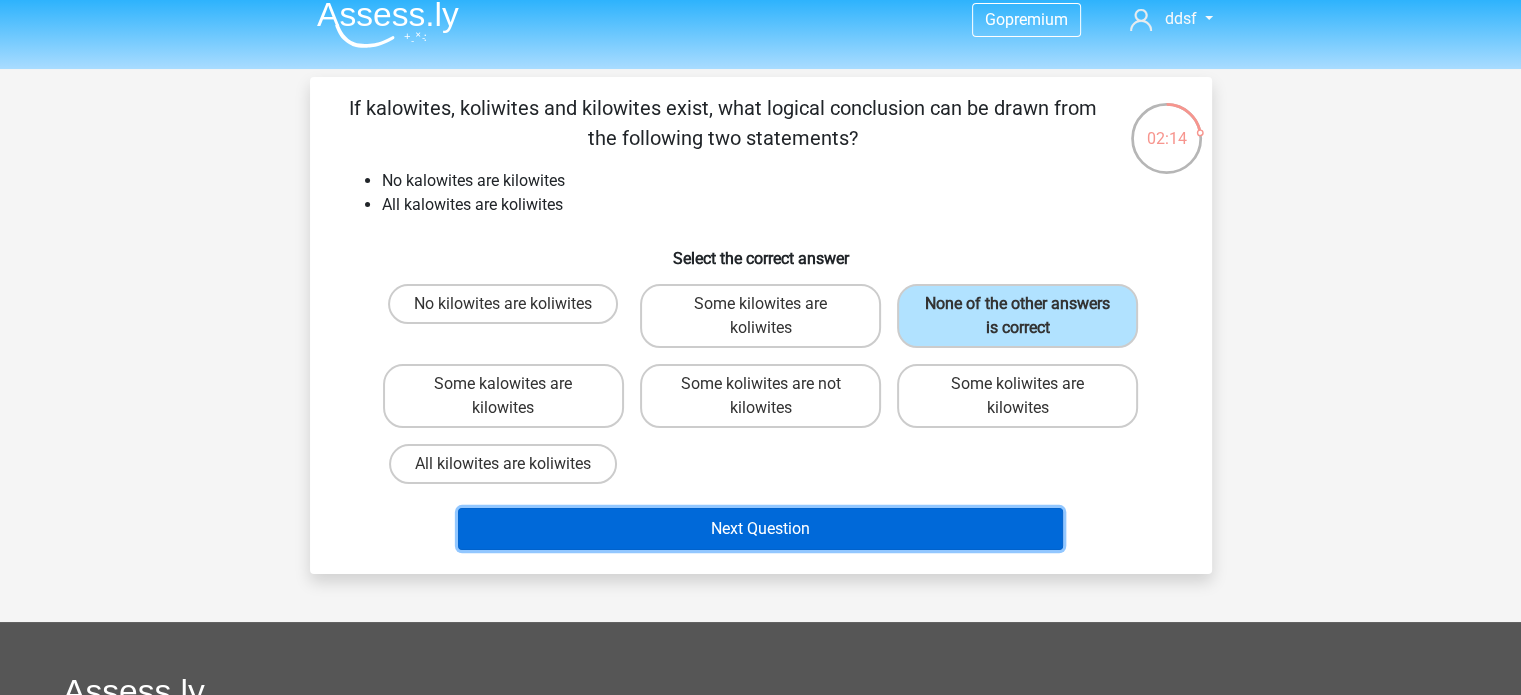 click on "Next Question" at bounding box center (760, 529) 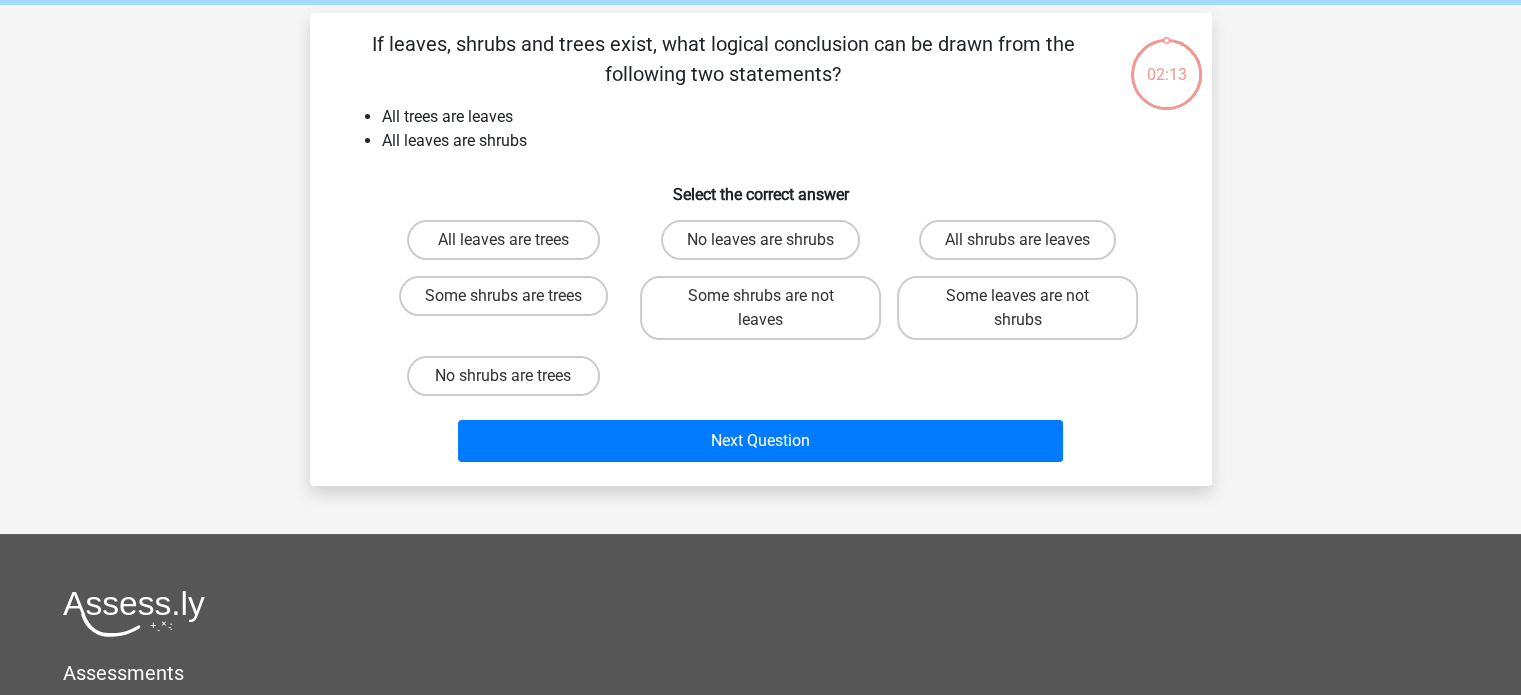 scroll, scrollTop: 92, scrollLeft: 0, axis: vertical 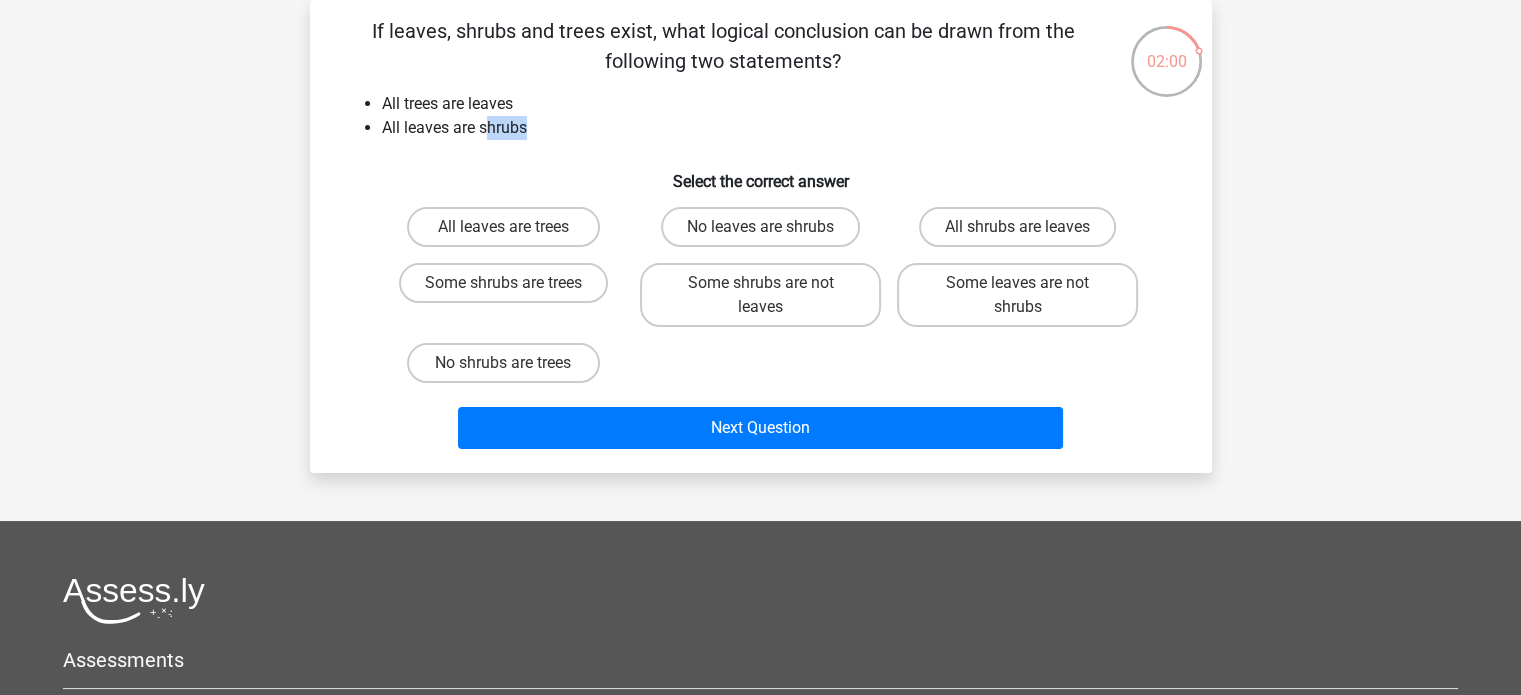 drag, startPoint x: 528, startPoint y: 121, endPoint x: 488, endPoint y: 124, distance: 40.112343 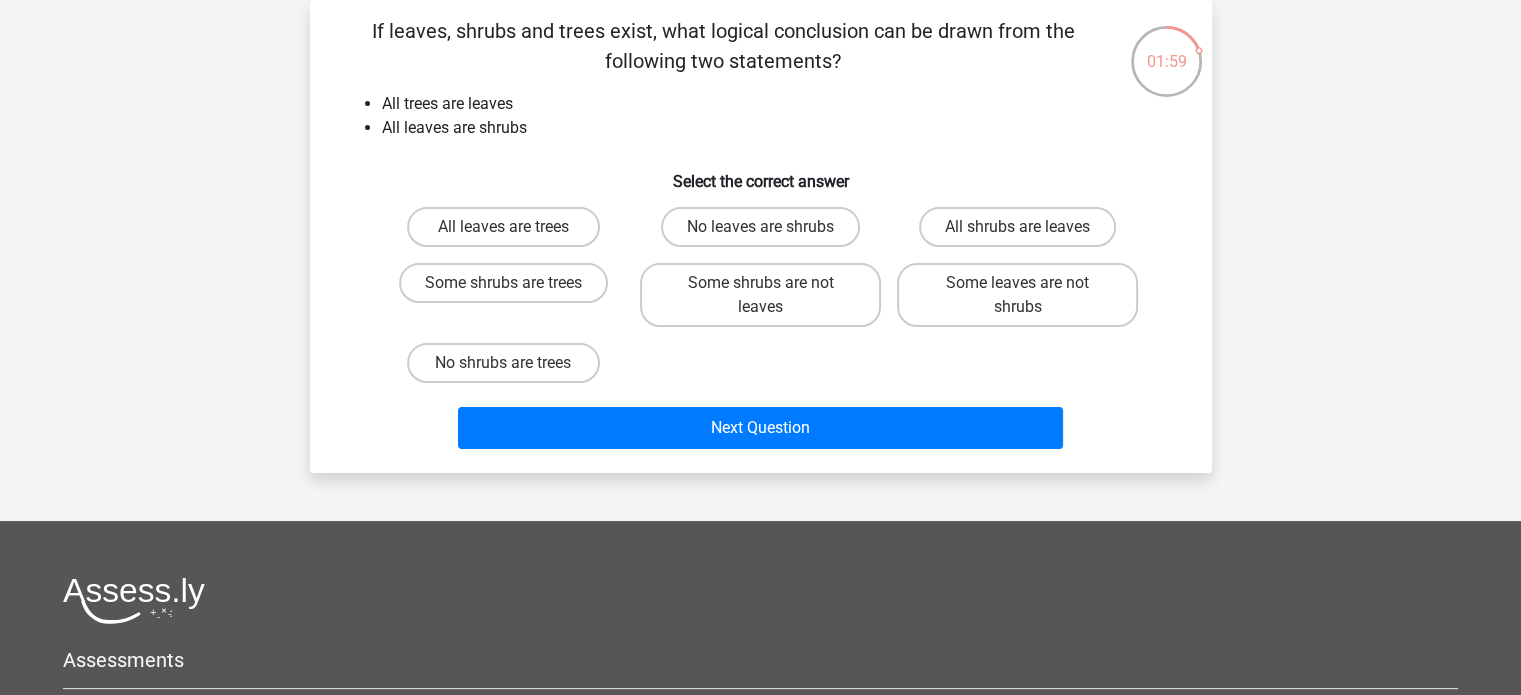 click on "If leaves, shrubs and trees exist, what logical conclusion can be drawn from the following two statements? All trees are leaves All leaves are shrubs
Select the correct answer
All leaves are trees
No leaves are shrubs
All shrubs are leaves" at bounding box center (761, 236) 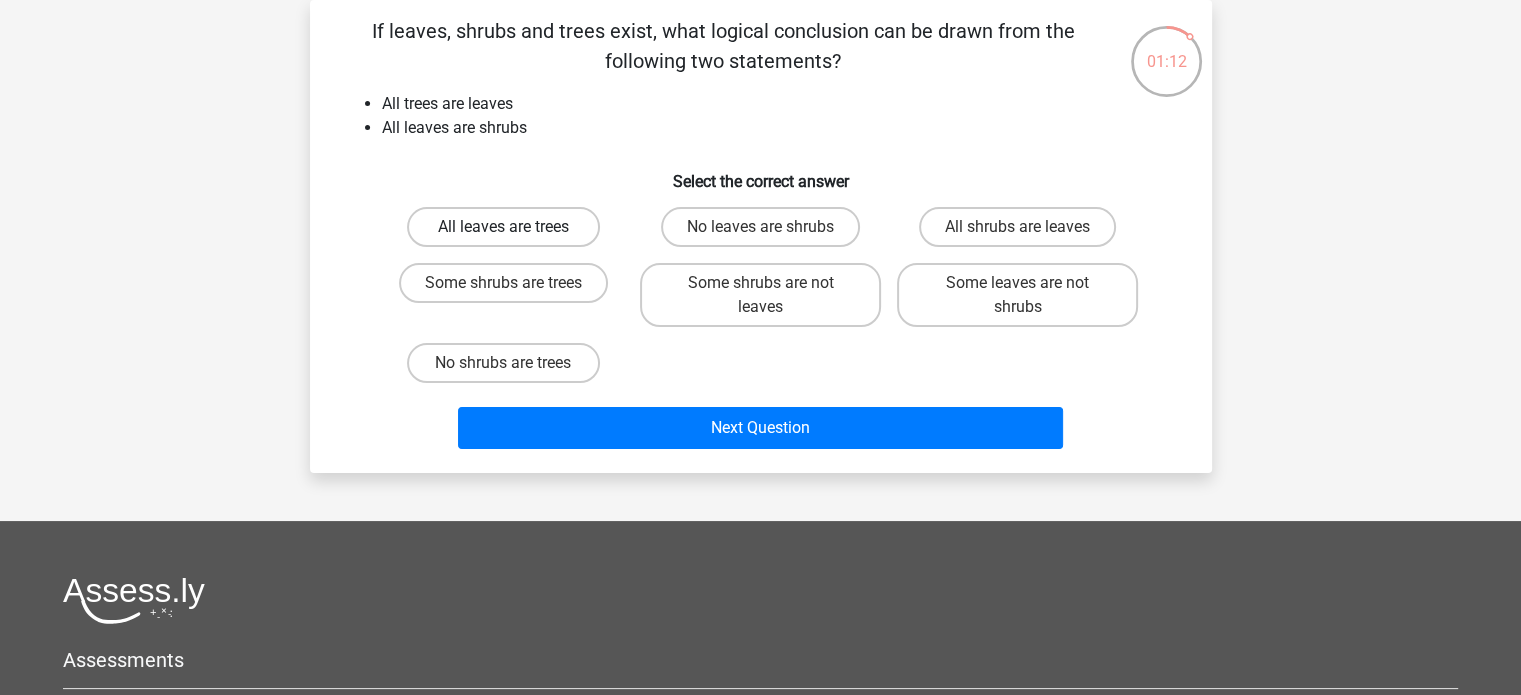 click on "All leaves are trees" at bounding box center [503, 227] 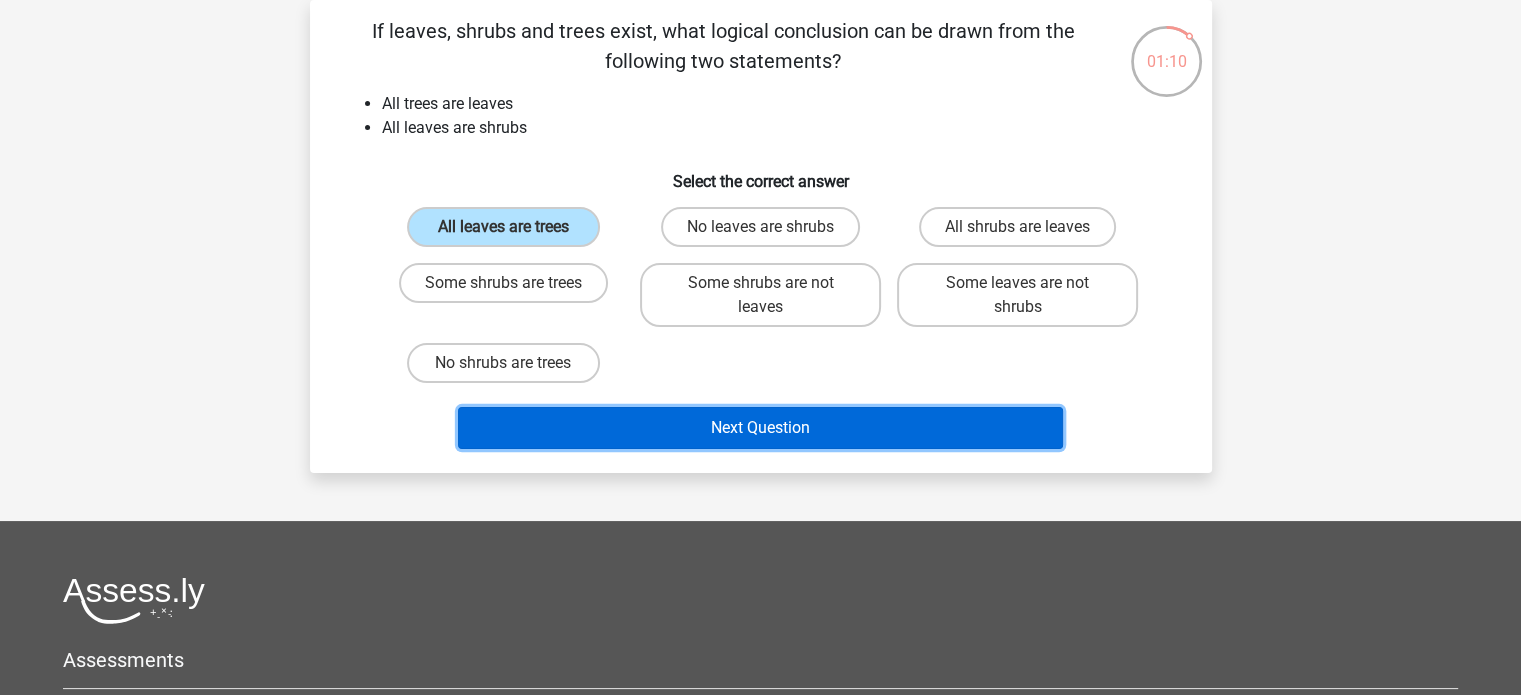 click on "Next Question" at bounding box center (760, 428) 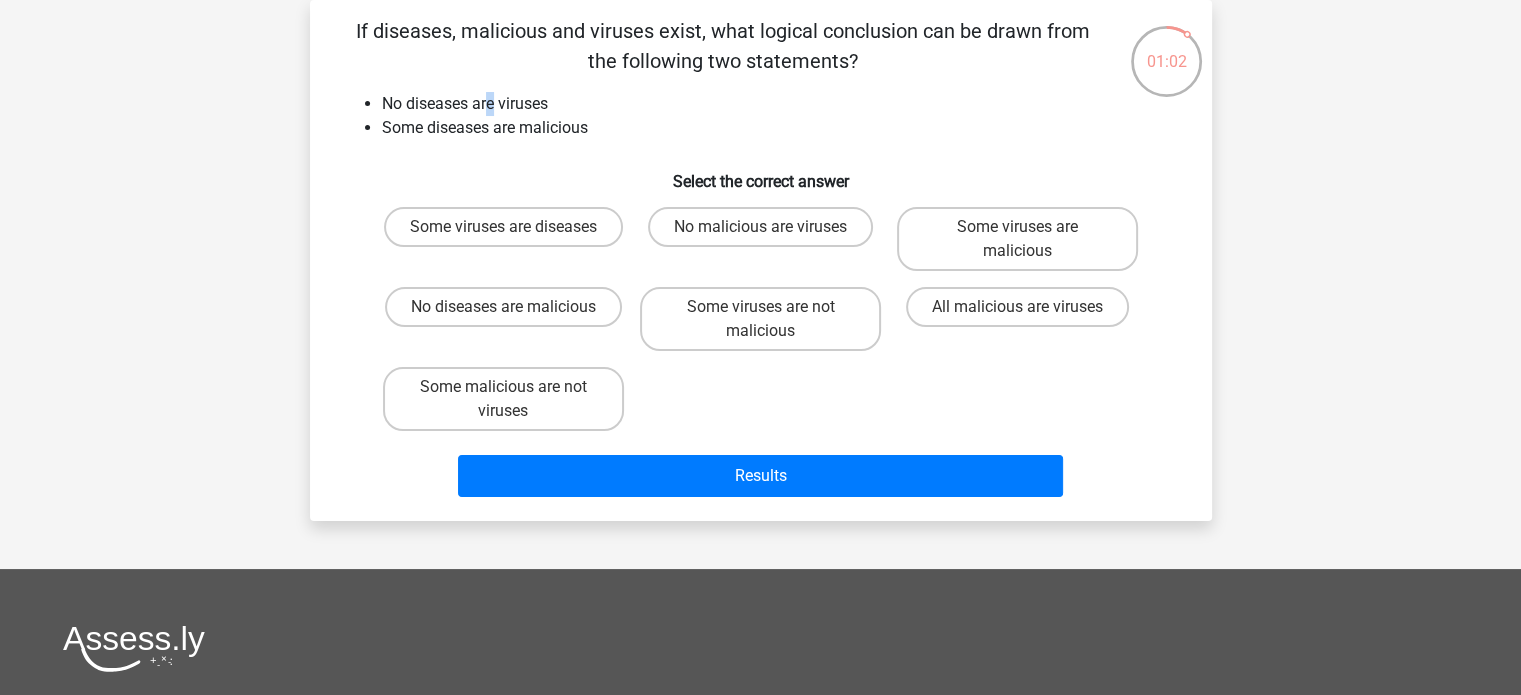 click on "No diseases are viruses" at bounding box center [781, 104] 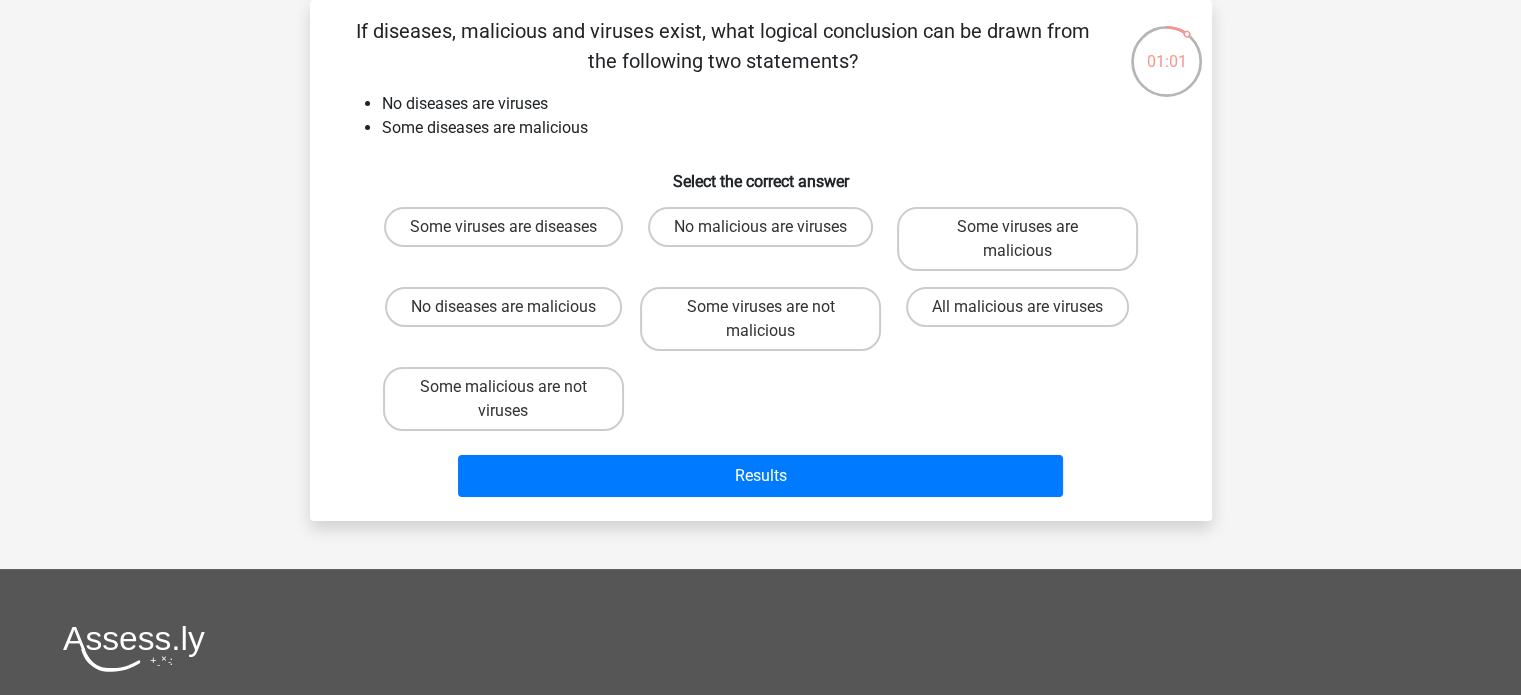 click on "Select the correct answer" at bounding box center [761, 173] 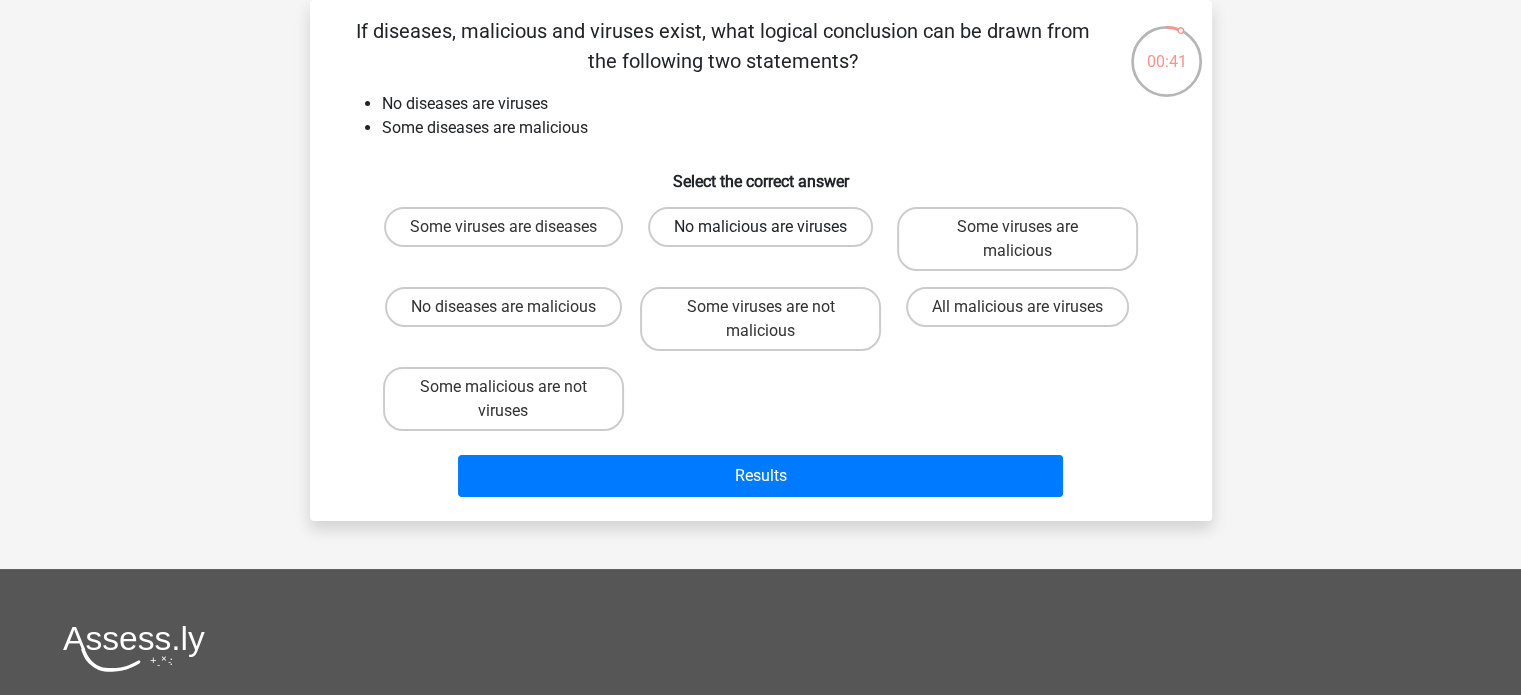 click on "No malicious are viruses" at bounding box center [760, 227] 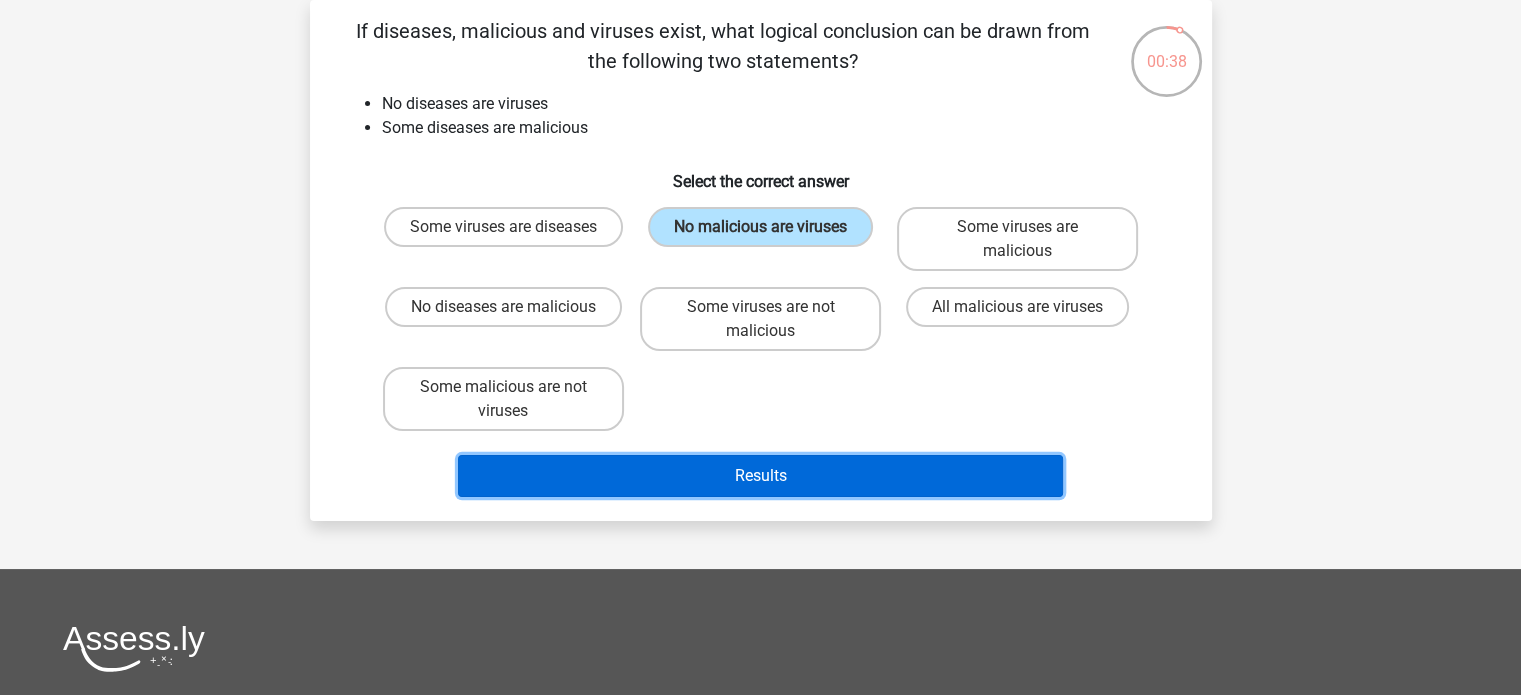 click on "Results" at bounding box center [760, 476] 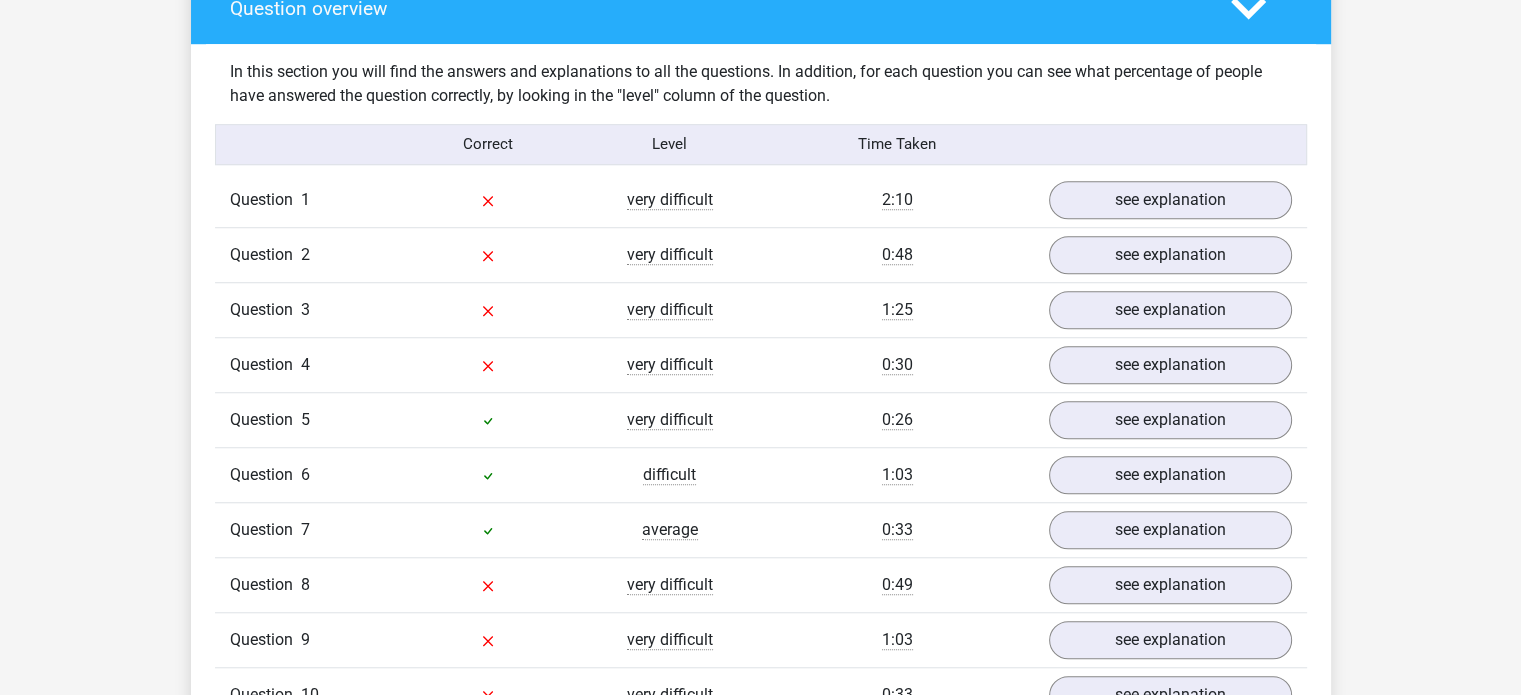 scroll, scrollTop: 1511, scrollLeft: 0, axis: vertical 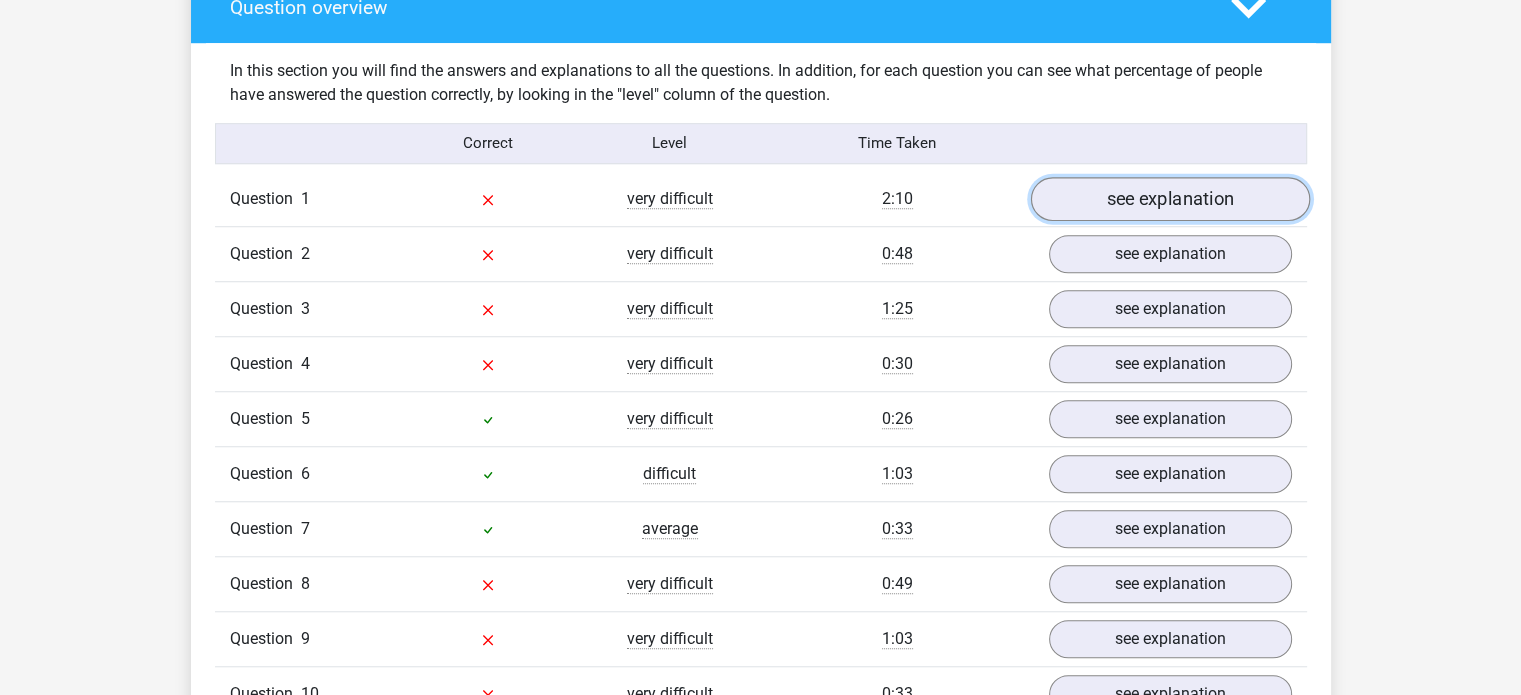 click on "see explanation" at bounding box center [1169, 199] 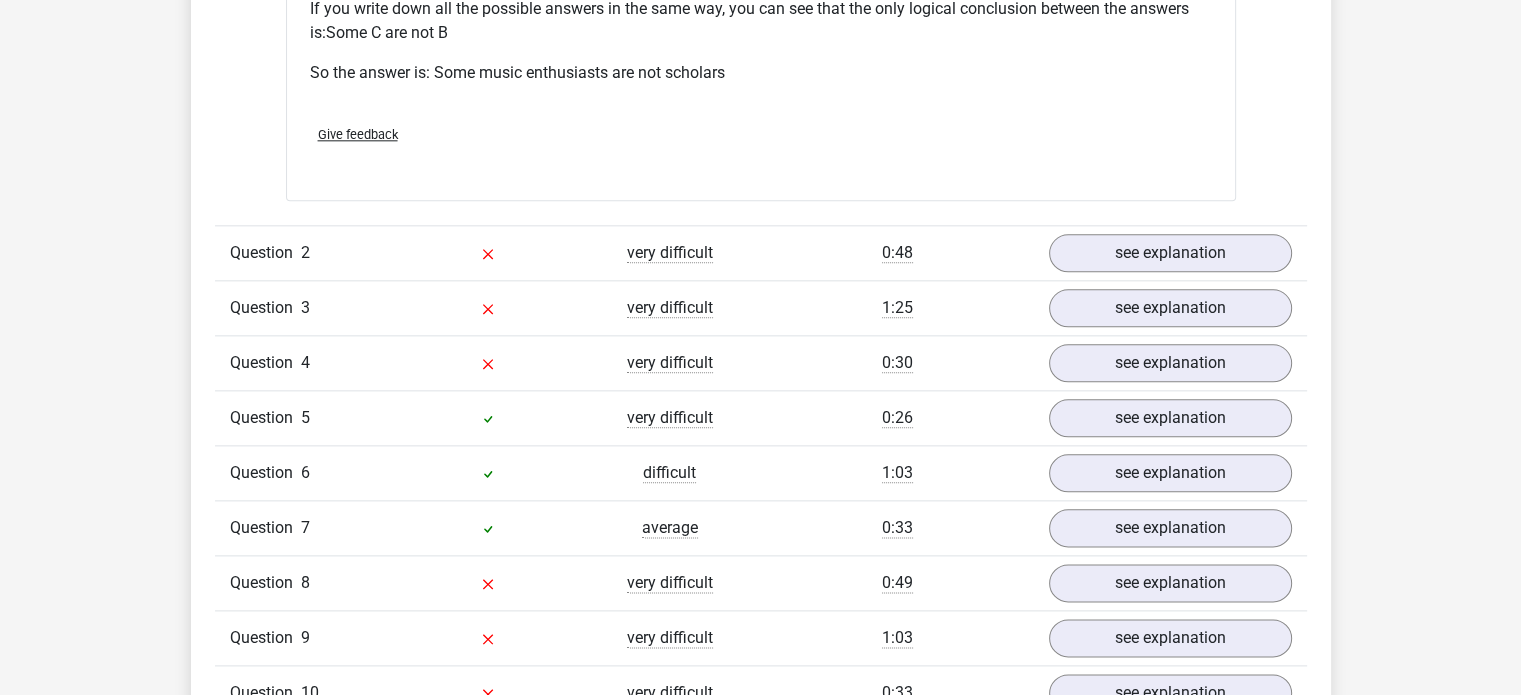 scroll, scrollTop: 2356, scrollLeft: 0, axis: vertical 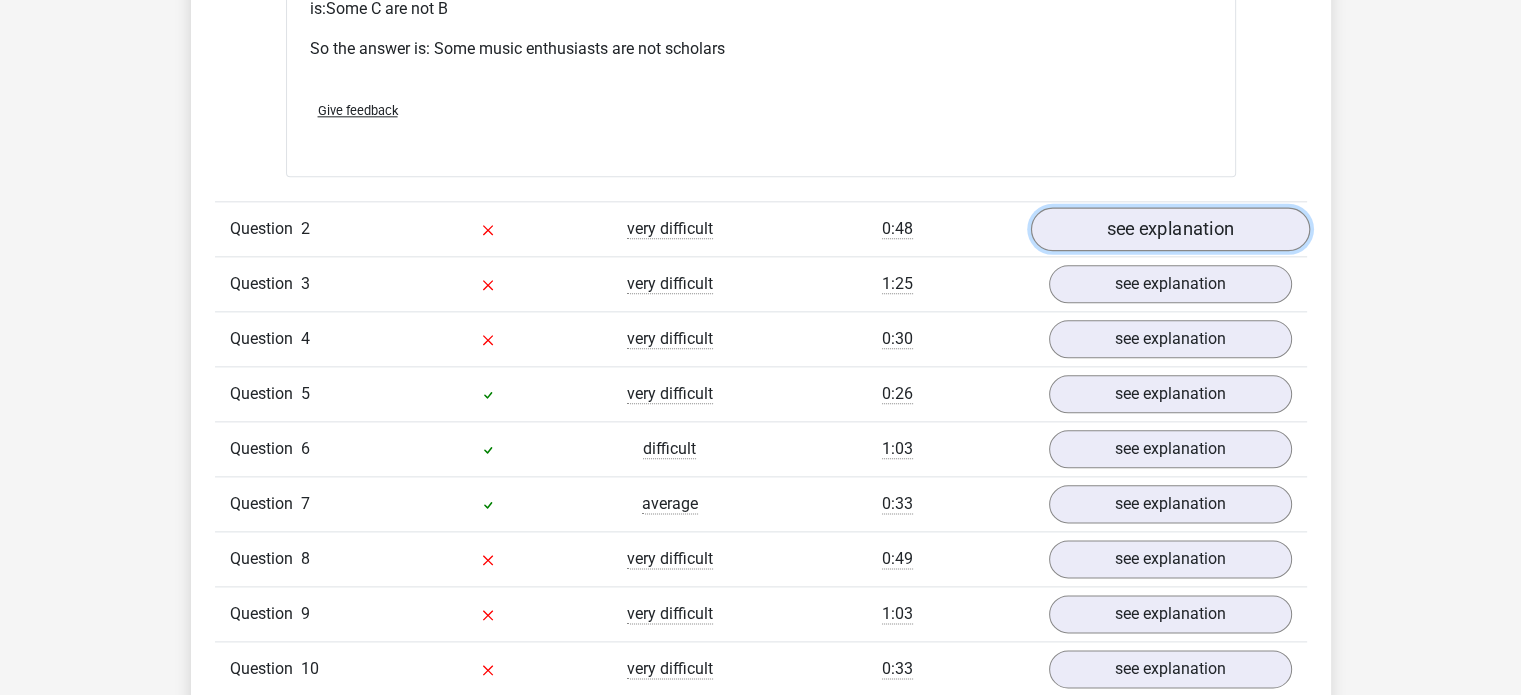 click on "see explanation" at bounding box center (1169, 229) 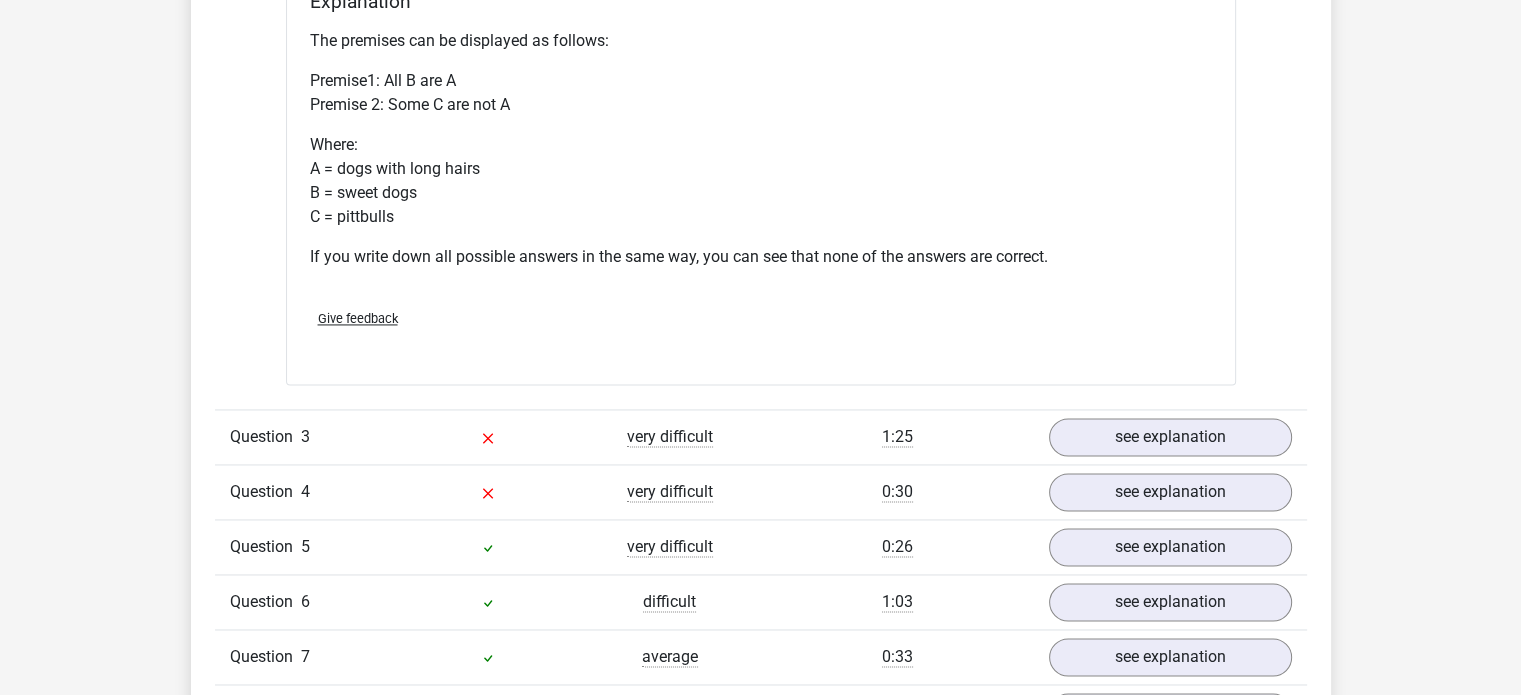 scroll, scrollTop: 3008, scrollLeft: 0, axis: vertical 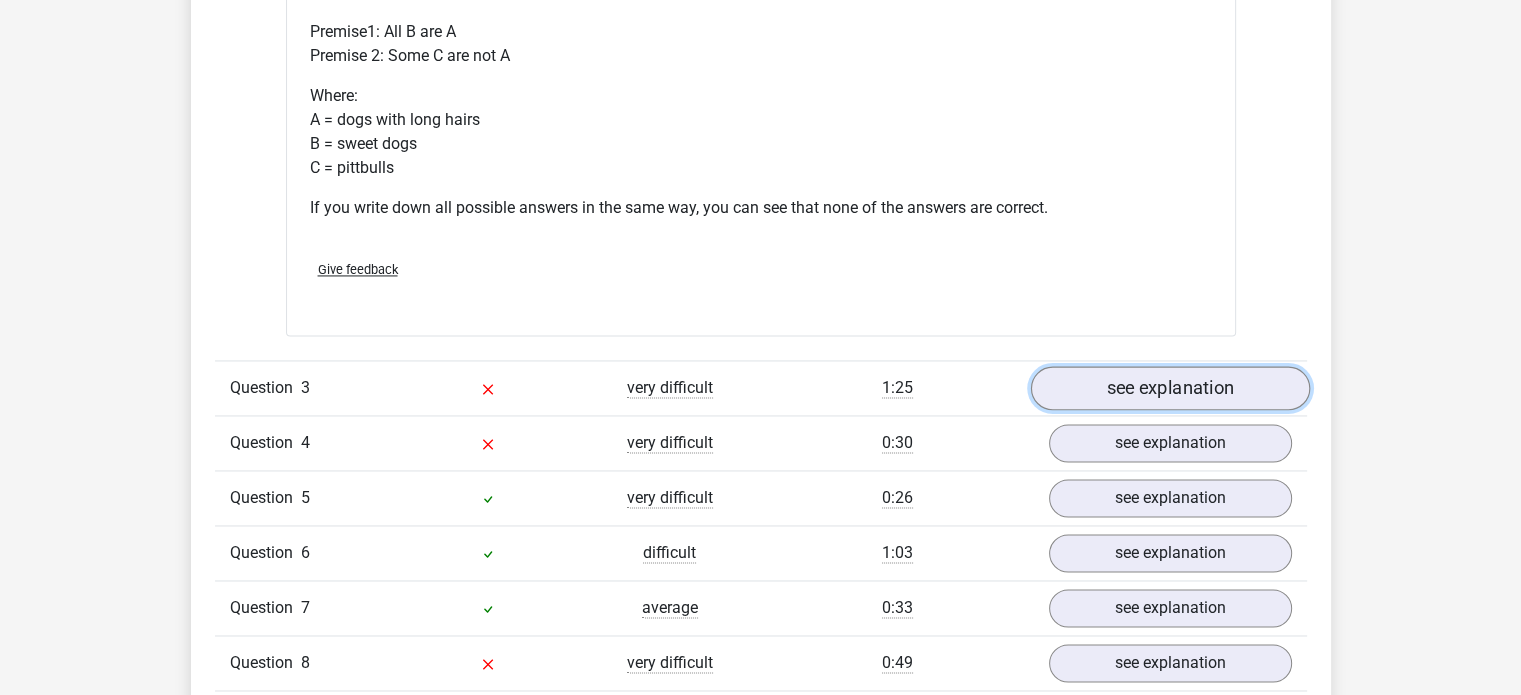 click on "see explanation" at bounding box center [1169, 388] 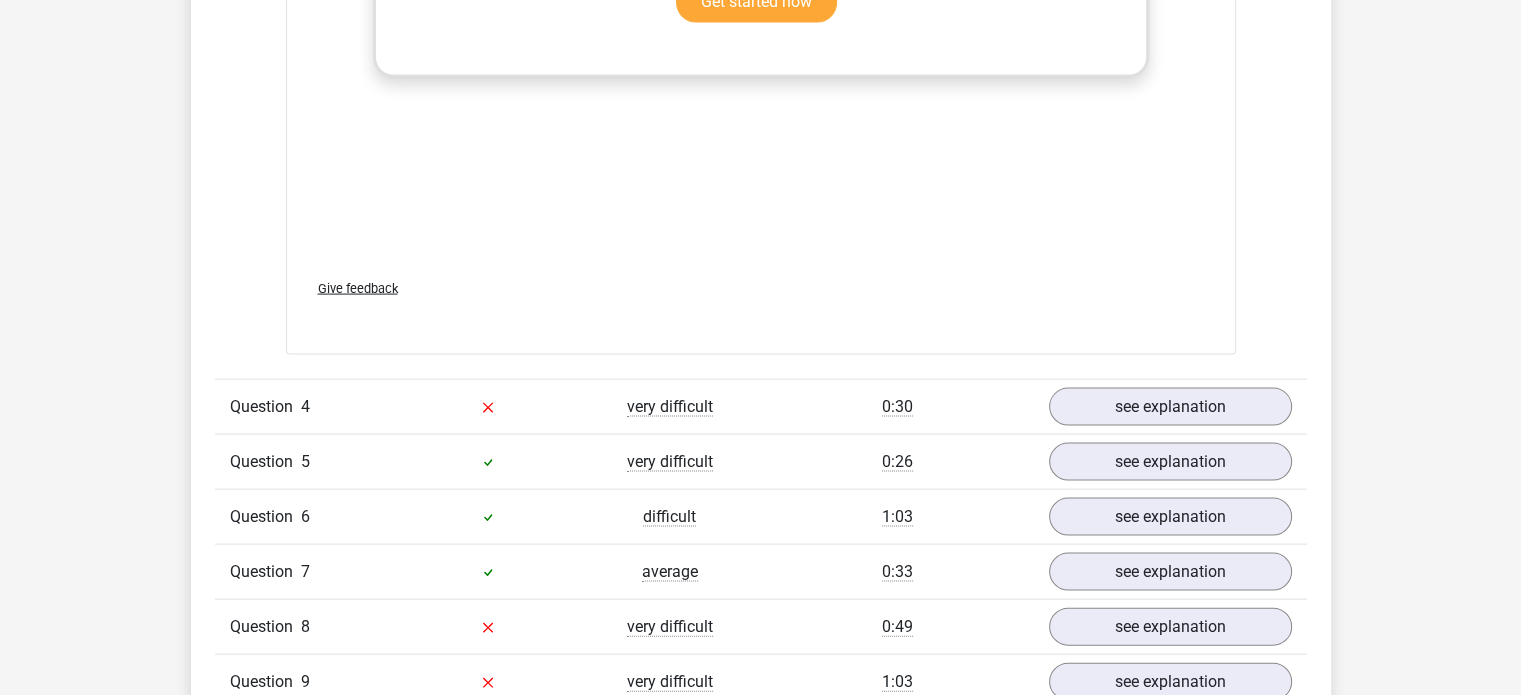 scroll, scrollTop: 4163, scrollLeft: 0, axis: vertical 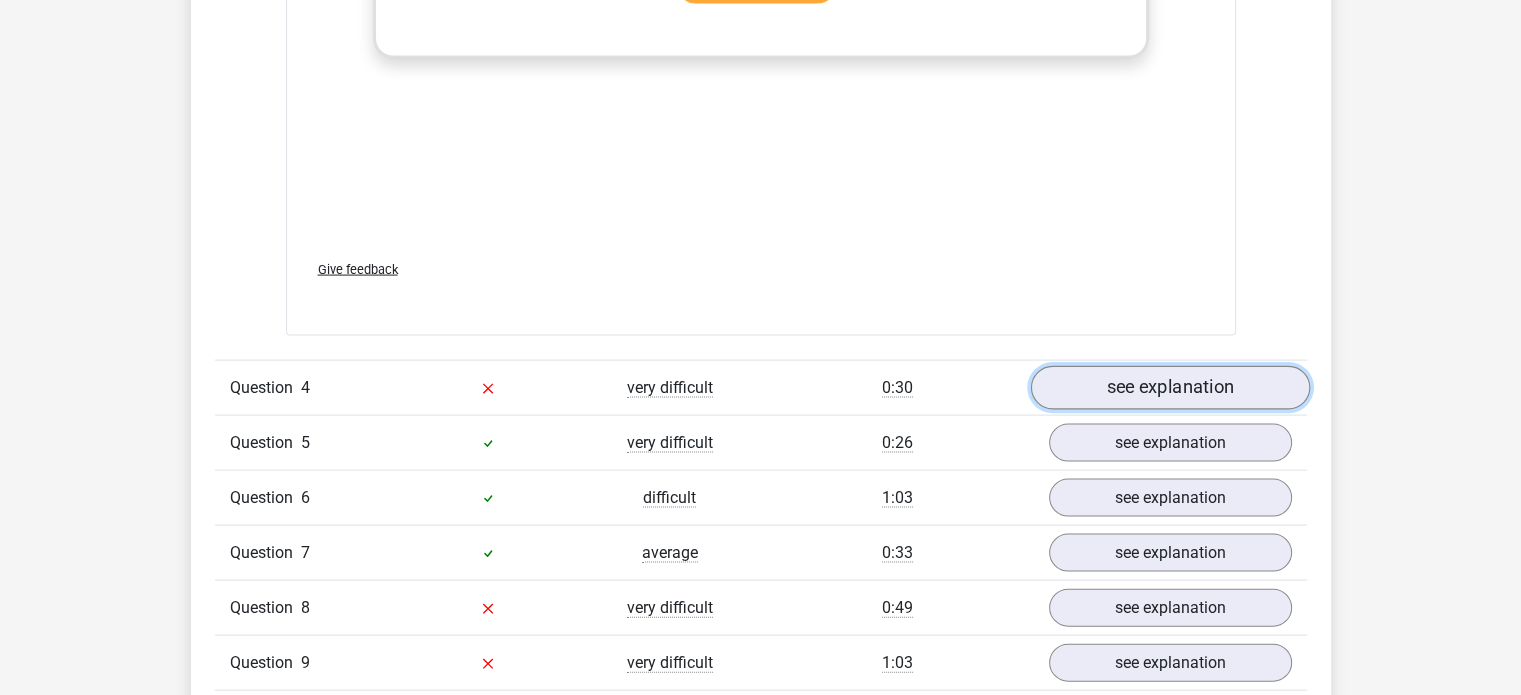 click on "see explanation" at bounding box center [1169, 389] 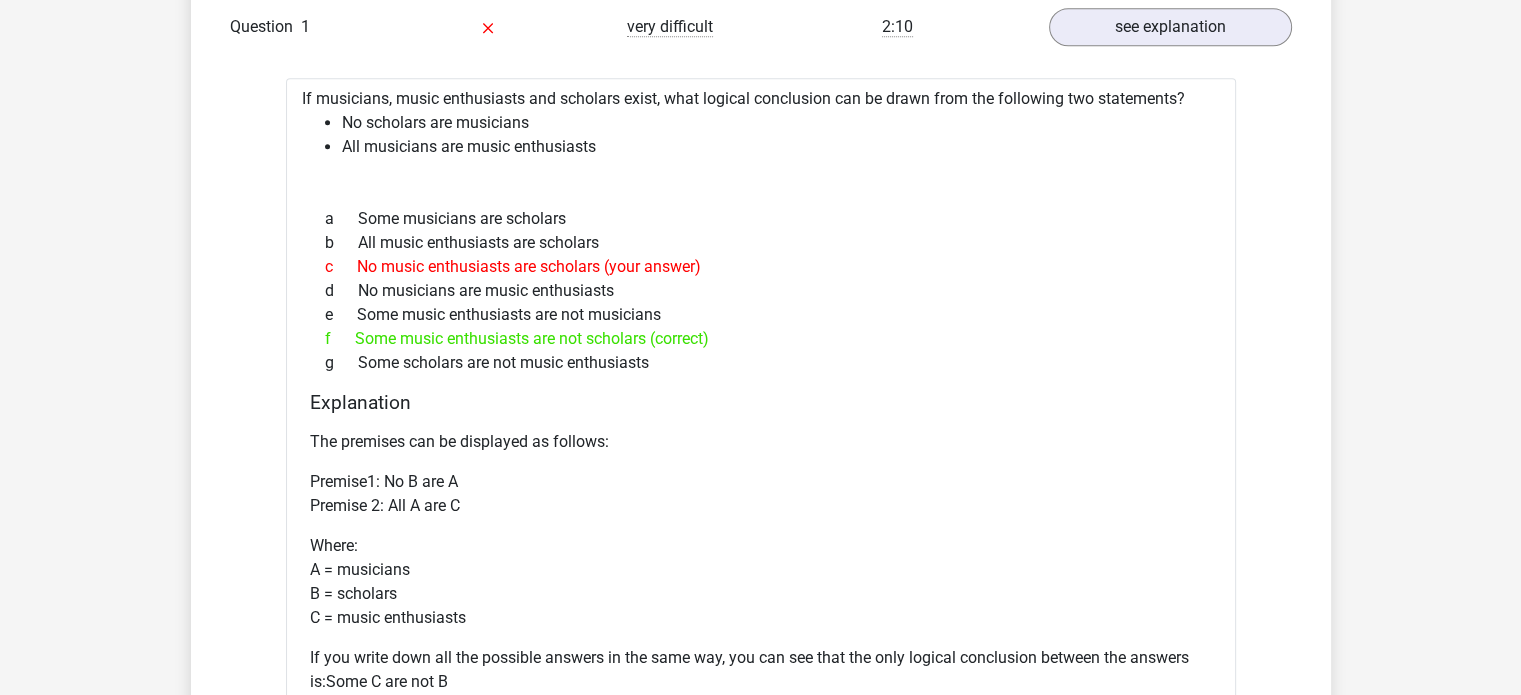 scroll, scrollTop: 1547, scrollLeft: 0, axis: vertical 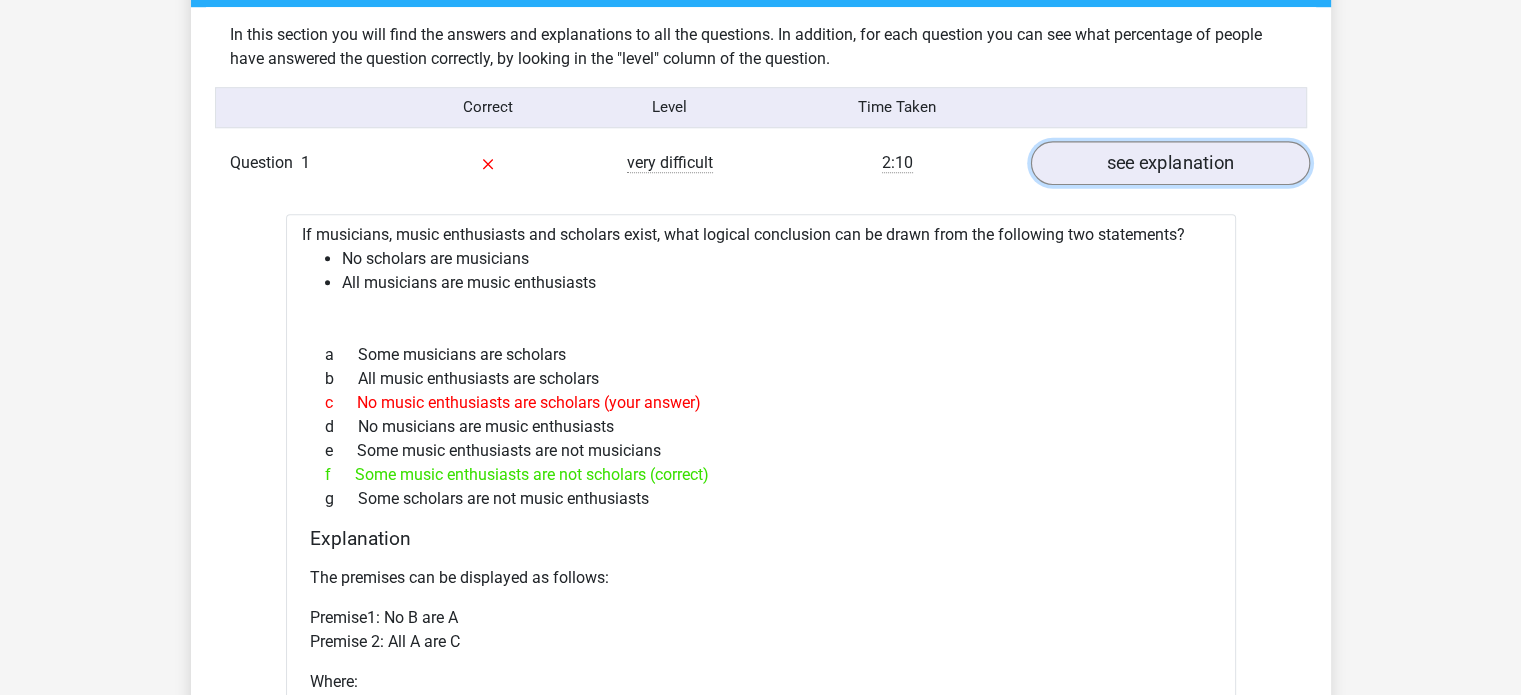 click on "see explanation" at bounding box center (1169, 163) 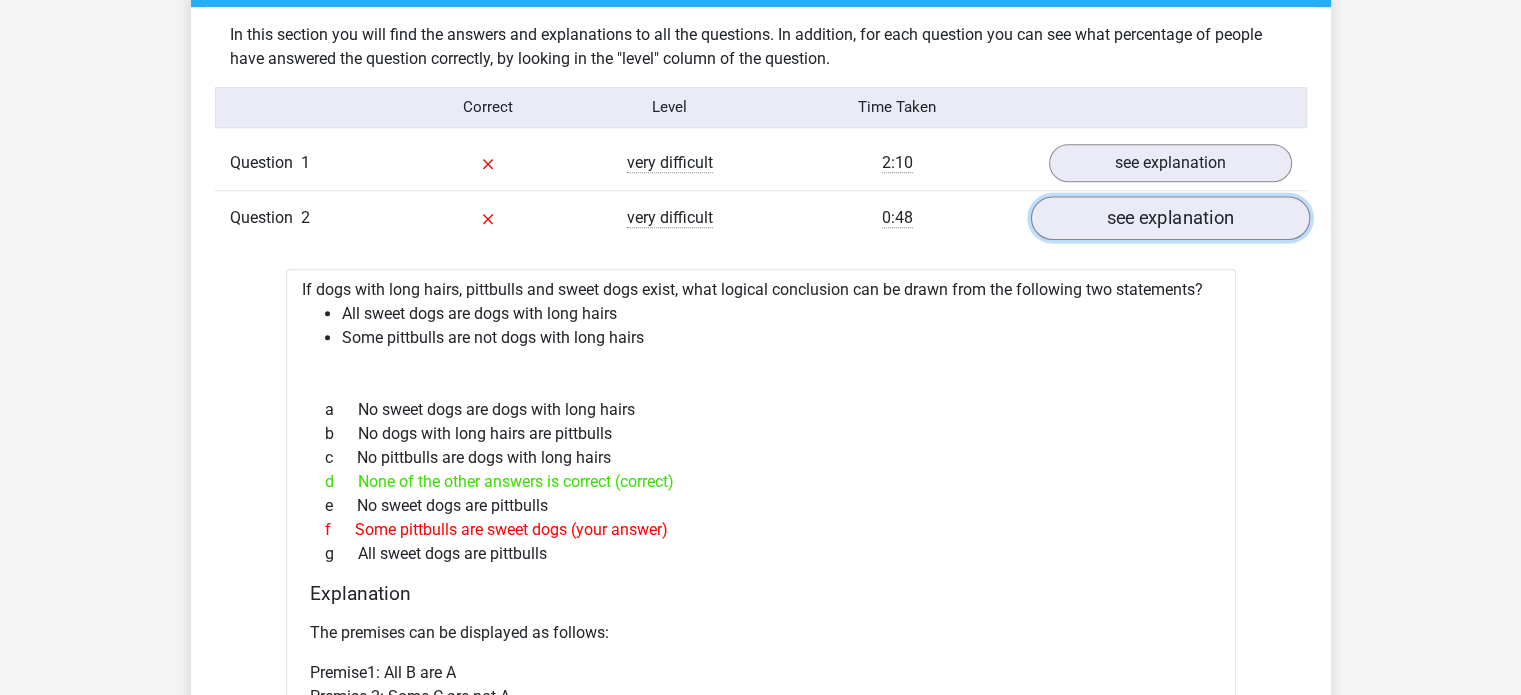 click on "see explanation" at bounding box center (1169, 218) 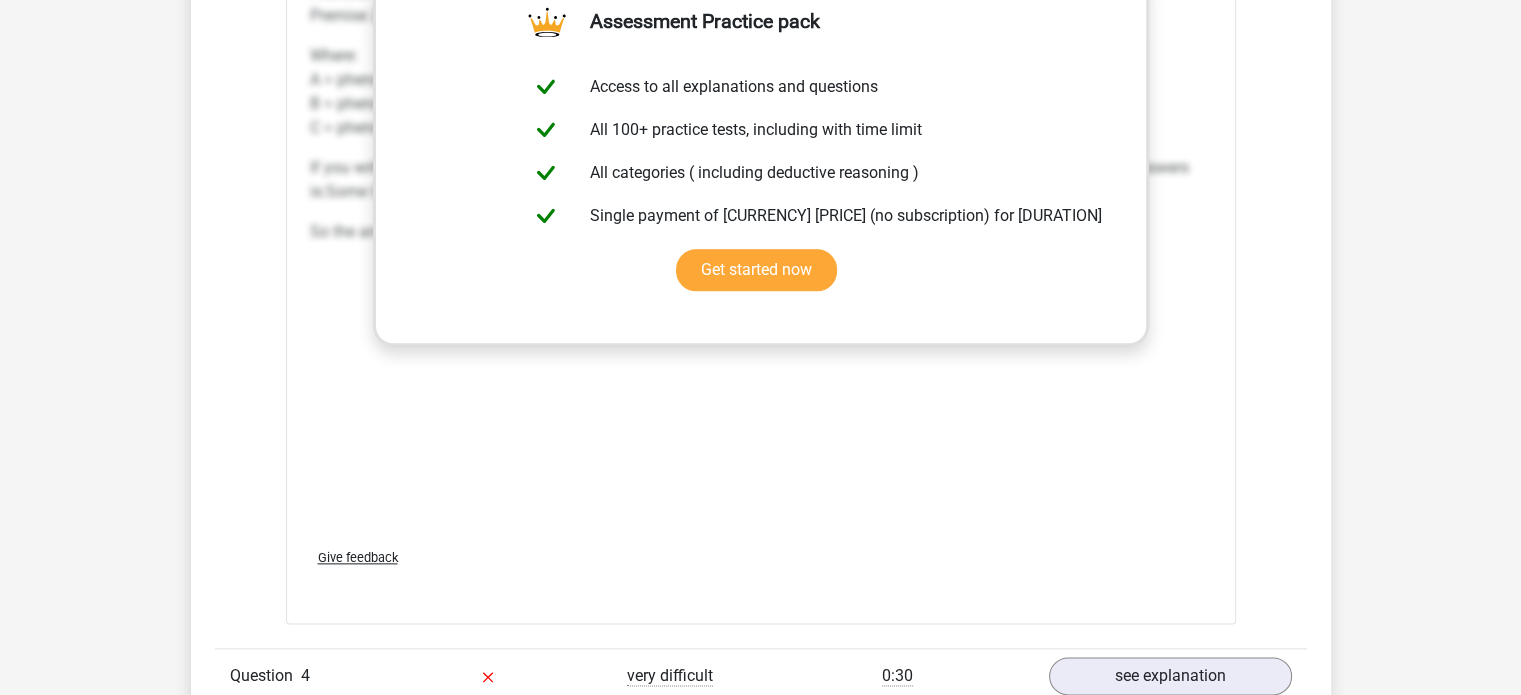 scroll, scrollTop: 2731, scrollLeft: 0, axis: vertical 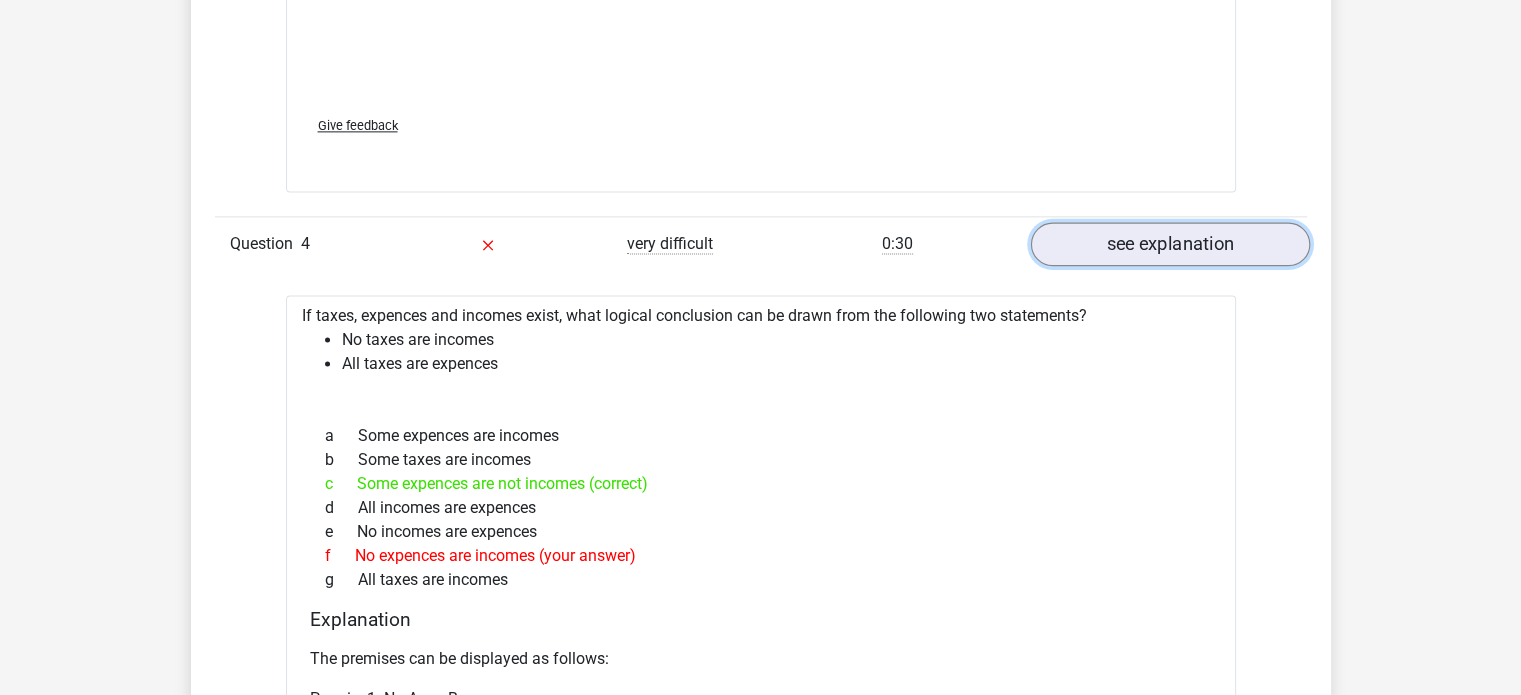 click on "see explanation" at bounding box center [1169, 244] 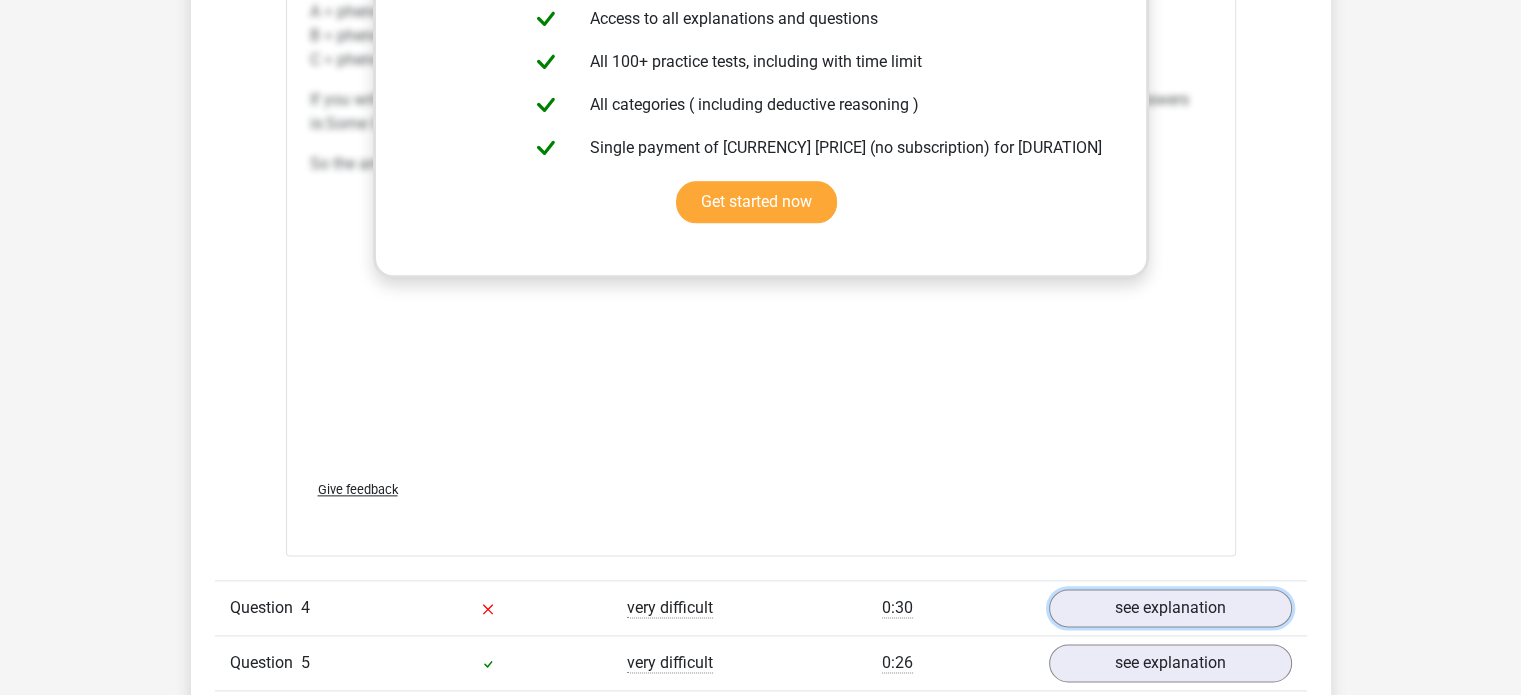 scroll, scrollTop: 1887, scrollLeft: 0, axis: vertical 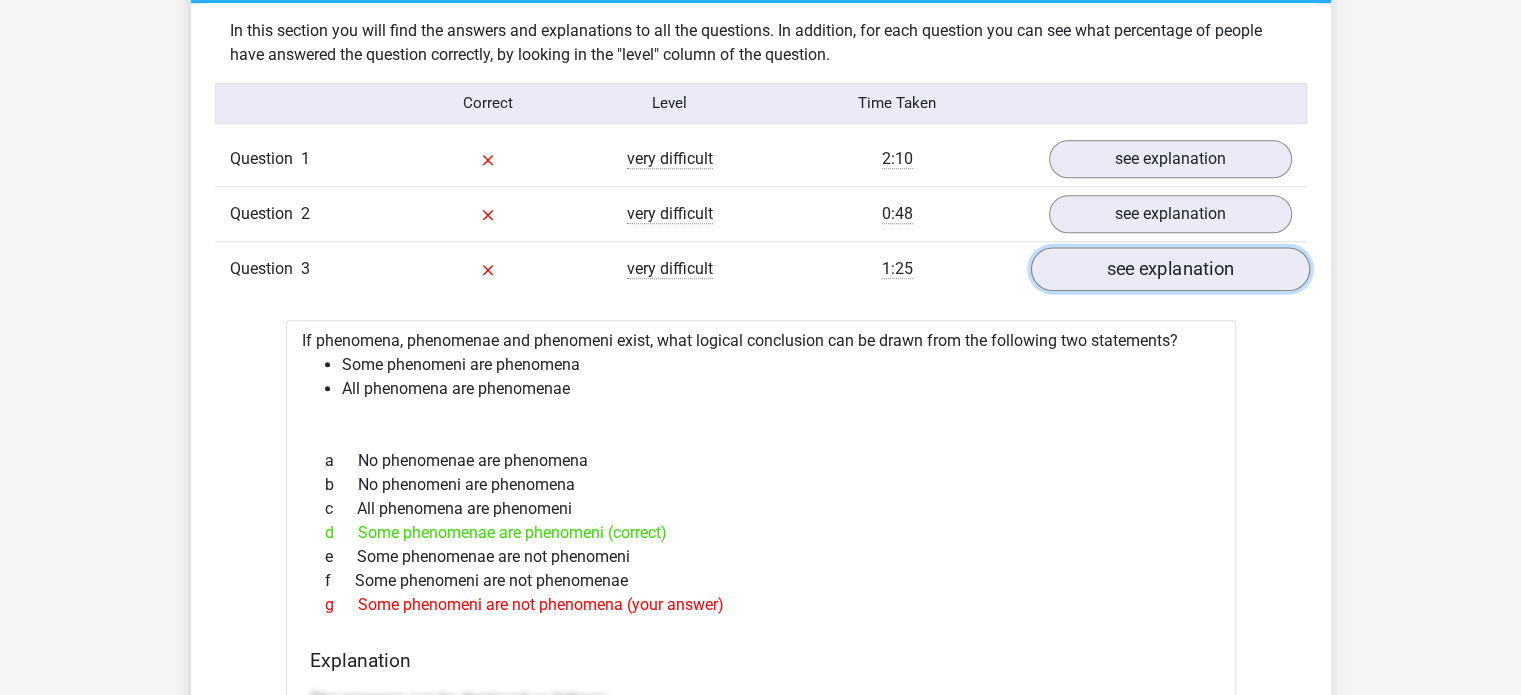 click on "see explanation" at bounding box center (1169, 269) 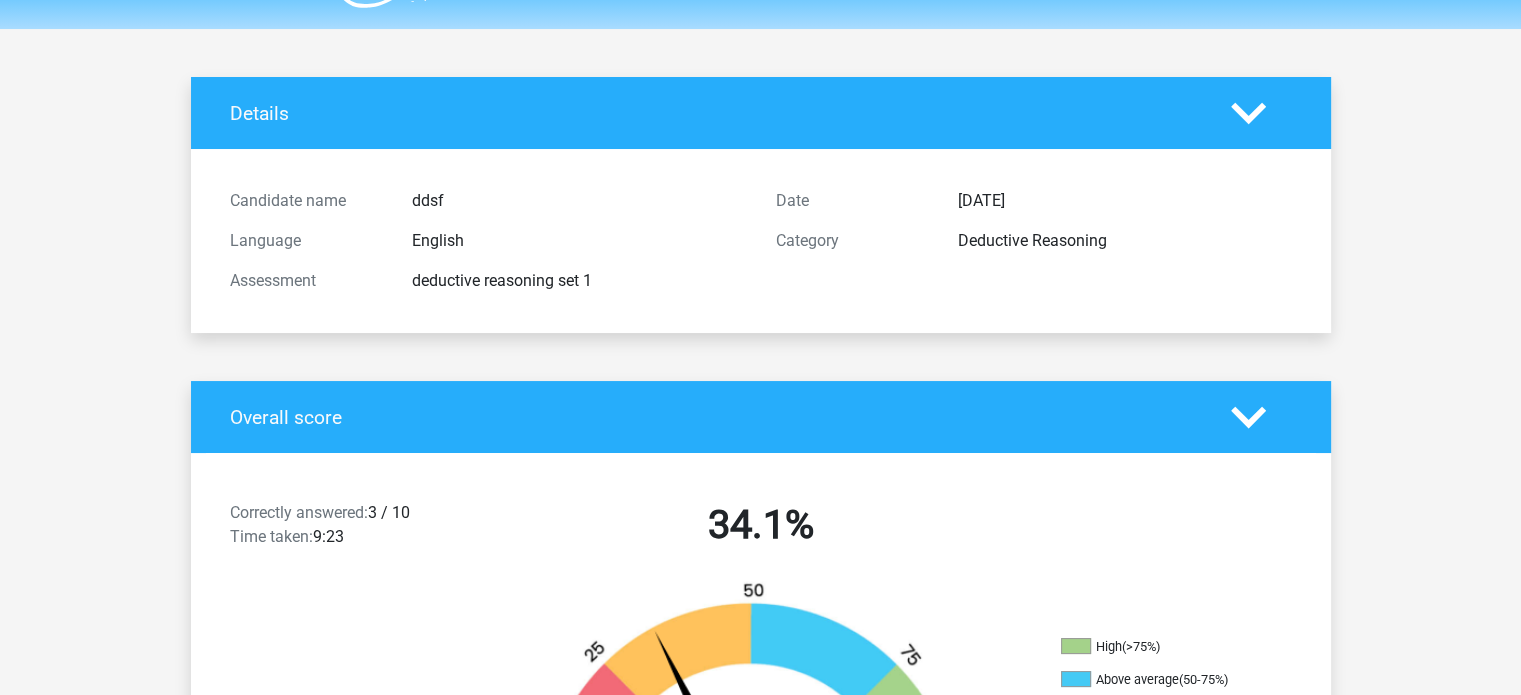 scroll, scrollTop: 0, scrollLeft: 0, axis: both 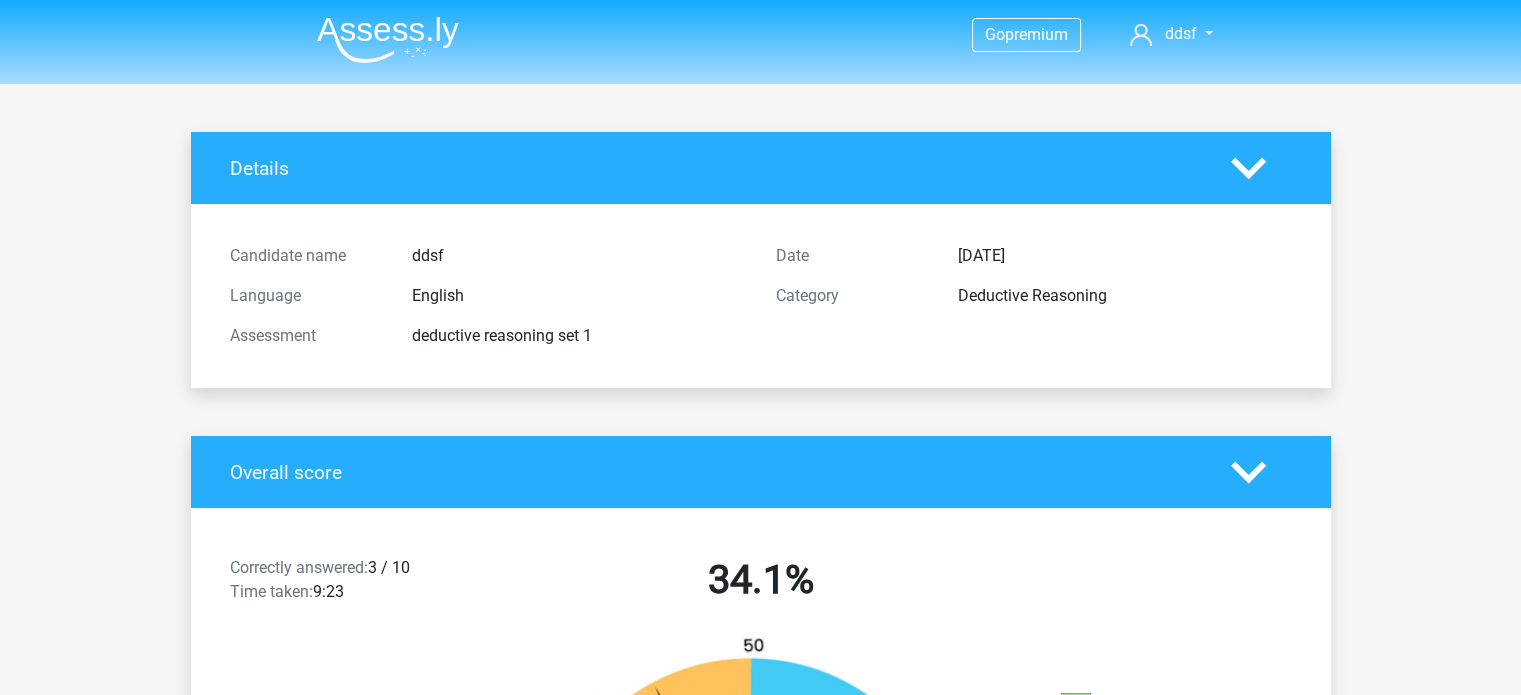 click at bounding box center [388, 39] 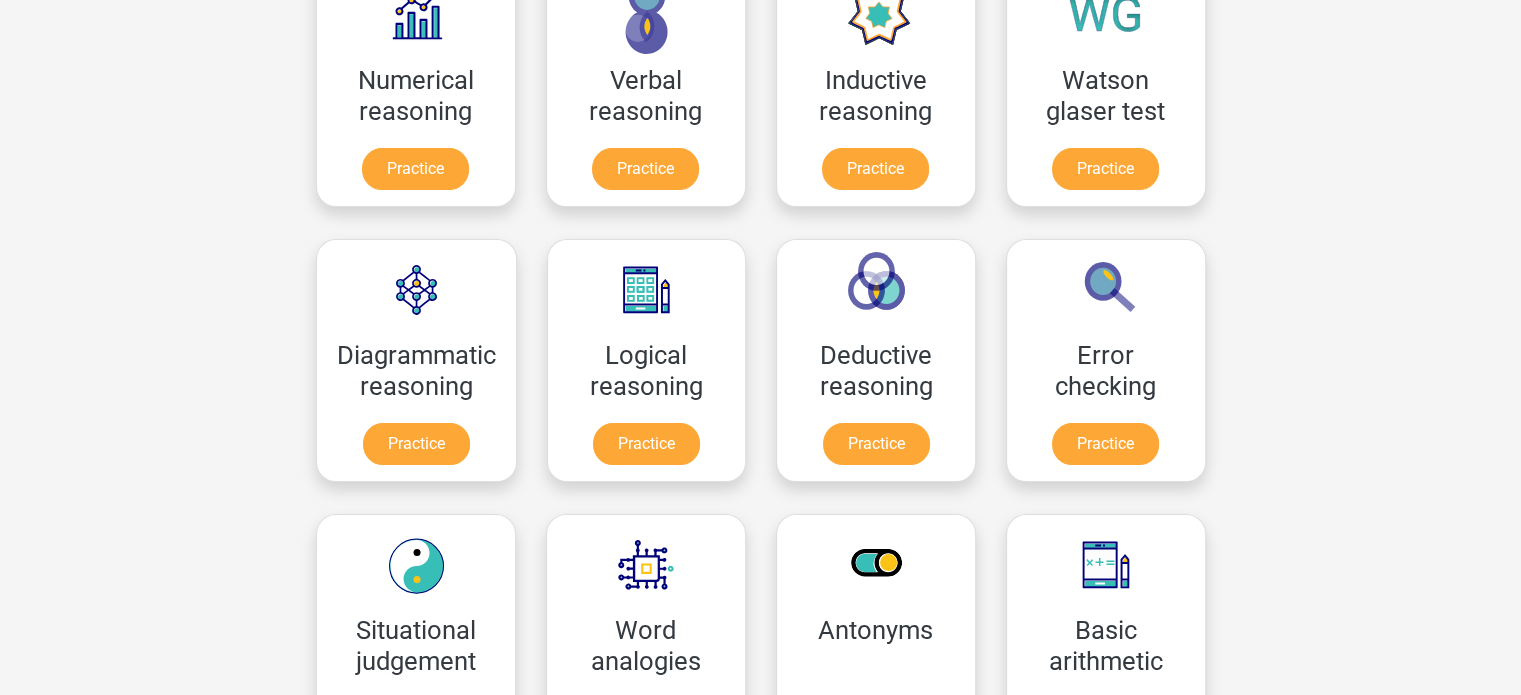 scroll, scrollTop: 239, scrollLeft: 0, axis: vertical 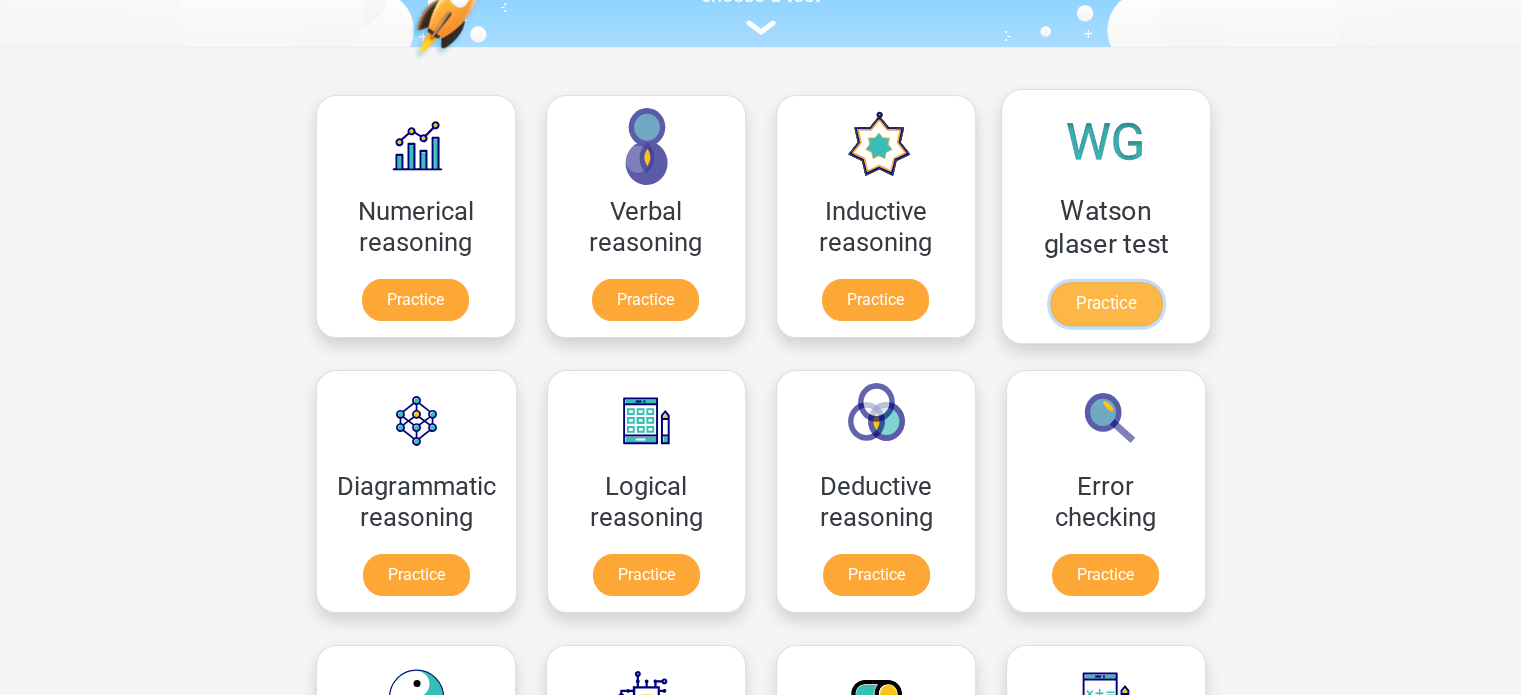 click on "Practice" at bounding box center [1105, 304] 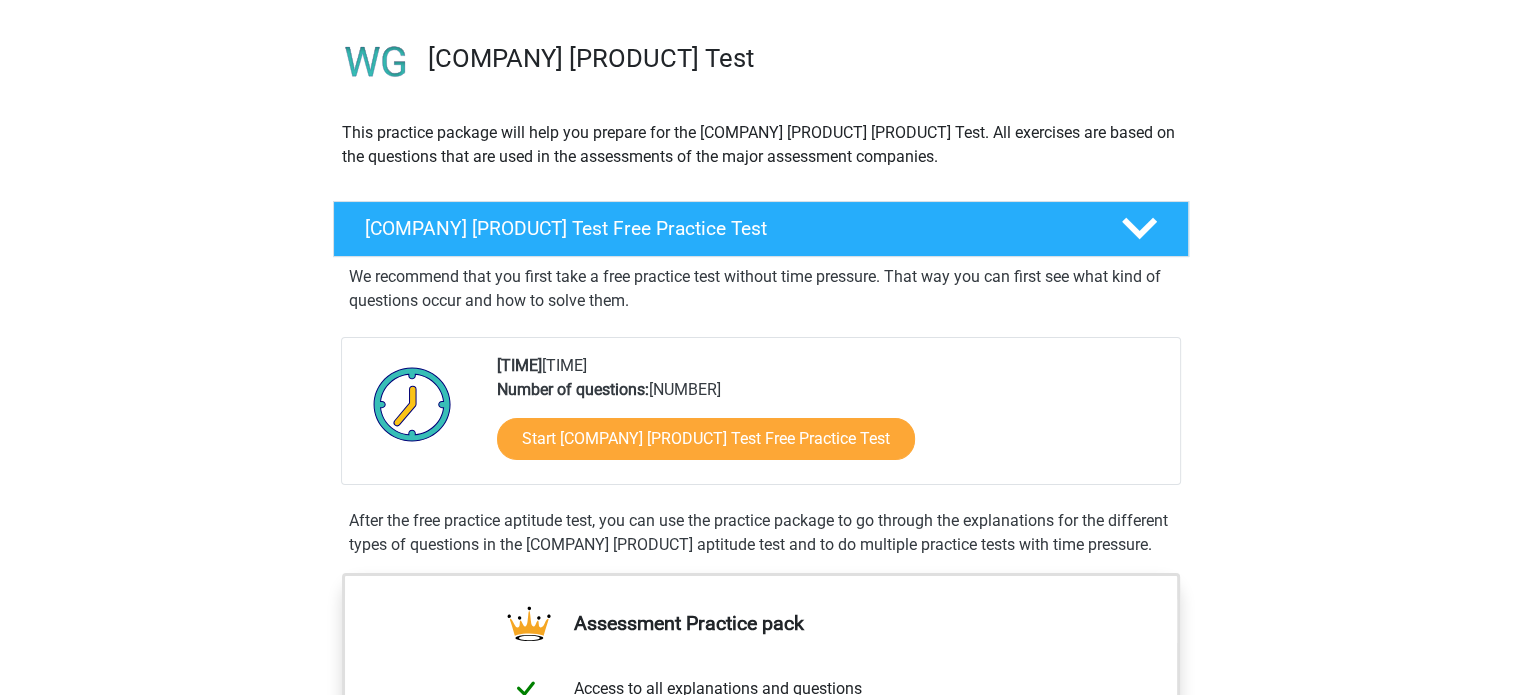 scroll, scrollTop: 172, scrollLeft: 0, axis: vertical 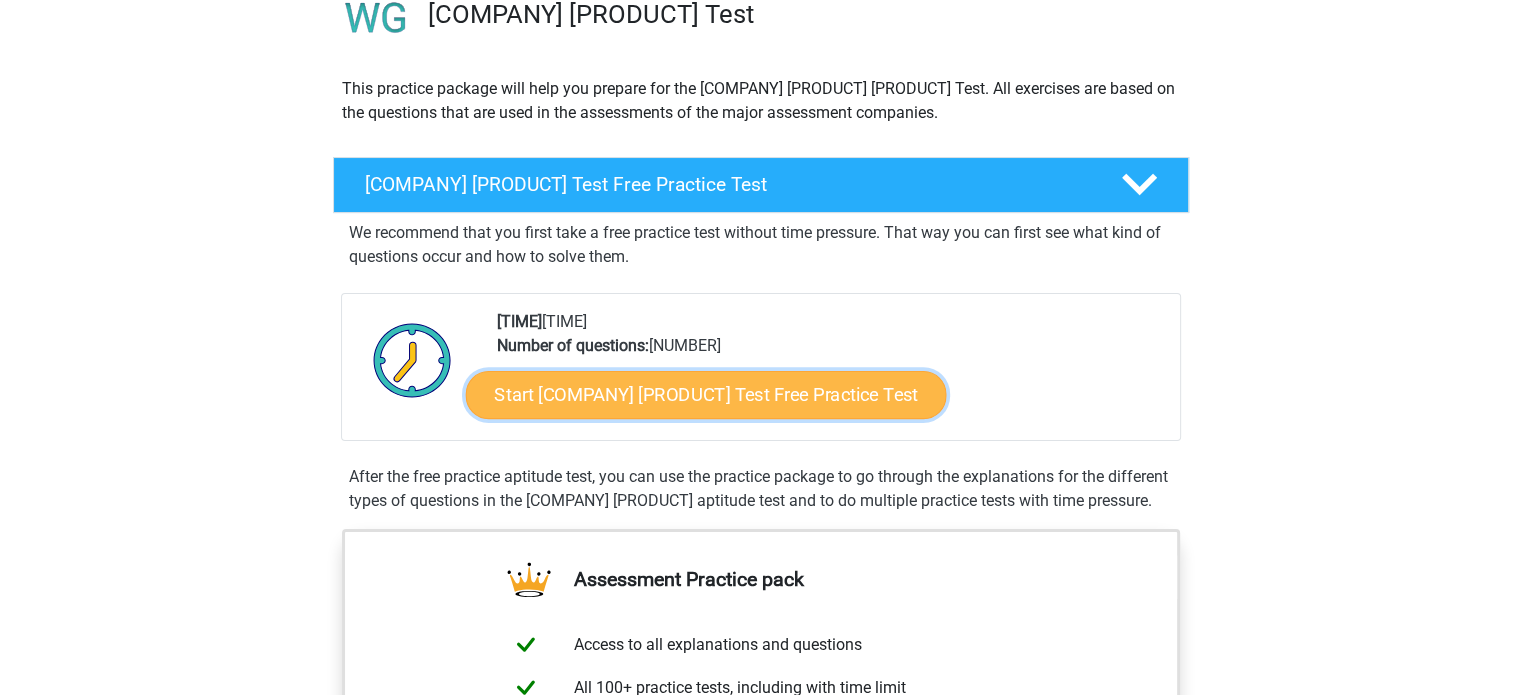 click on "Start Watson Glaser Test
Free Practice Test" at bounding box center [673, 395] 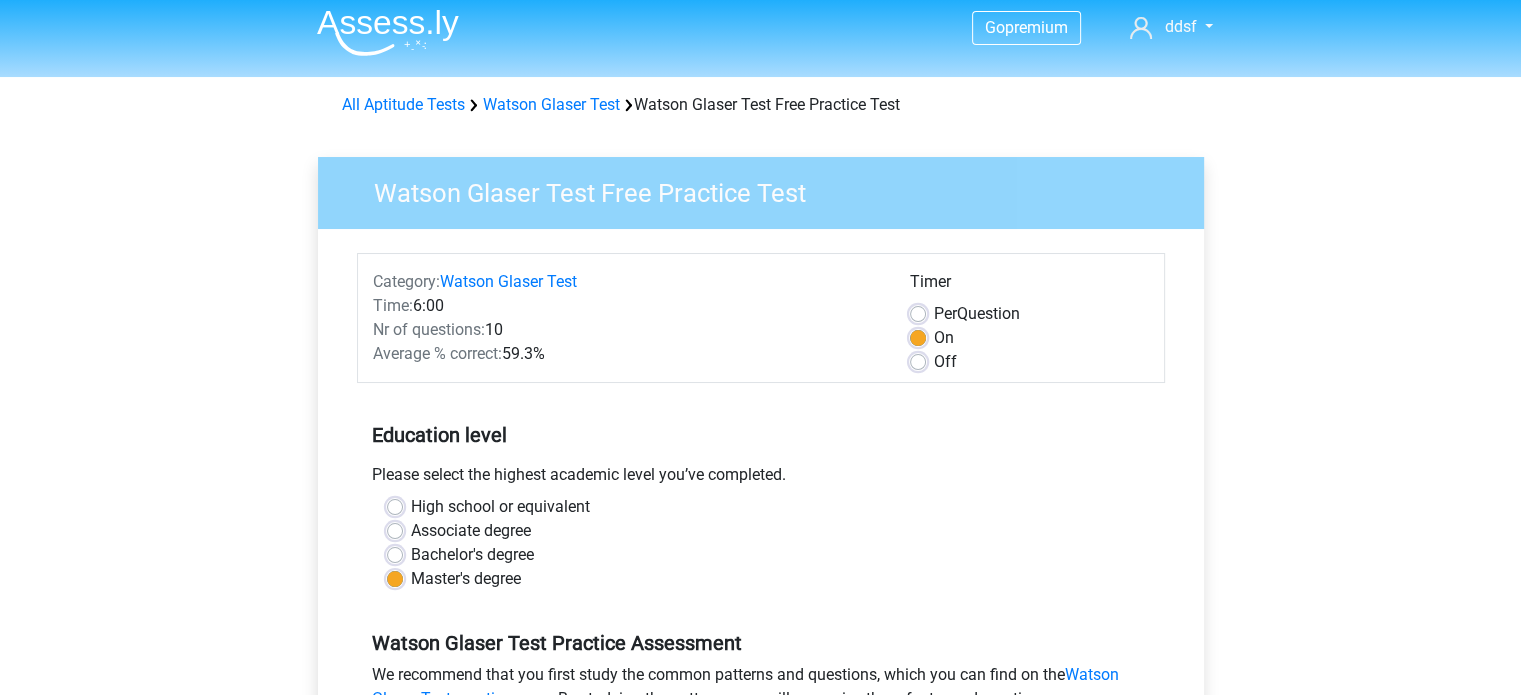 scroll, scrollTop: 0, scrollLeft: 0, axis: both 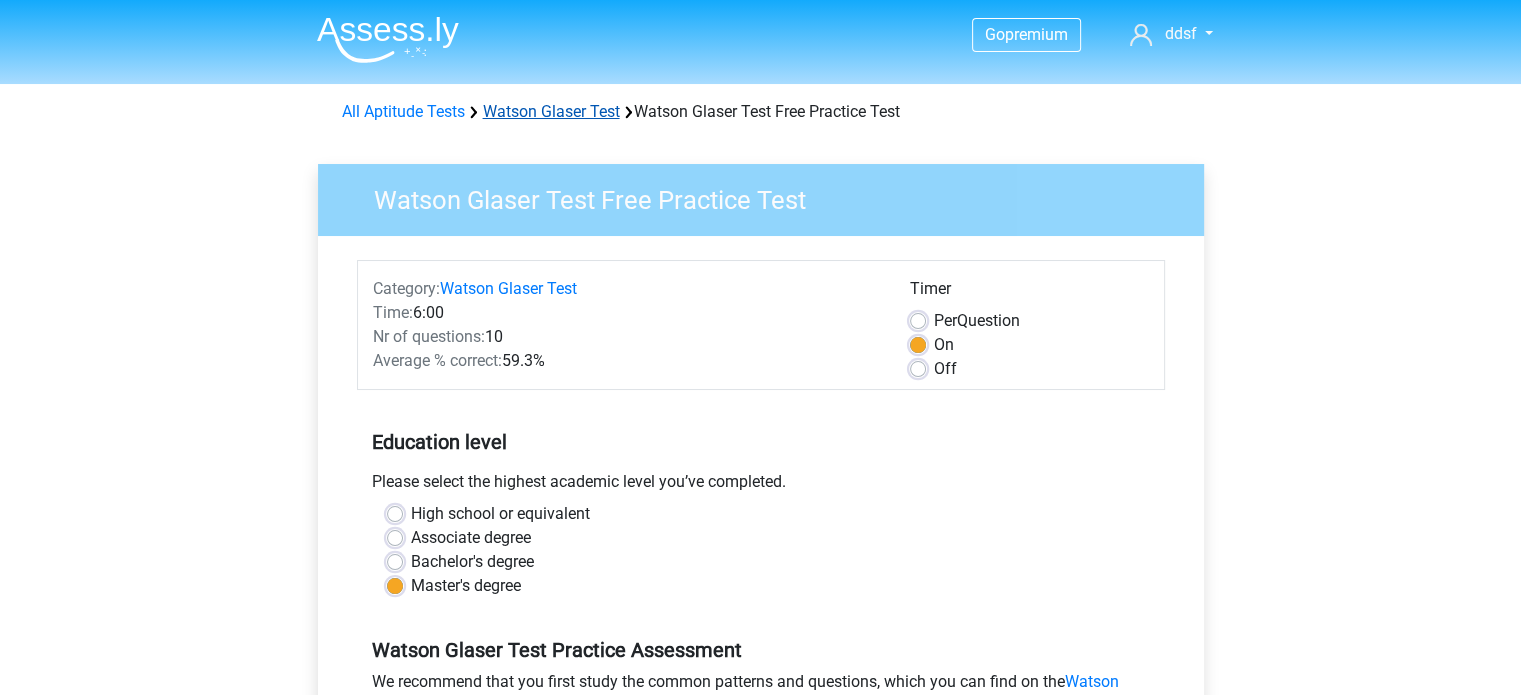 click on "Watson Glaser Test" at bounding box center [551, 111] 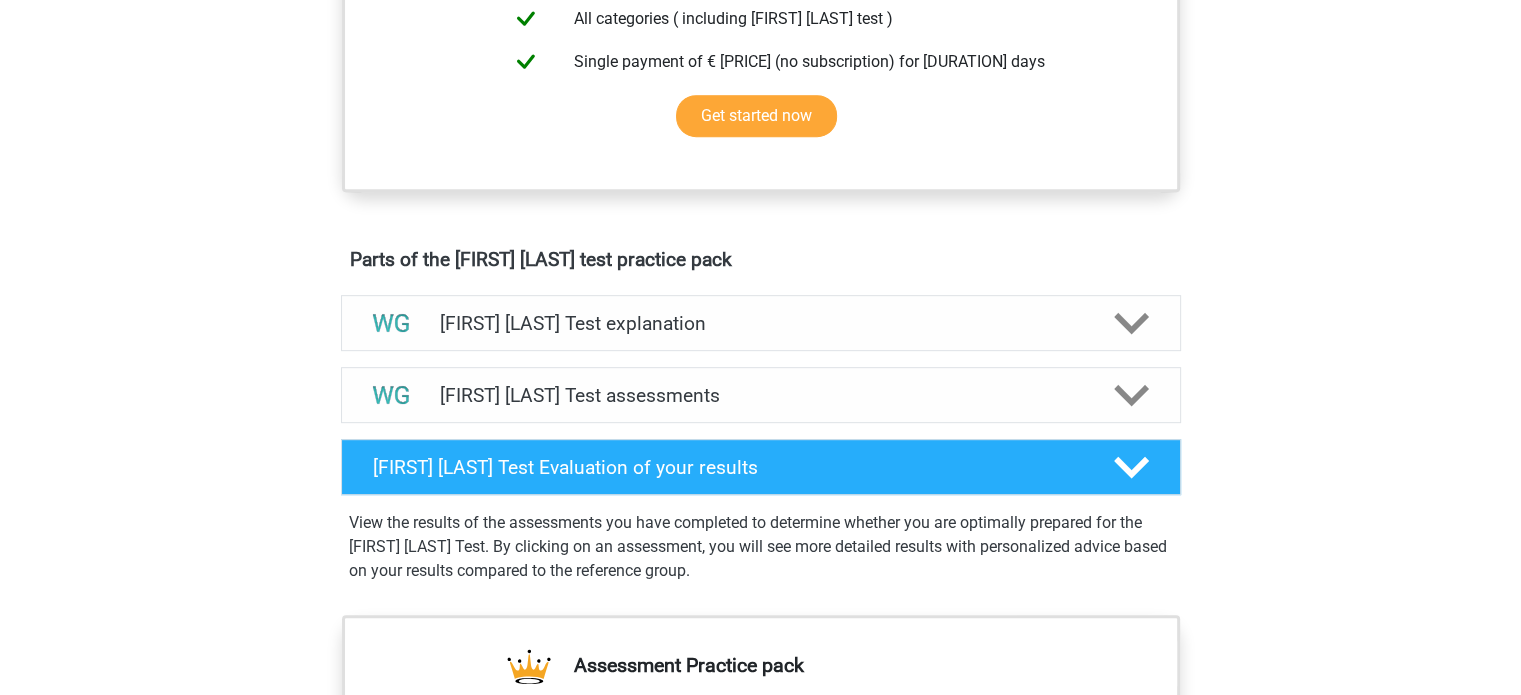 scroll, scrollTop: 1140, scrollLeft: 0, axis: vertical 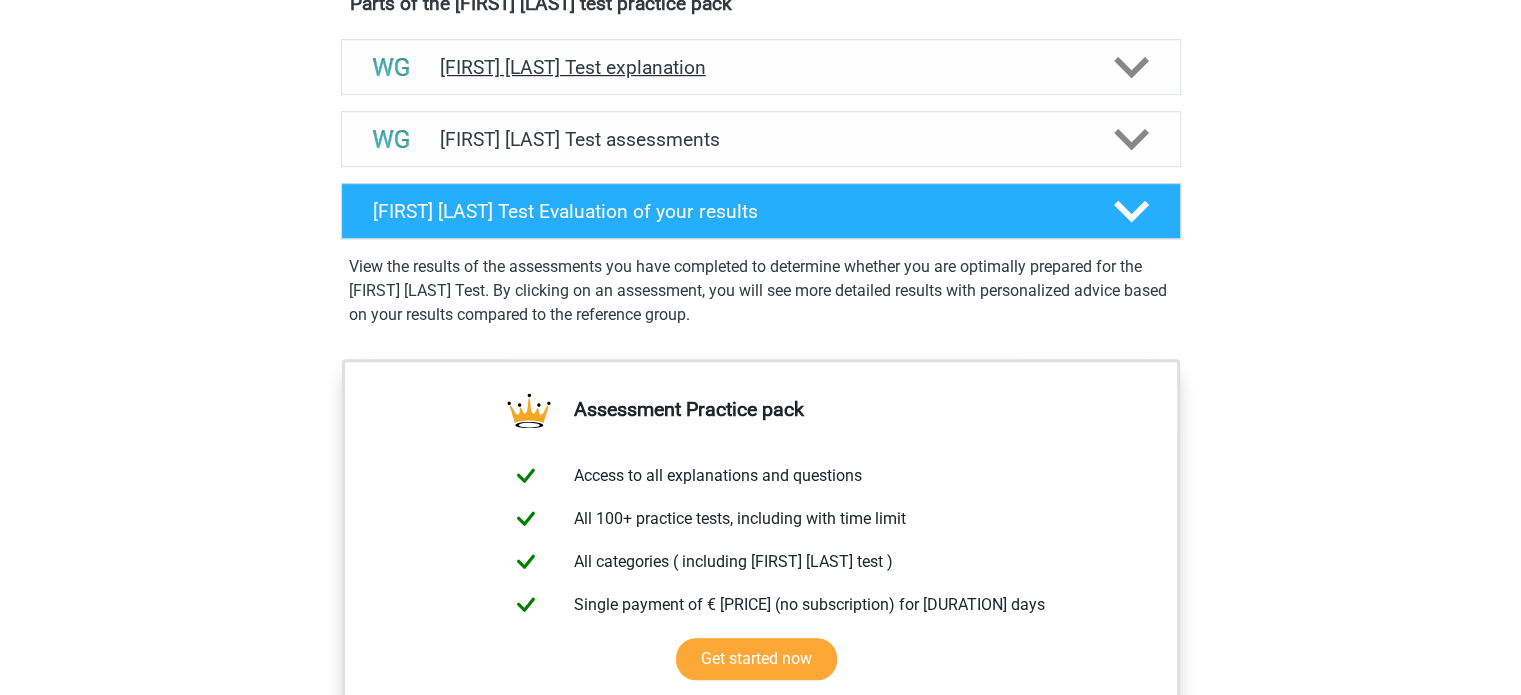 click on "Watson Glaser Test explanation" at bounding box center (761, 67) 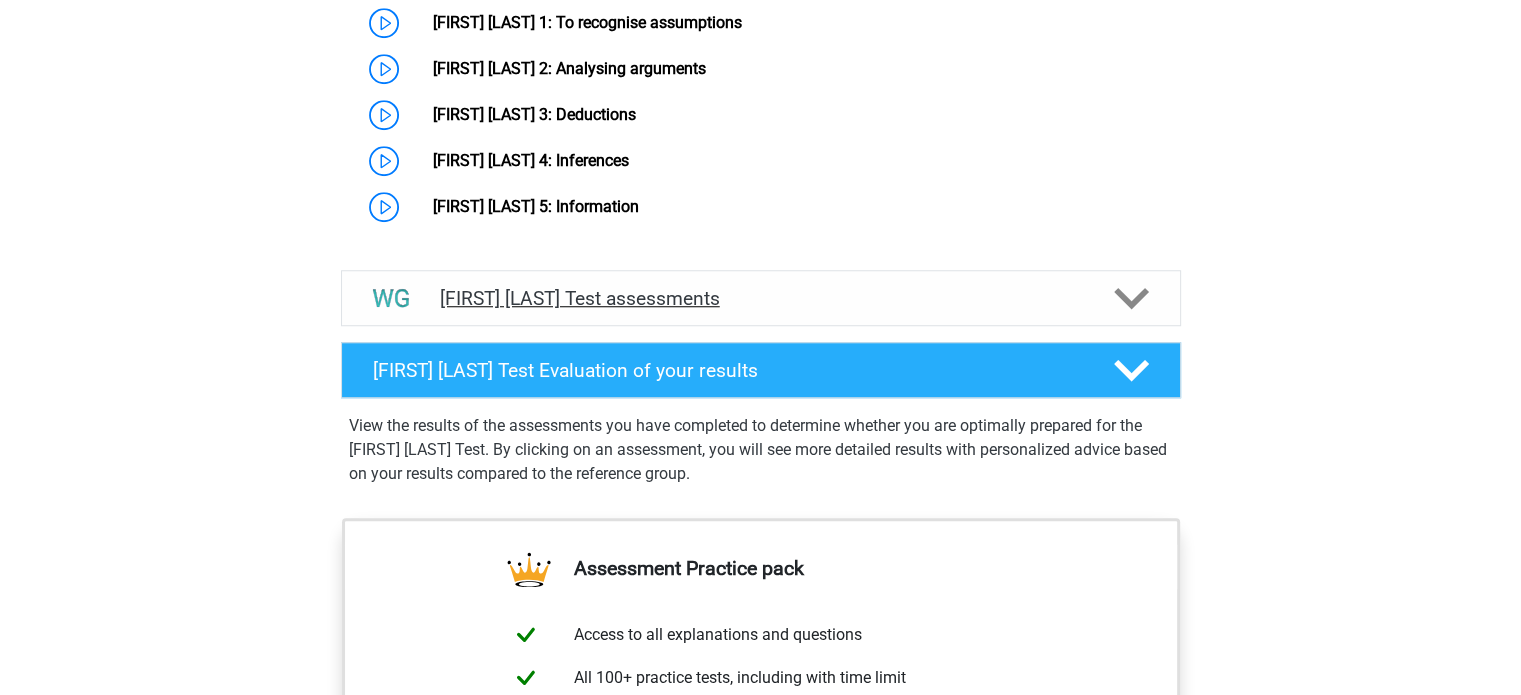 scroll, scrollTop: 1451, scrollLeft: 0, axis: vertical 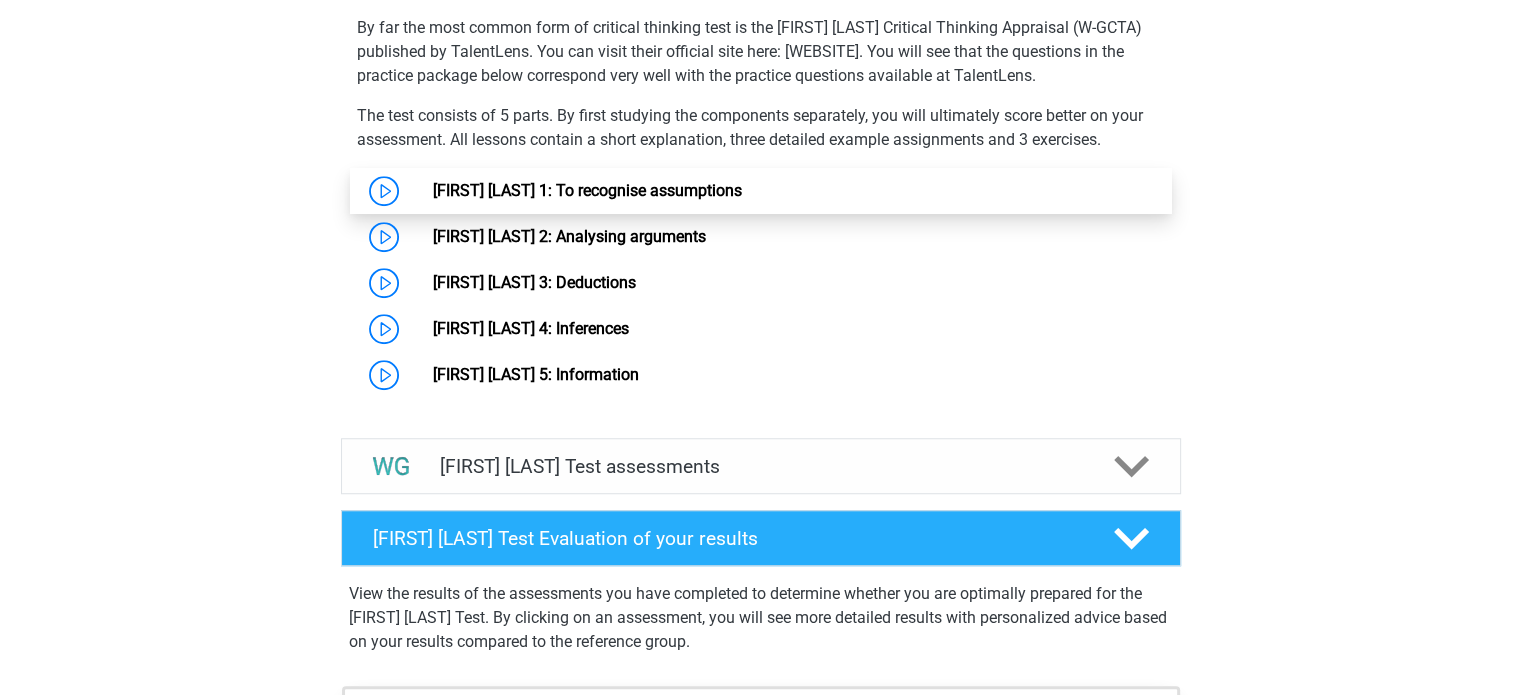 click on "Watson Glaser 1: To recognise assumptions" at bounding box center [596, 190] 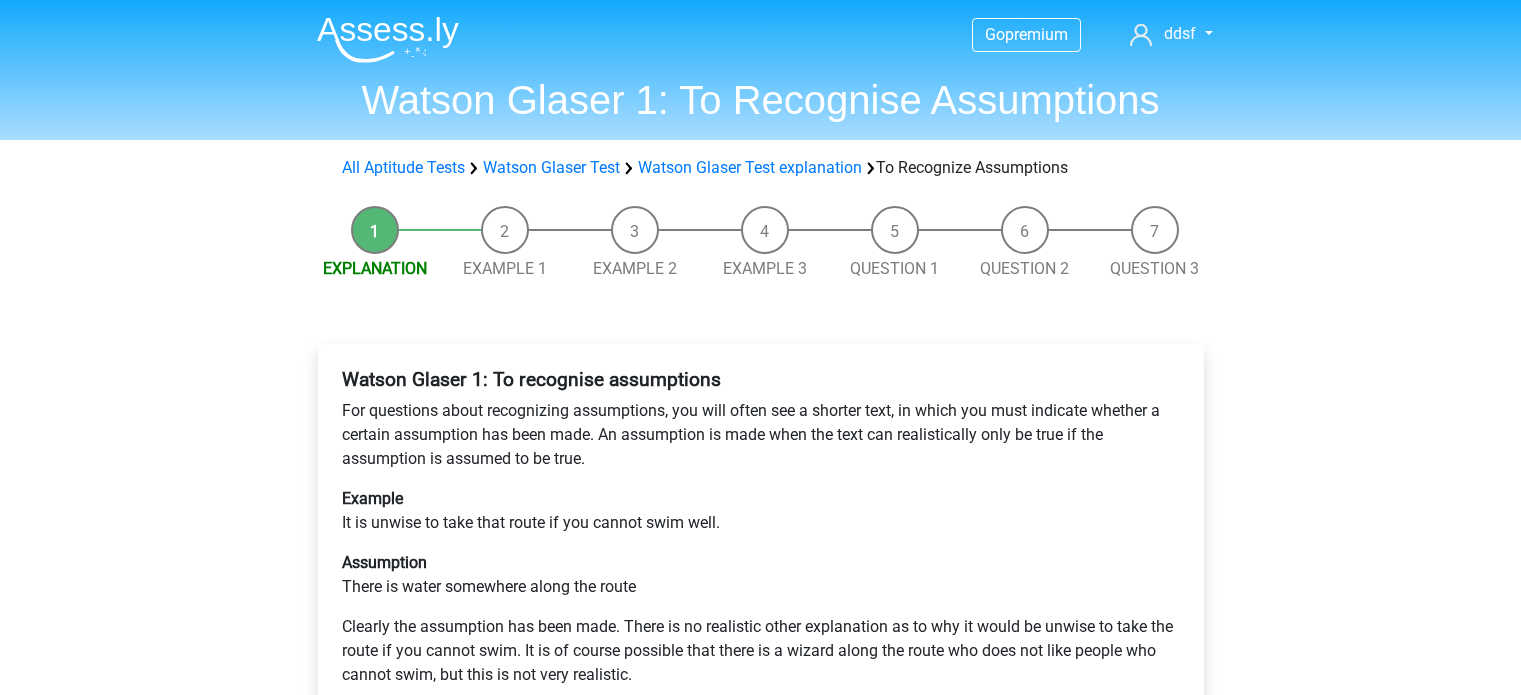 scroll, scrollTop: 0, scrollLeft: 0, axis: both 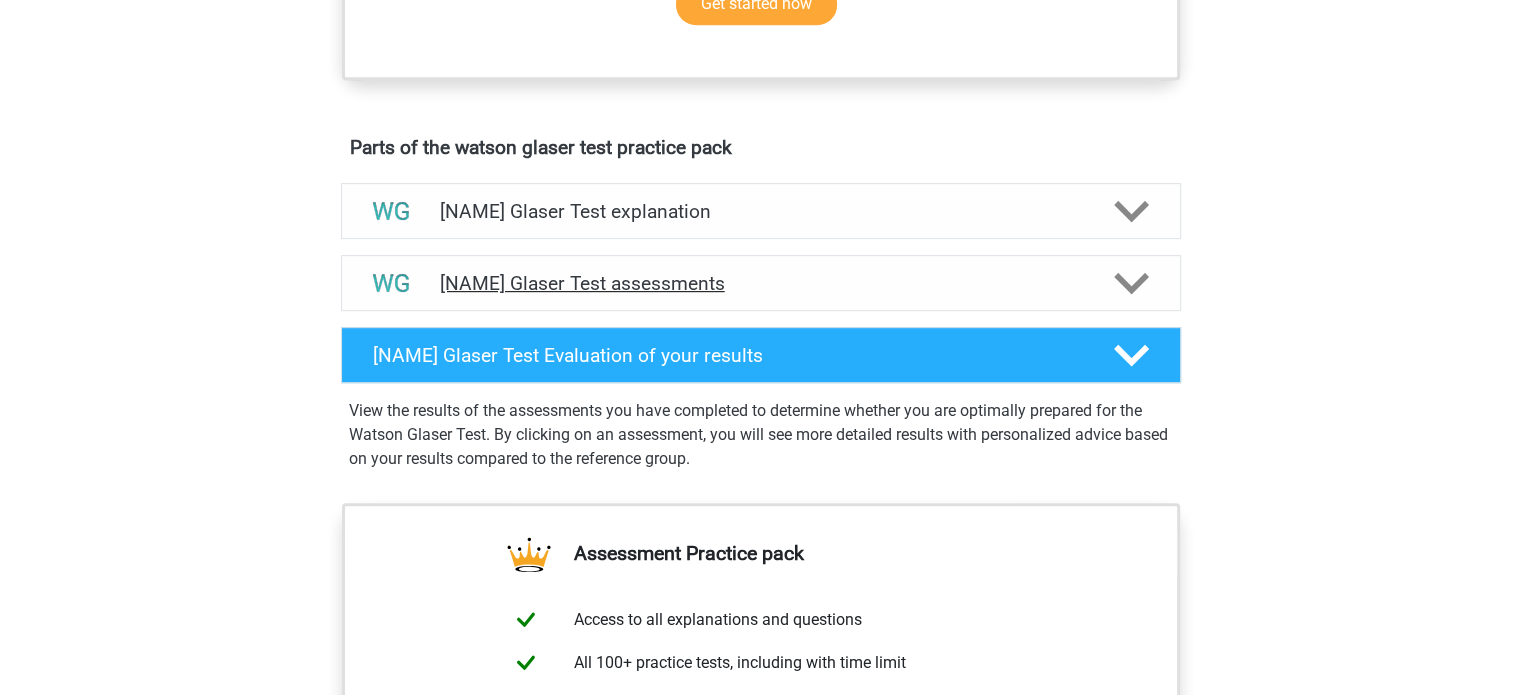 click on "Watson Glaser Test assessments" at bounding box center (761, 283) 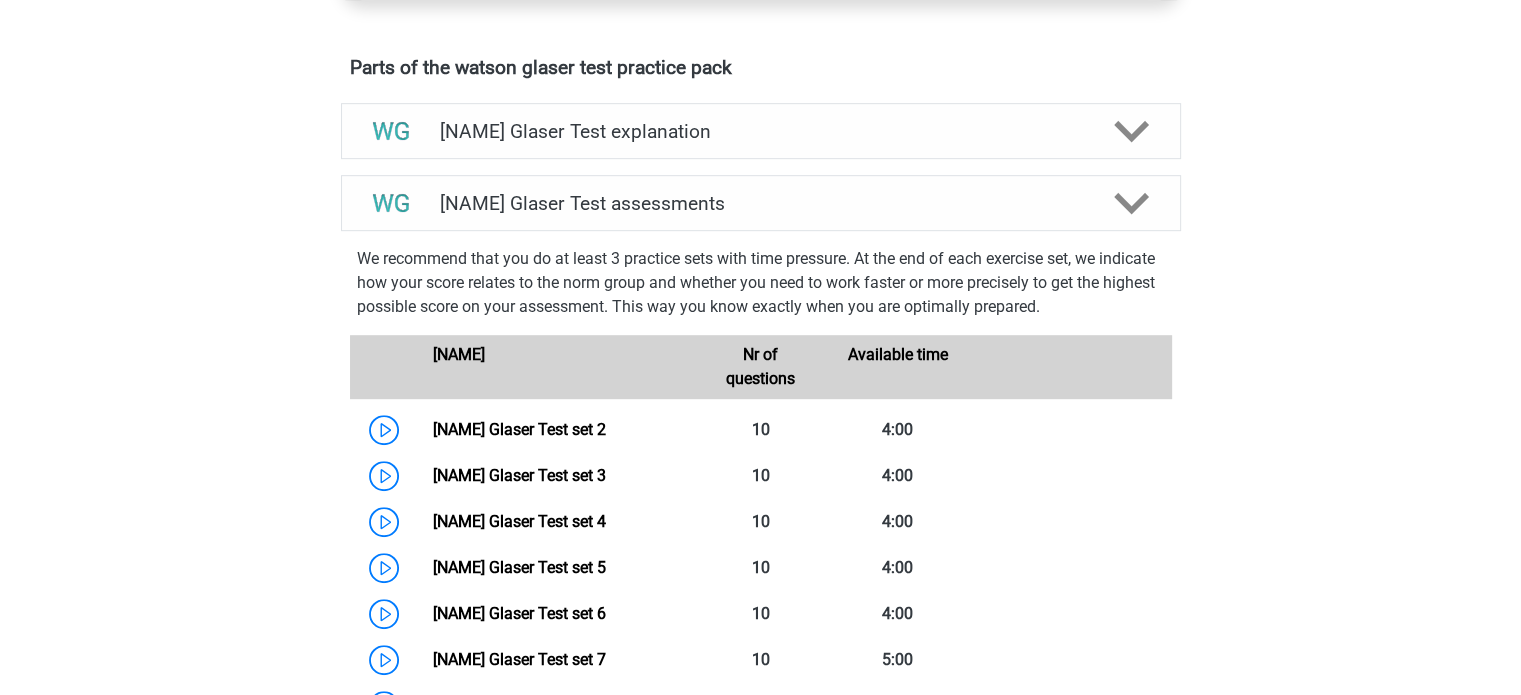 scroll, scrollTop: 1075, scrollLeft: 0, axis: vertical 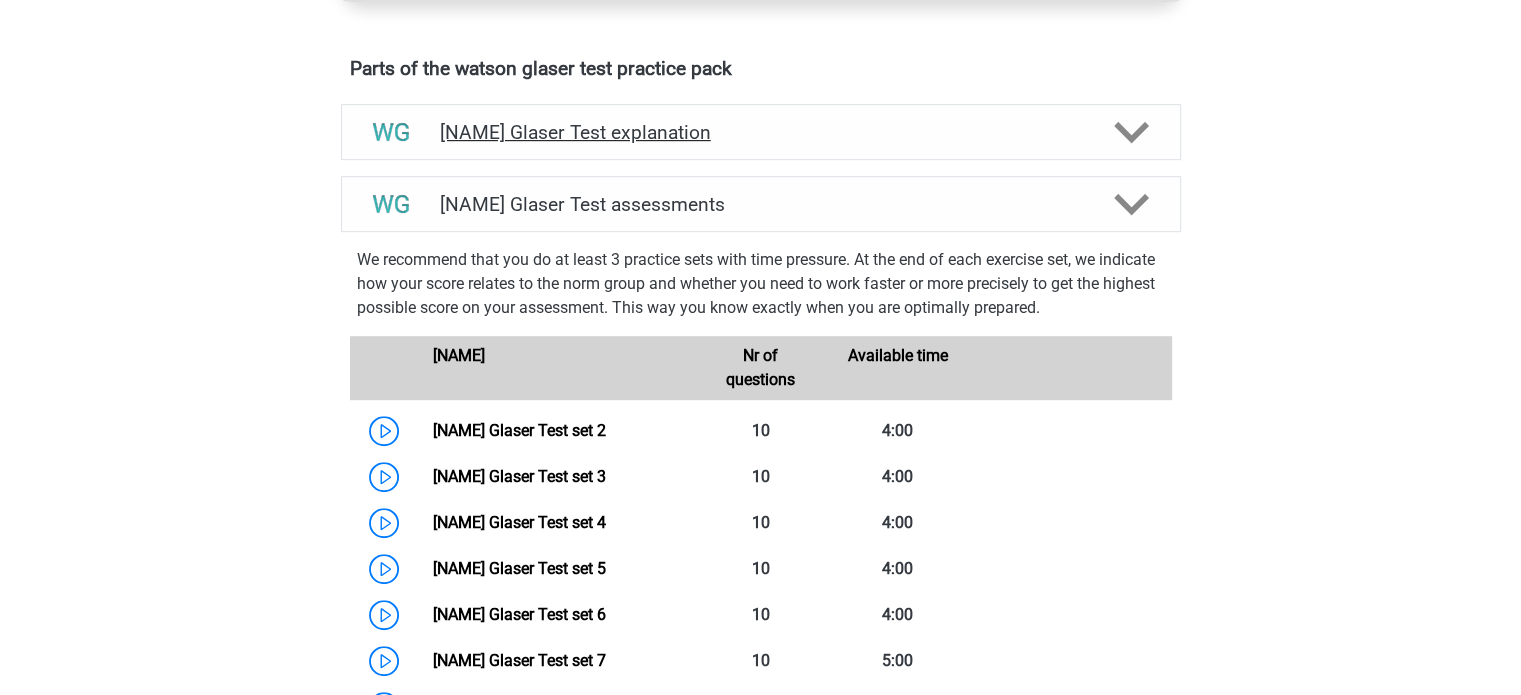click on "Watson Glaser Test explanation" at bounding box center (761, 132) 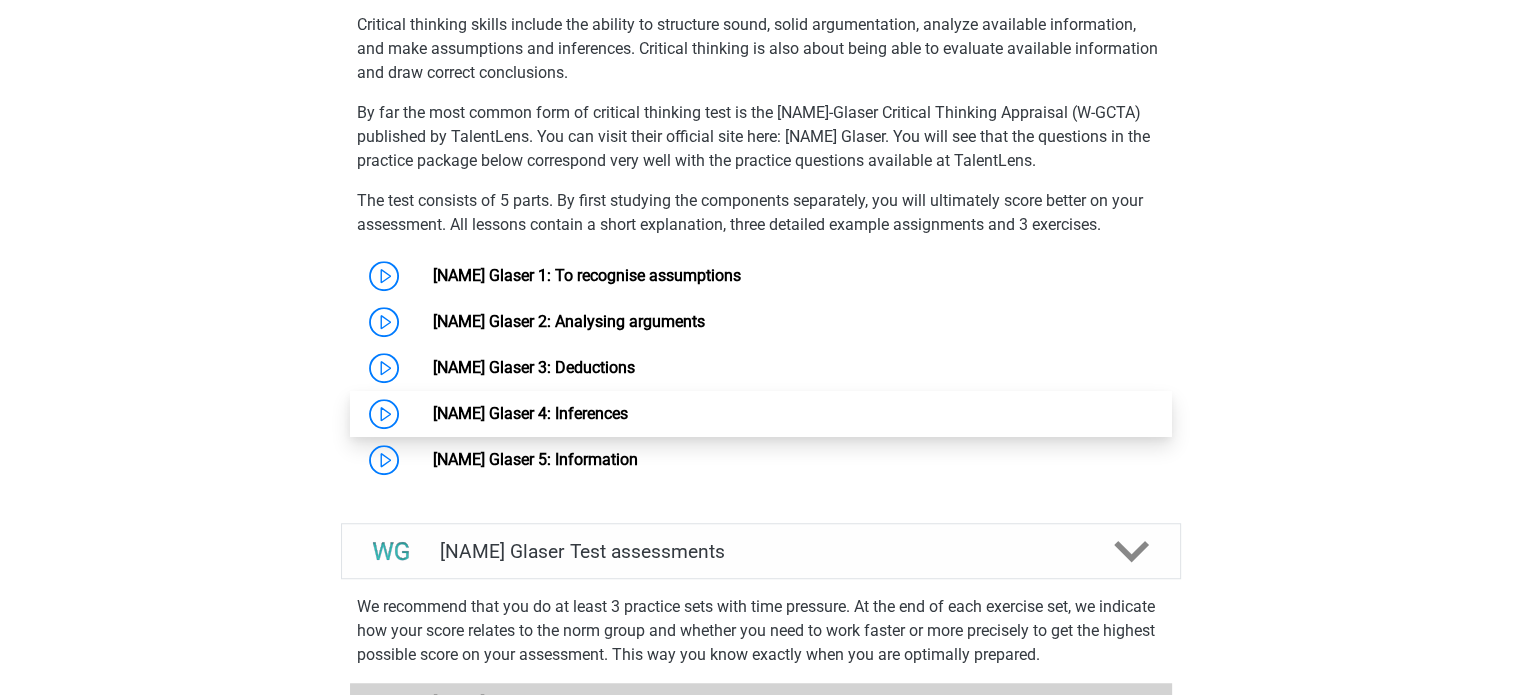 scroll, scrollTop: 1402, scrollLeft: 0, axis: vertical 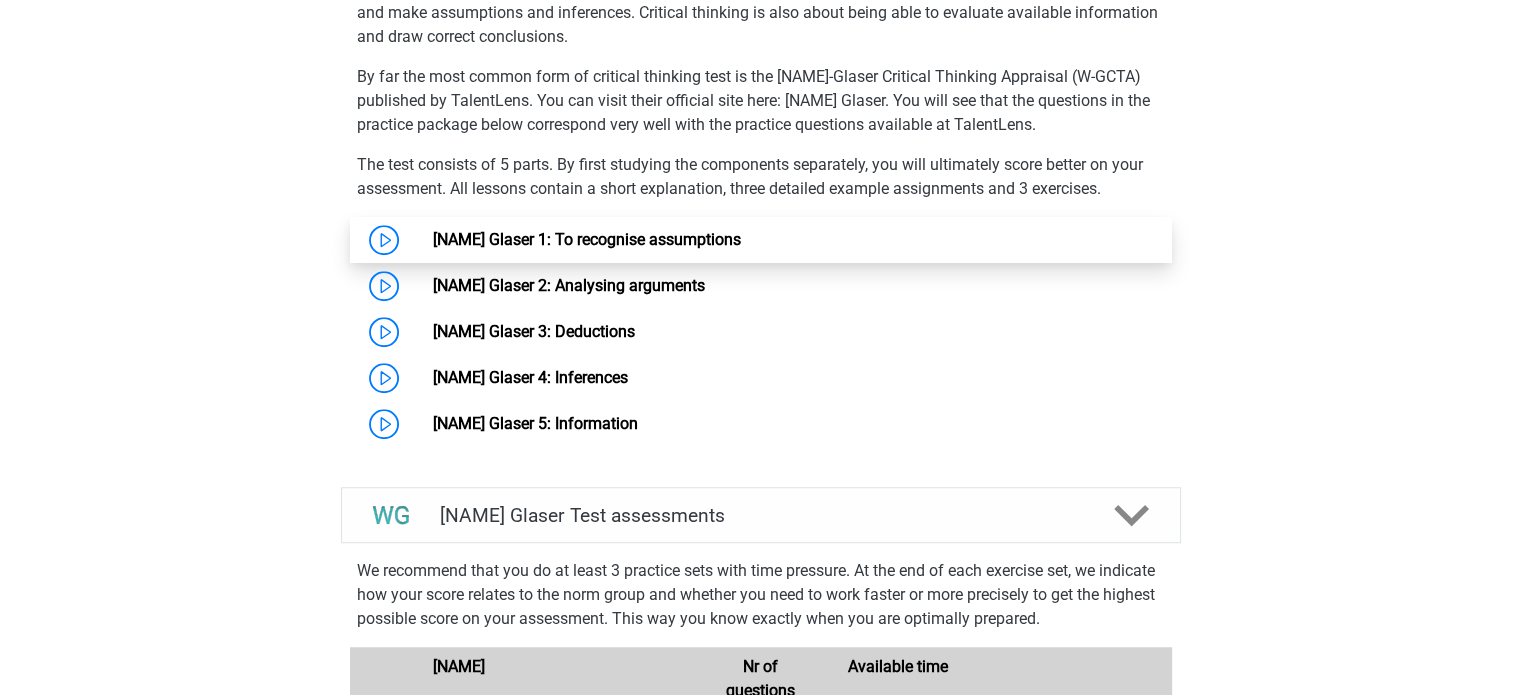 click on "[PERSON] [LAST] 1: To recognise assumptions" at bounding box center (588, 239) 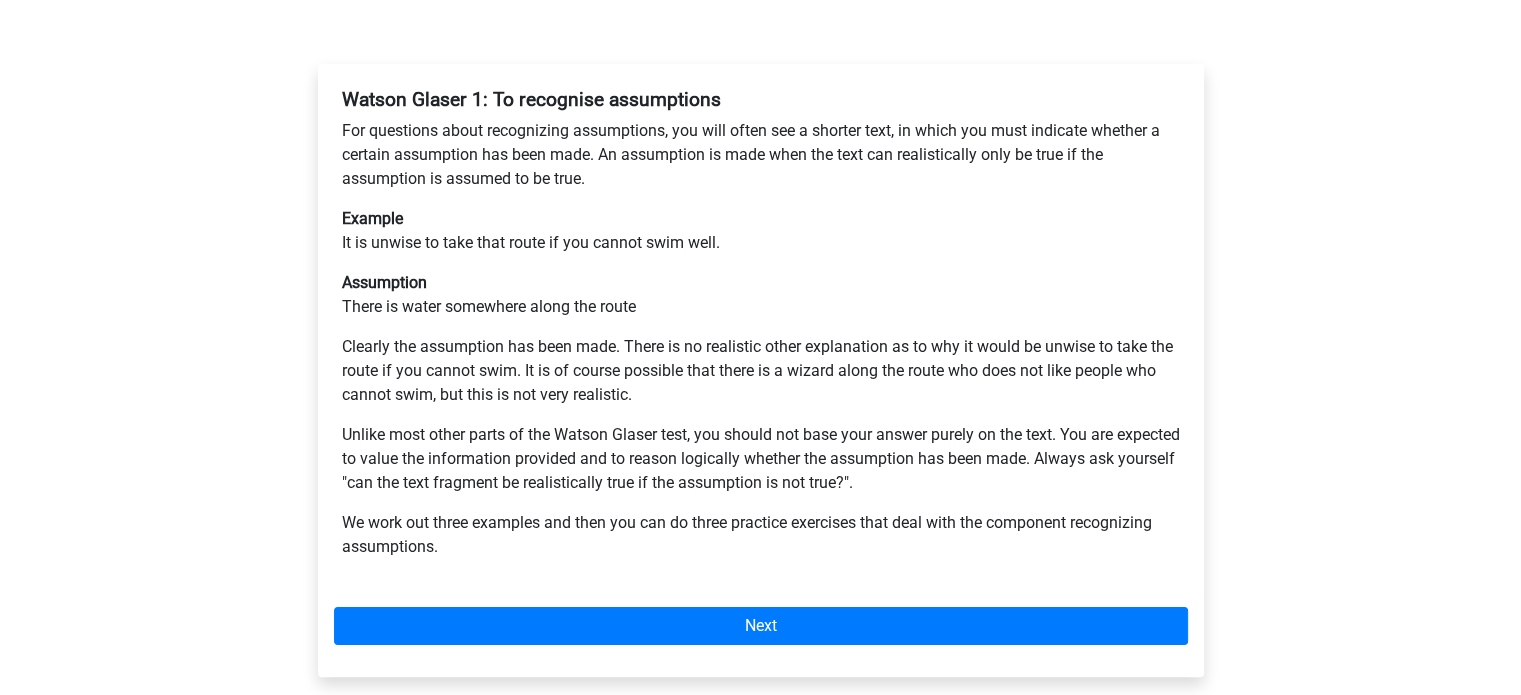 scroll, scrollTop: 316, scrollLeft: 0, axis: vertical 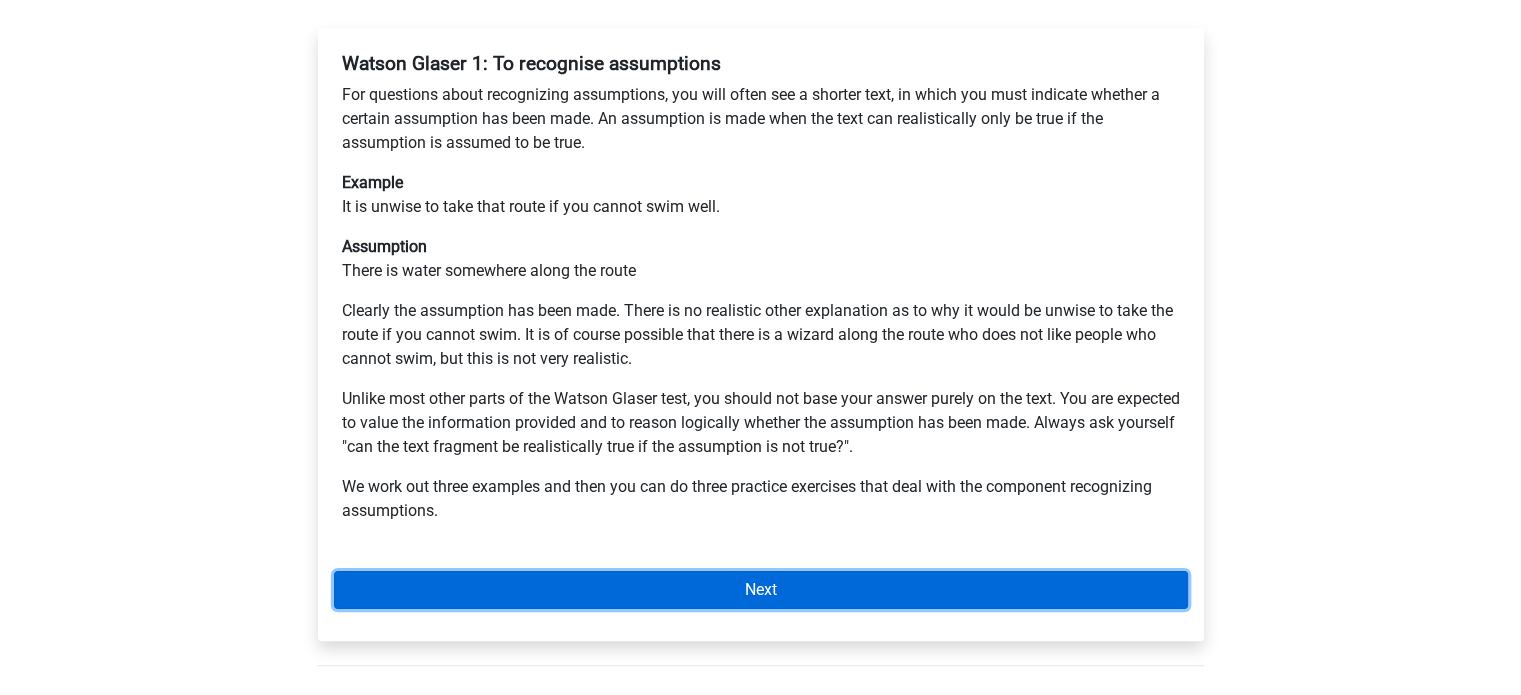 click on "Next" at bounding box center (761, 590) 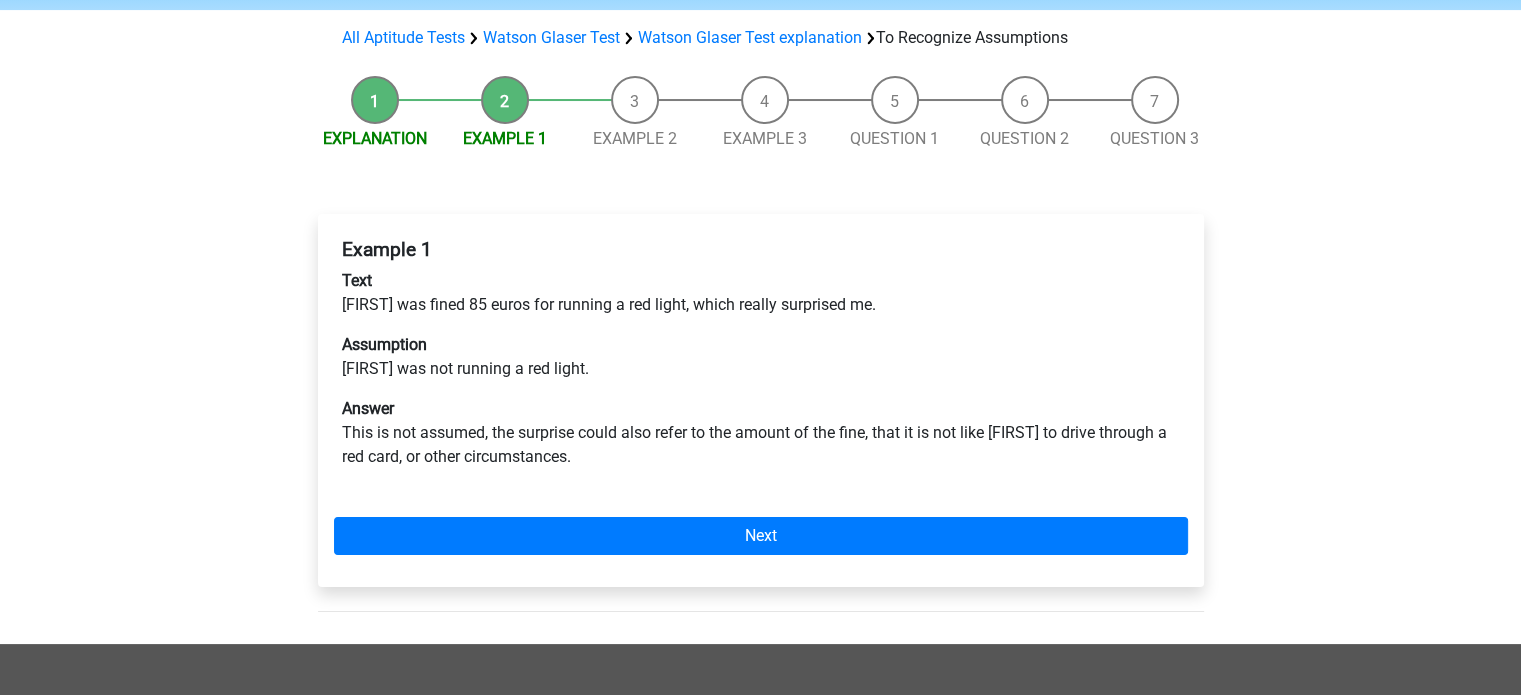 scroll, scrollTop: 136, scrollLeft: 0, axis: vertical 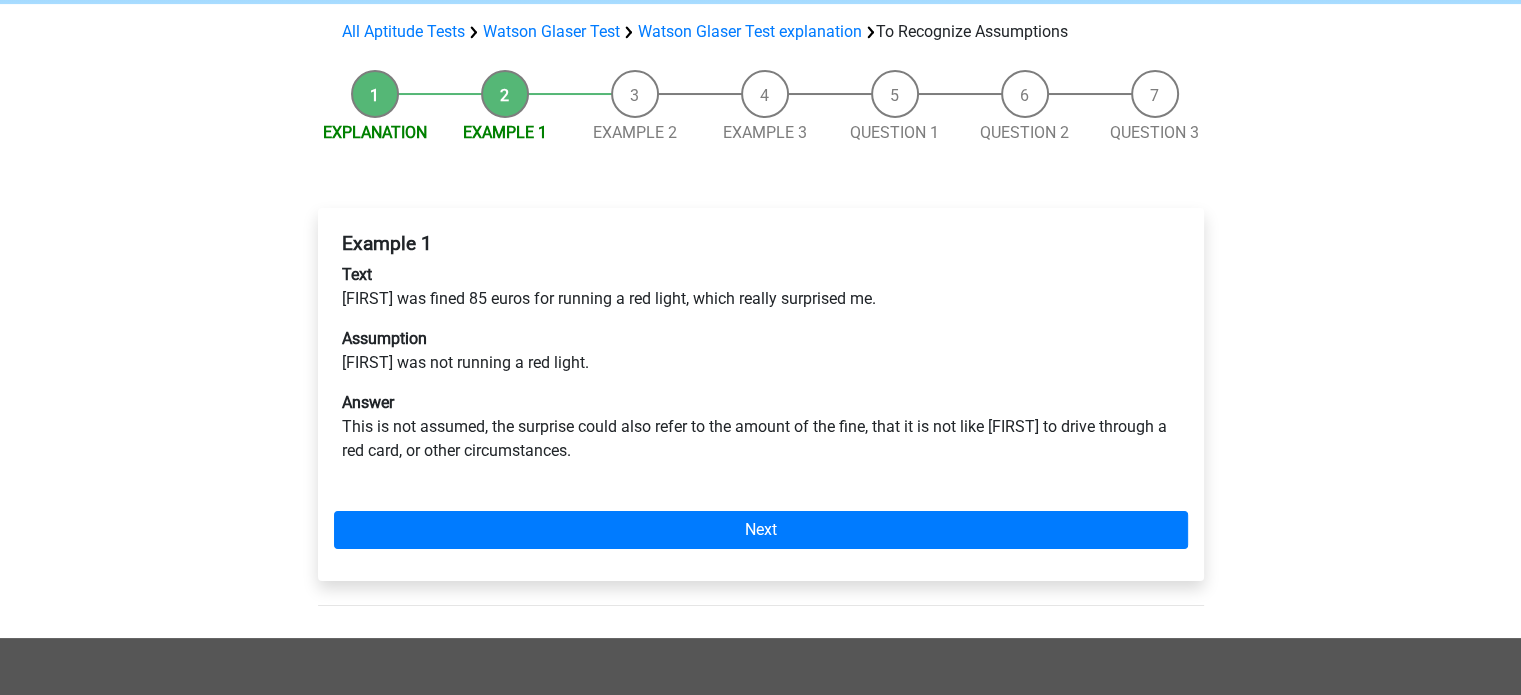 click on "Example 1 Text [FIRST] was fined 85 euros for running a red light, which really surprised me. Assumption [FIRST] was not running a red light. Answer This is not assumed, the surprise could also refer to the amount of the fine, that it is not like [FIRST] to drive through a red card, or other circumstances.
Next" at bounding box center [761, 394] 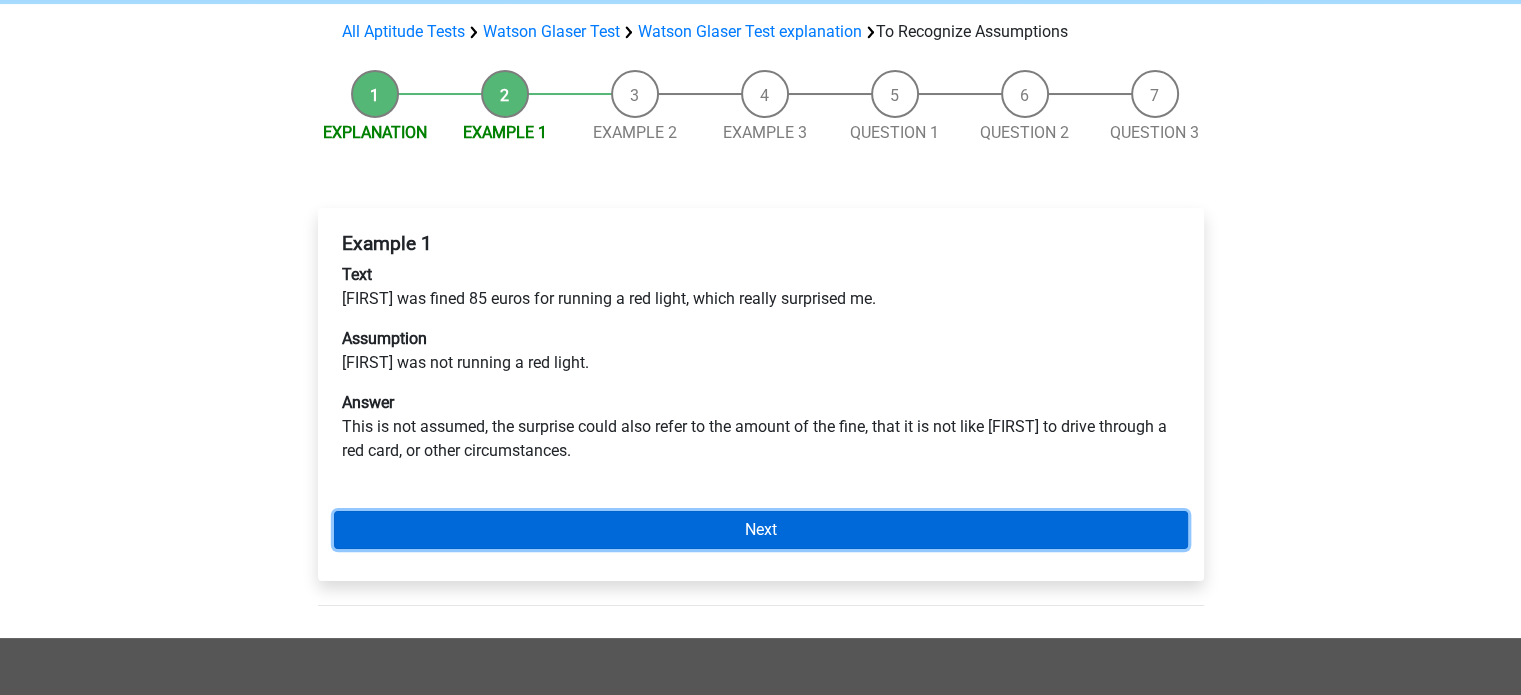 click on "Next" at bounding box center (761, 530) 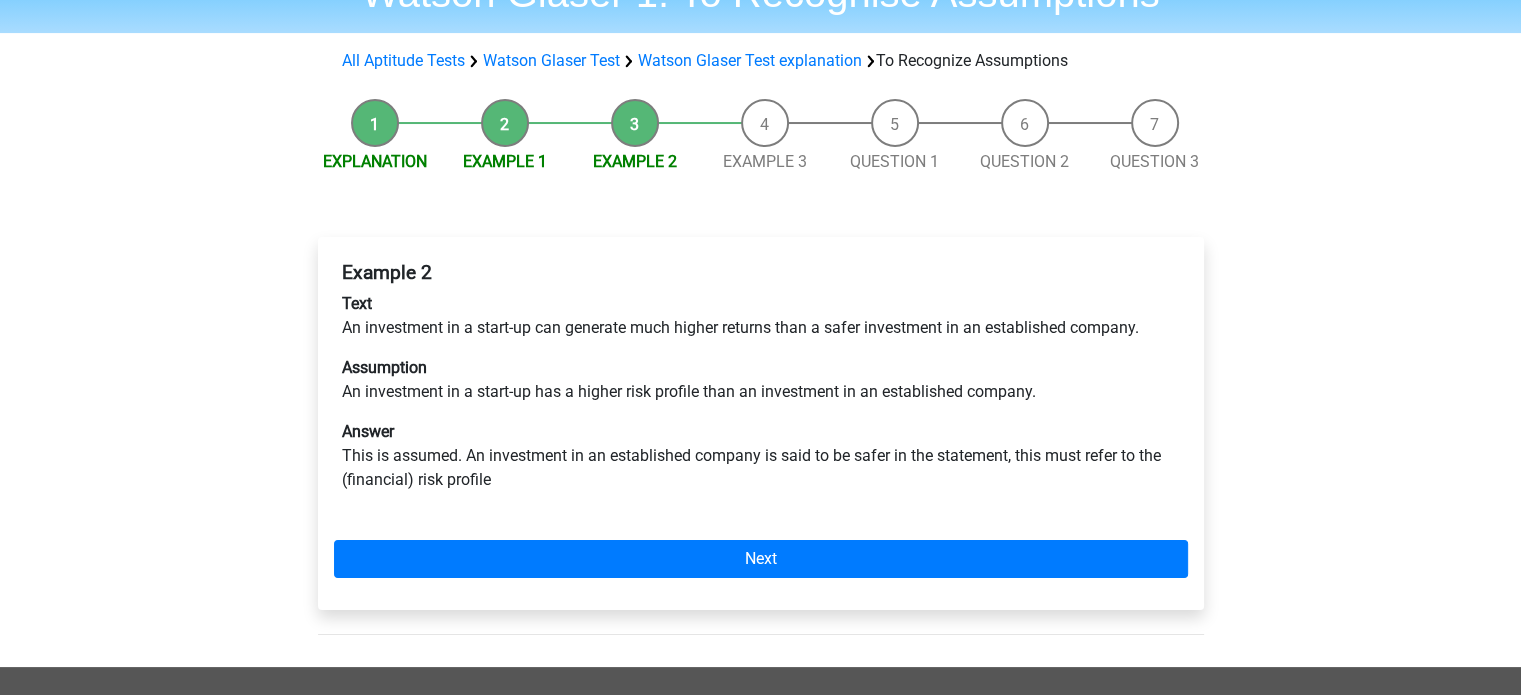 scroll, scrollTop: 112, scrollLeft: 0, axis: vertical 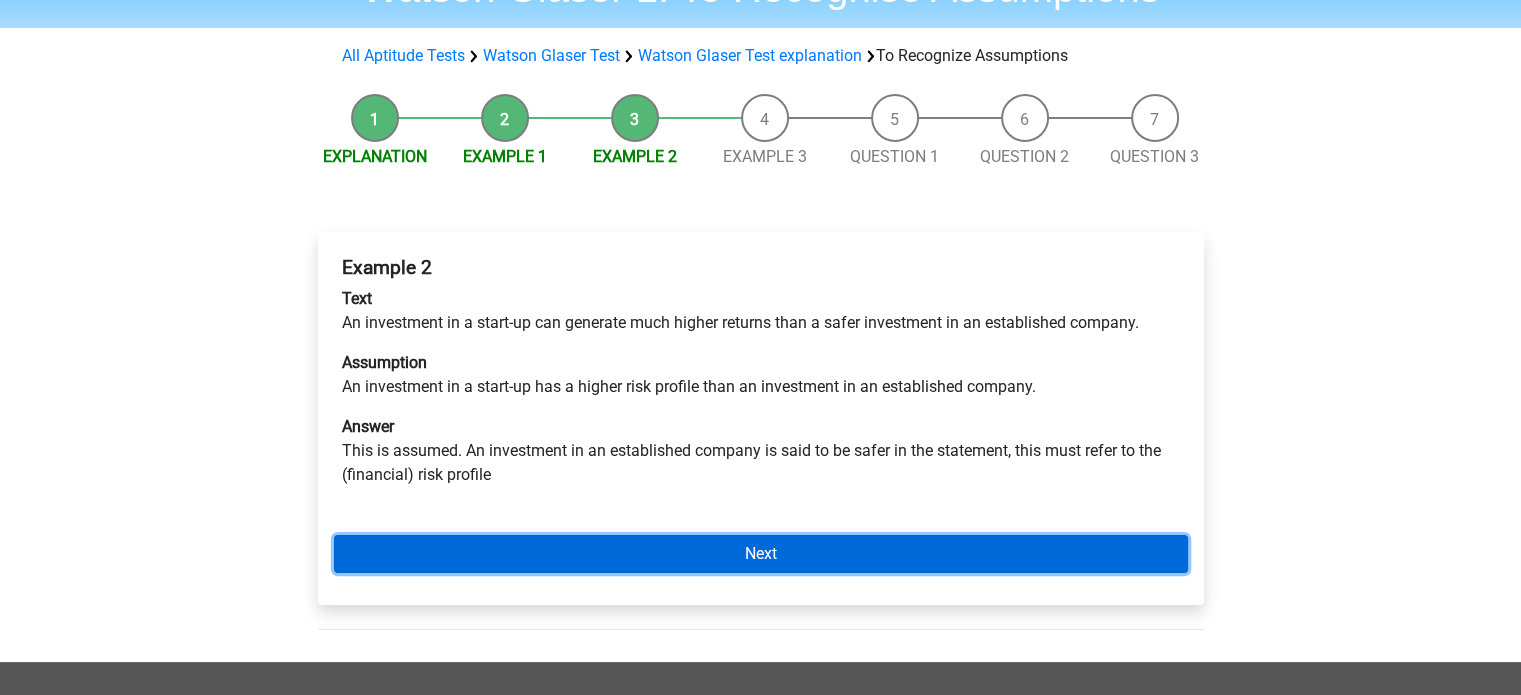 click on "Next" at bounding box center [761, 554] 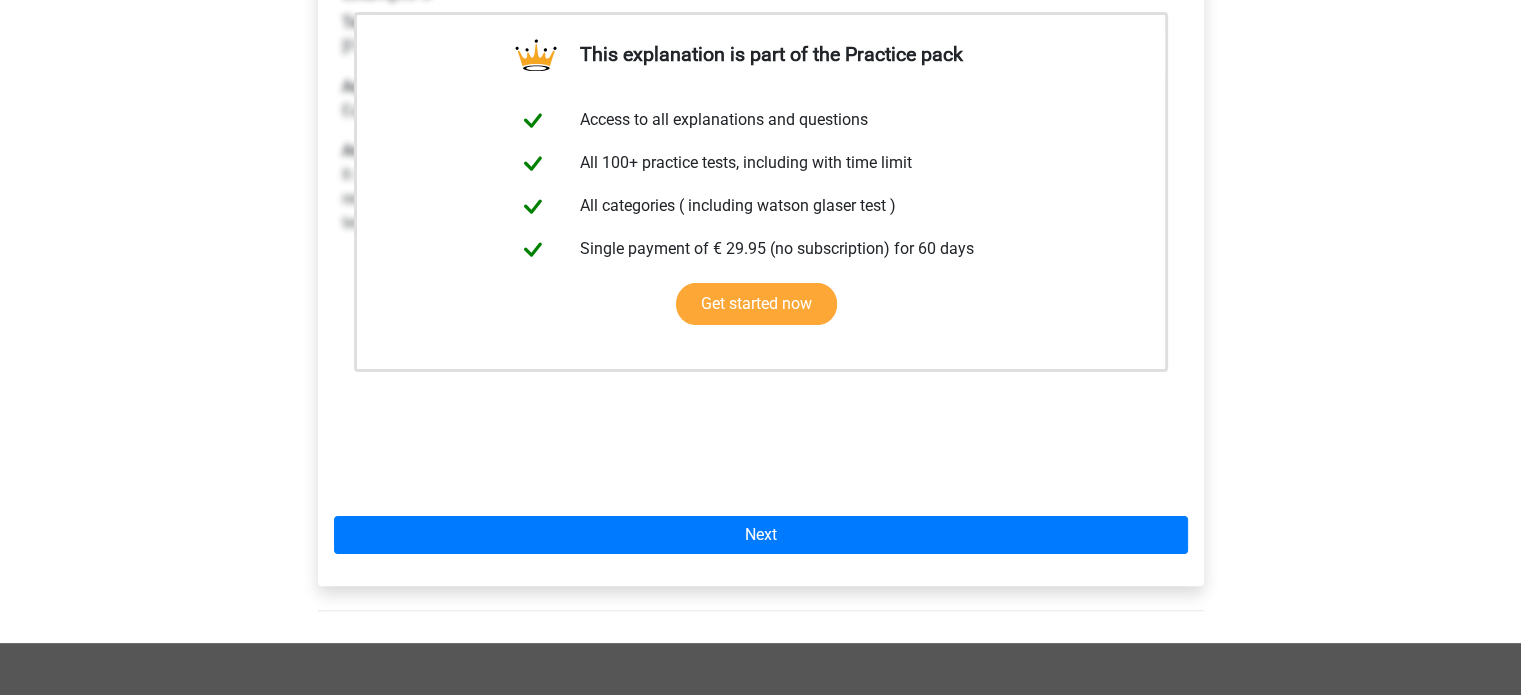 scroll, scrollTop: 392, scrollLeft: 0, axis: vertical 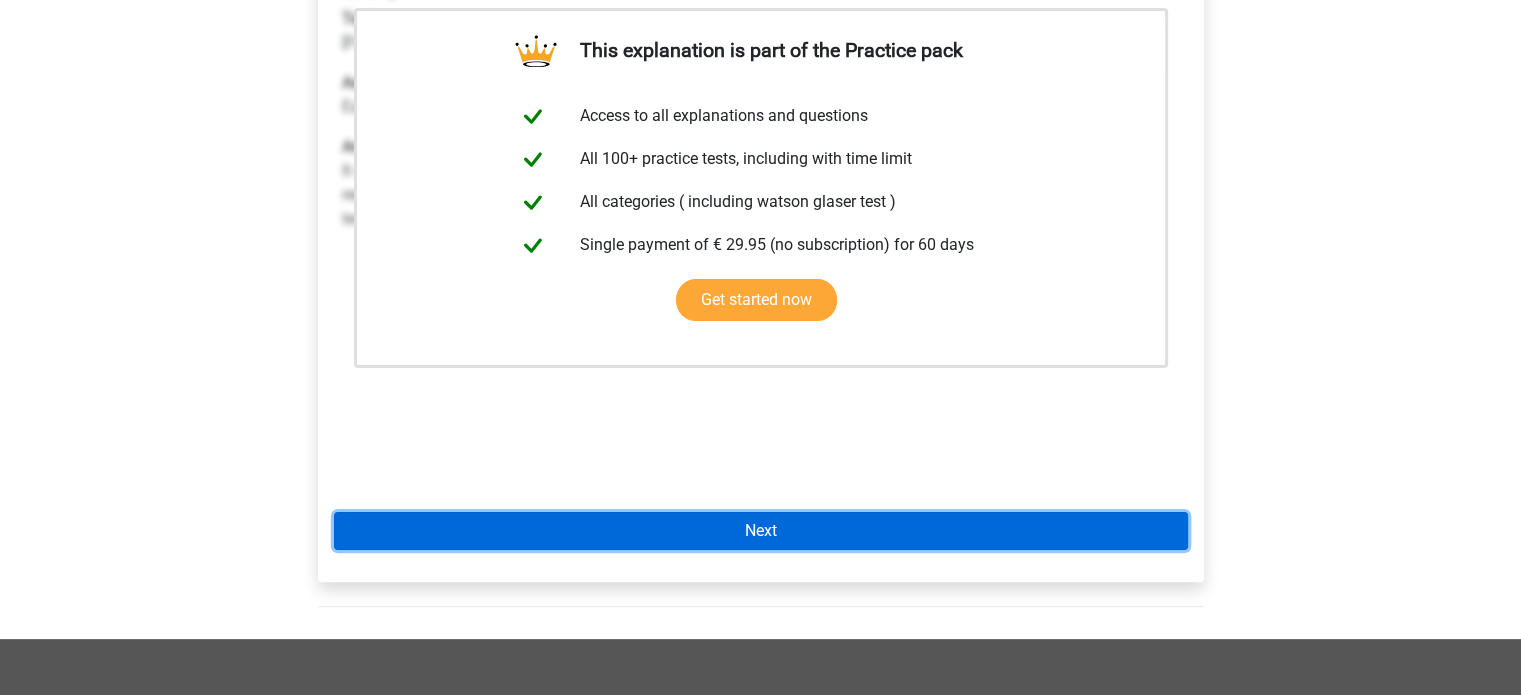 click on "Next" at bounding box center (761, 531) 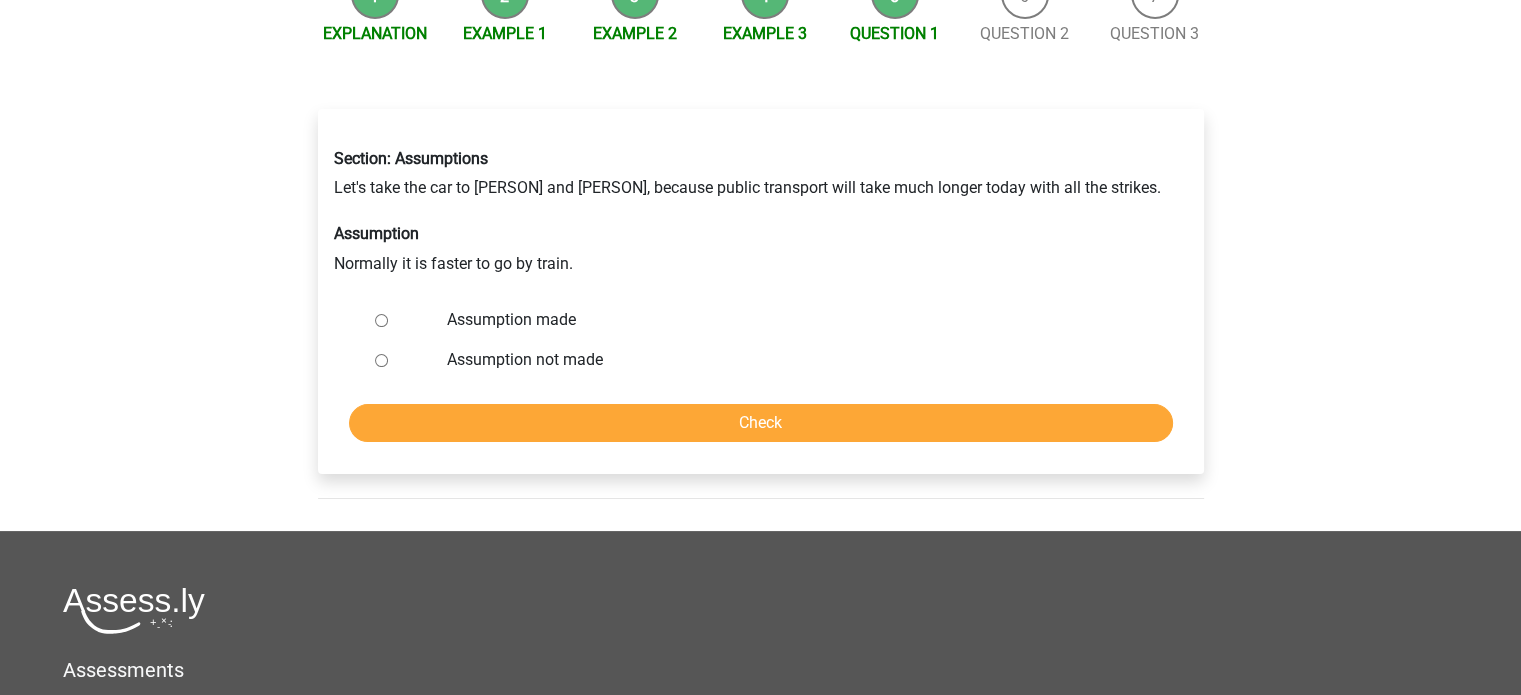 scroll, scrollTop: 236, scrollLeft: 0, axis: vertical 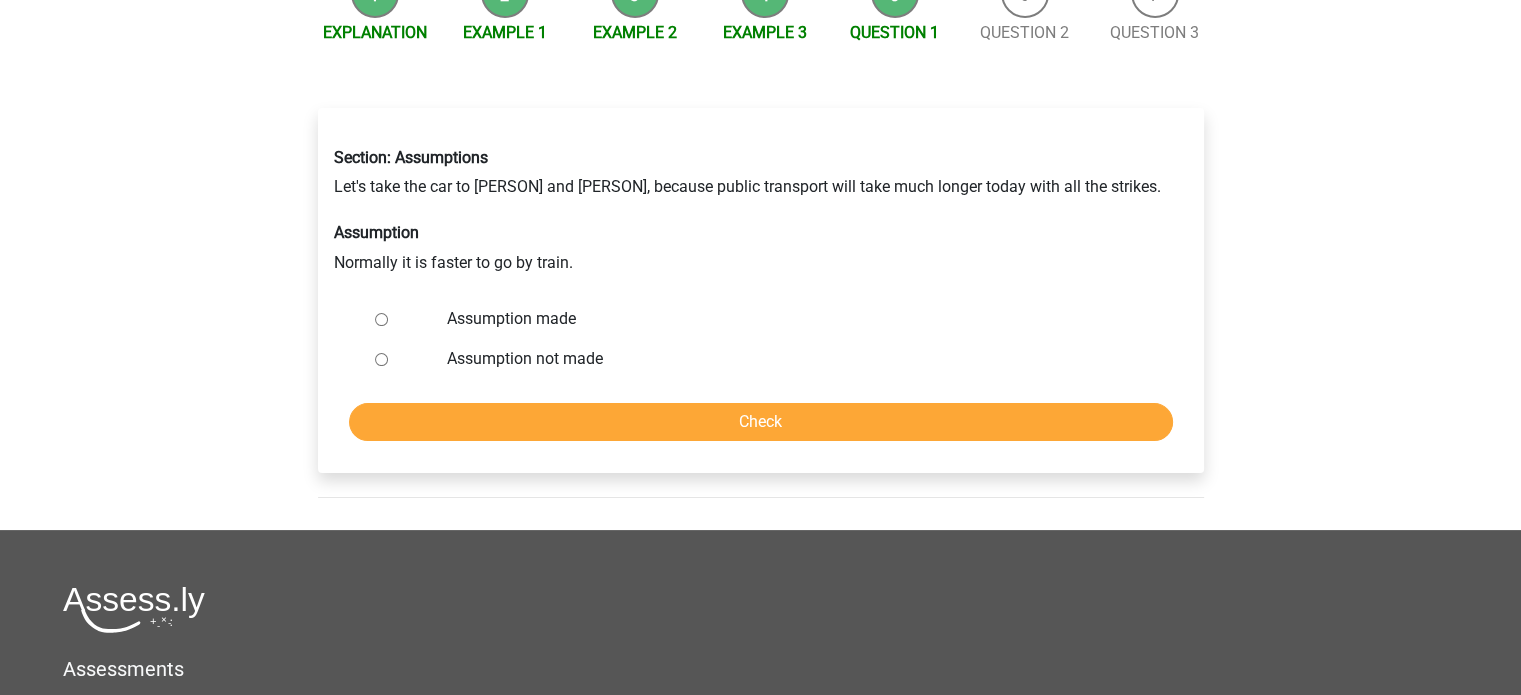 click on "Assumption made" at bounding box center (381, 343) 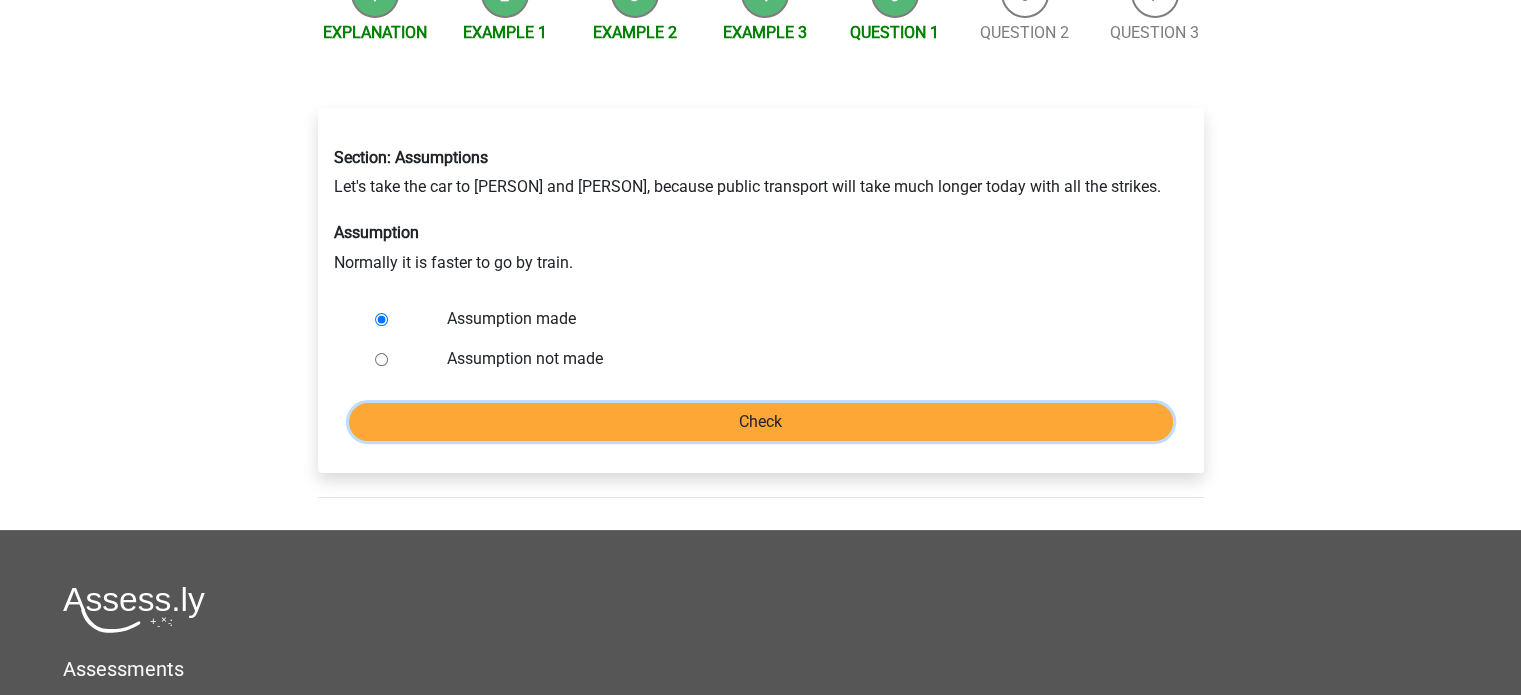 click on "Check" at bounding box center (761, 446) 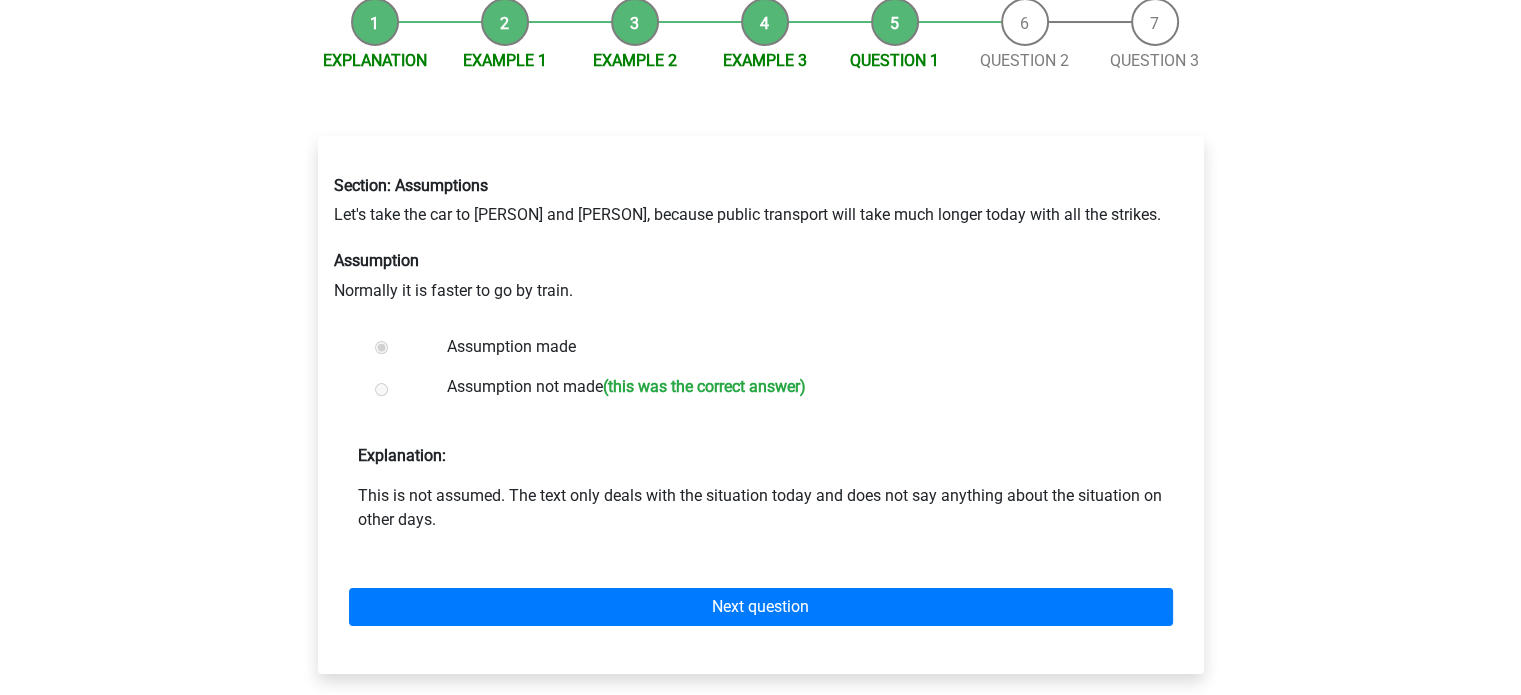 scroll, scrollTop: 208, scrollLeft: 0, axis: vertical 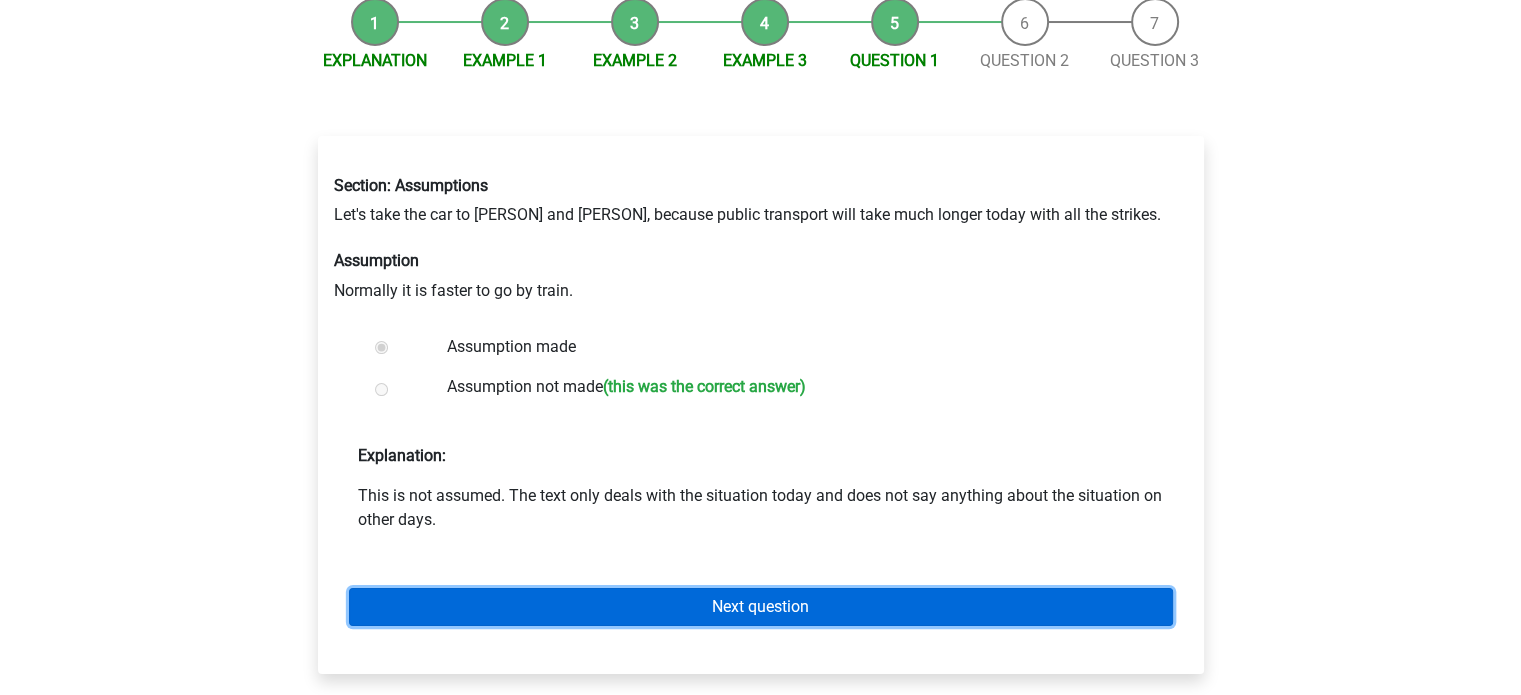 click on "Next question" at bounding box center (761, 655) 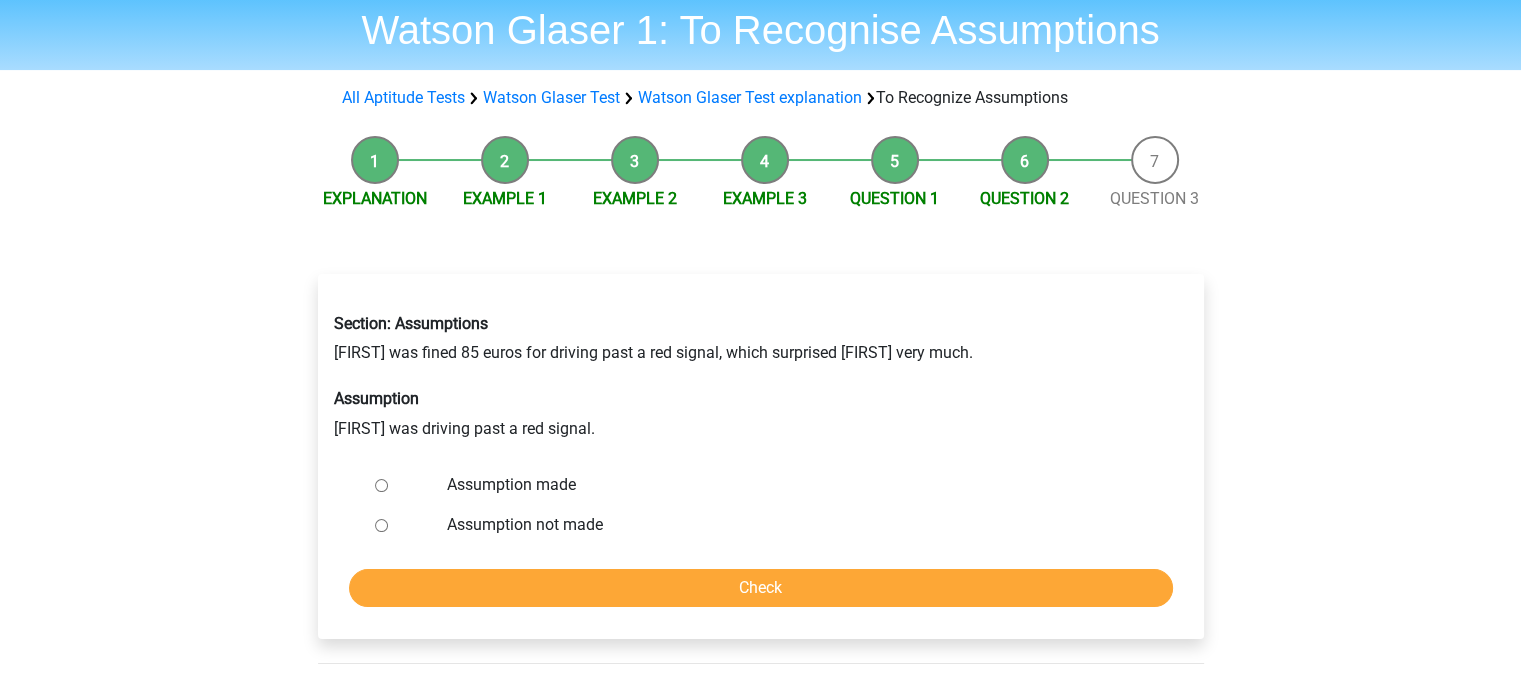 scroll, scrollTop: 71, scrollLeft: 0, axis: vertical 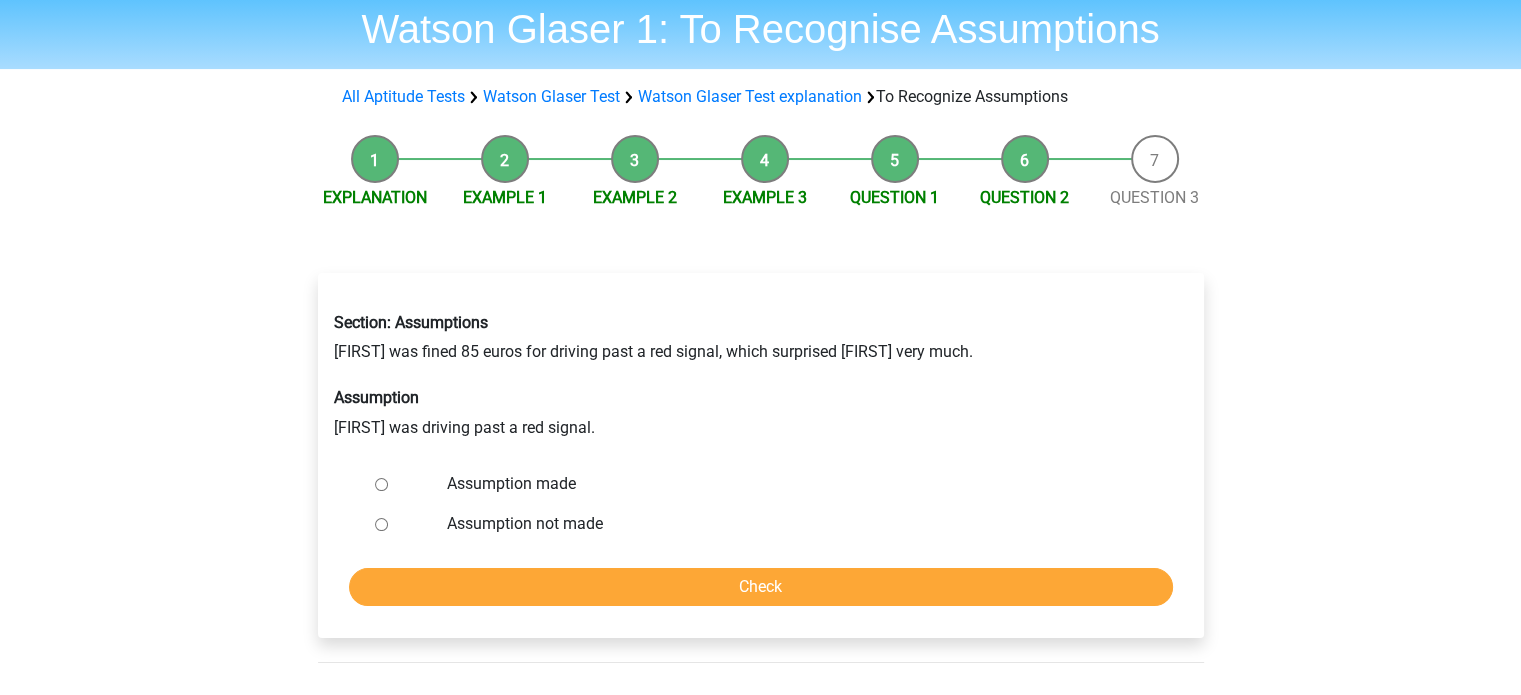 click on "Assumption not made" at bounding box center (793, 524) 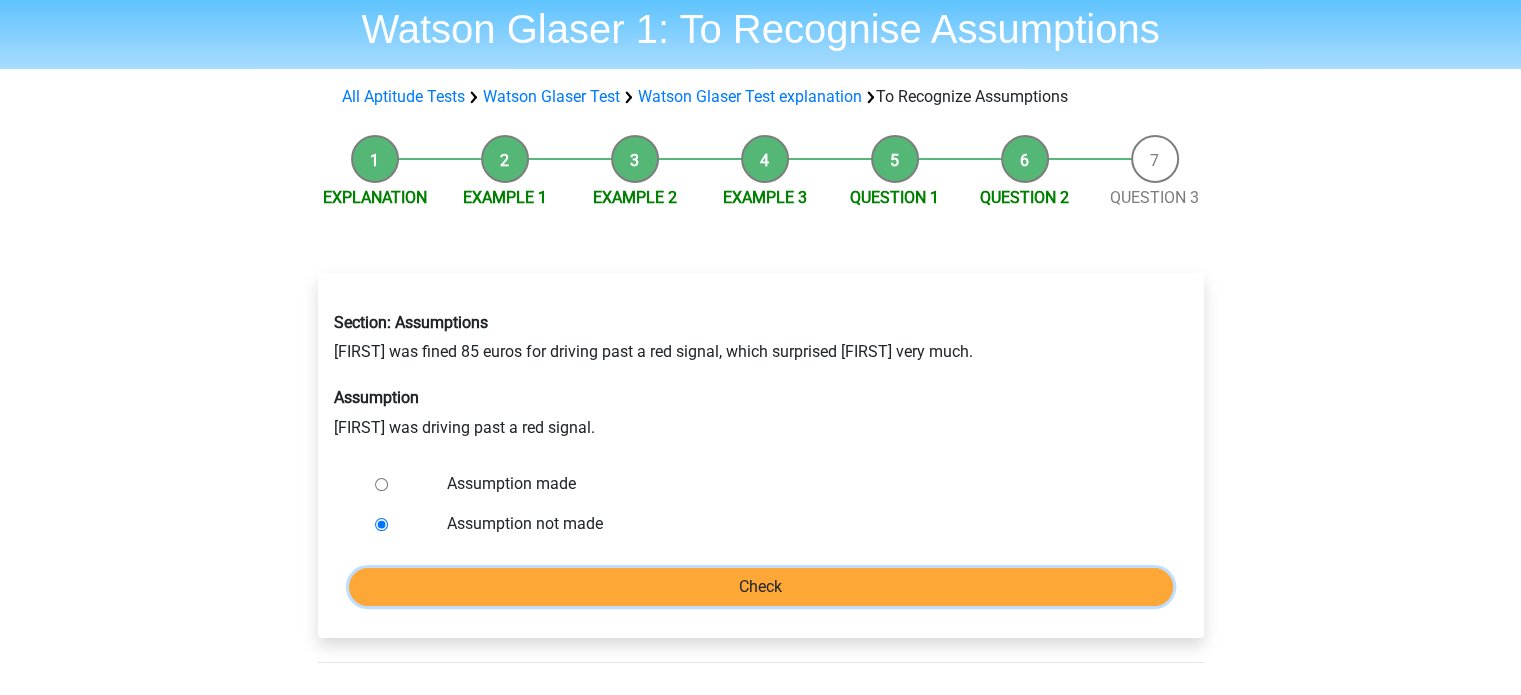 click on "Check" at bounding box center (761, 587) 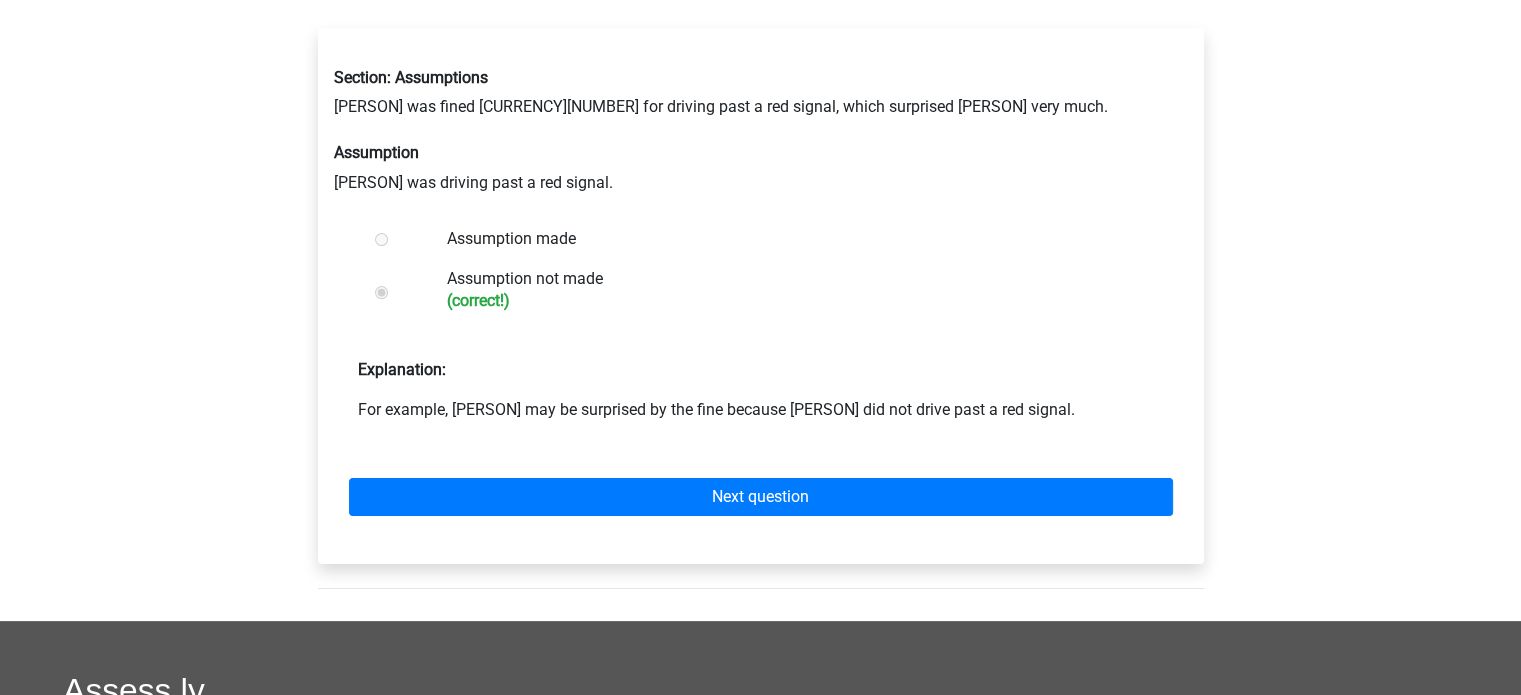 scroll, scrollTop: 319, scrollLeft: 0, axis: vertical 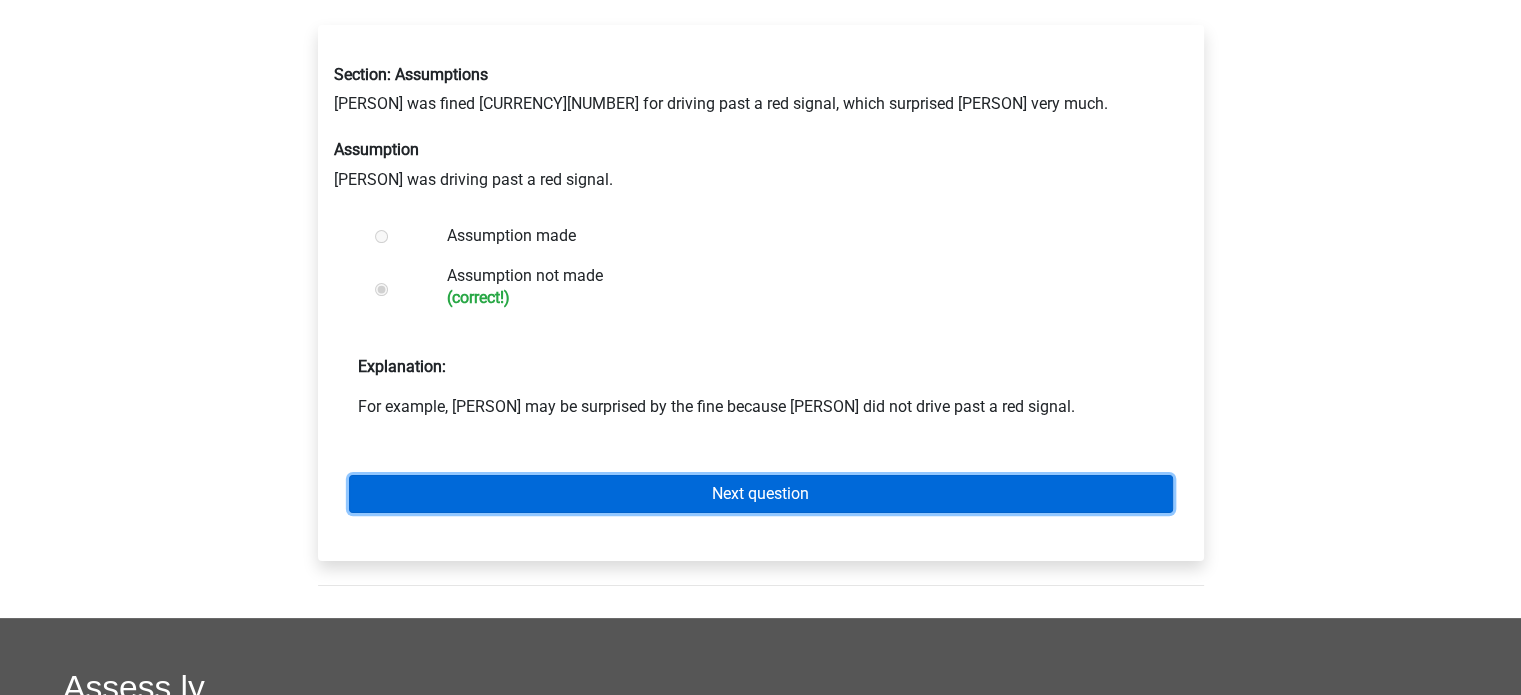 click on "Next question" at bounding box center [761, 518] 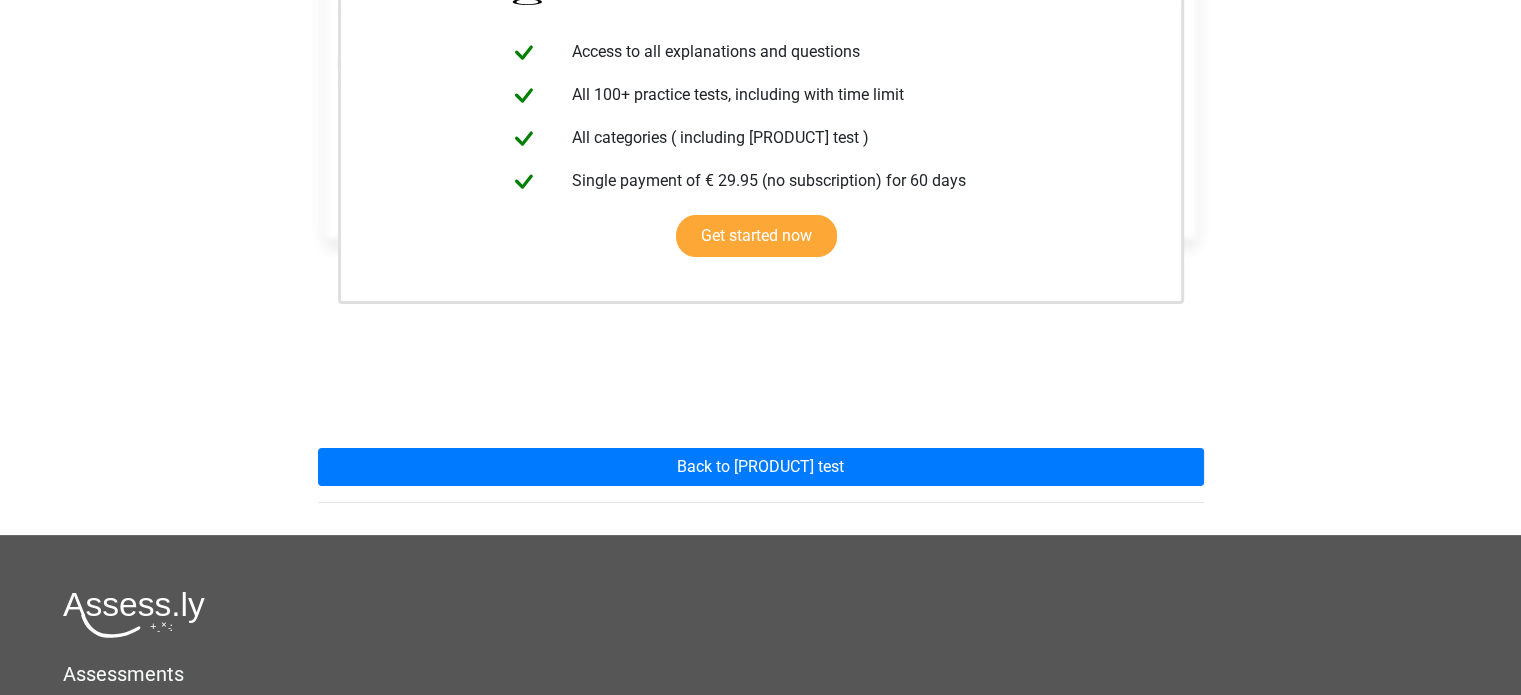 scroll, scrollTop: 418, scrollLeft: 0, axis: vertical 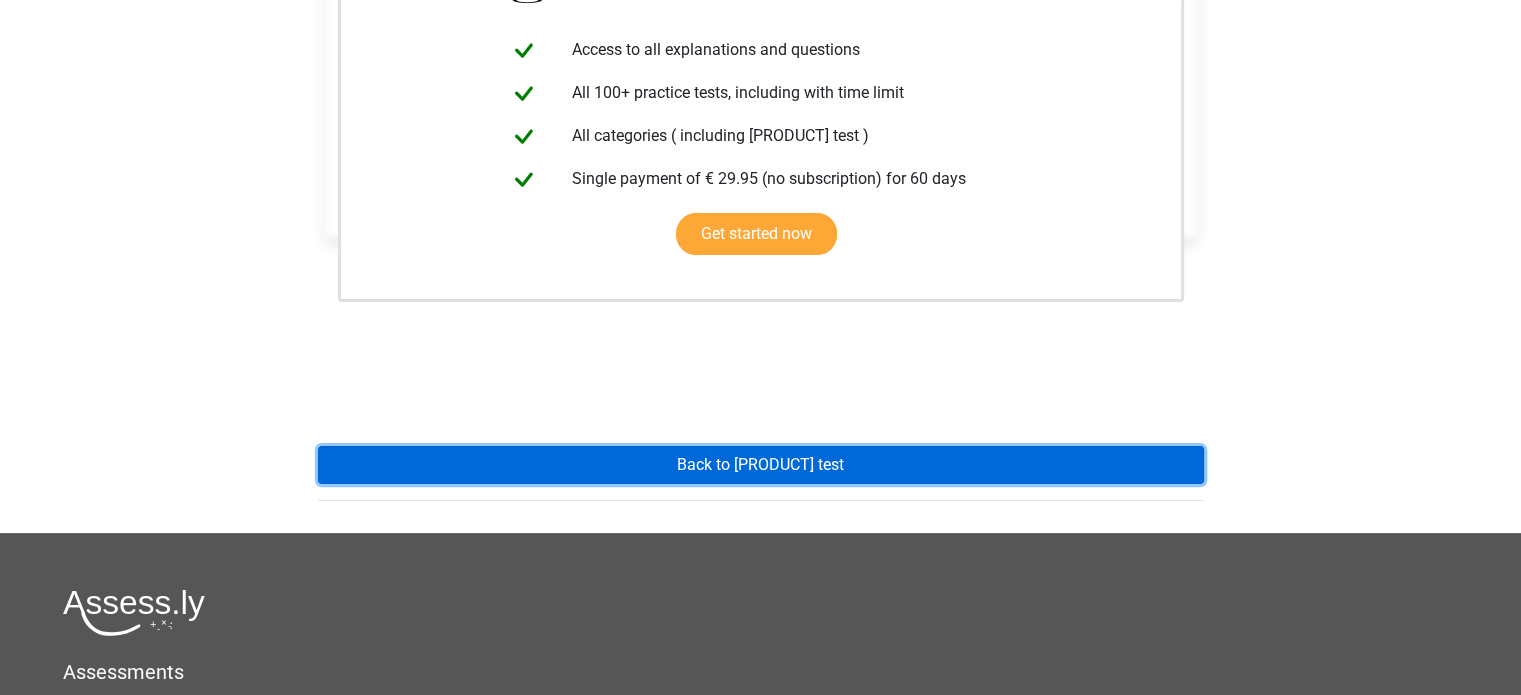 click on "Back to watson glaser test" at bounding box center (761, 465) 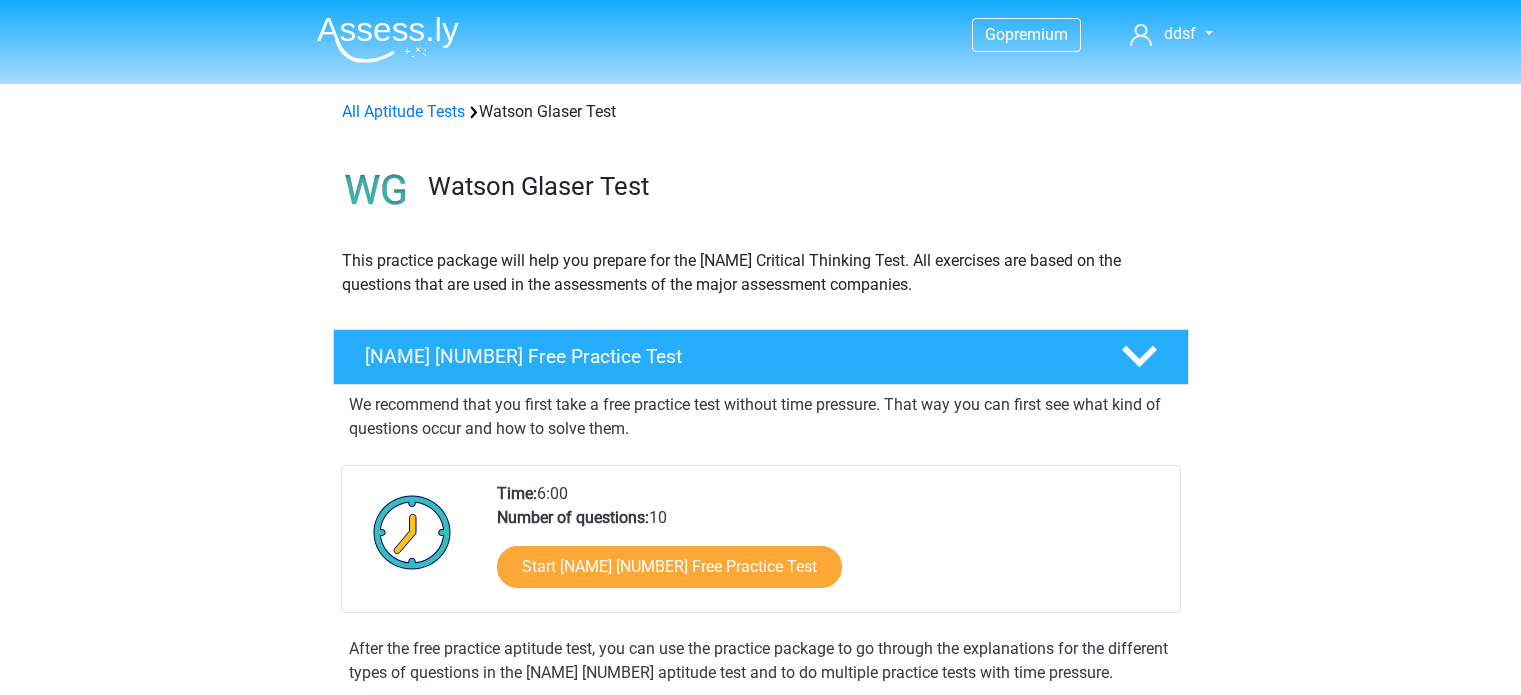 scroll, scrollTop: 0, scrollLeft: 0, axis: both 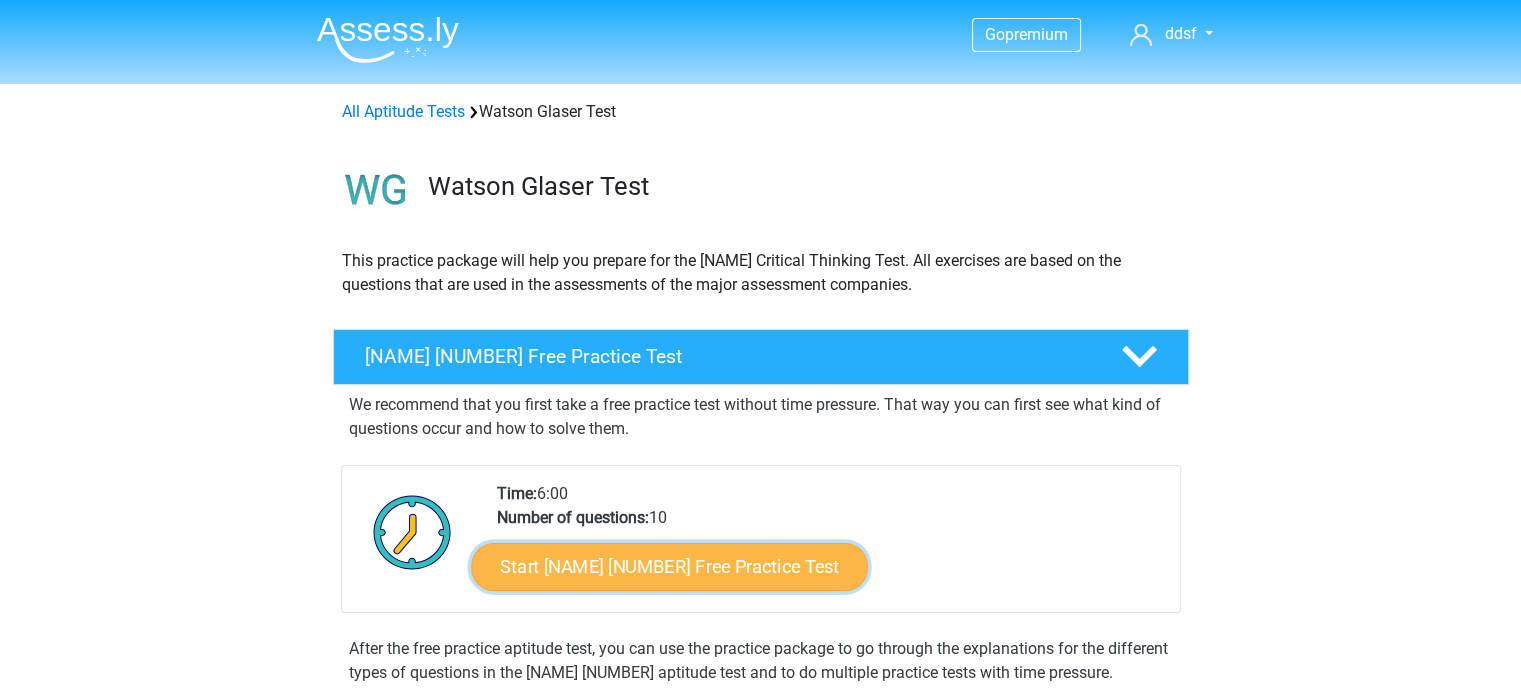 click on "Start Watson Glaser Test
Free Practice Test" at bounding box center (673, 567) 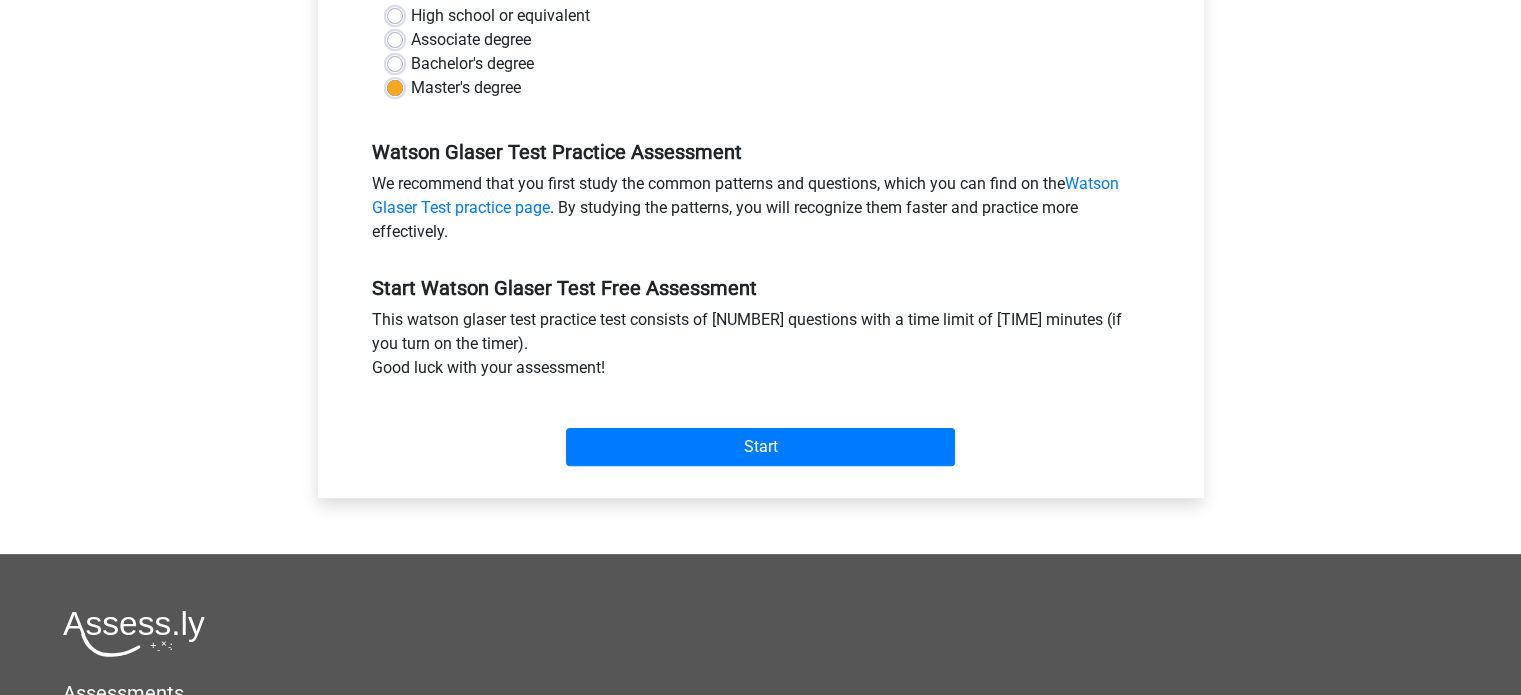 scroll, scrollTop: 500, scrollLeft: 0, axis: vertical 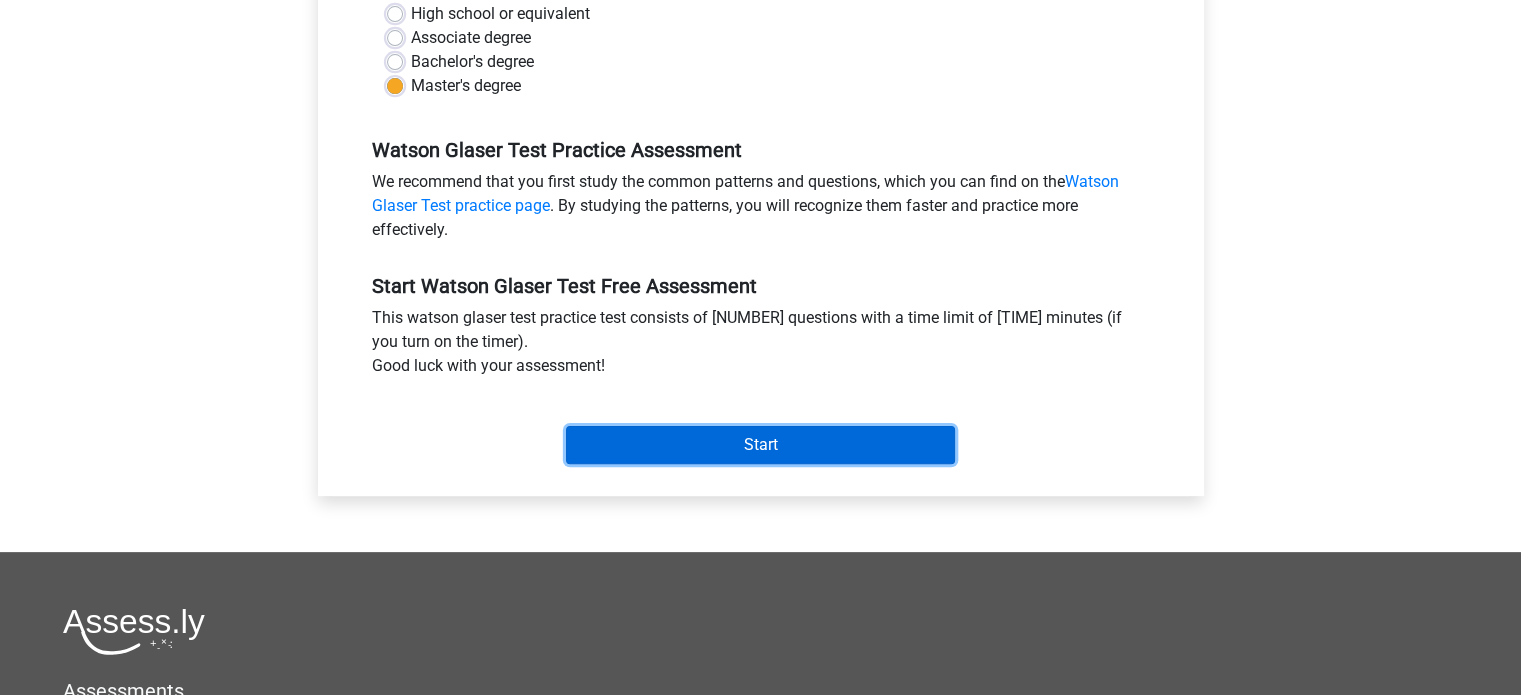 click on "Start" at bounding box center [760, 445] 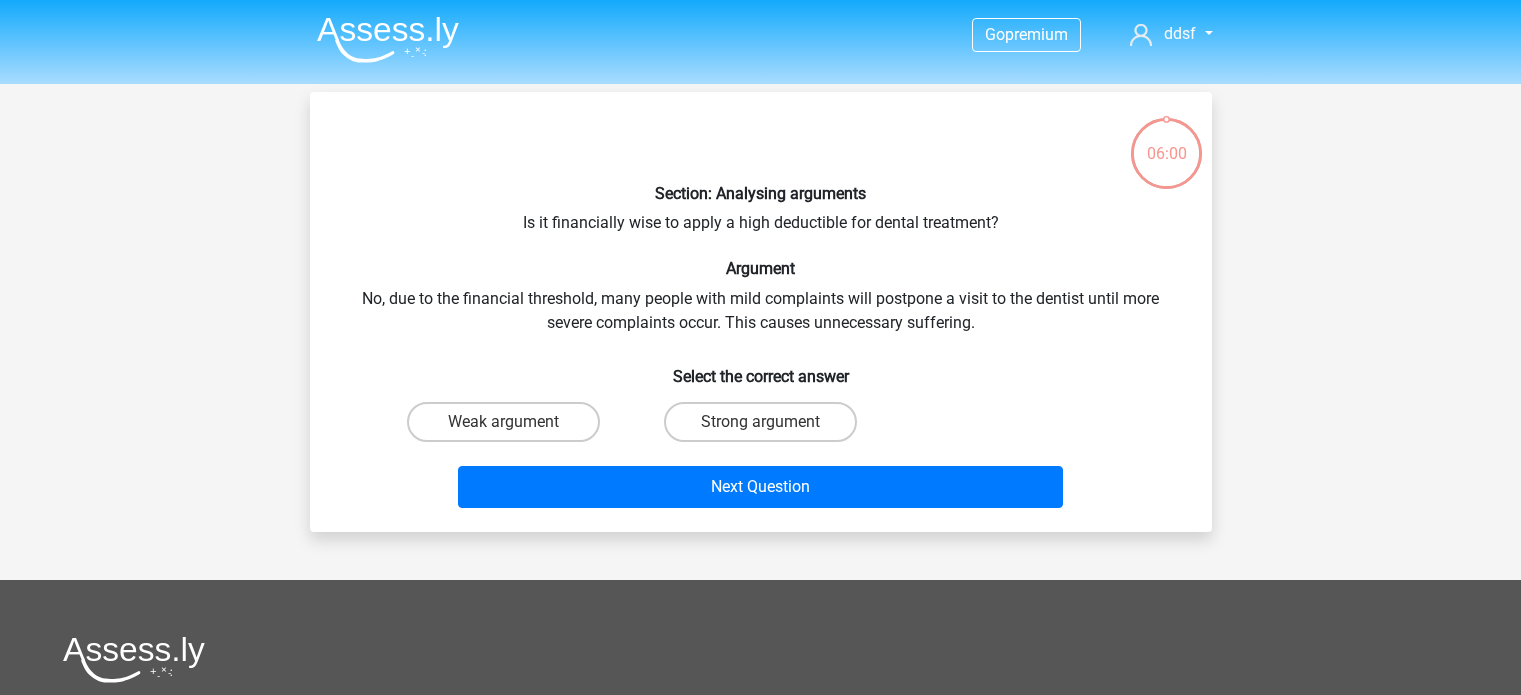 scroll, scrollTop: 0, scrollLeft: 0, axis: both 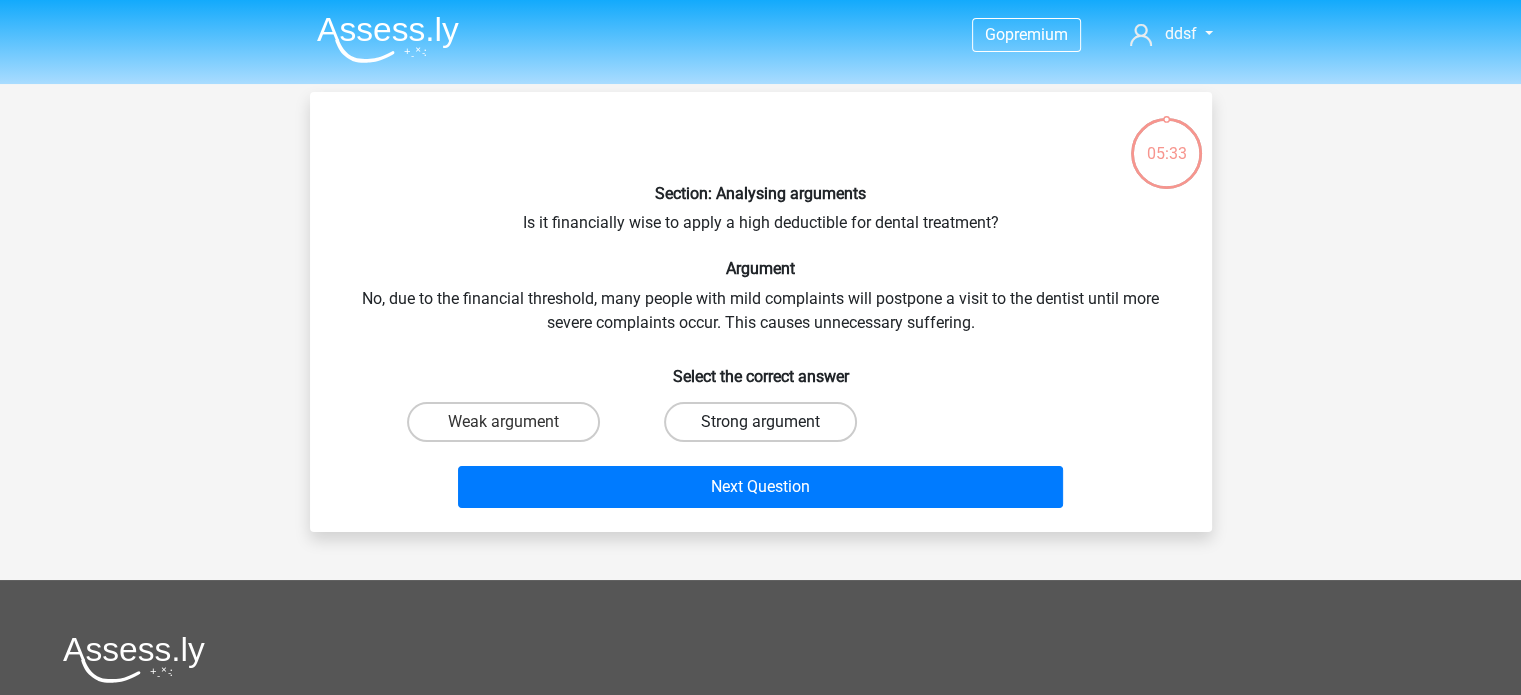 click on "Strong argument" at bounding box center (760, 422) 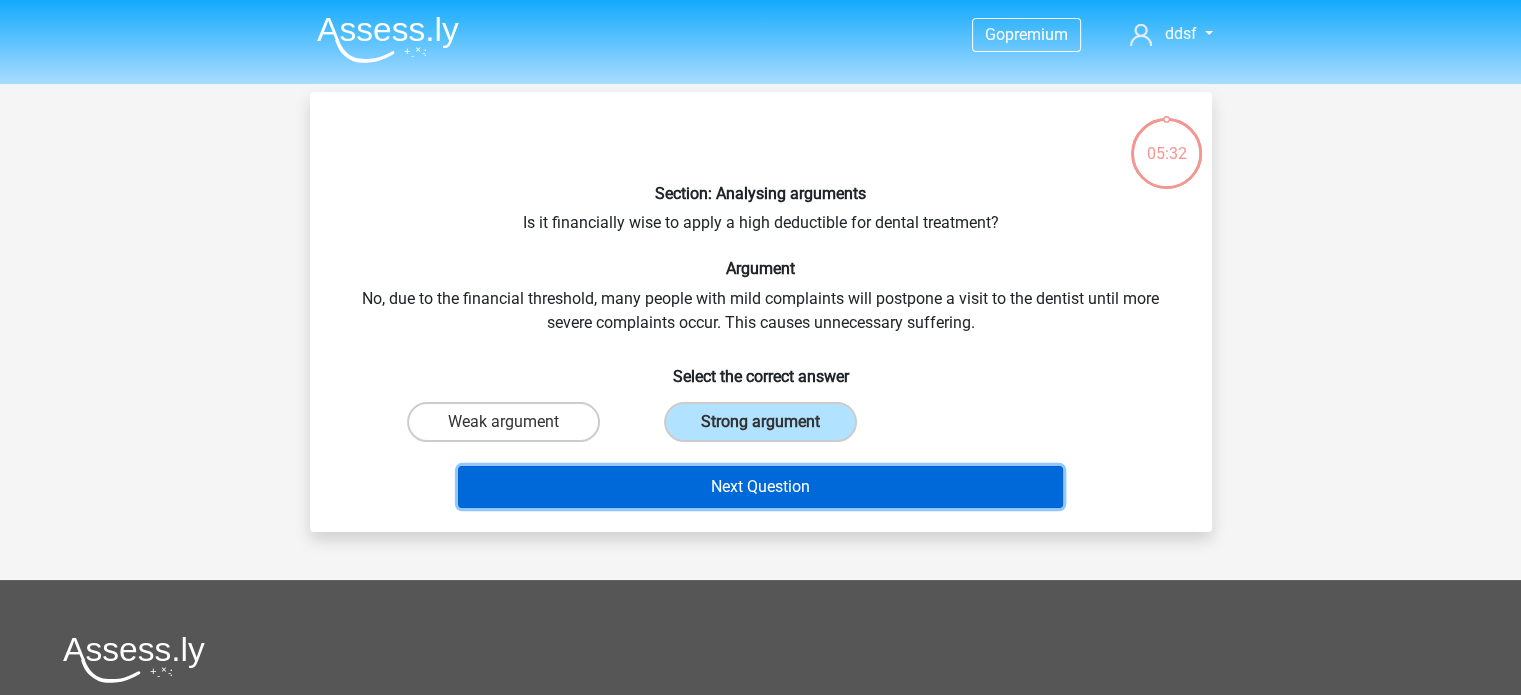 click on "Next Question" at bounding box center [760, 487] 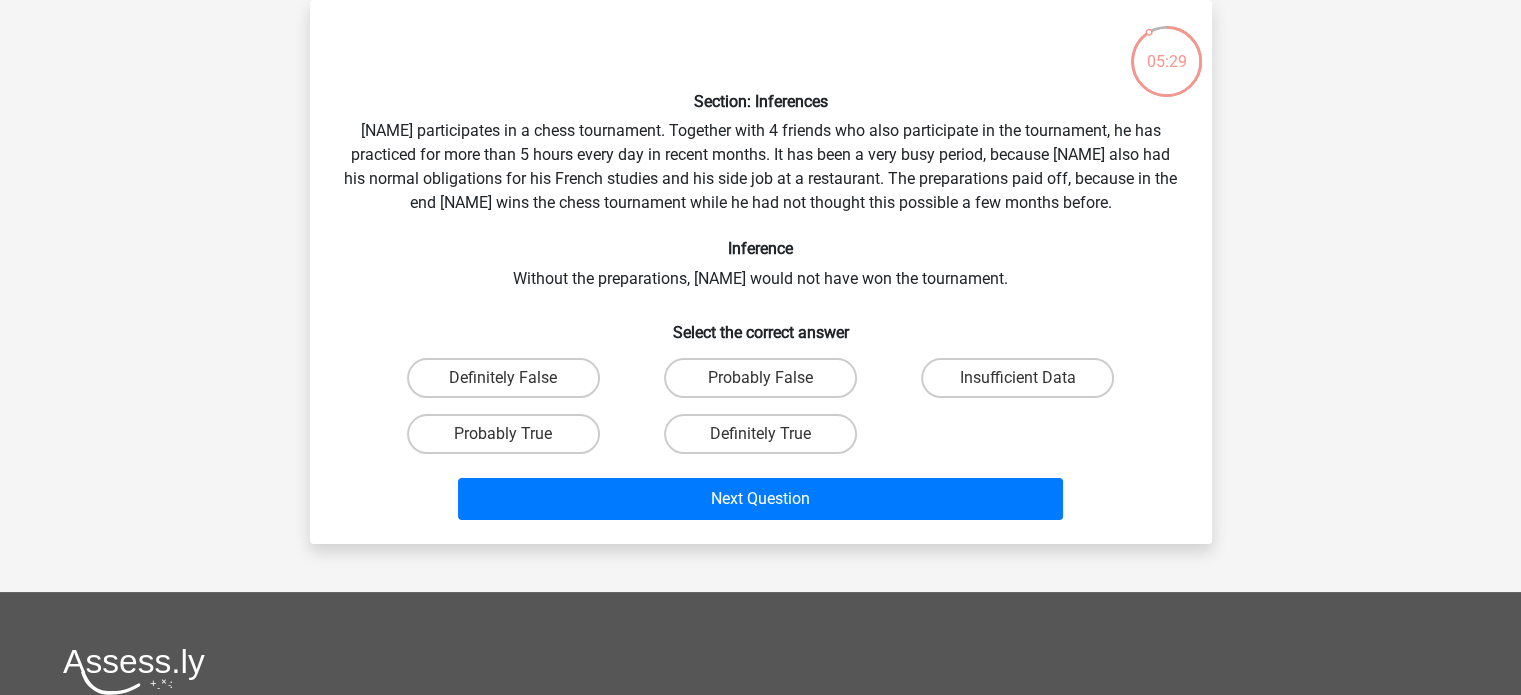 scroll, scrollTop: 76, scrollLeft: 0, axis: vertical 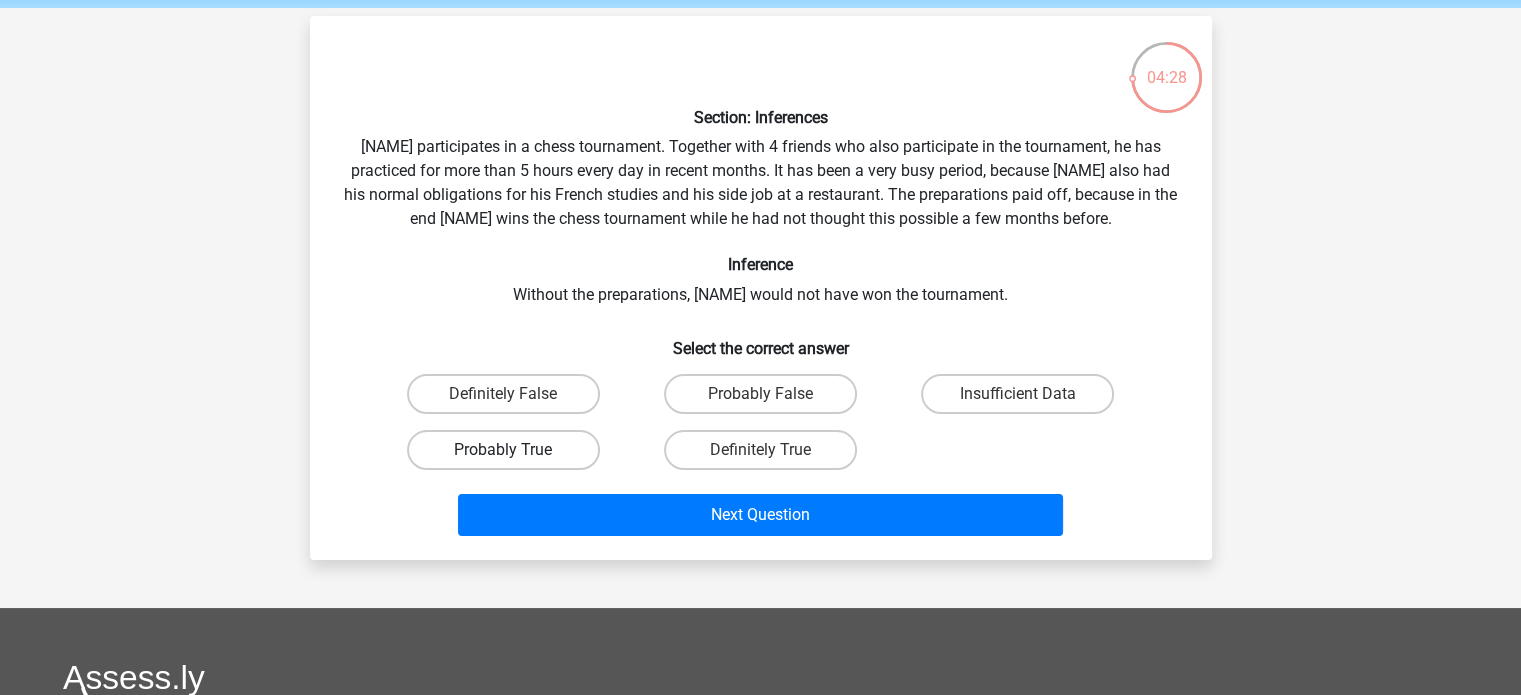 click on "Probably True" at bounding box center (503, 474) 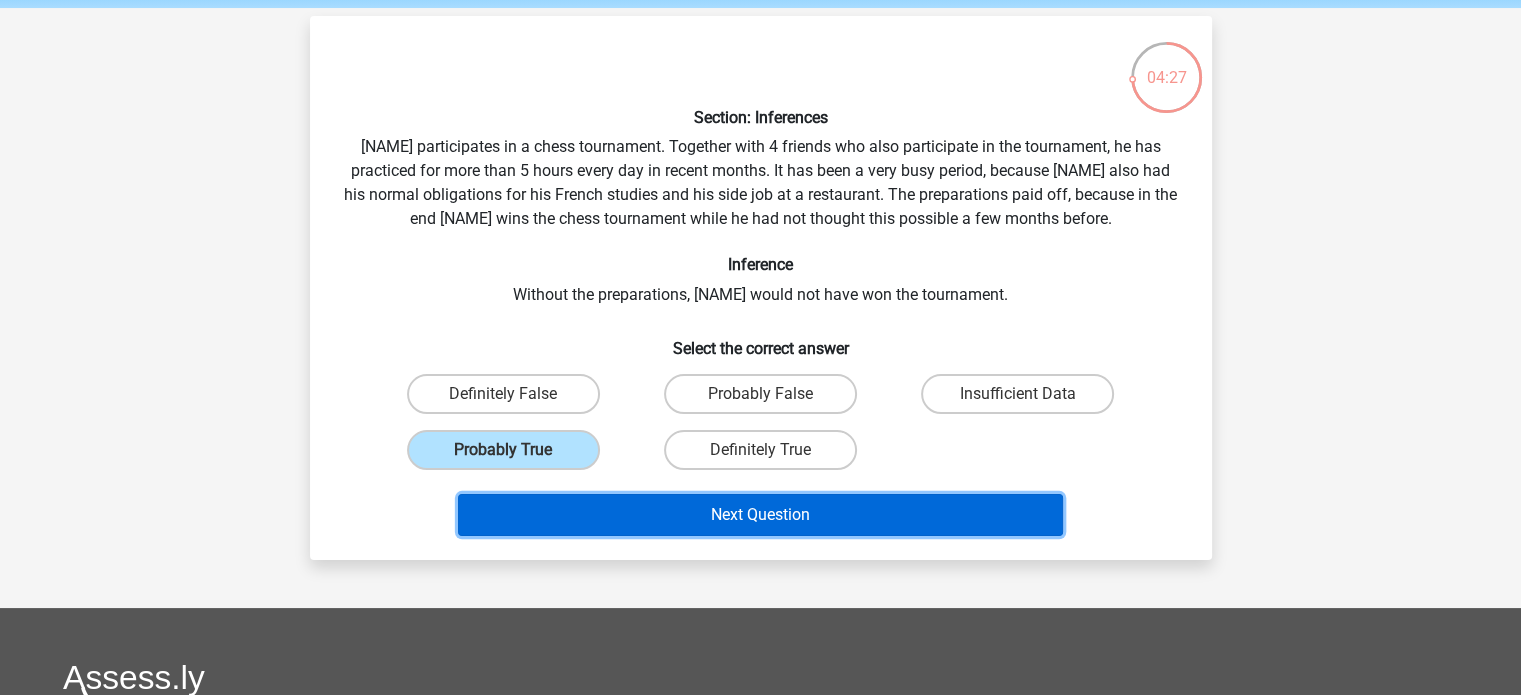 click on "Next Question" at bounding box center (760, 539) 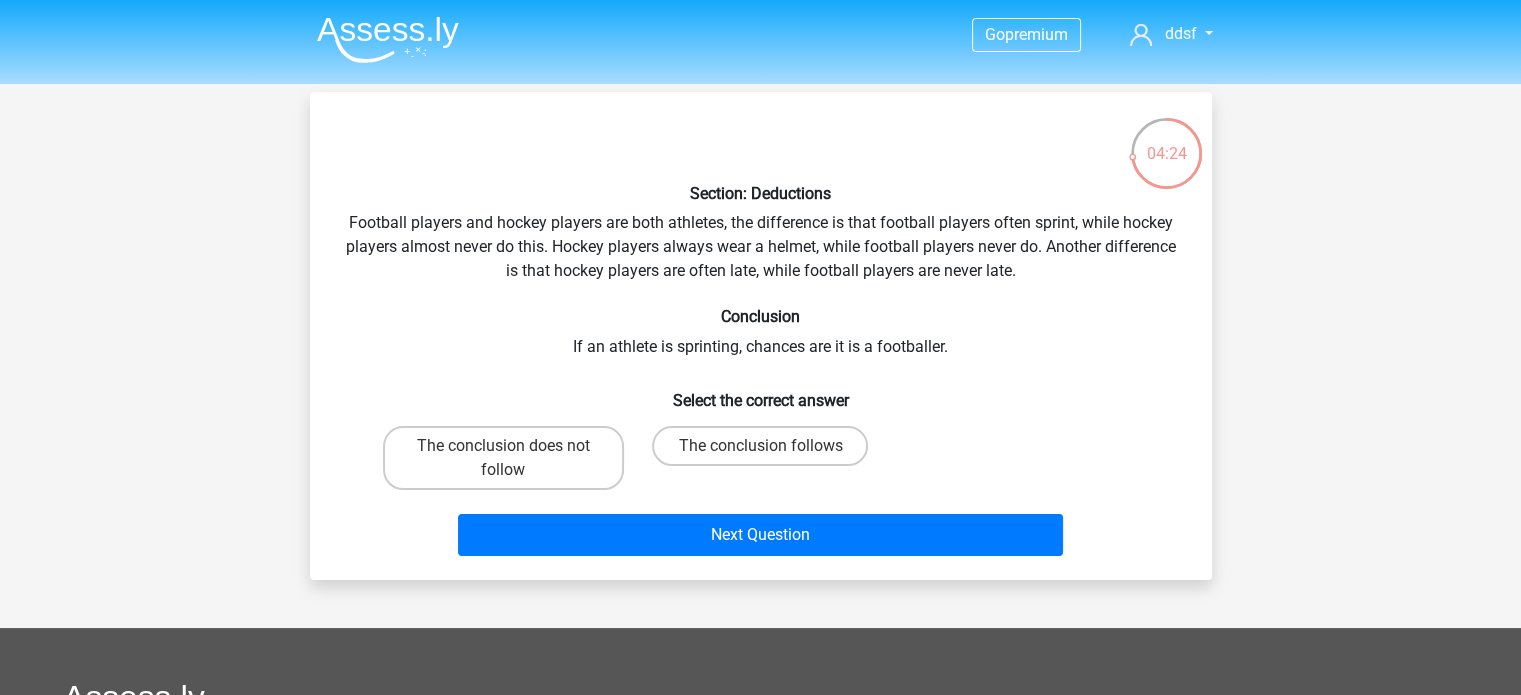 scroll, scrollTop: 0, scrollLeft: 0, axis: both 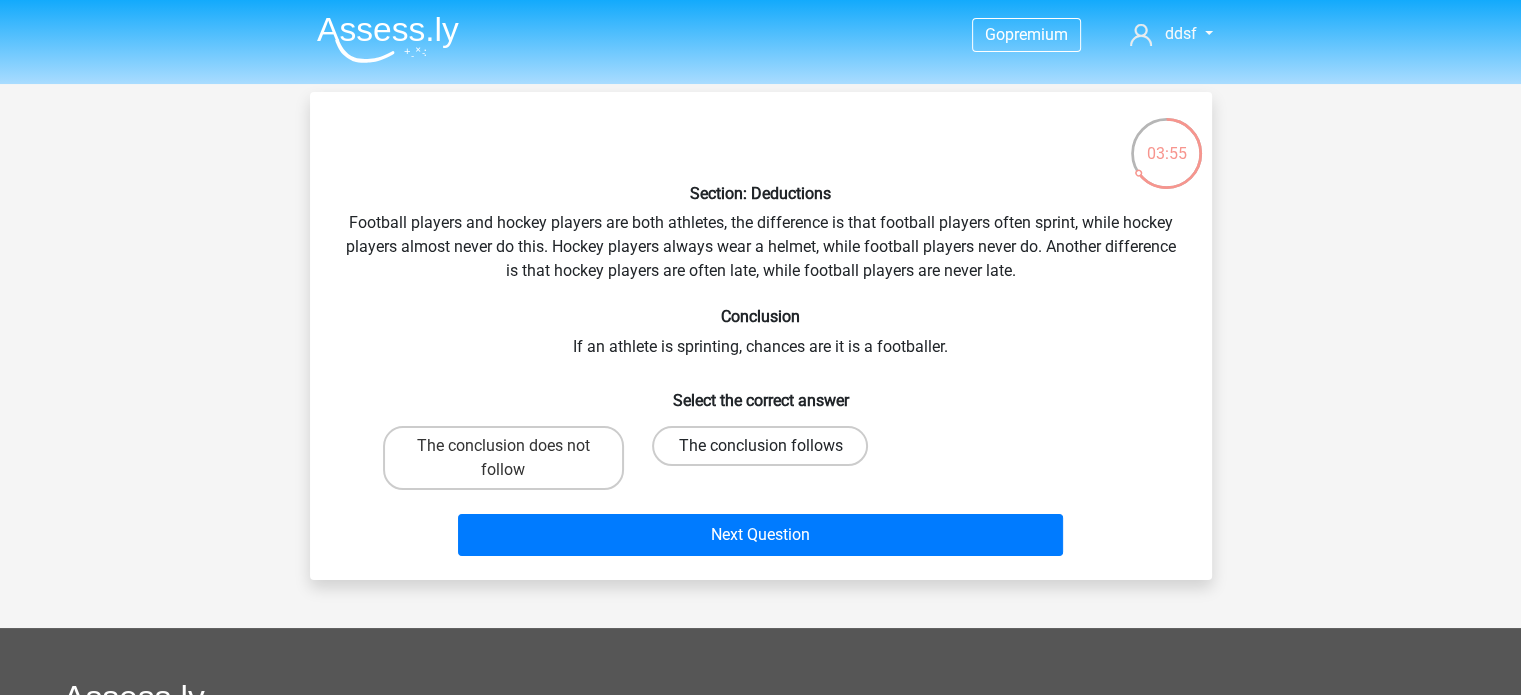 click on "The conclusion follows" at bounding box center (760, 446) 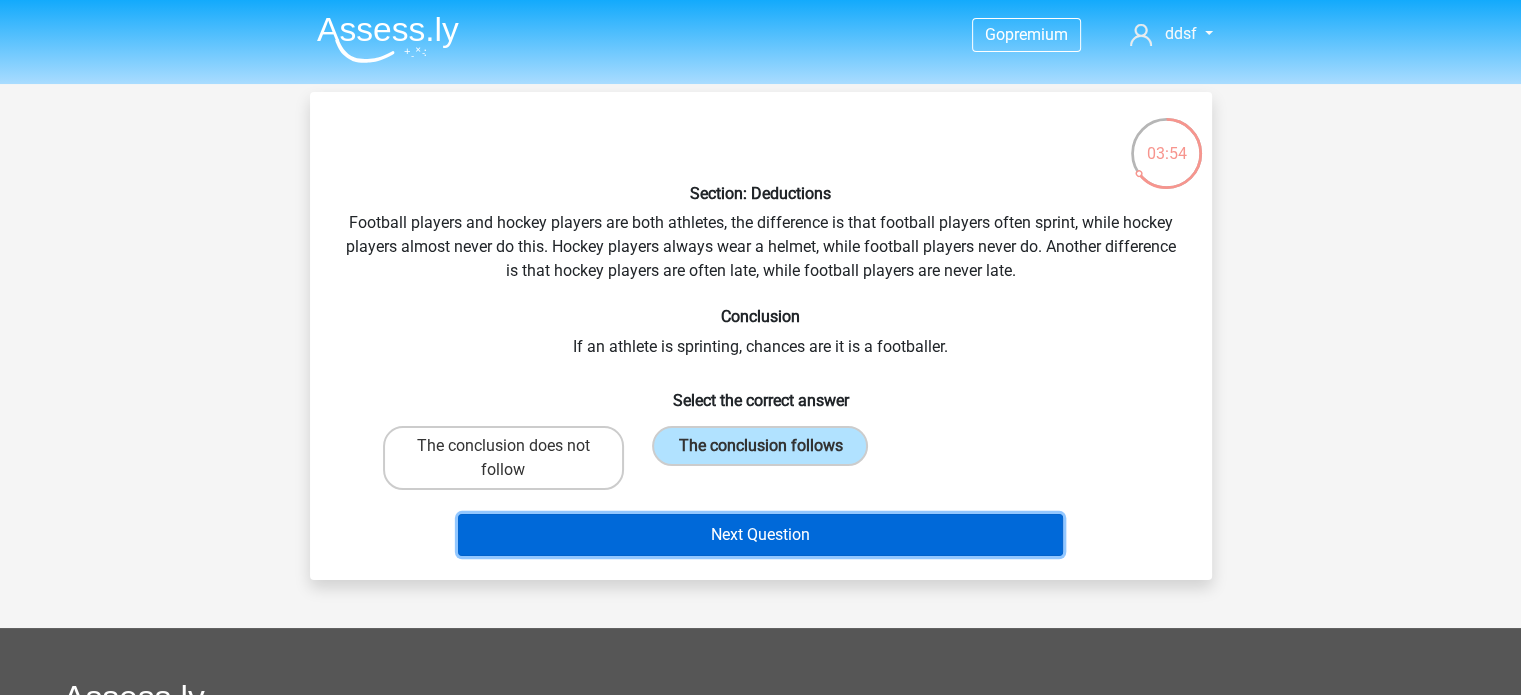 click on "Next Question" at bounding box center (760, 535) 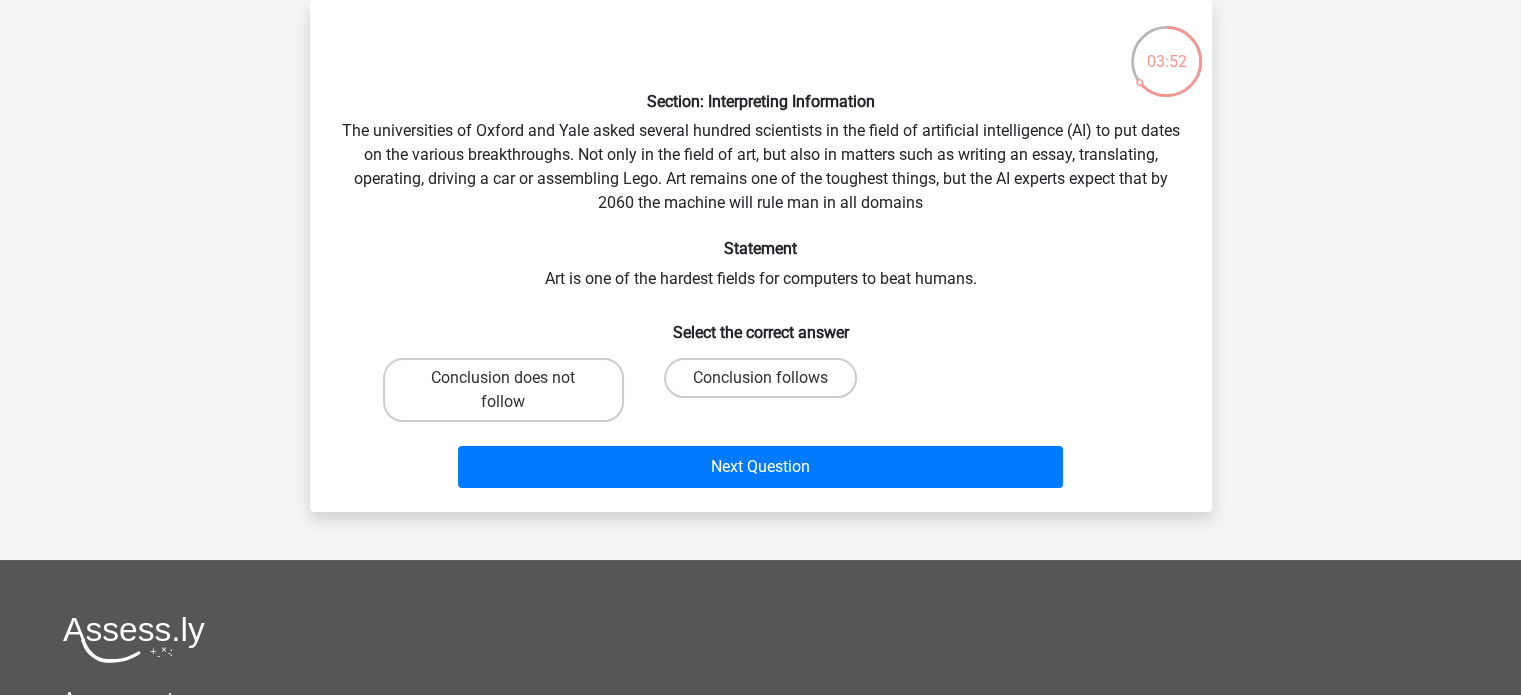 scroll, scrollTop: 88, scrollLeft: 0, axis: vertical 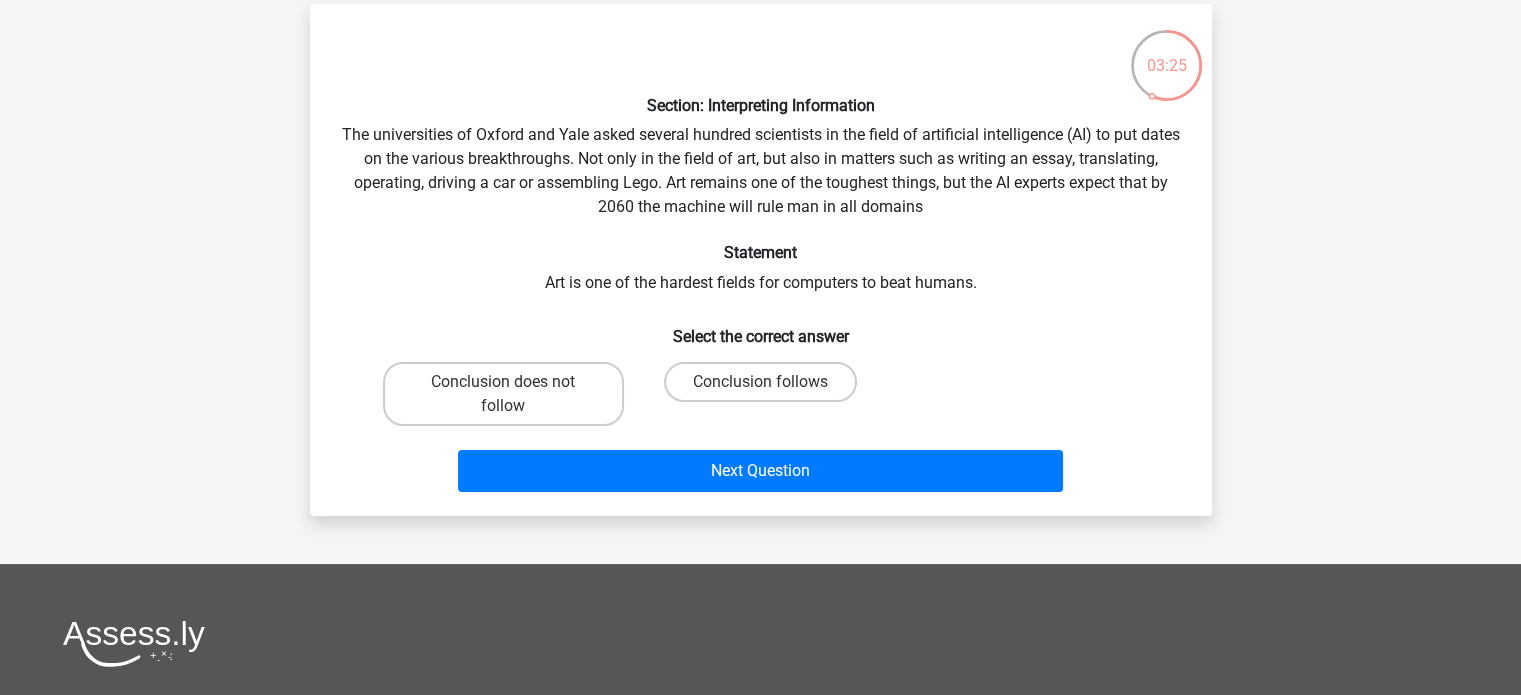 click on "Conclusion follows" at bounding box center (766, 388) 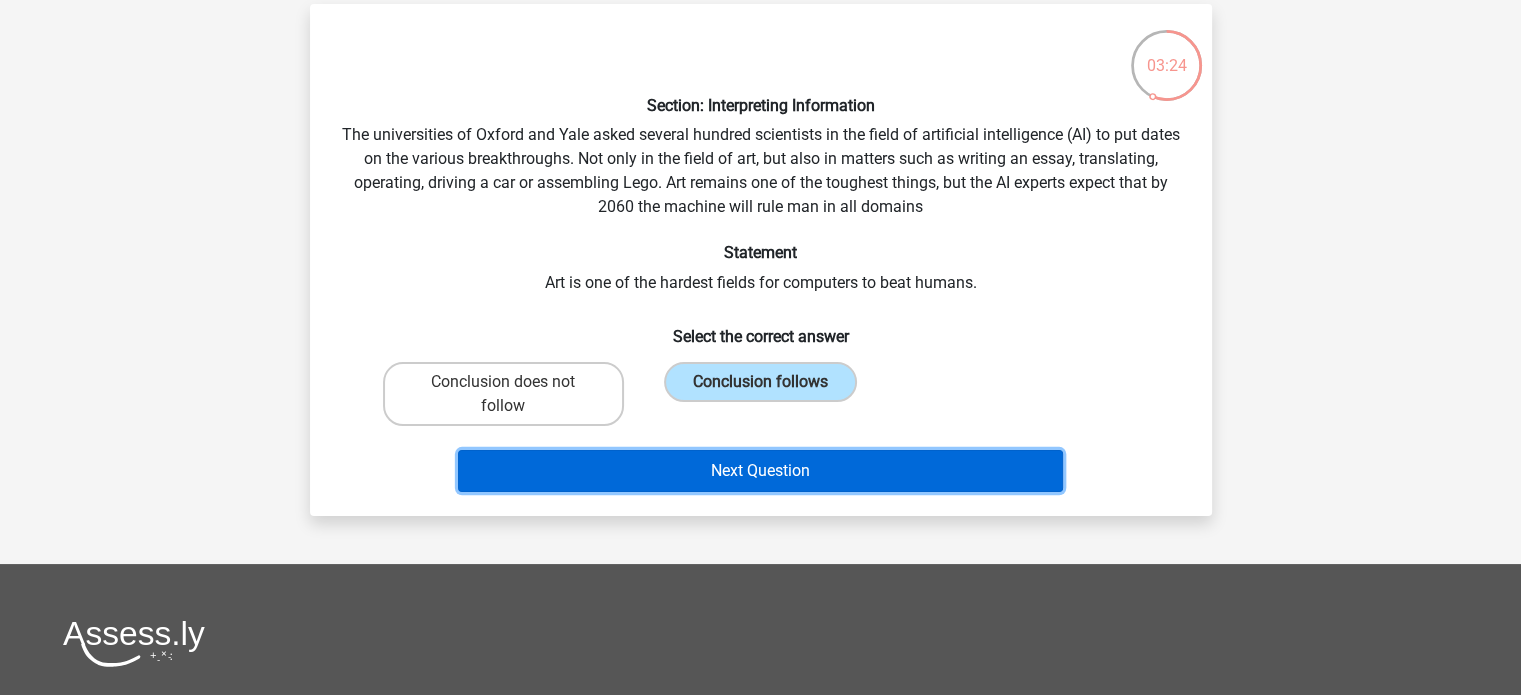 click on "Next Question" at bounding box center (760, 471) 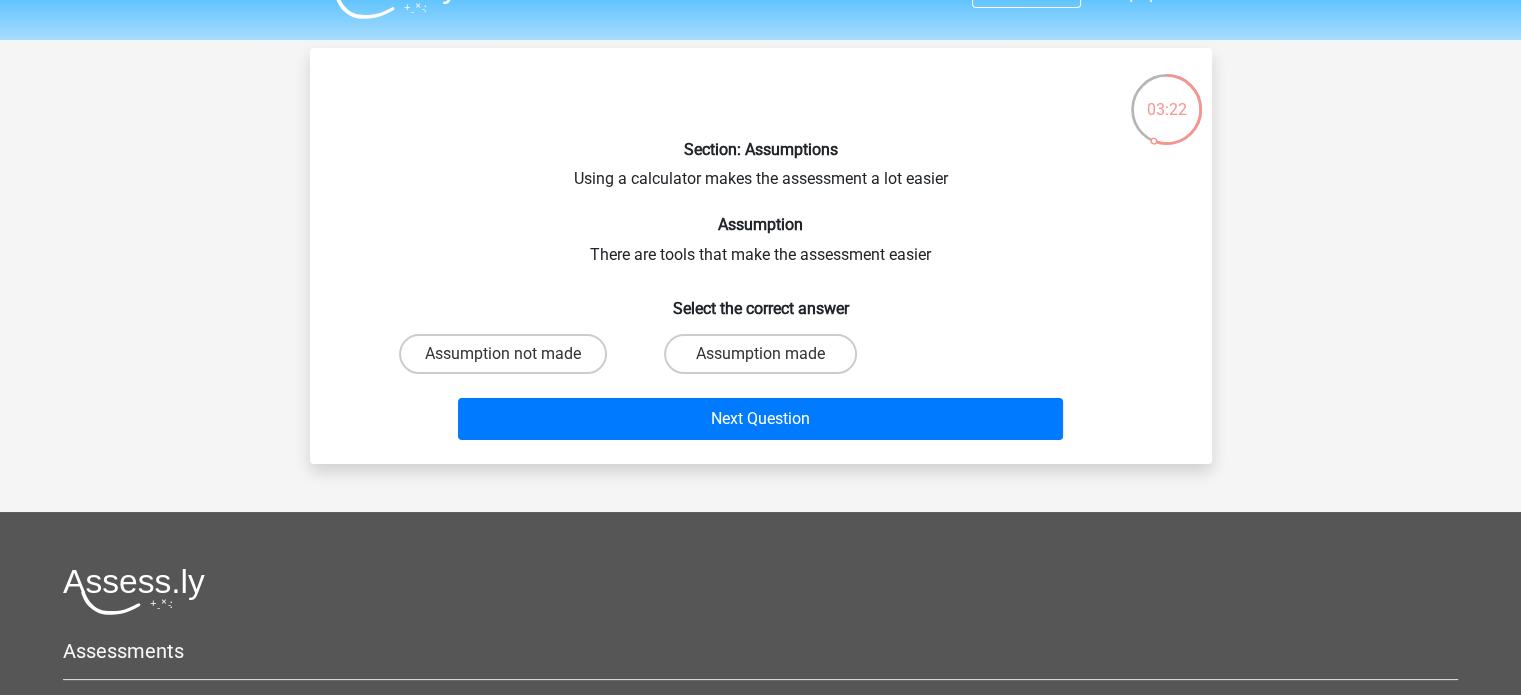 scroll, scrollTop: 43, scrollLeft: 0, axis: vertical 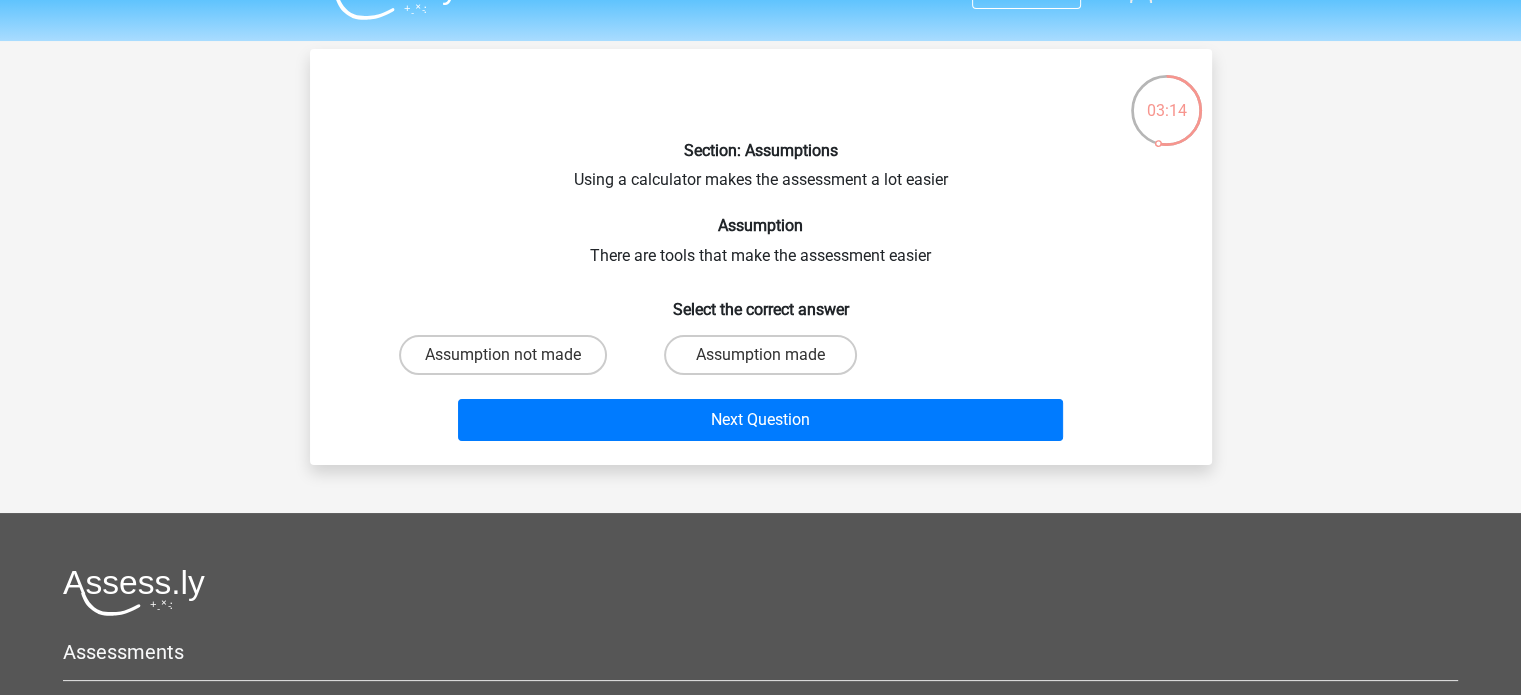 click on "Assumption made" at bounding box center [760, 355] 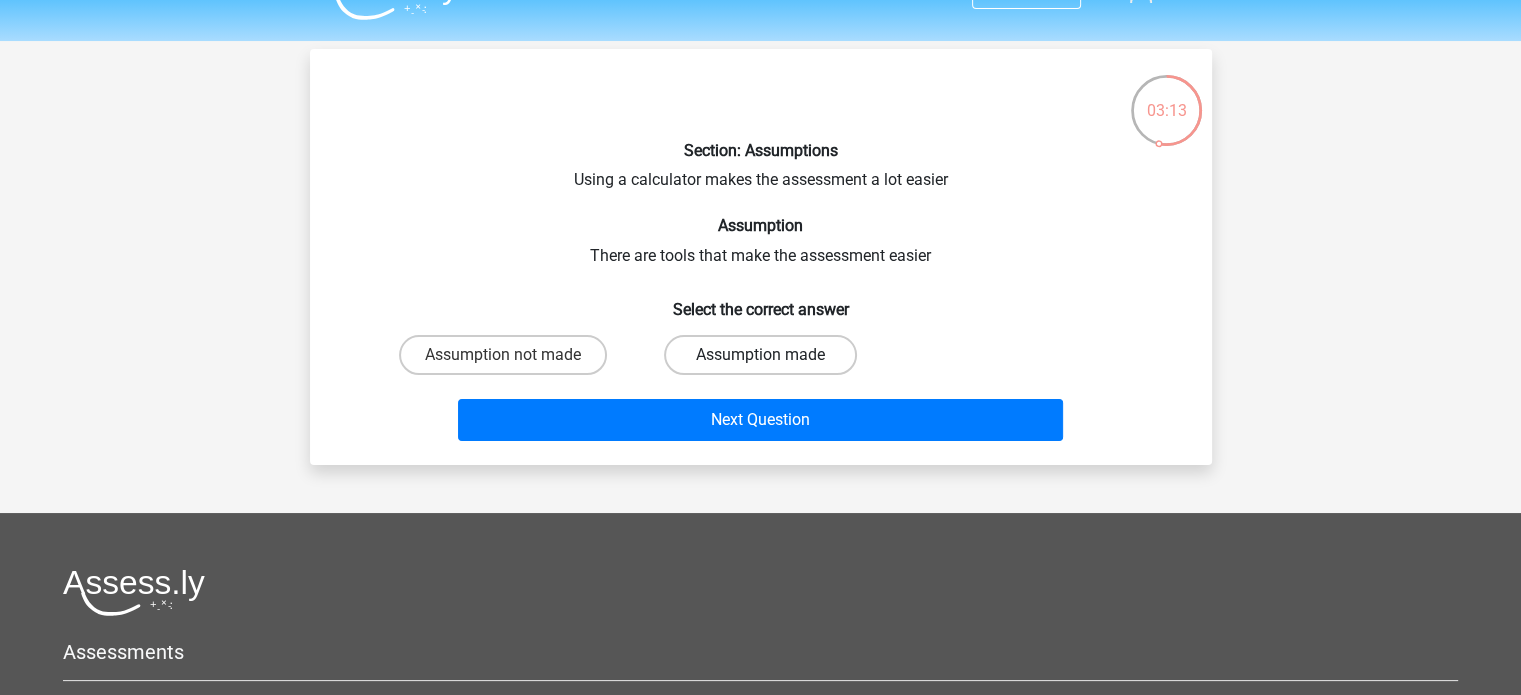 click on "Assumption made" at bounding box center [760, 355] 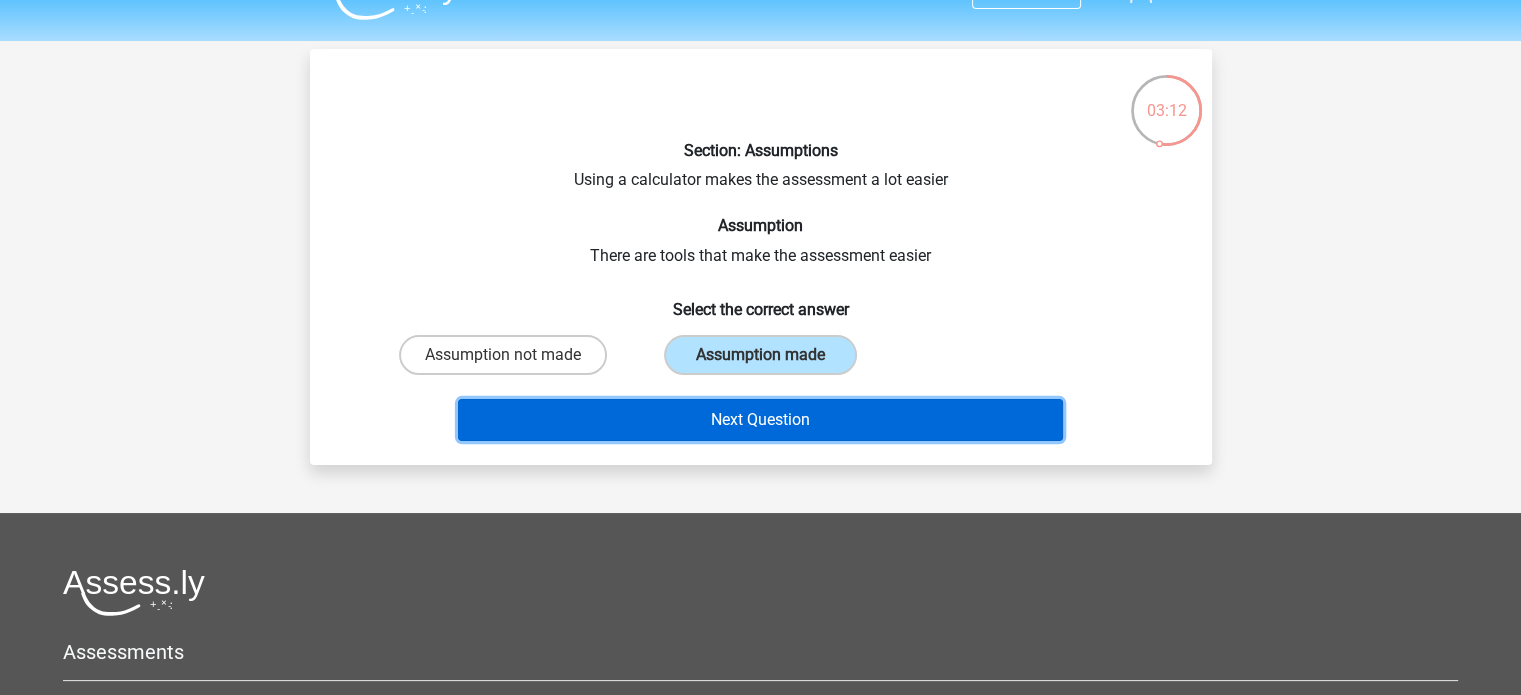 click on "Next Question" at bounding box center (760, 420) 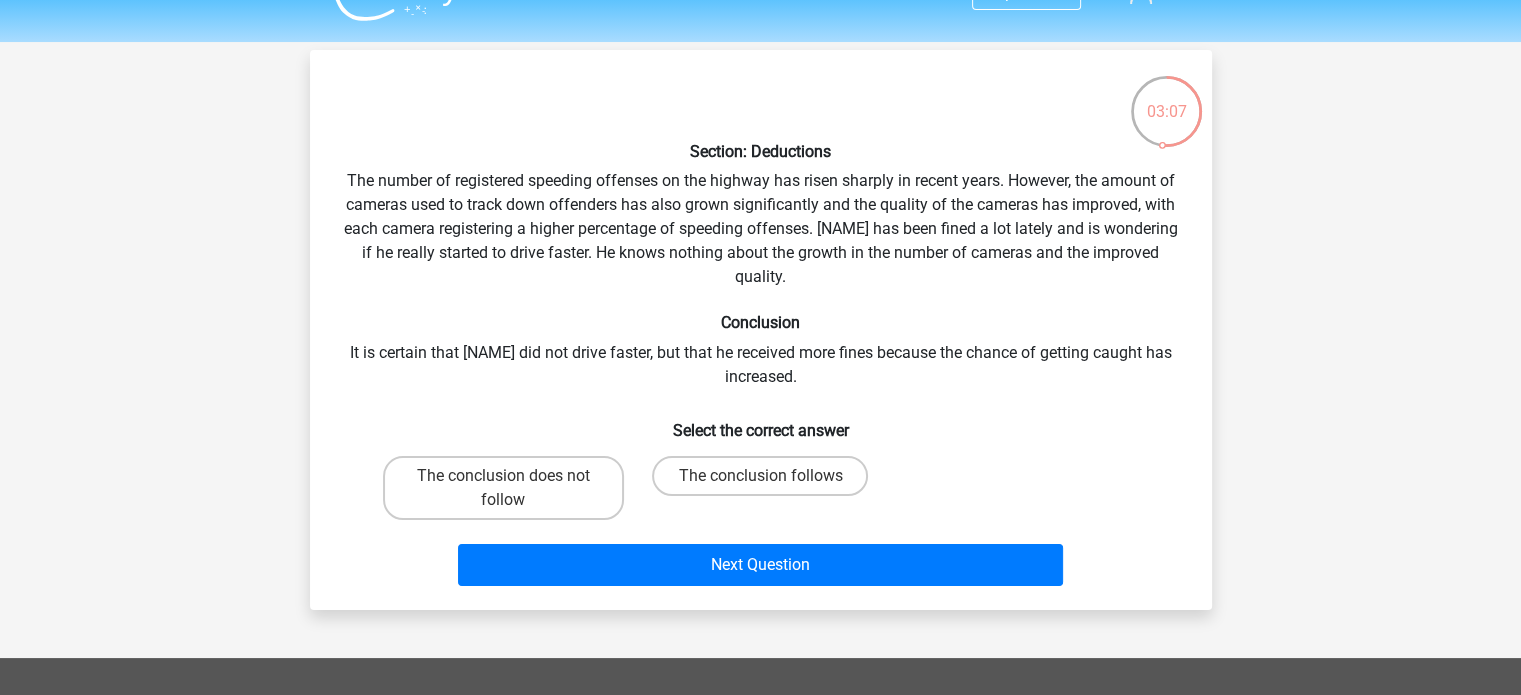 scroll, scrollTop: 43, scrollLeft: 0, axis: vertical 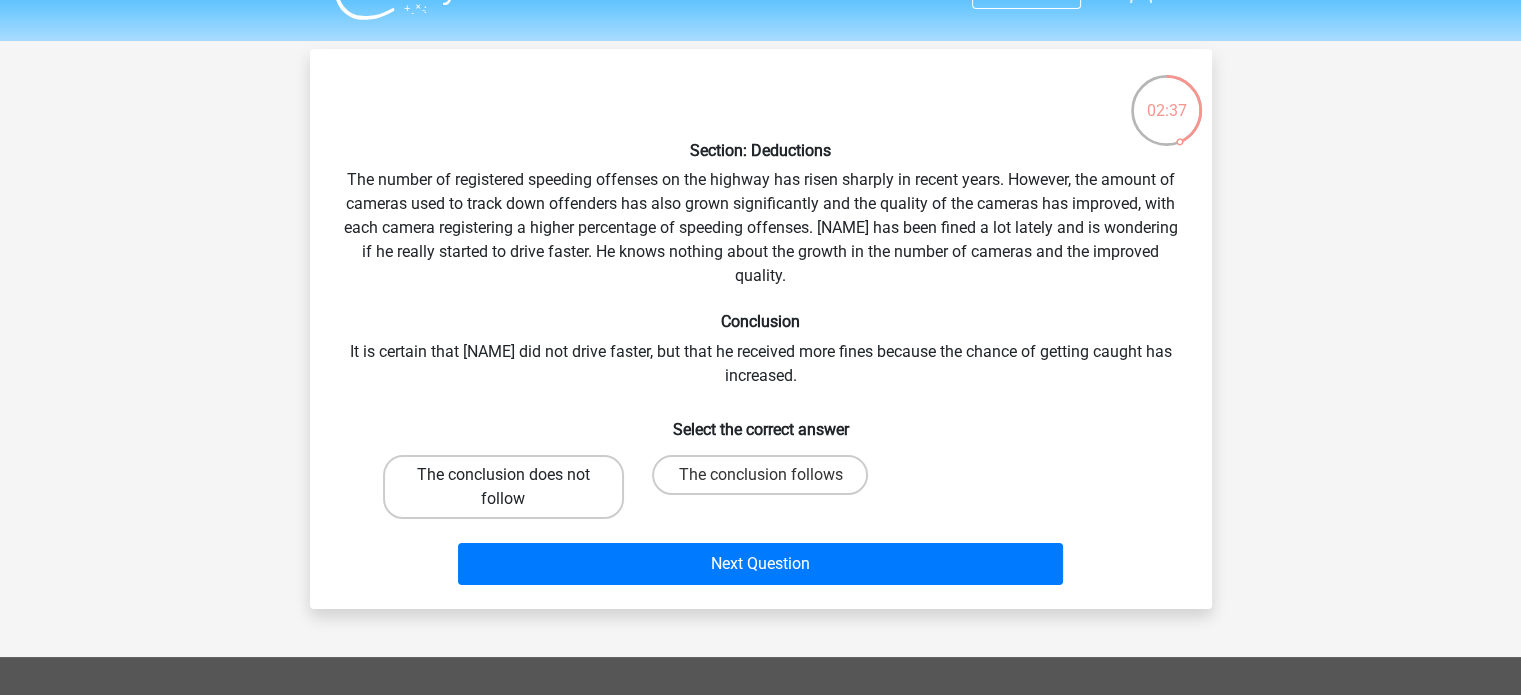 click on "The conclusion does not follow" at bounding box center [503, 487] 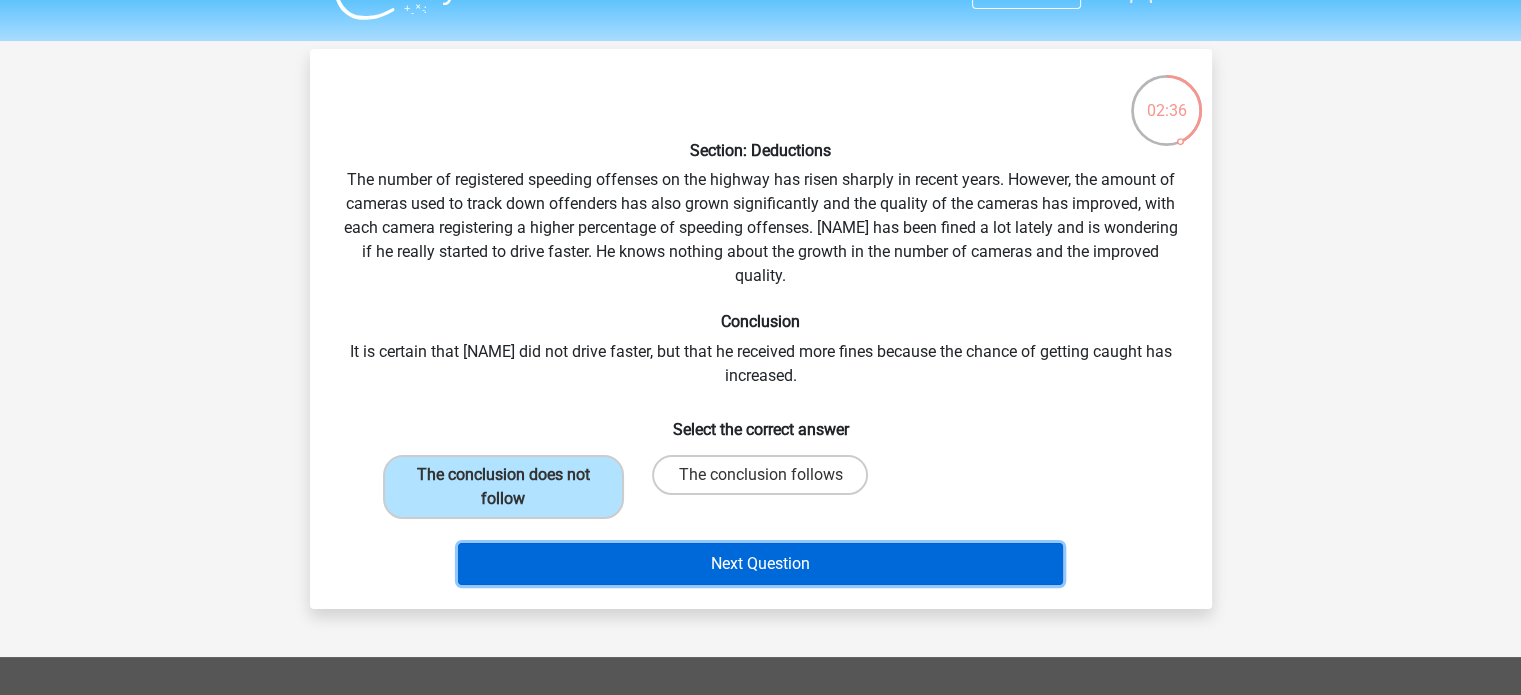 click on "Next Question" at bounding box center (760, 564) 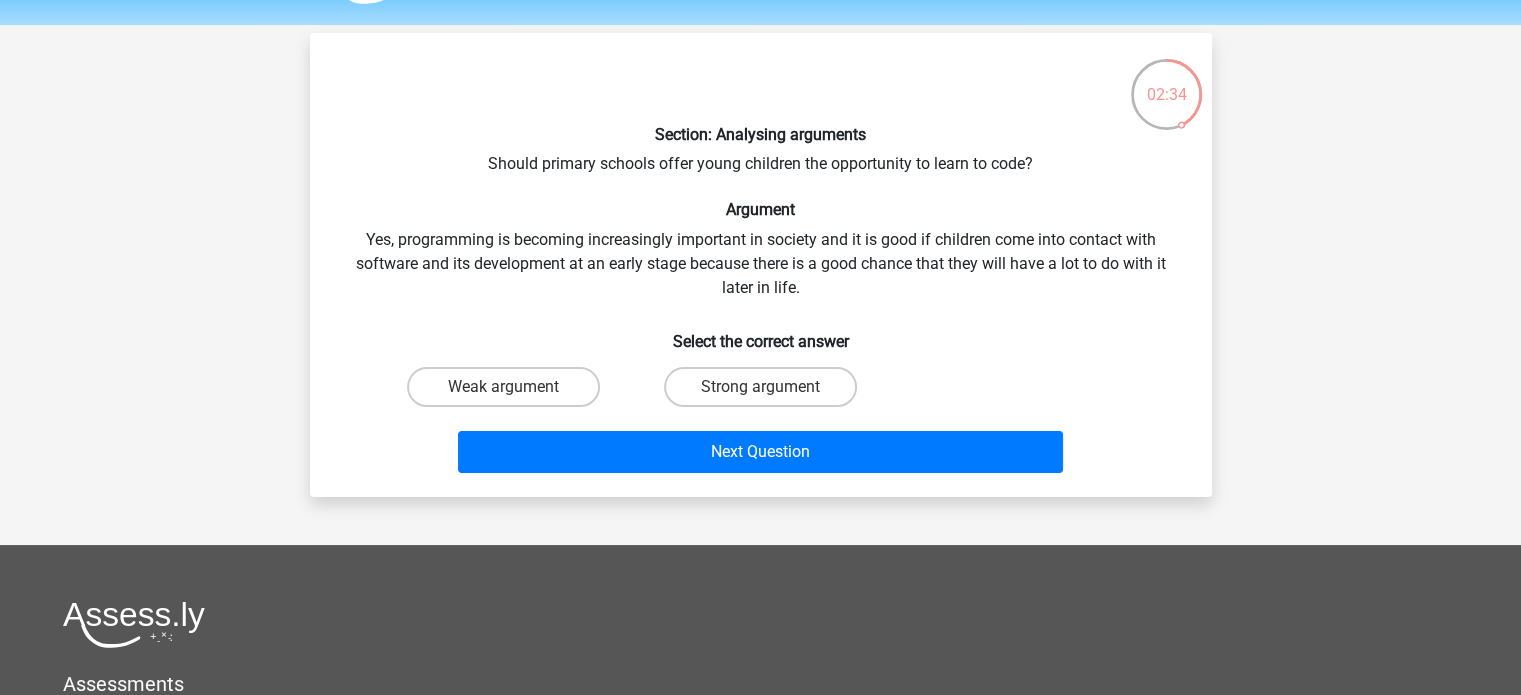 scroll, scrollTop: 41, scrollLeft: 0, axis: vertical 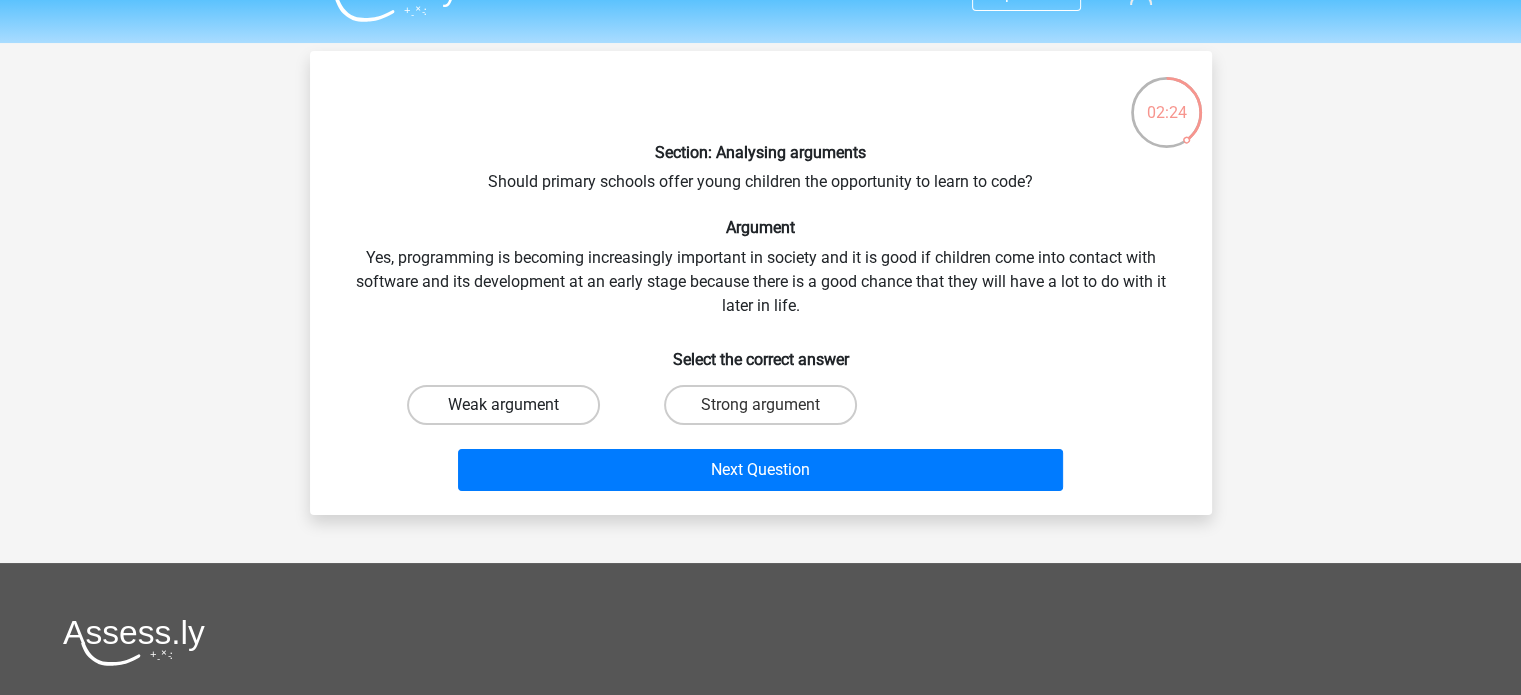 click on "Weak argument" at bounding box center [503, 405] 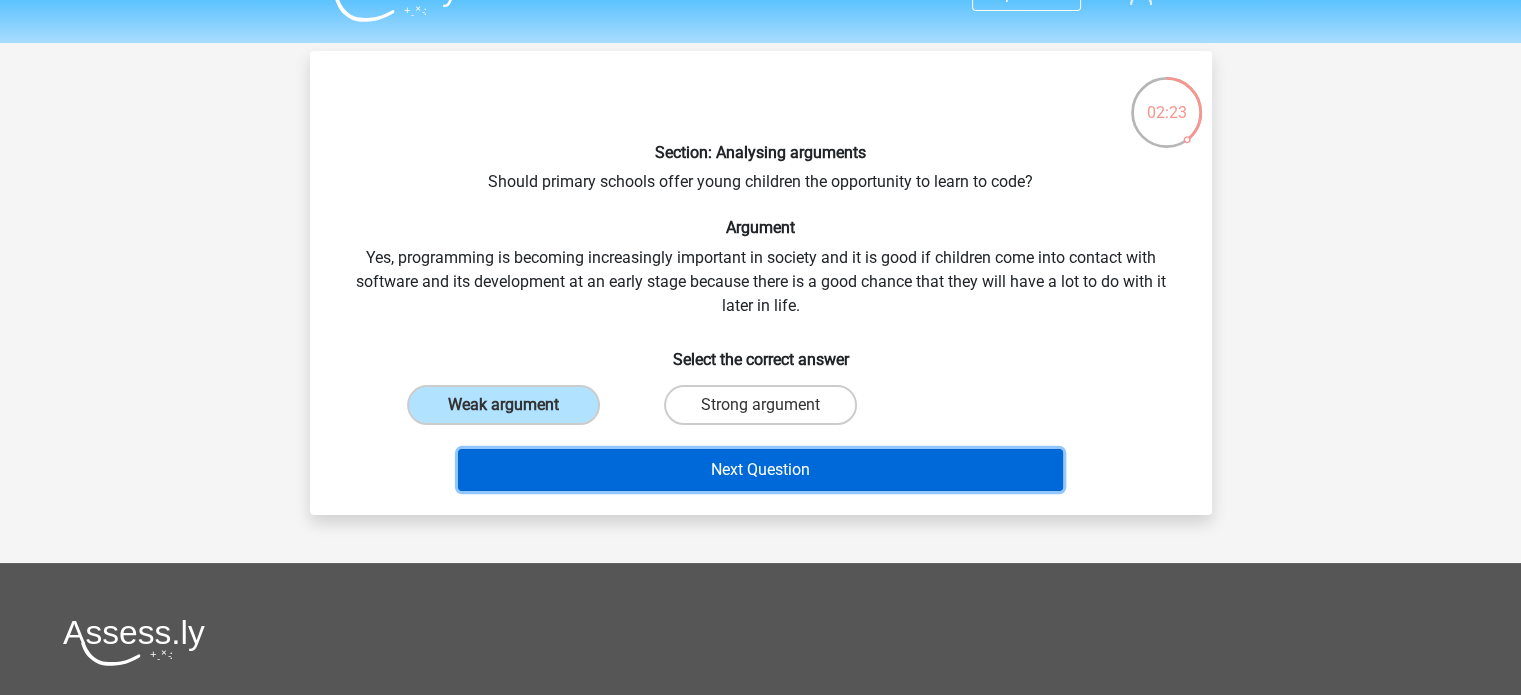 click on "Next Question" at bounding box center [760, 470] 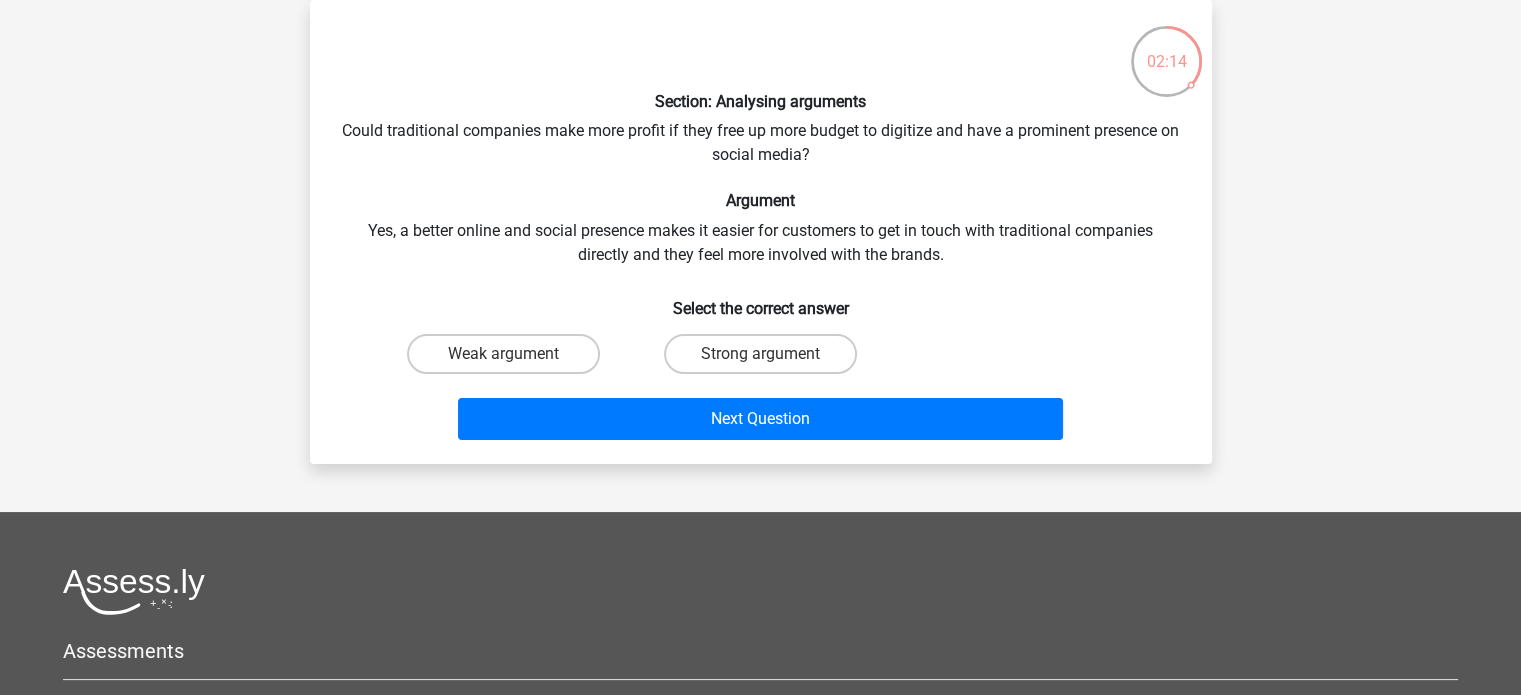scroll, scrollTop: 76, scrollLeft: 0, axis: vertical 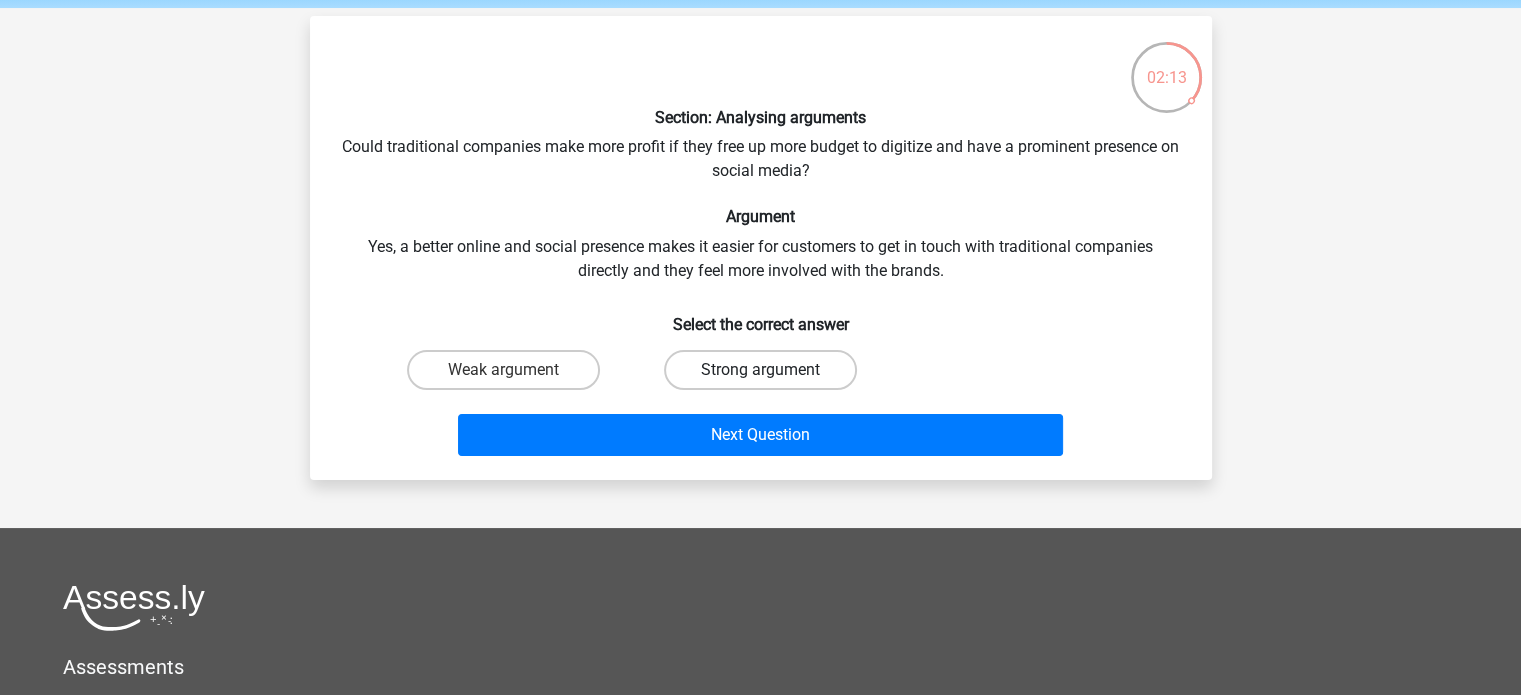 click on "Strong argument" at bounding box center [760, 370] 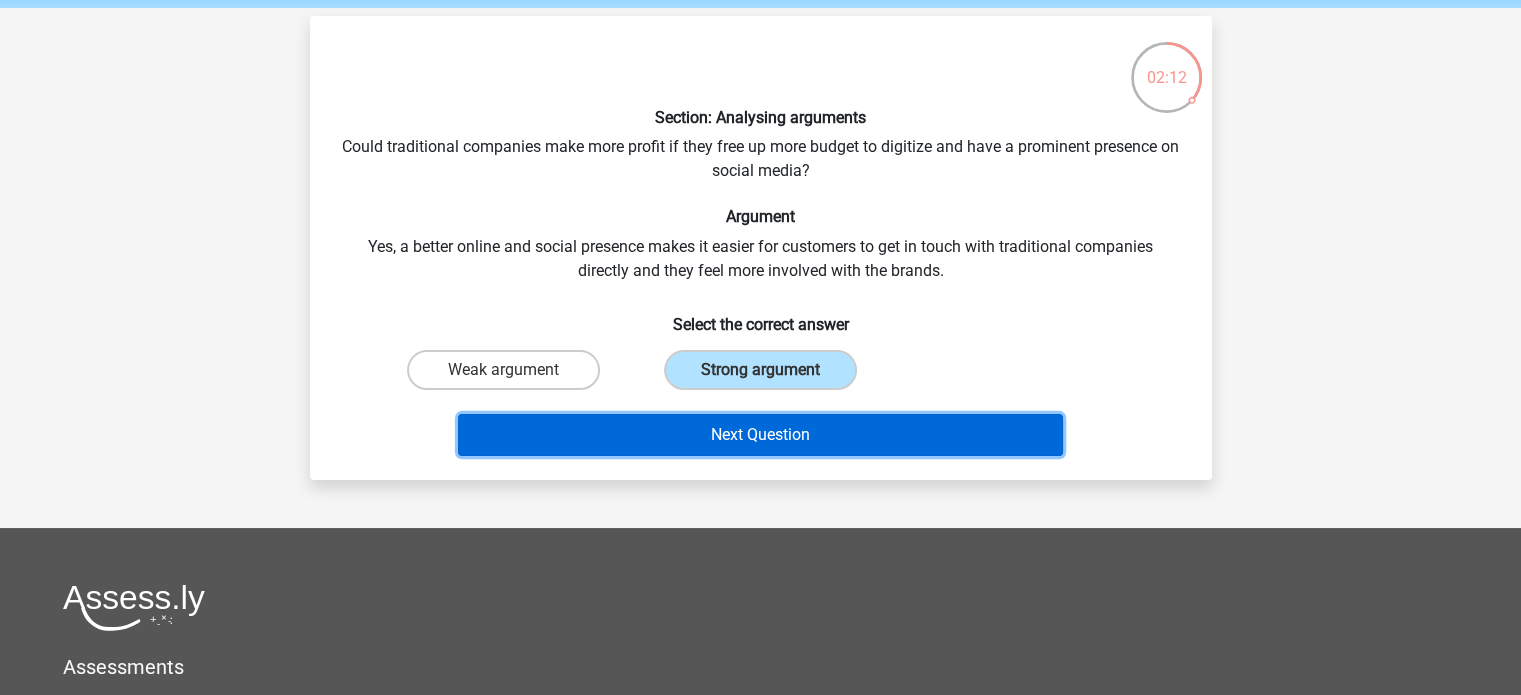 click on "Next Question" at bounding box center [760, 435] 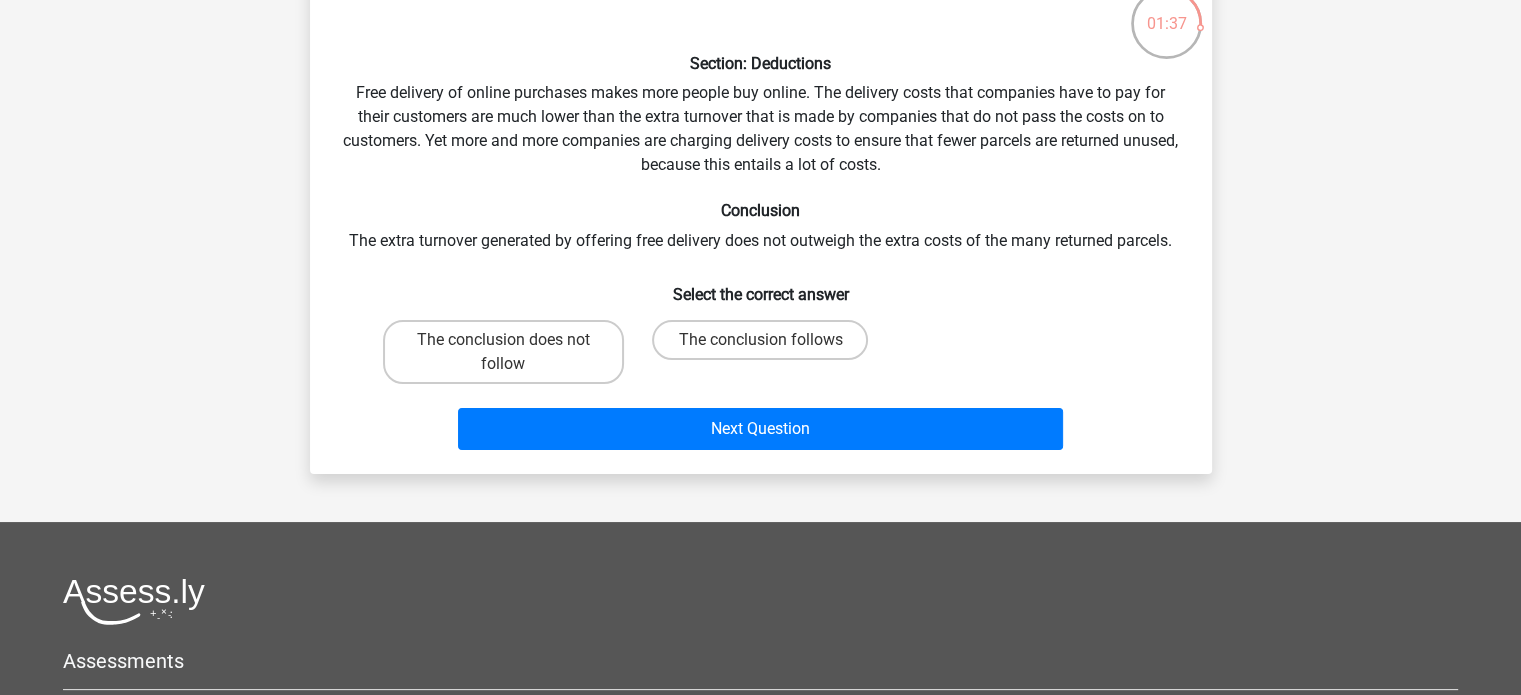 scroll, scrollTop: 86, scrollLeft: 0, axis: vertical 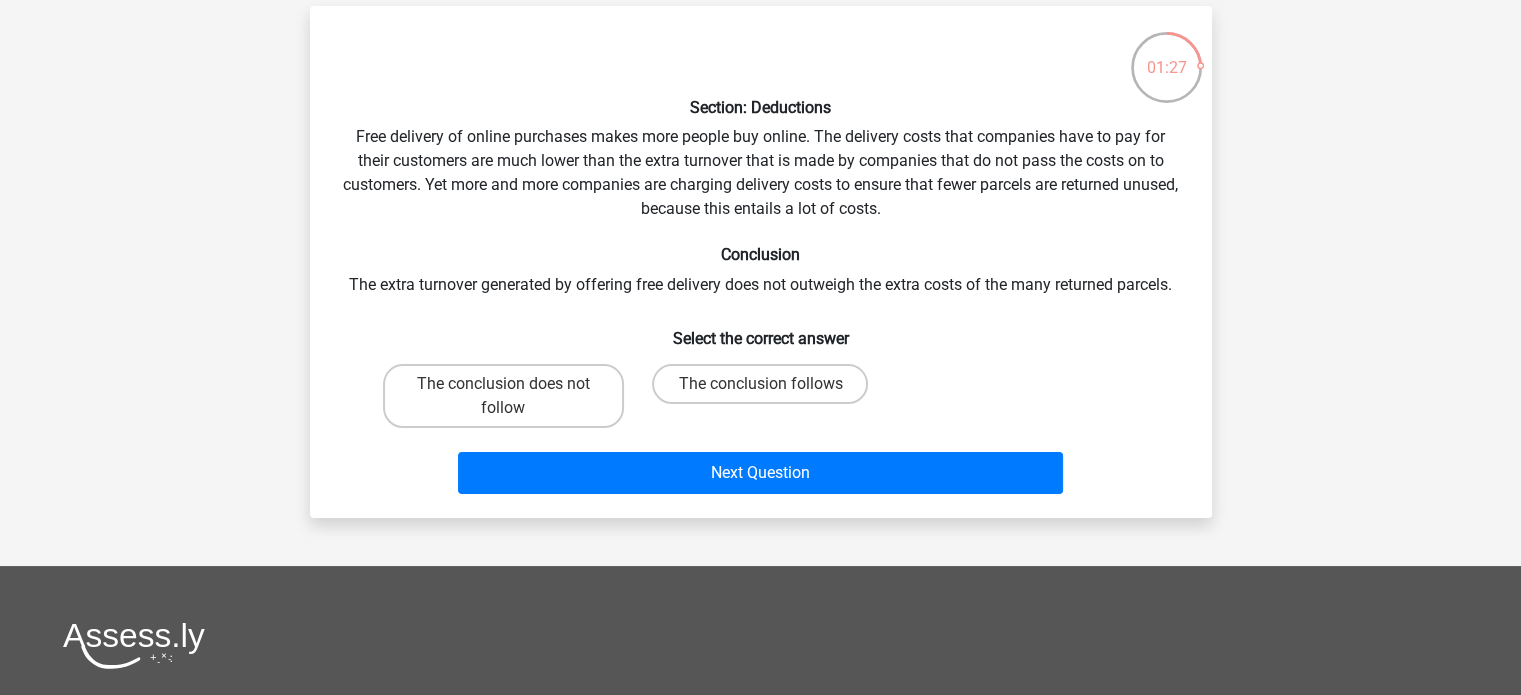 click on "The conclusion does not follow" at bounding box center (503, 396) 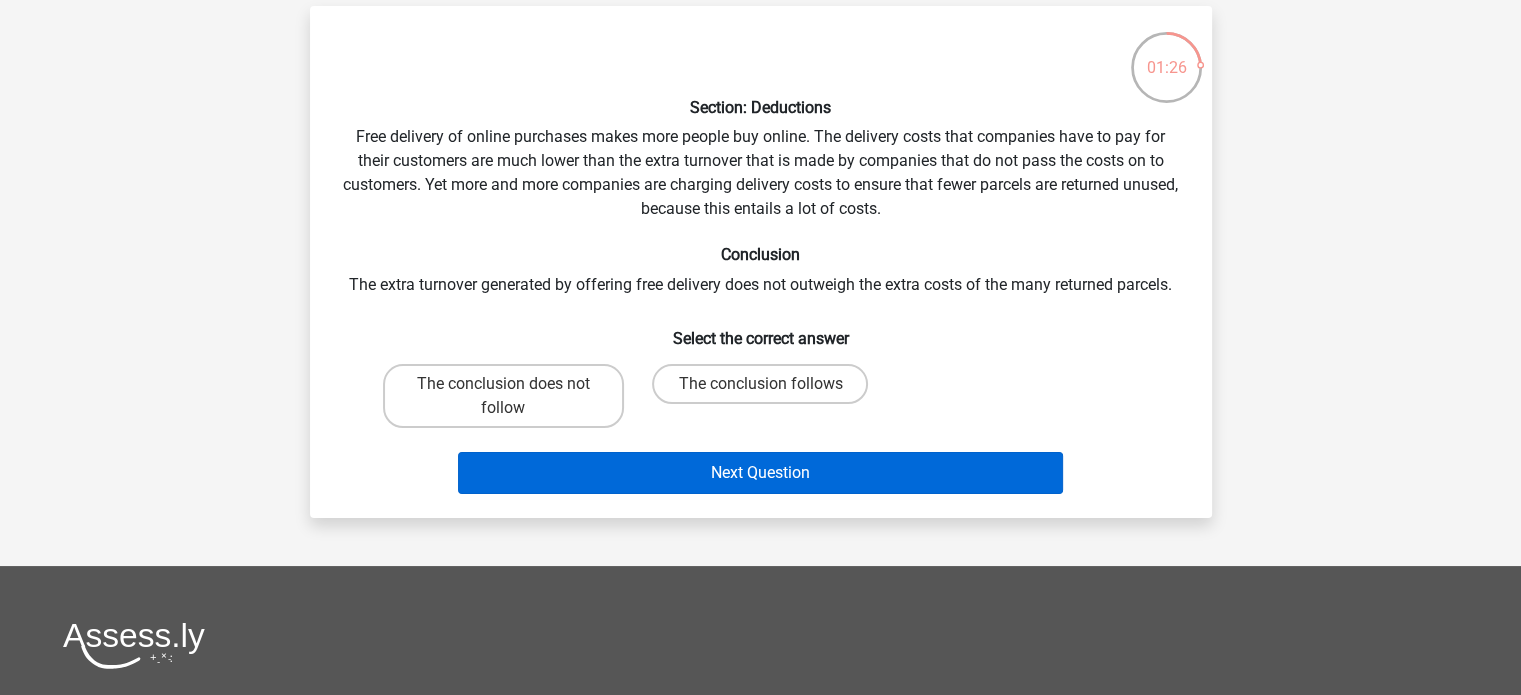 drag, startPoint x: 511, startPoint y: 413, endPoint x: 555, endPoint y: 451, distance: 58.137768 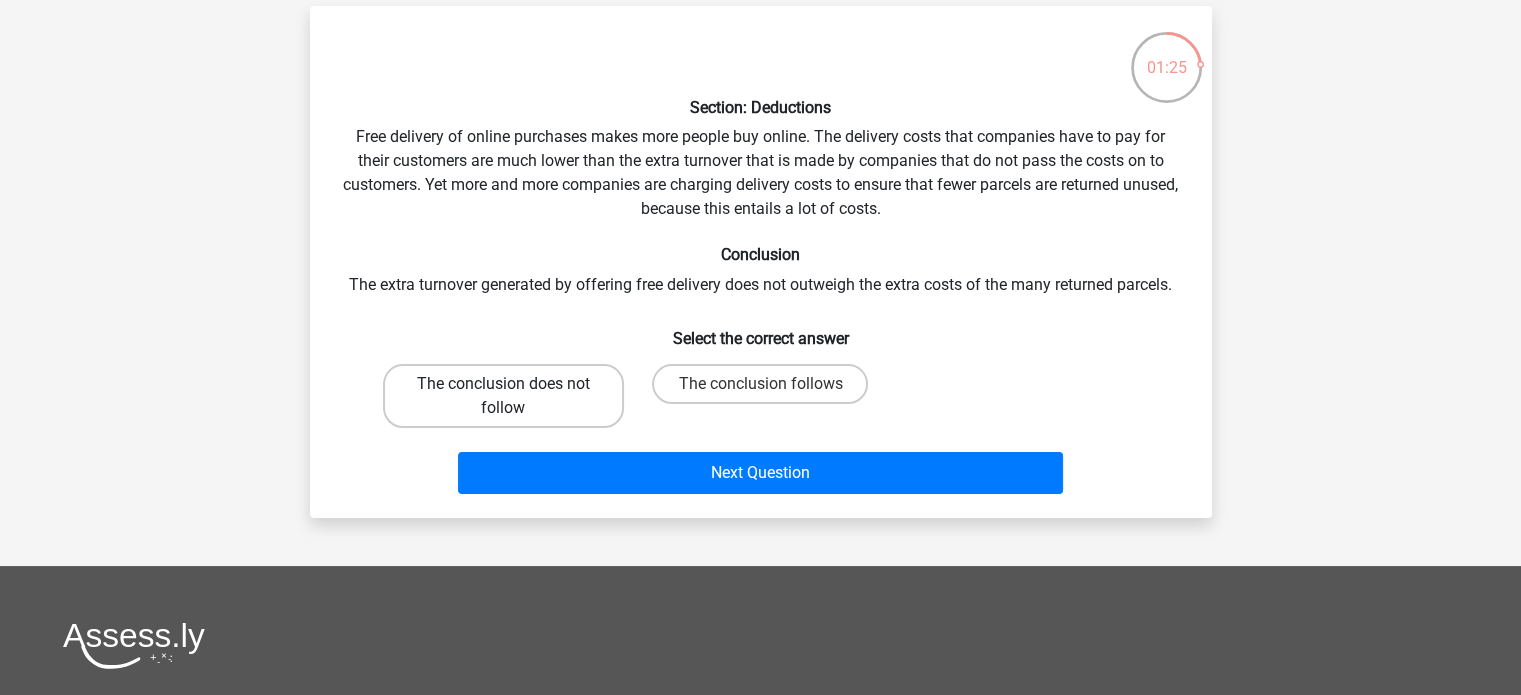 click on "The conclusion does not follow" at bounding box center (503, 396) 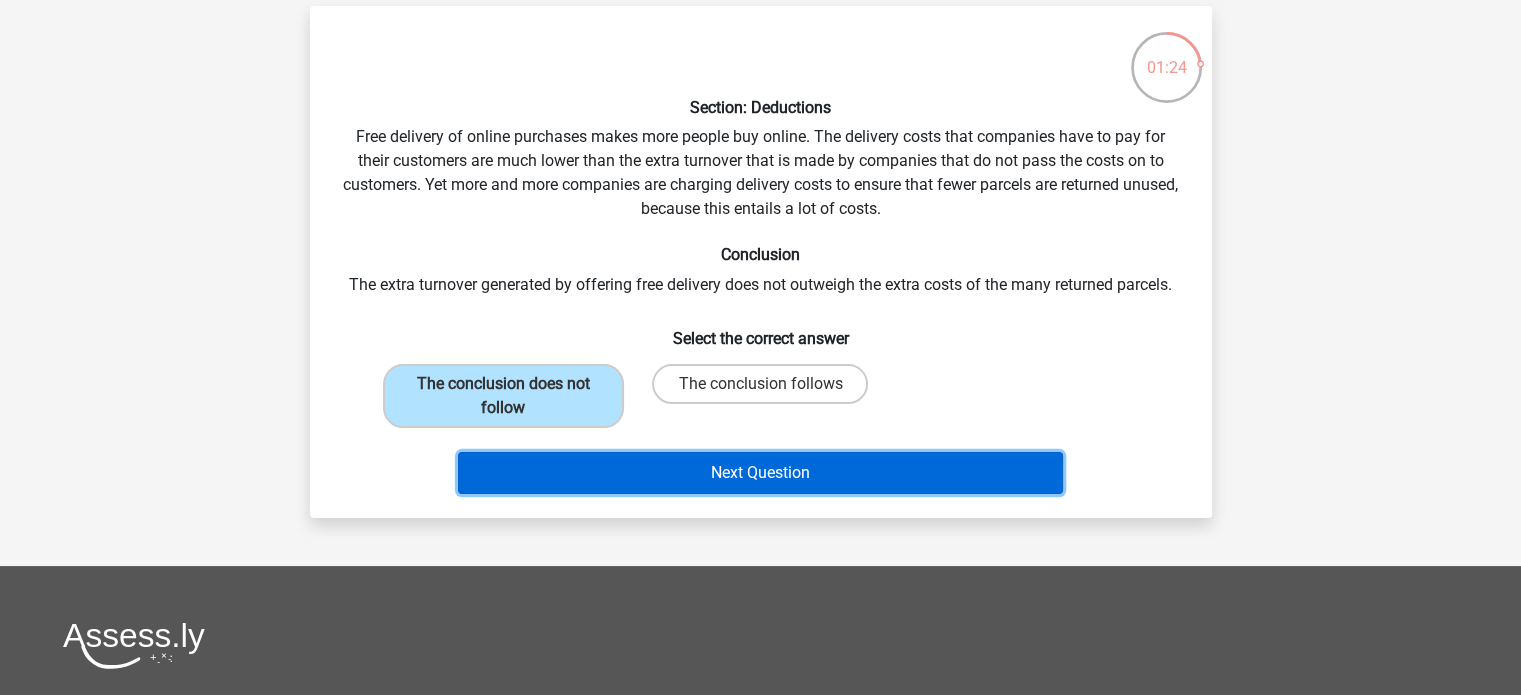 click on "Next Question" at bounding box center [760, 473] 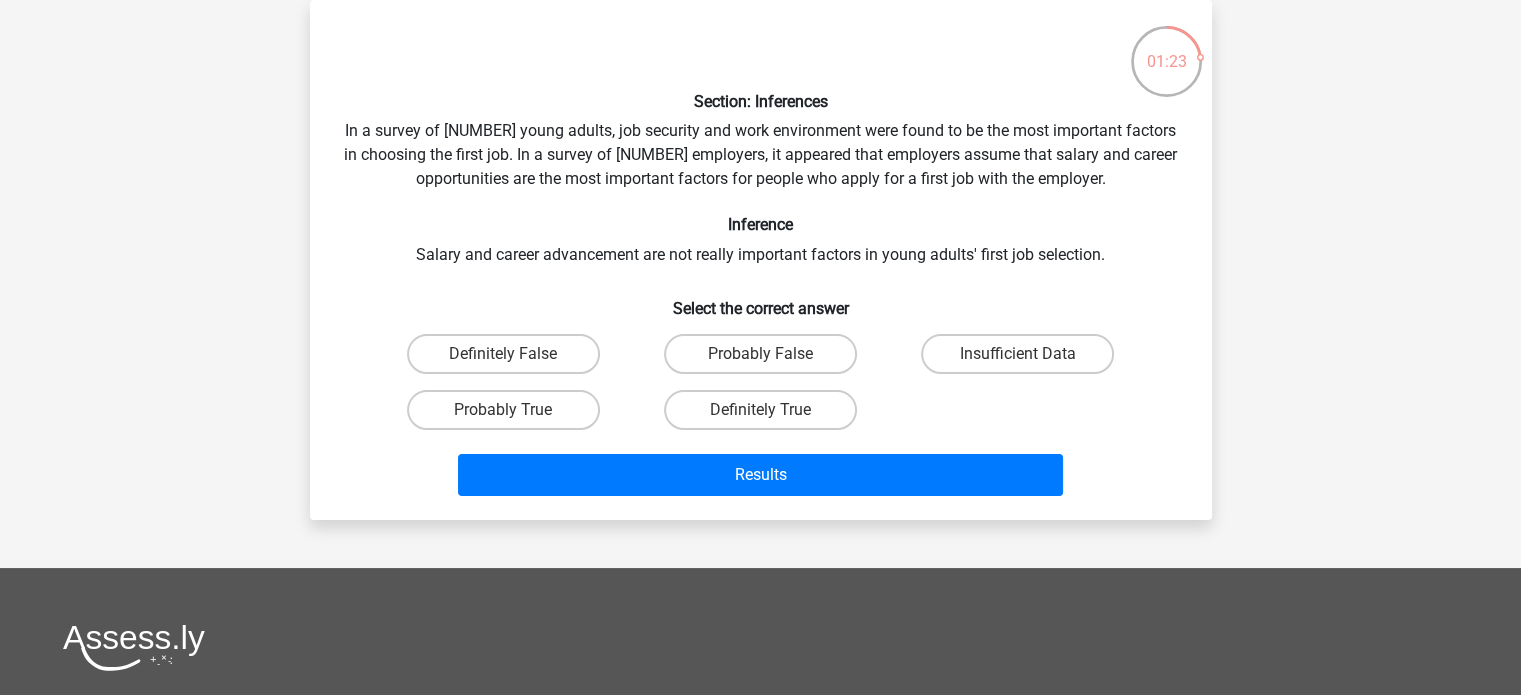 scroll, scrollTop: 32, scrollLeft: 0, axis: vertical 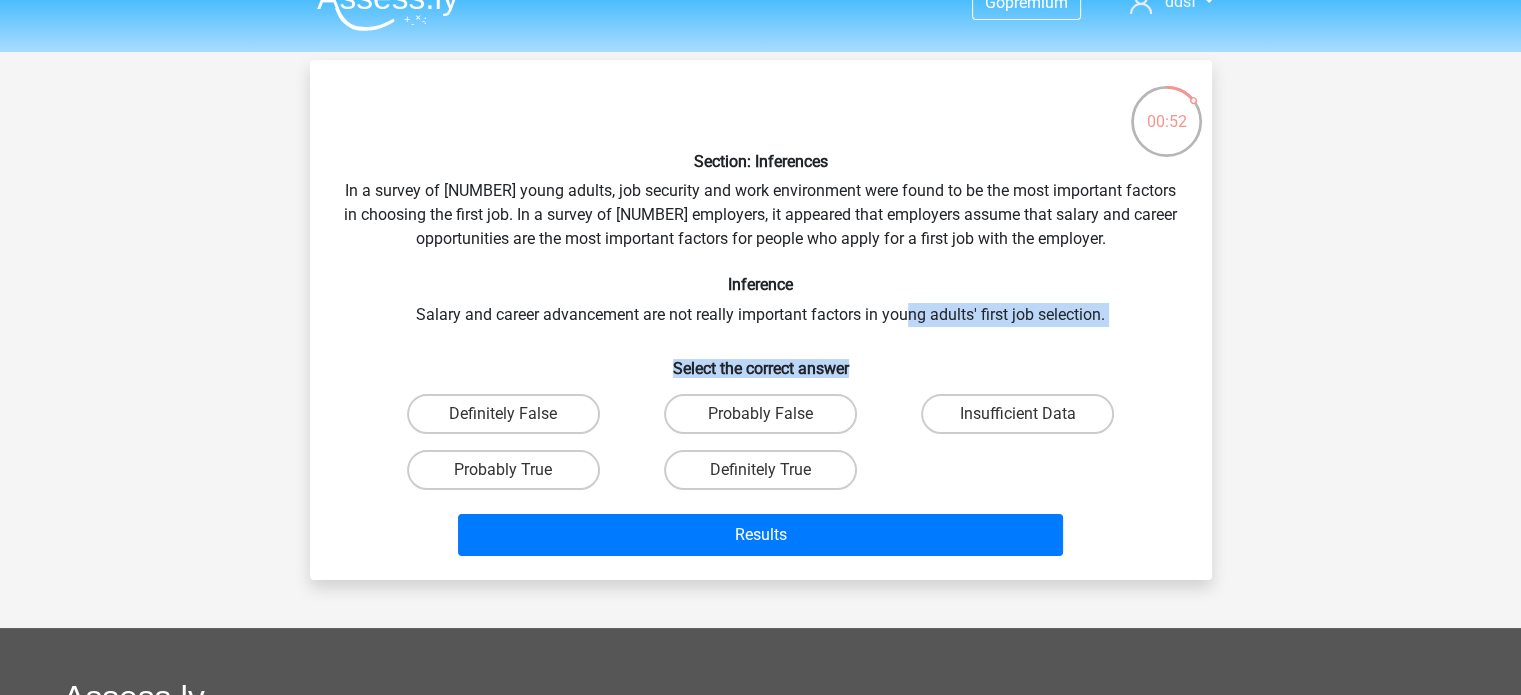 drag, startPoint x: 909, startPoint y: 311, endPoint x: 1094, endPoint y: 329, distance: 185.87361 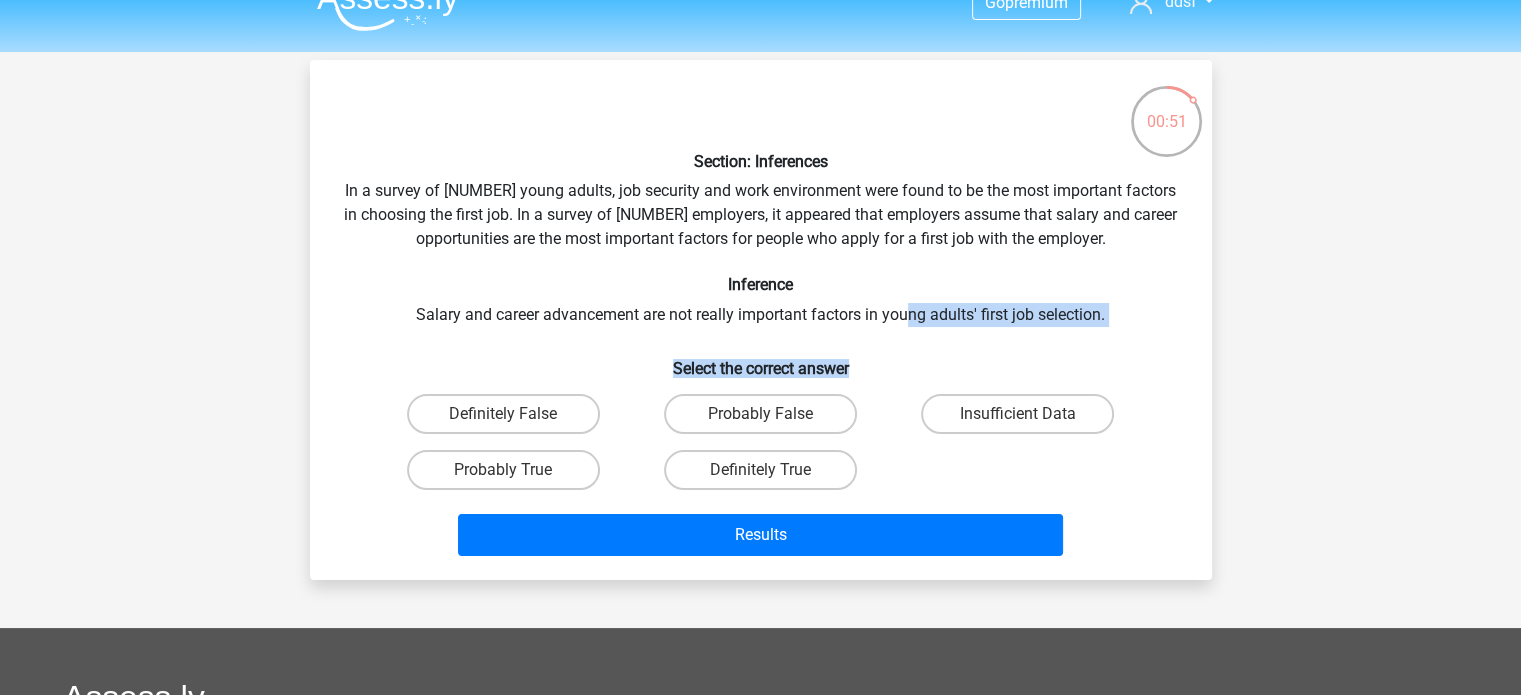 click on "Section: Inferences In a survey of 750 young adults, job security and work environment were found to be the most important factors in choosing the first job. In a survey of 100 employers, it appeared that employers assume that salary and career opportunities are the most important factors for people who apply for a first job with the employer. Inference Salary and career advancement are not really important factors in young adults' first job selection.
Select the correct answer
Definitely False" at bounding box center [761, 320] 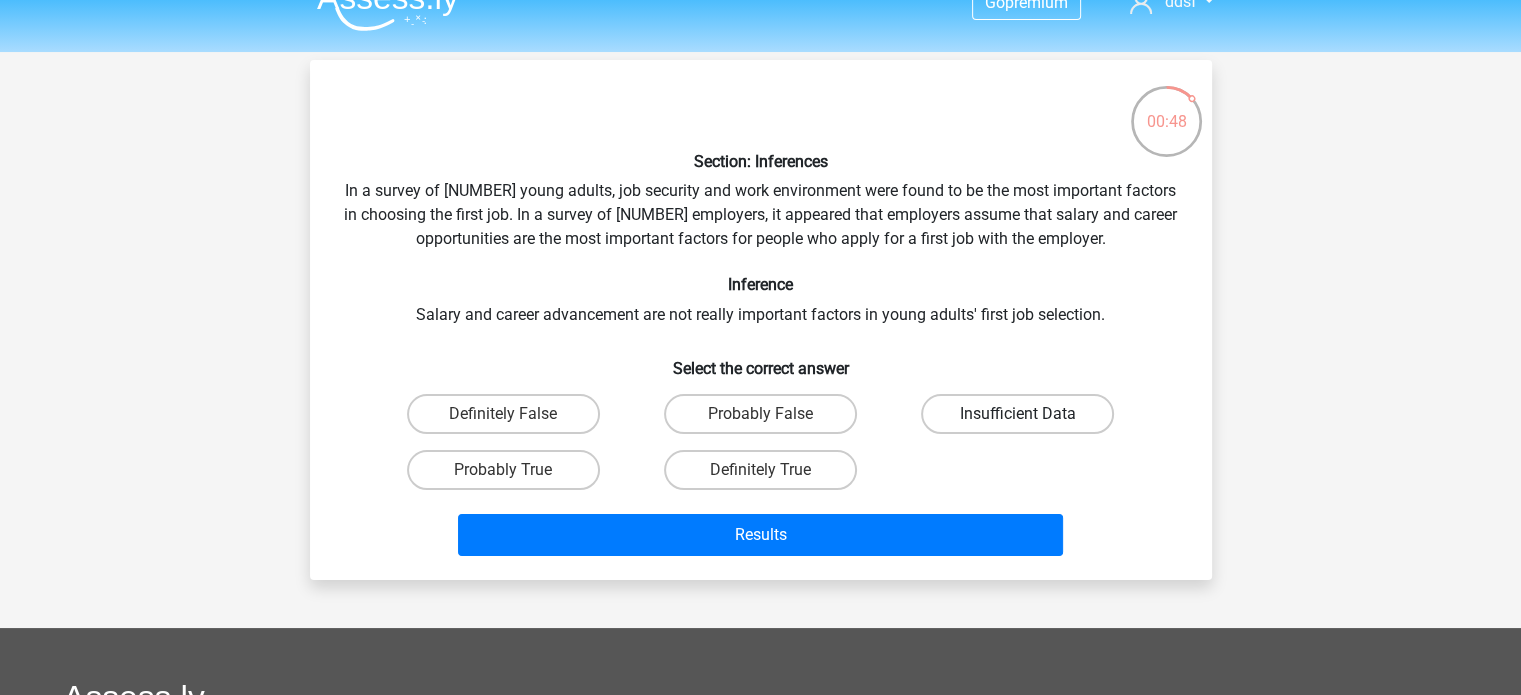click on "Insufficient Data" at bounding box center (1017, 414) 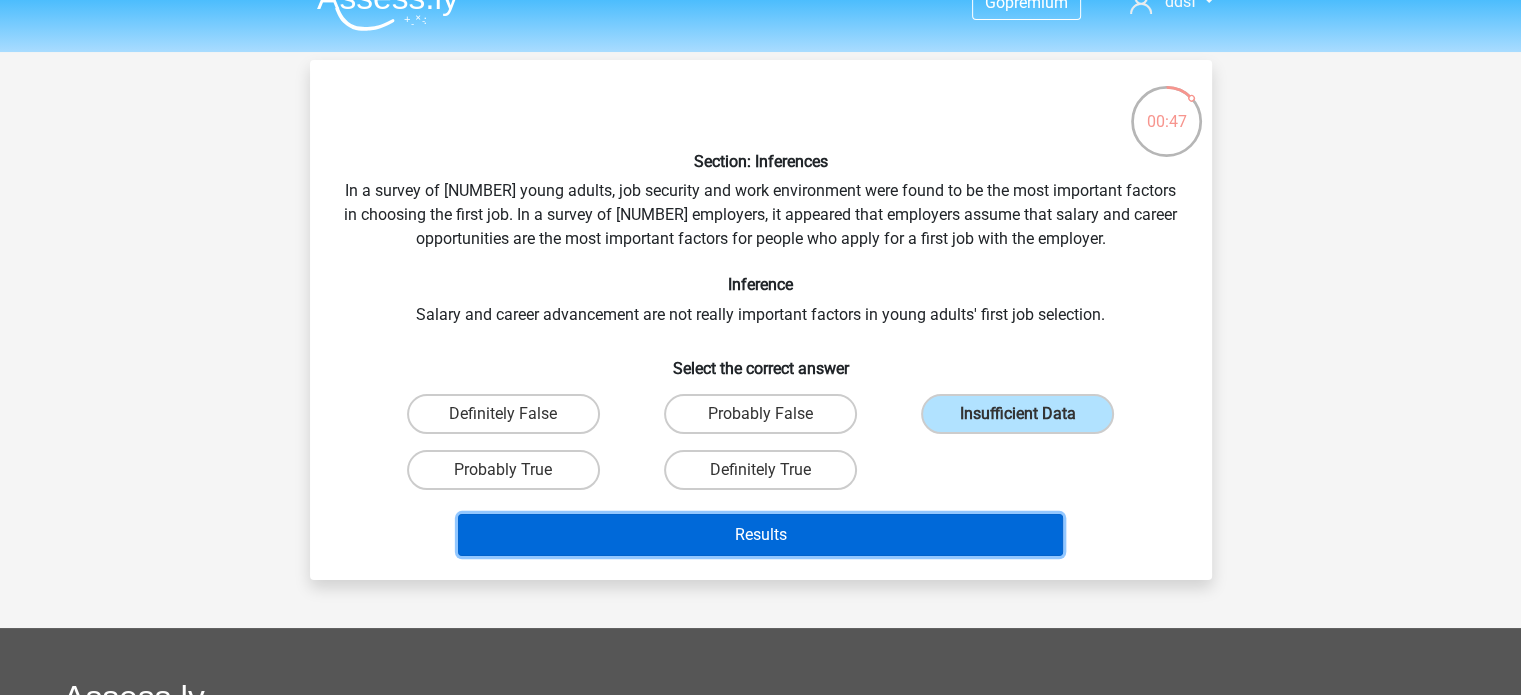 click on "Results" at bounding box center (760, 535) 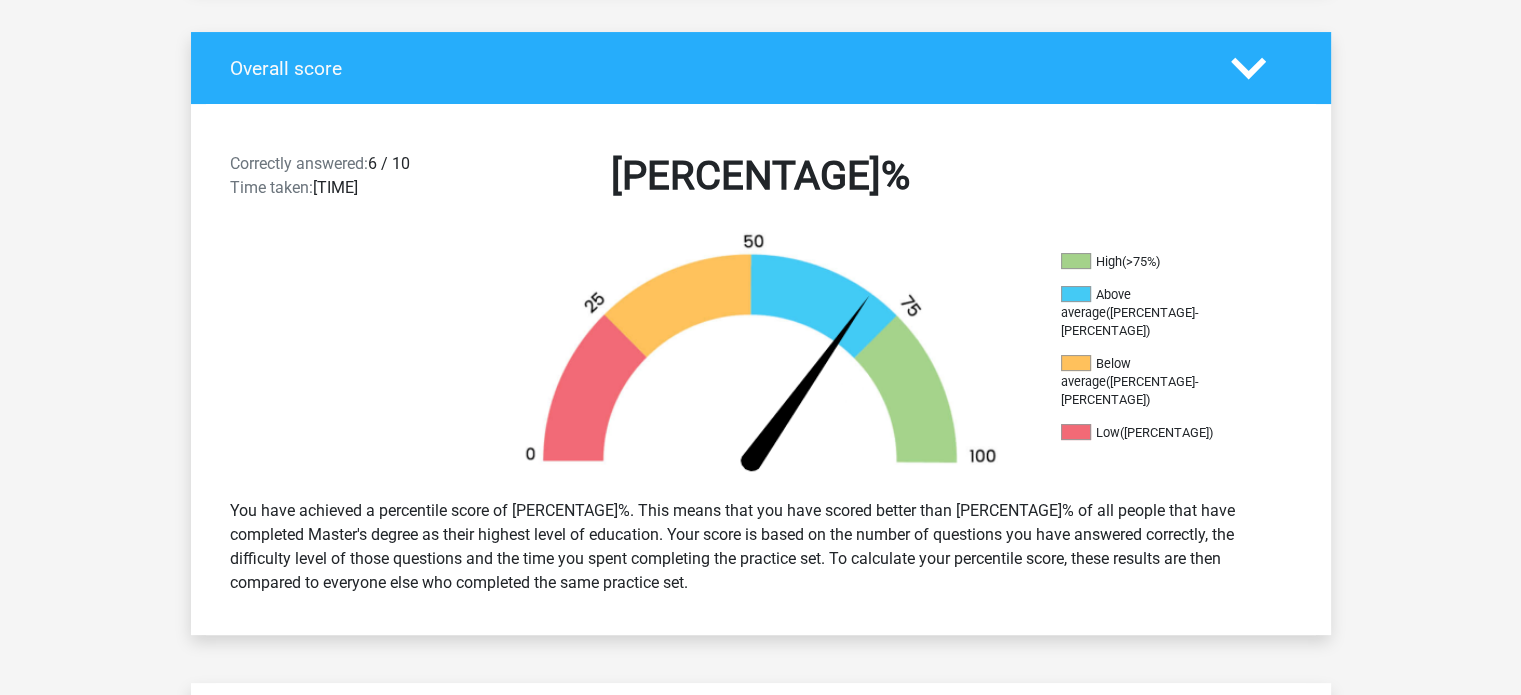 scroll, scrollTop: 0, scrollLeft: 0, axis: both 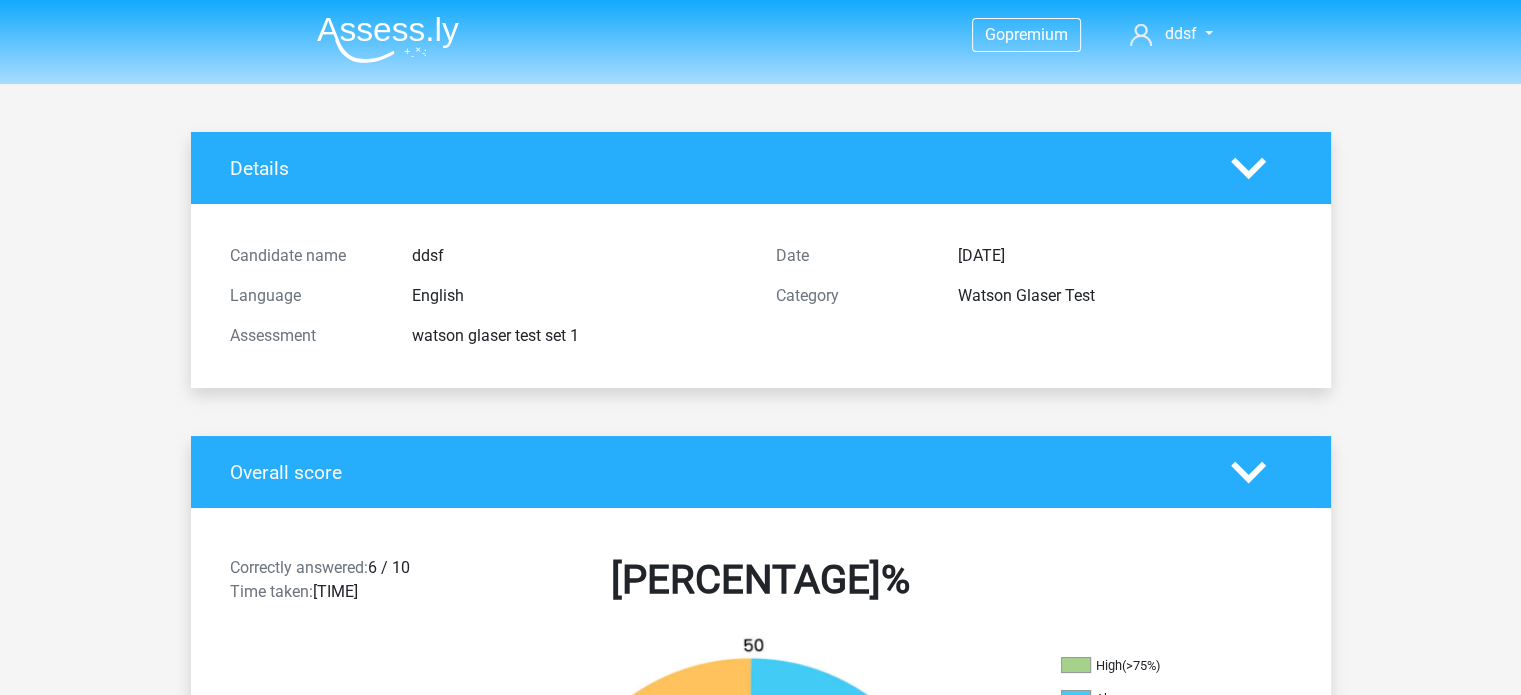 click at bounding box center [388, 39] 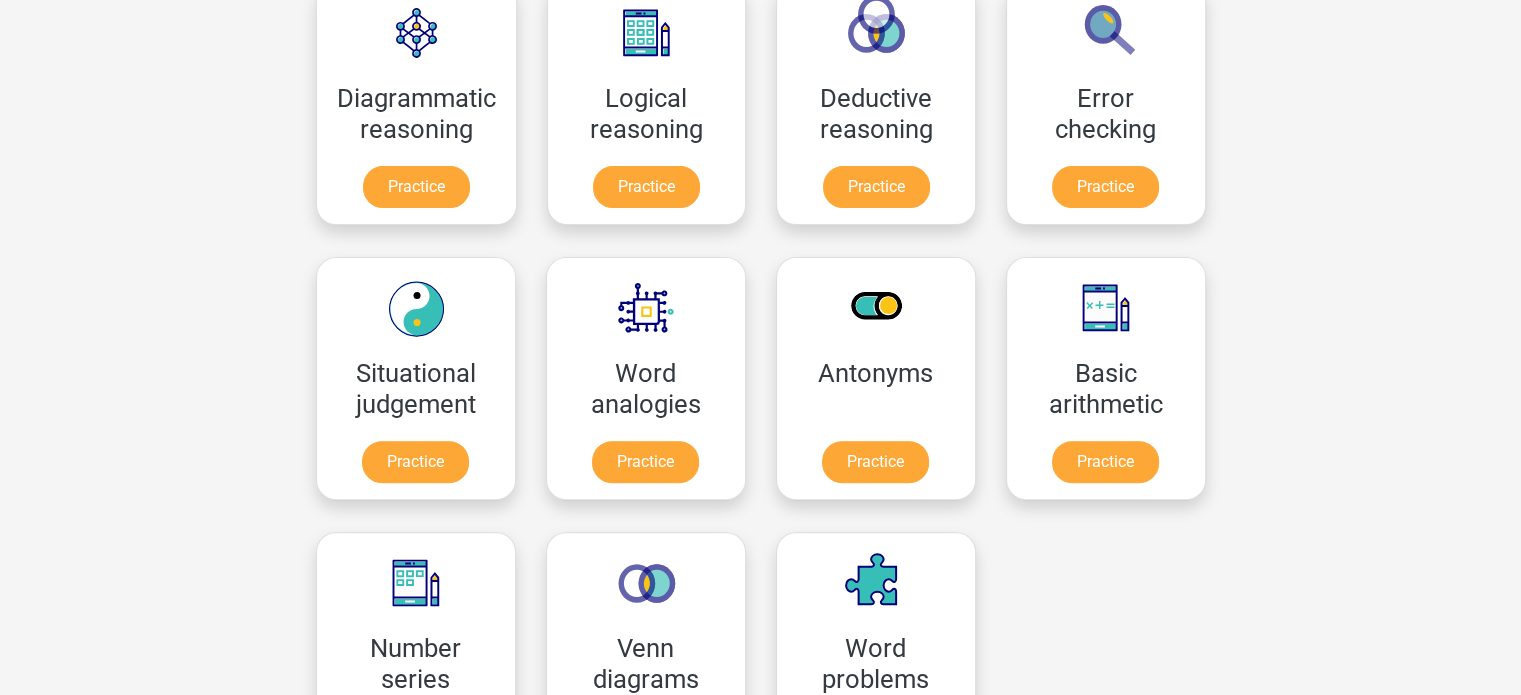 scroll, scrollTop: 891, scrollLeft: 0, axis: vertical 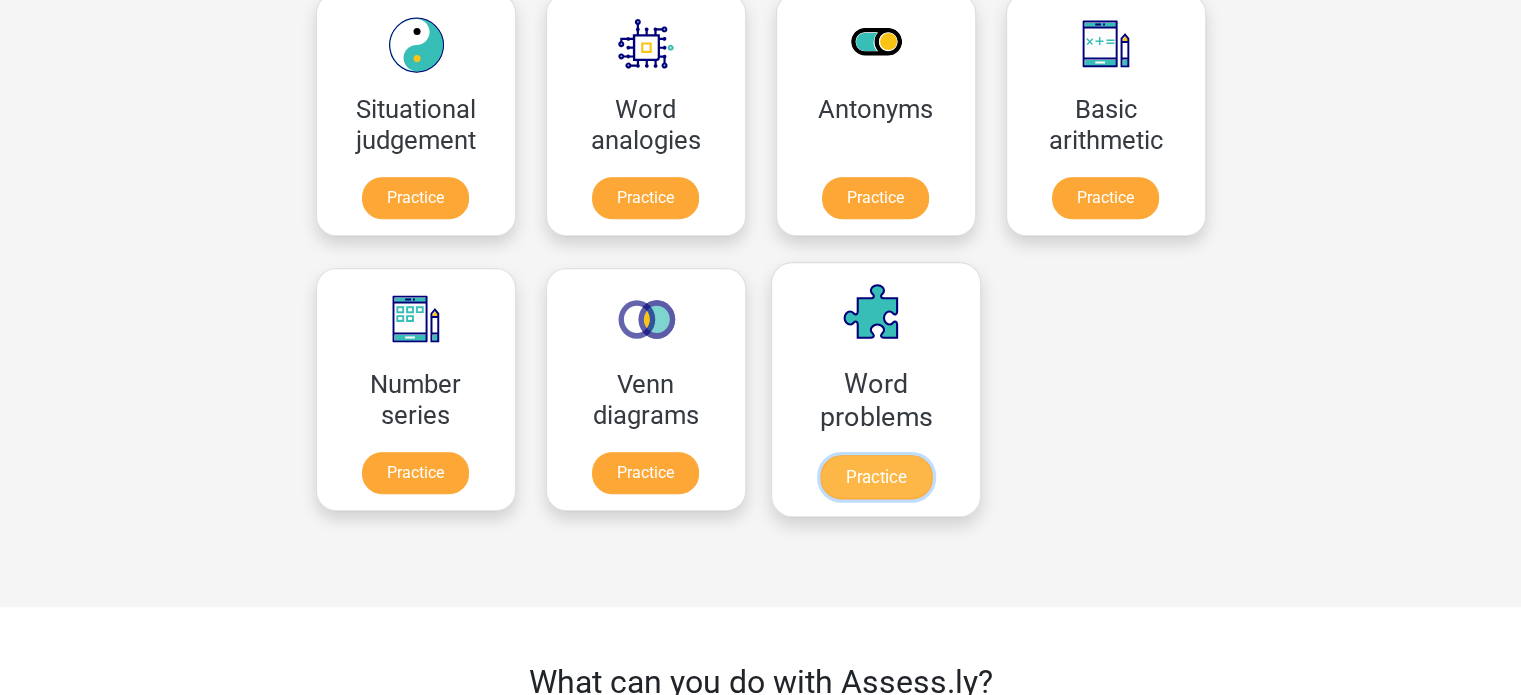click on "Practice" at bounding box center (875, 477) 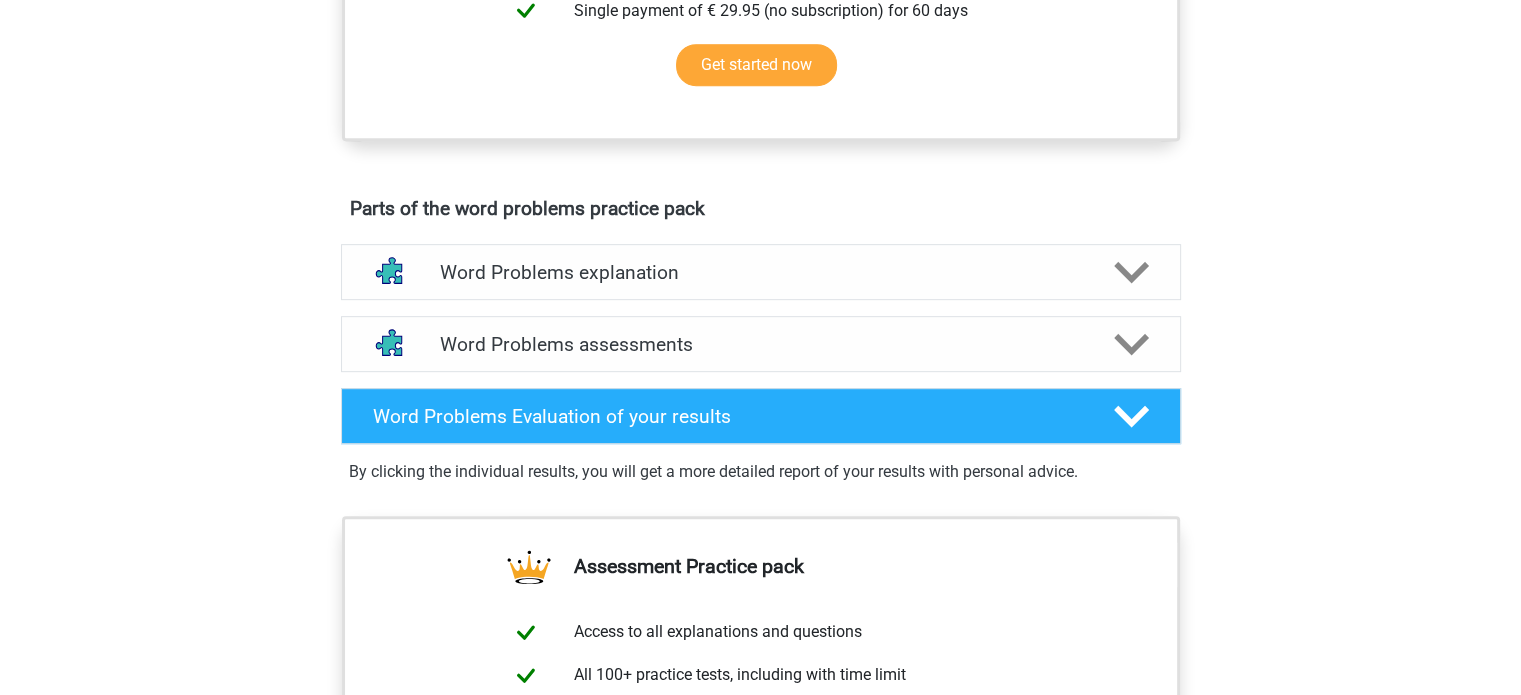 scroll, scrollTop: 912, scrollLeft: 0, axis: vertical 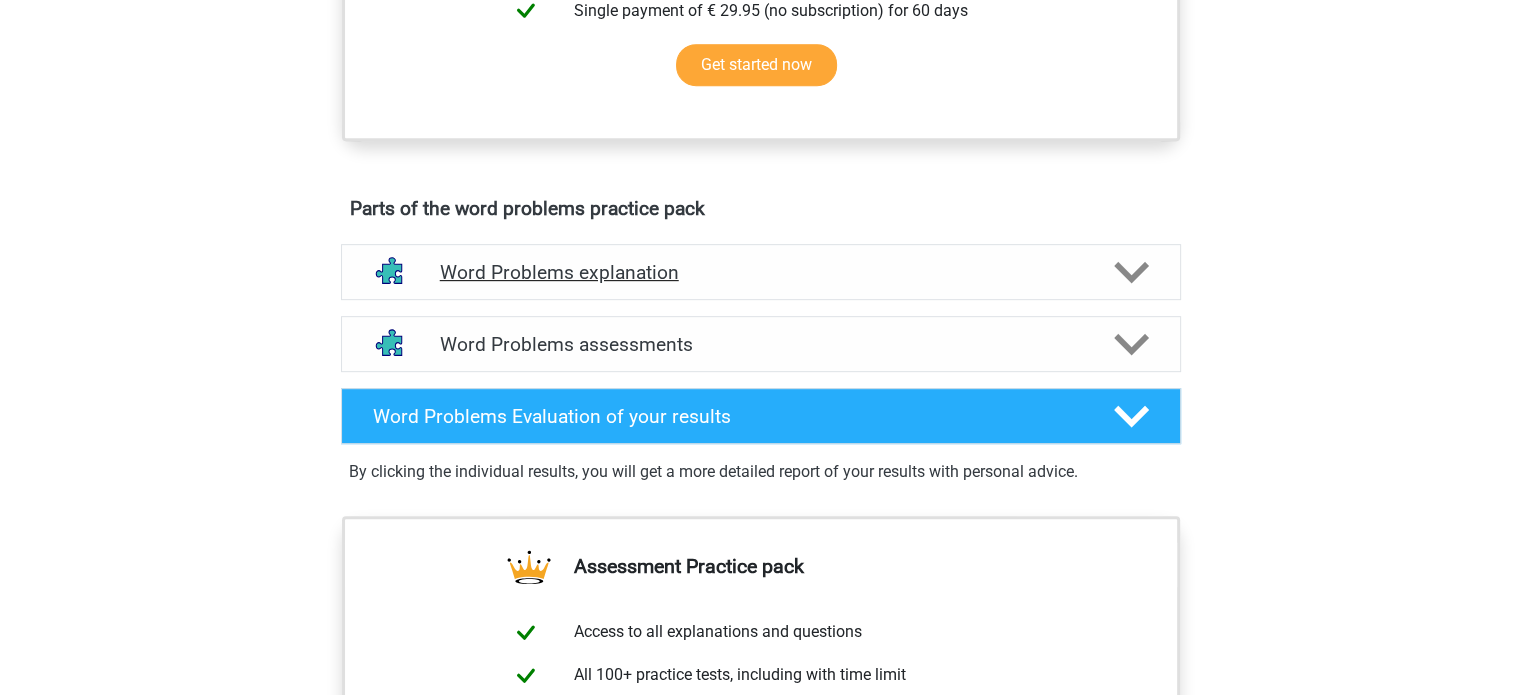 click on "Word Problems explanation" at bounding box center (761, 272) 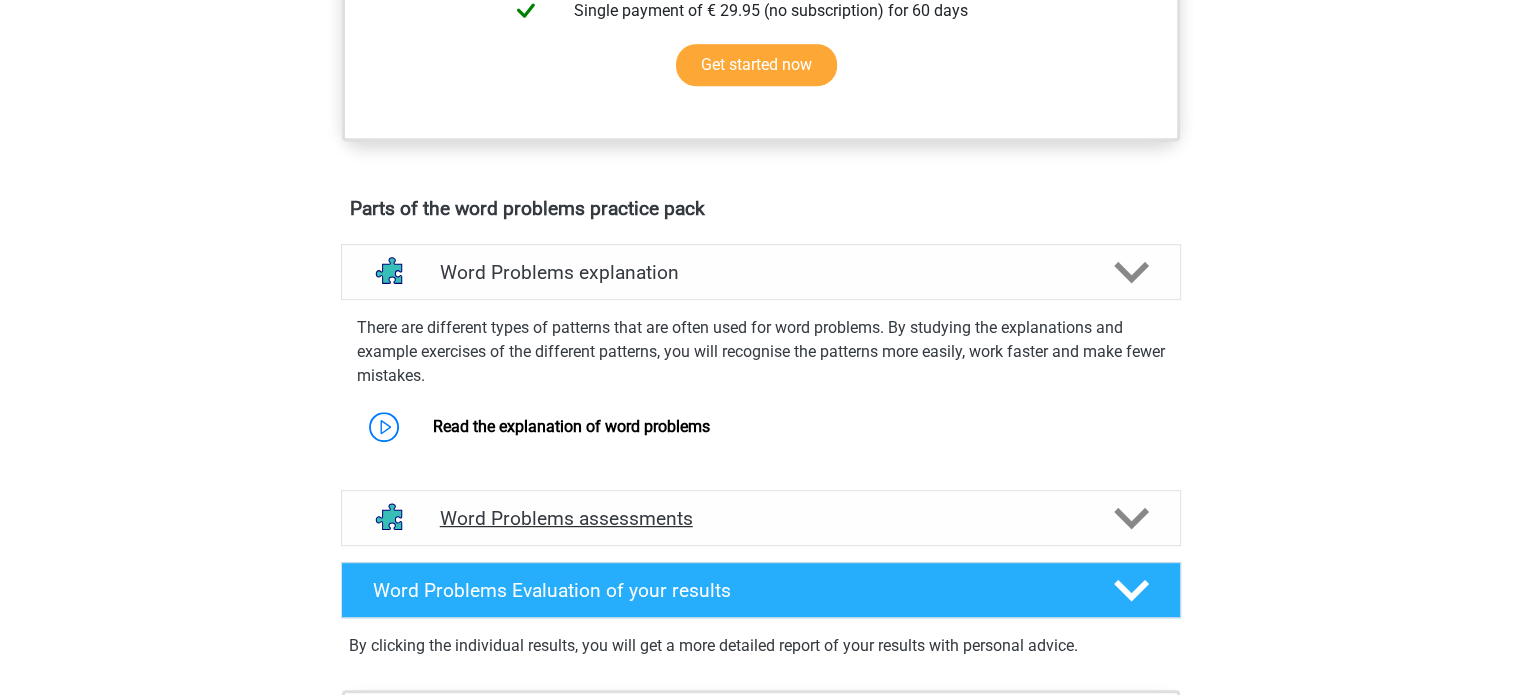 click on "Word Problems assessments" at bounding box center (761, 518) 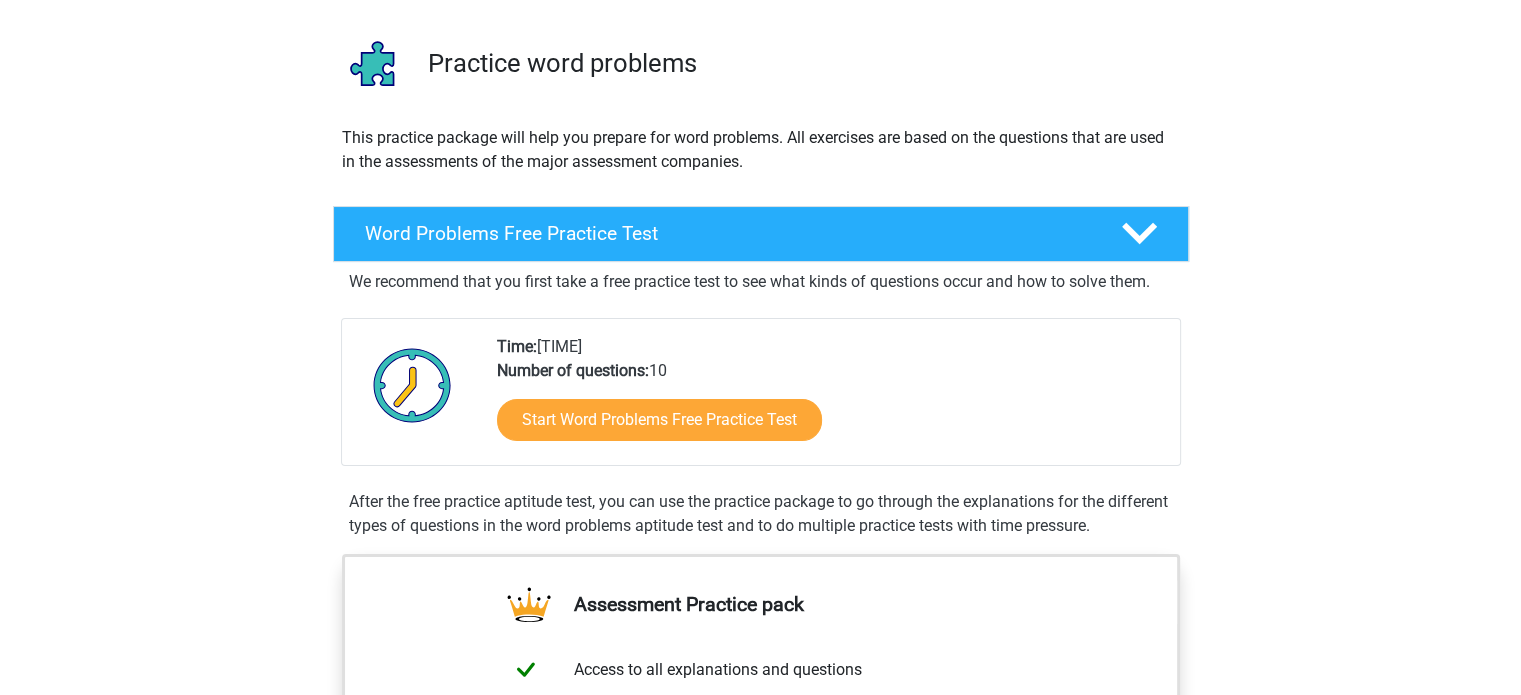scroll, scrollTop: 122, scrollLeft: 0, axis: vertical 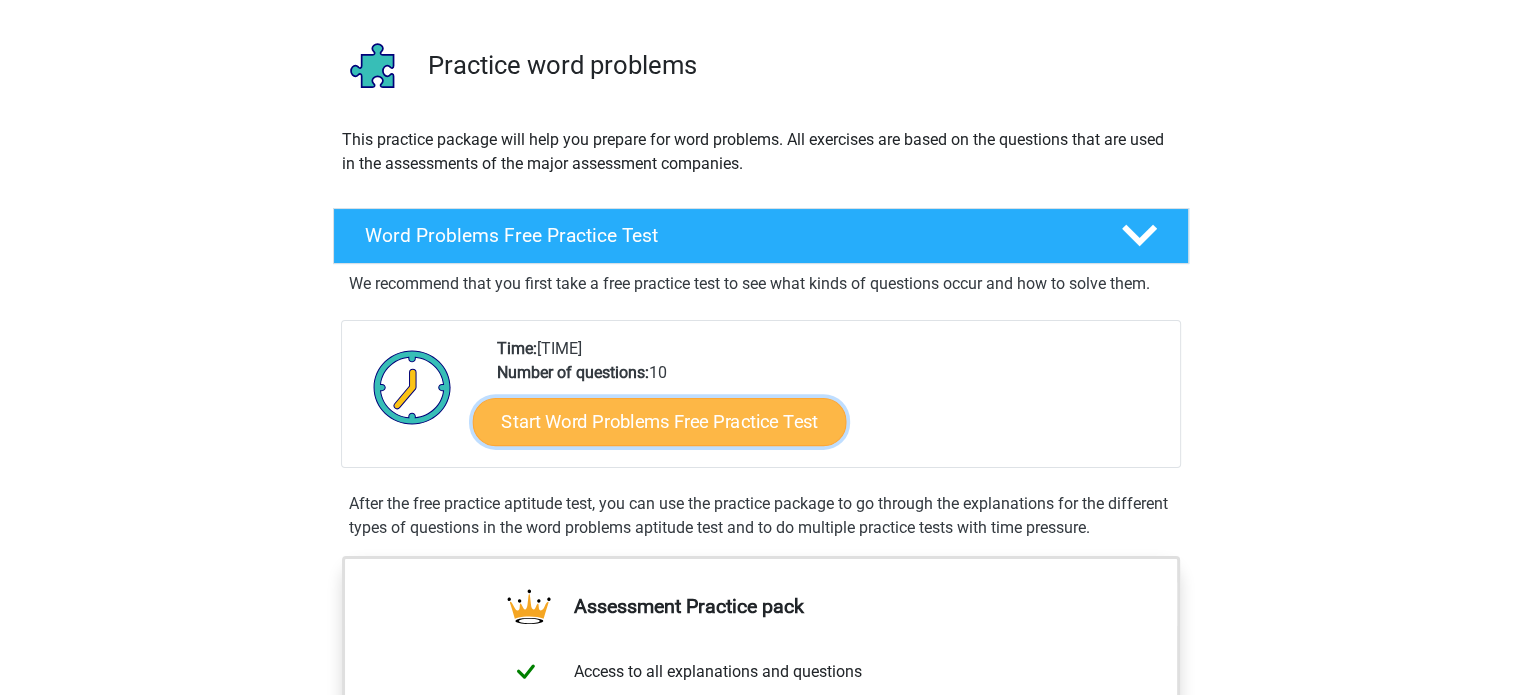 click on "Start Word Problems
Free Practice Test" at bounding box center [659, 421] 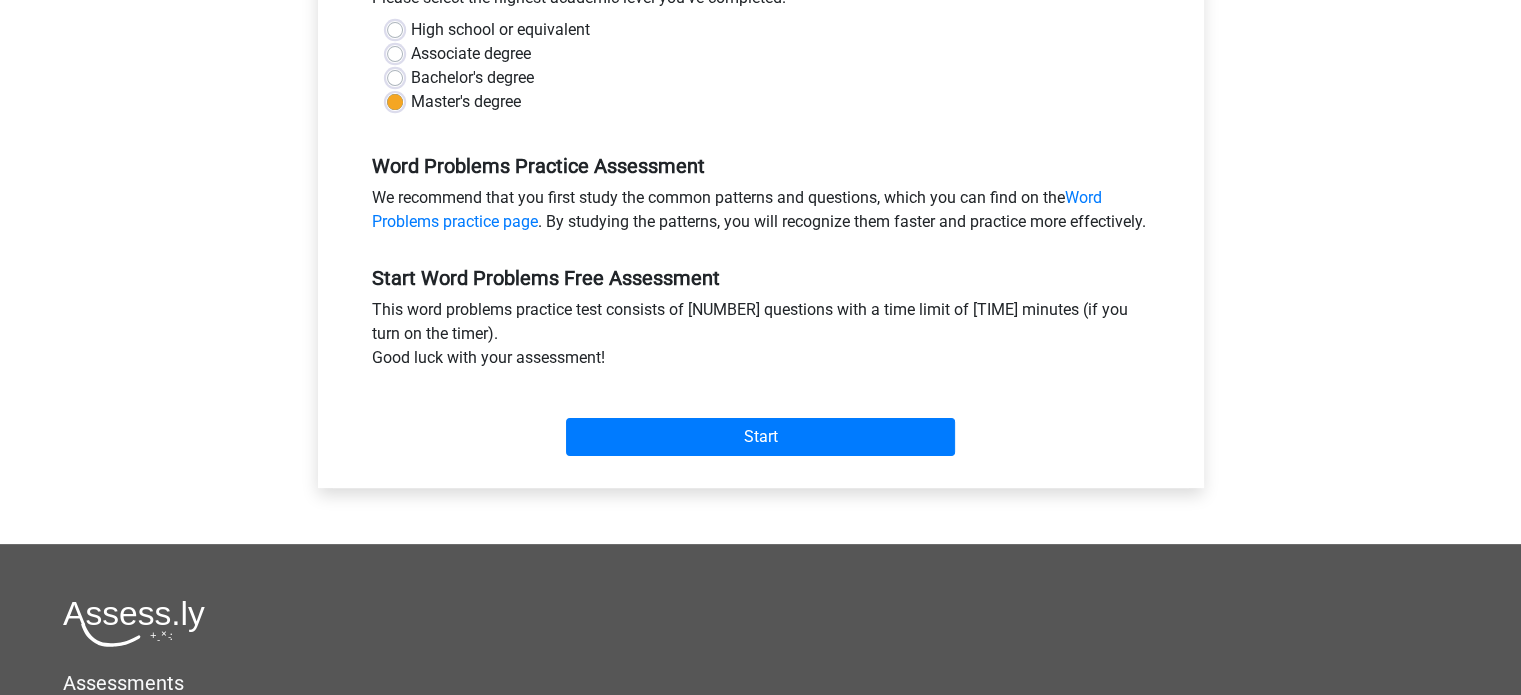 scroll, scrollTop: 488, scrollLeft: 0, axis: vertical 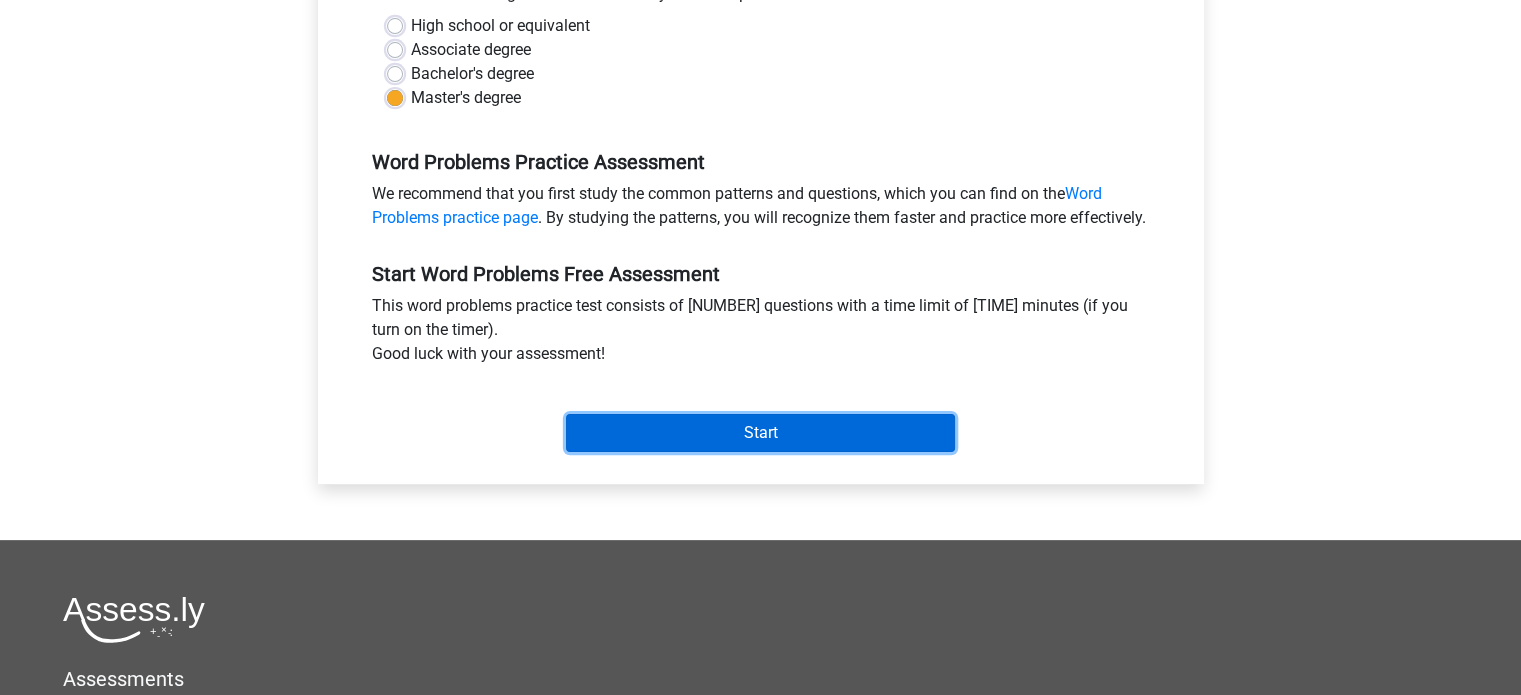 click on "Start" at bounding box center [760, 433] 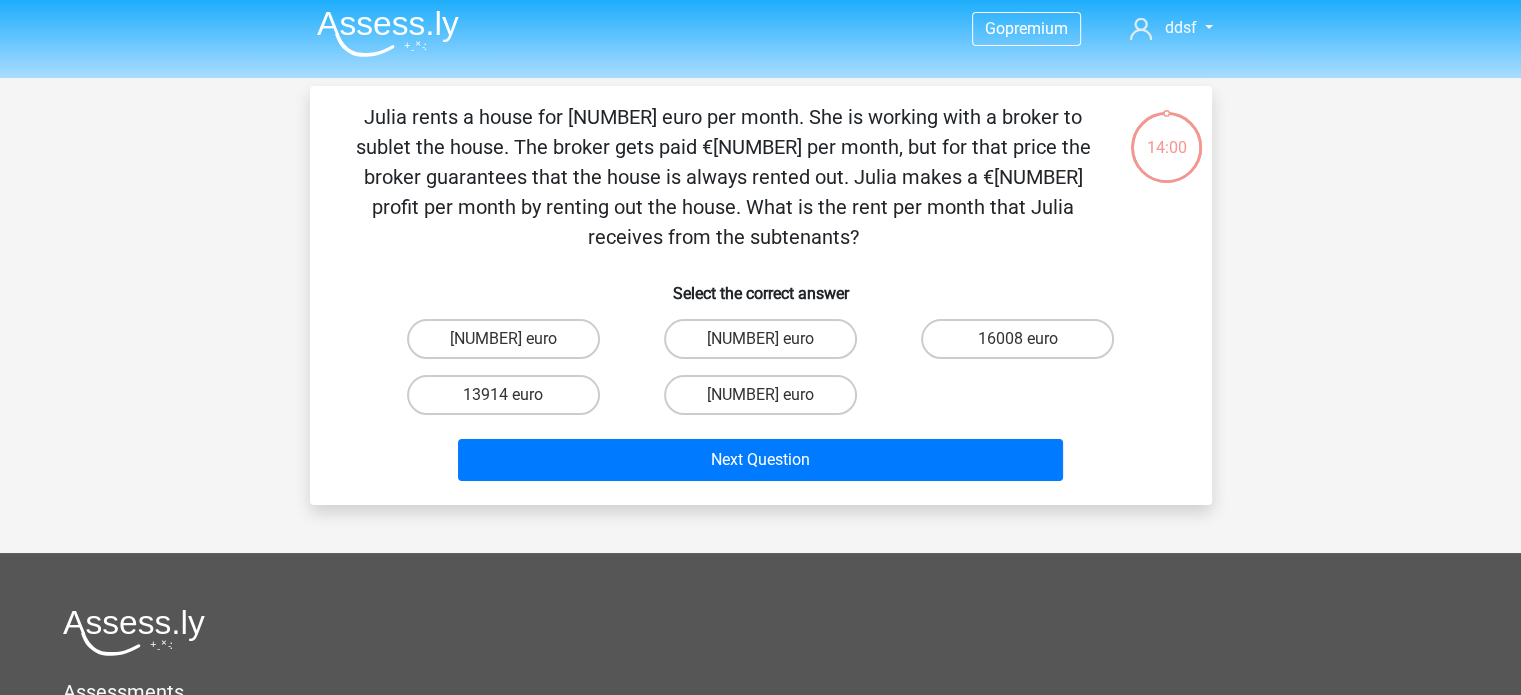 scroll, scrollTop: 0, scrollLeft: 0, axis: both 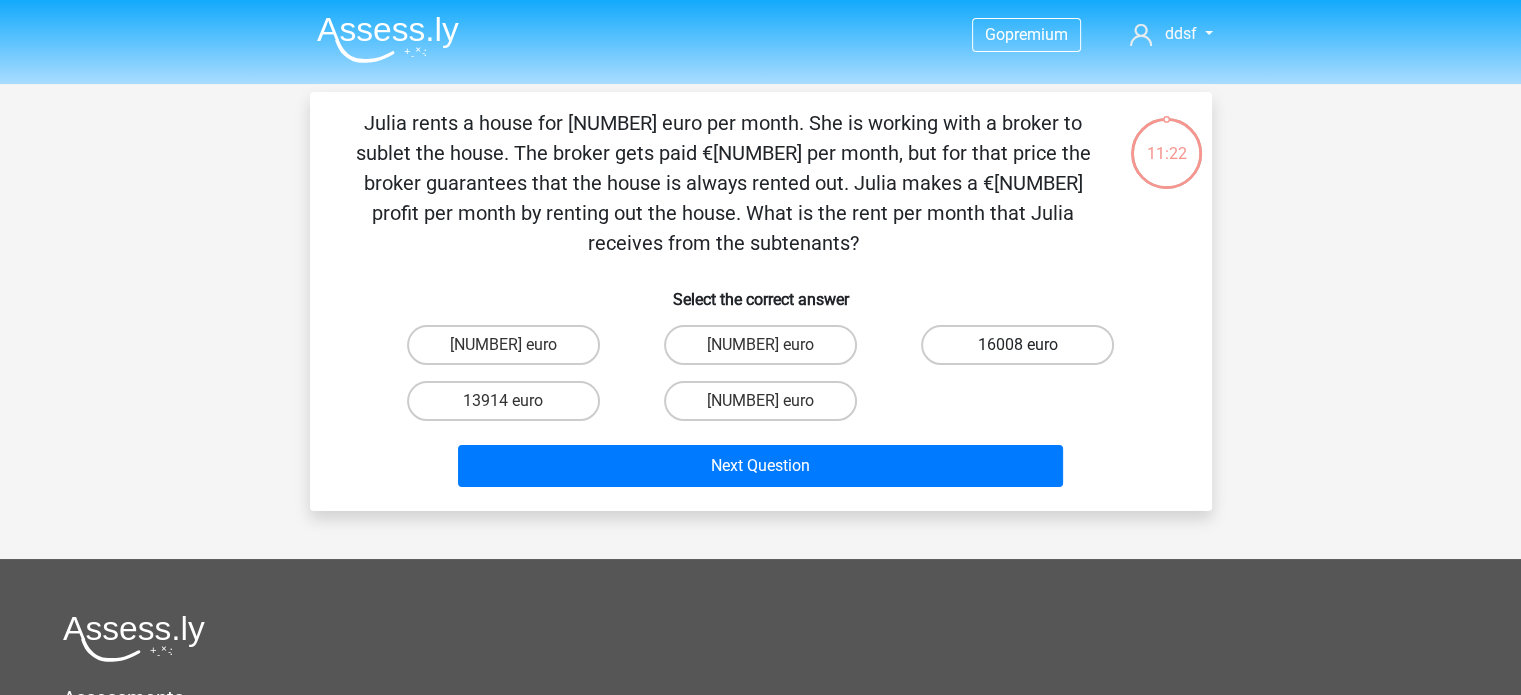 click on "16008 euro" at bounding box center (1017, 345) 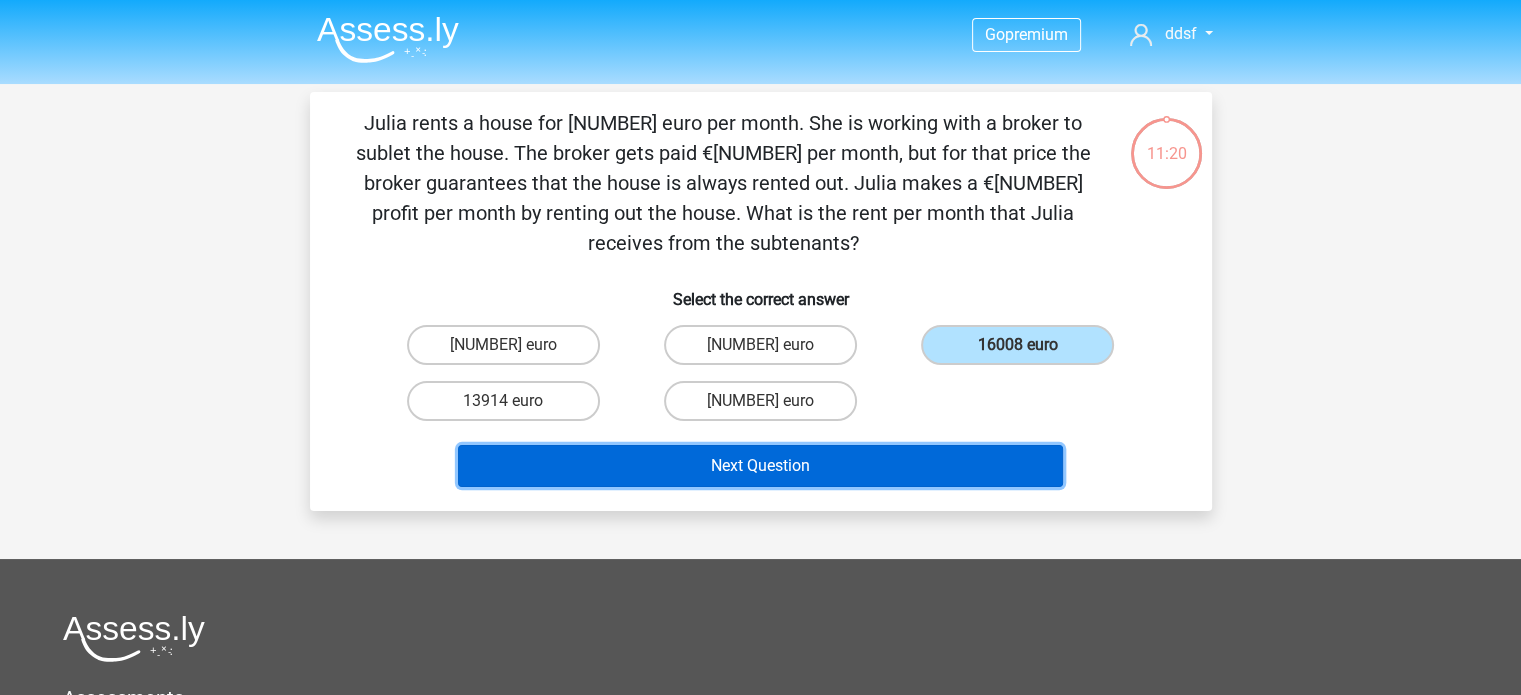 click on "Next Question" at bounding box center [760, 466] 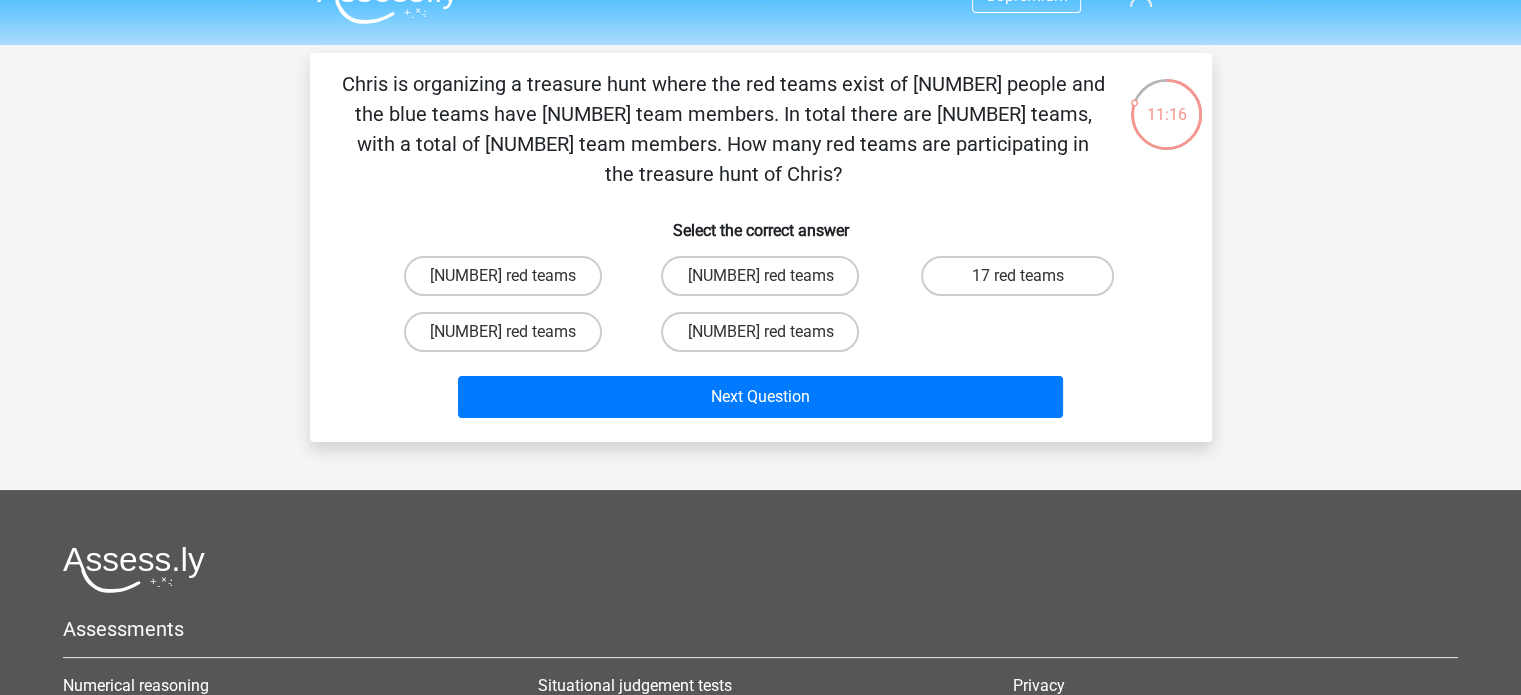 scroll, scrollTop: 50, scrollLeft: 0, axis: vertical 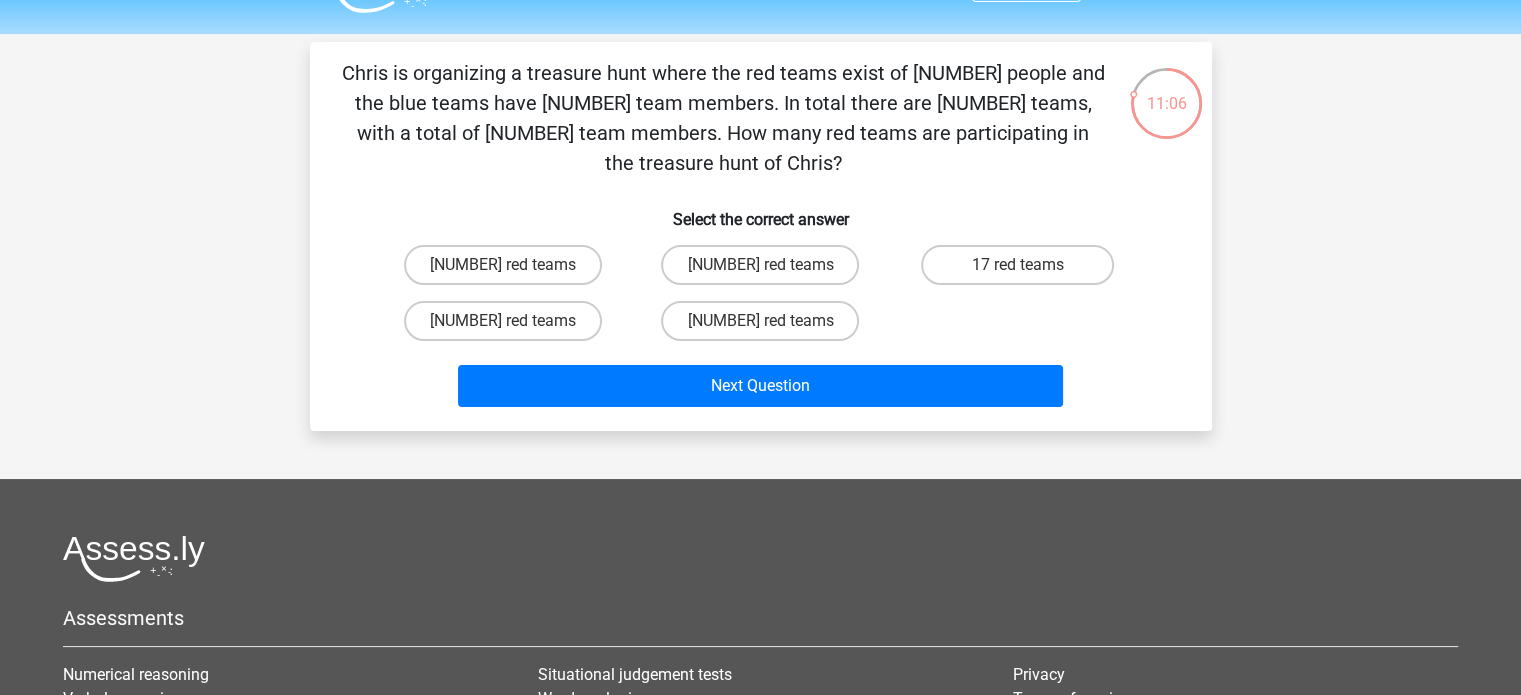 click on "Chris is organizing a treasure hunt where the red teams exist of 5 people and the blue teams have 3 team members. In total there are 23 teams, with a total of 93 team members. How many red teams are participating in the treasure hunt of Chris?" at bounding box center (723, 118) 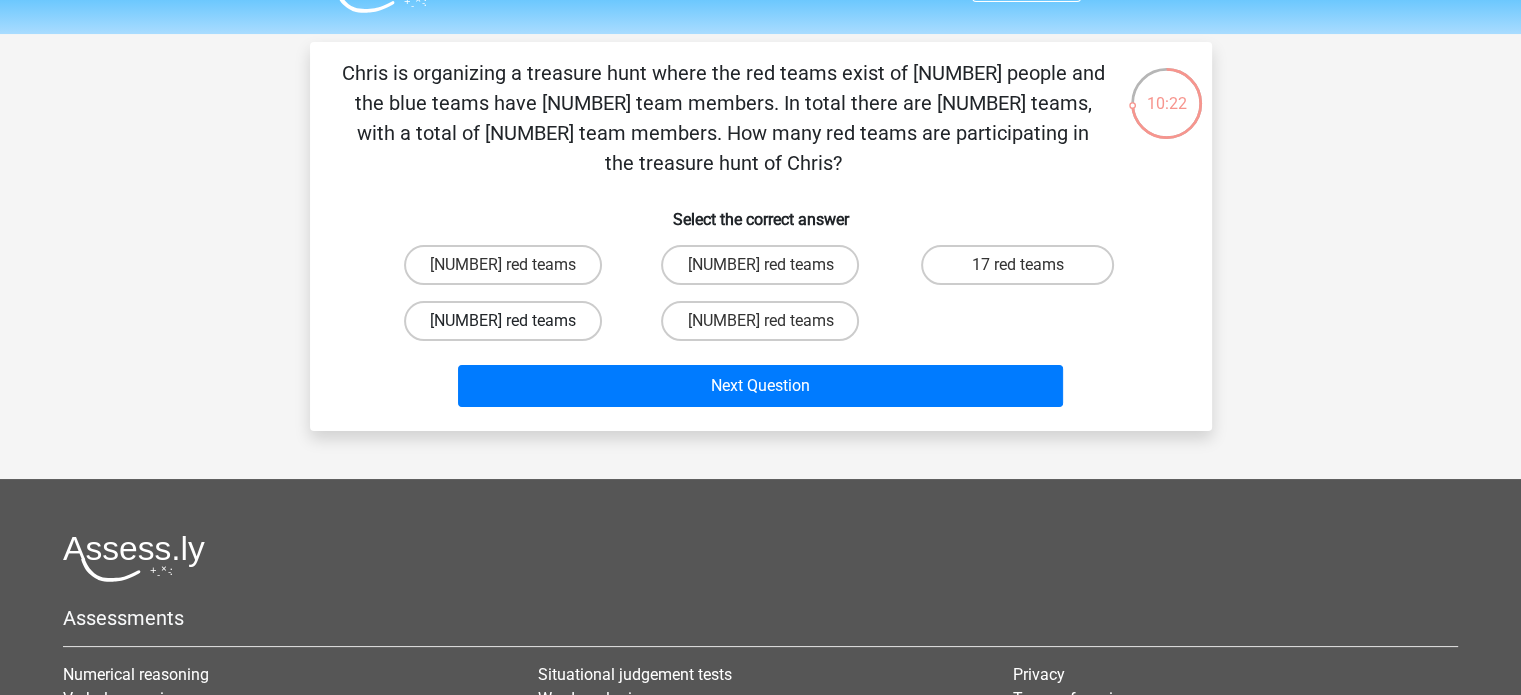 click on "12 red teams" at bounding box center (503, 321) 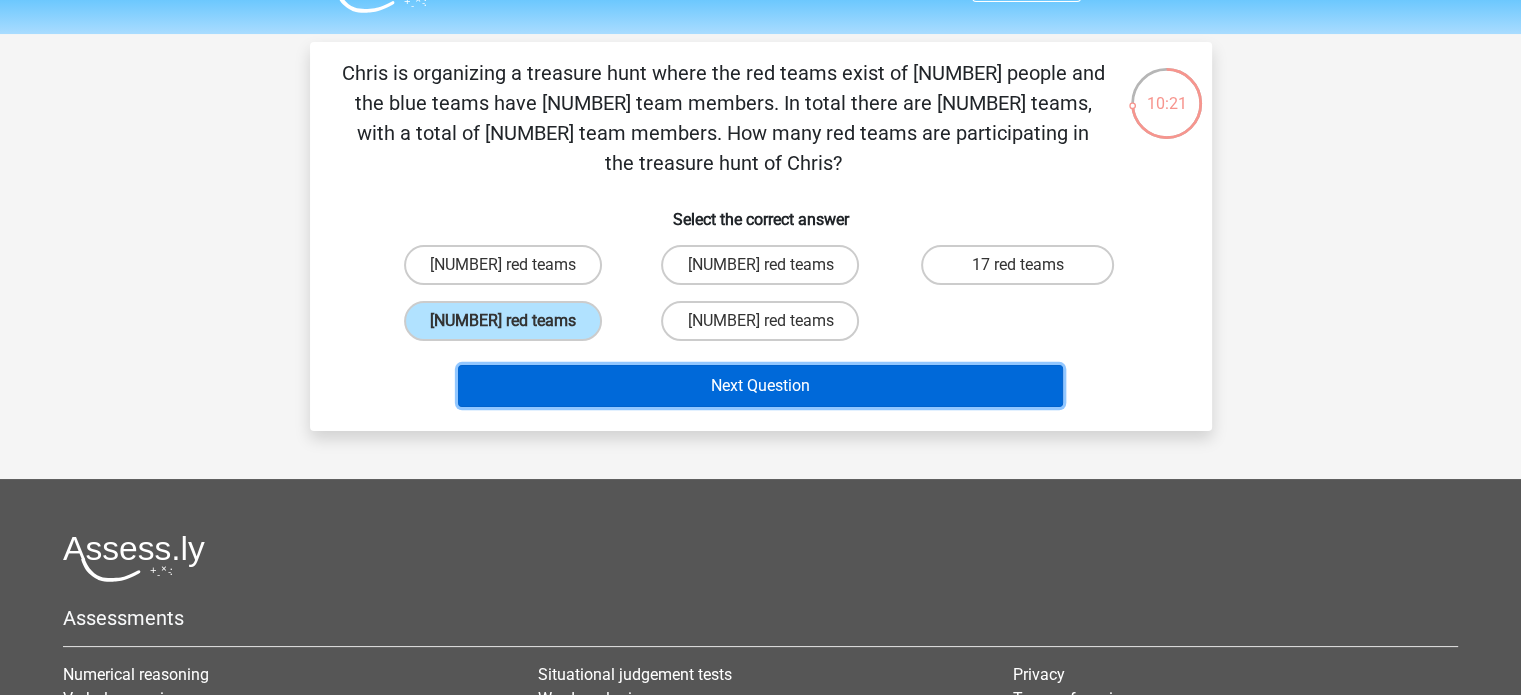 click on "Next Question" at bounding box center (760, 386) 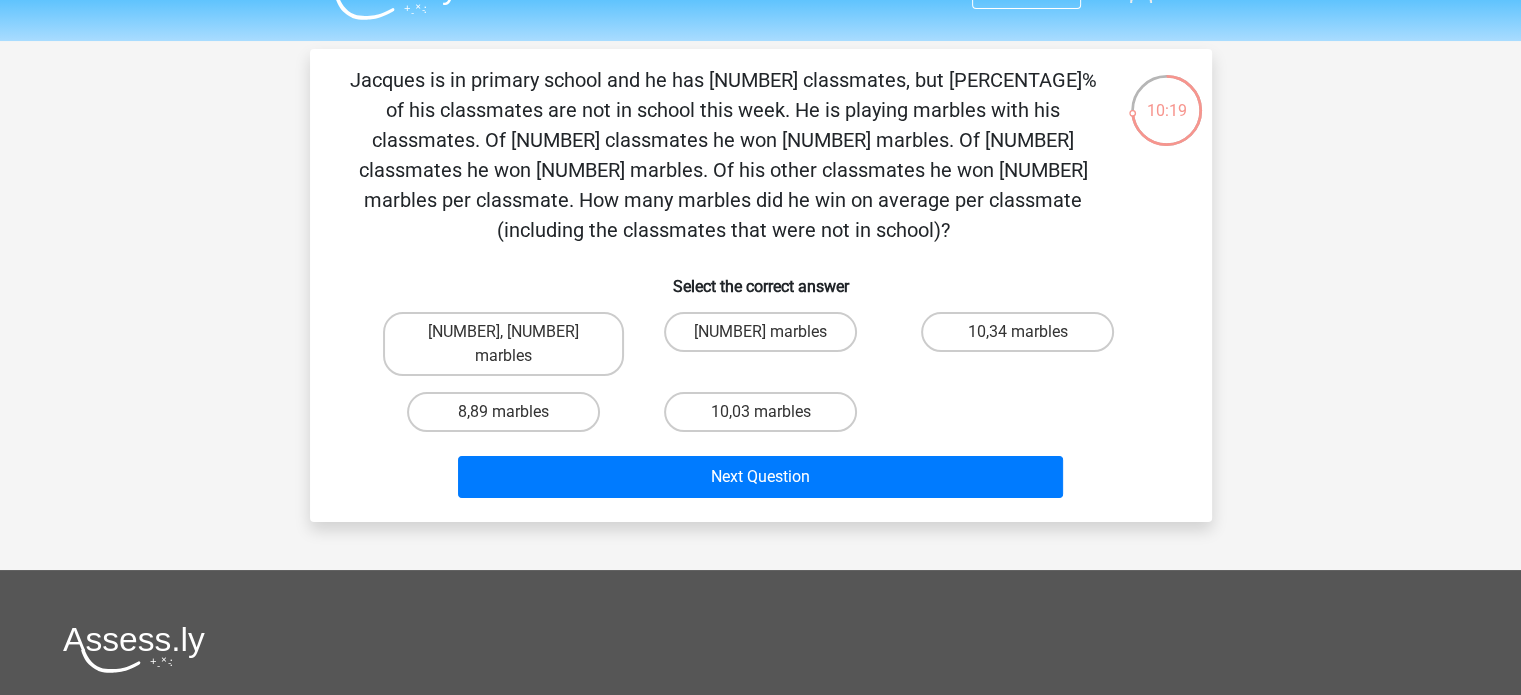 scroll, scrollTop: 39, scrollLeft: 0, axis: vertical 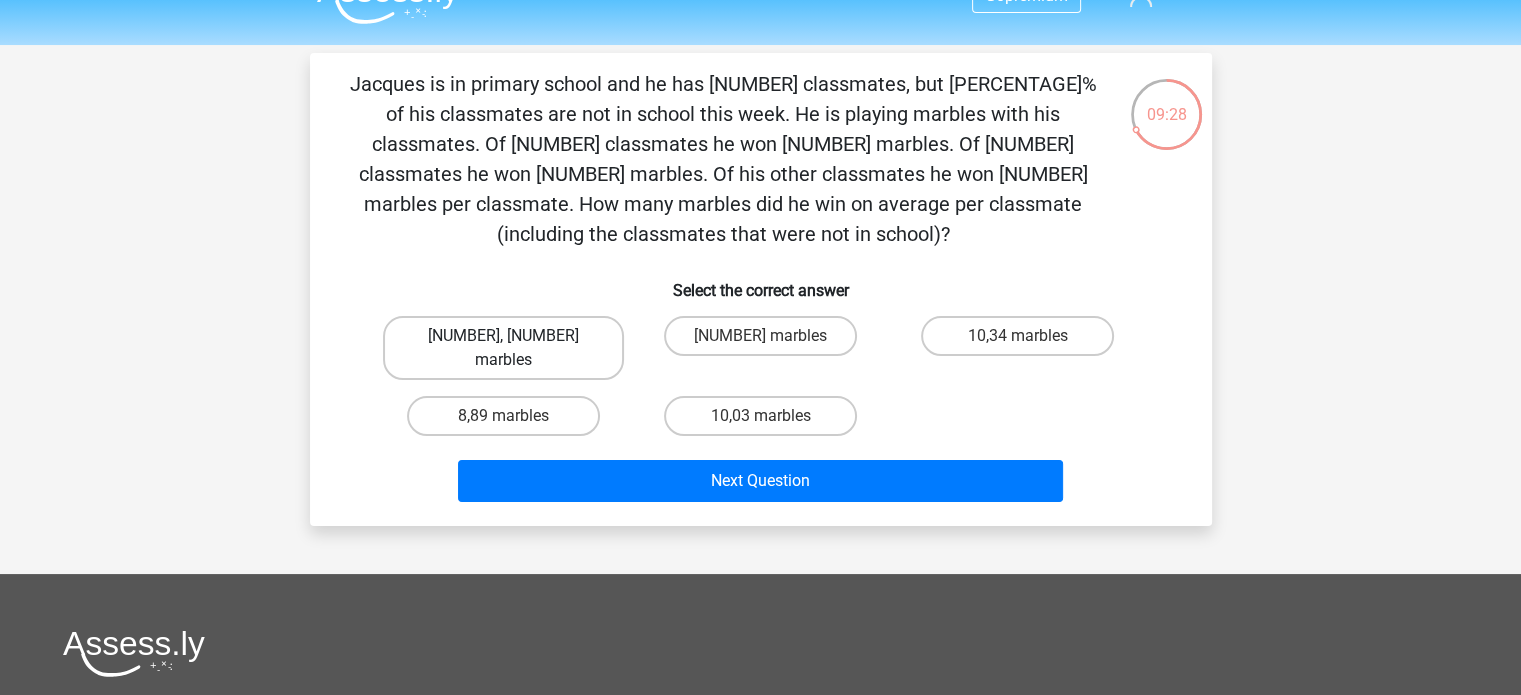 click on "11,06 marbles" at bounding box center [503, 306] 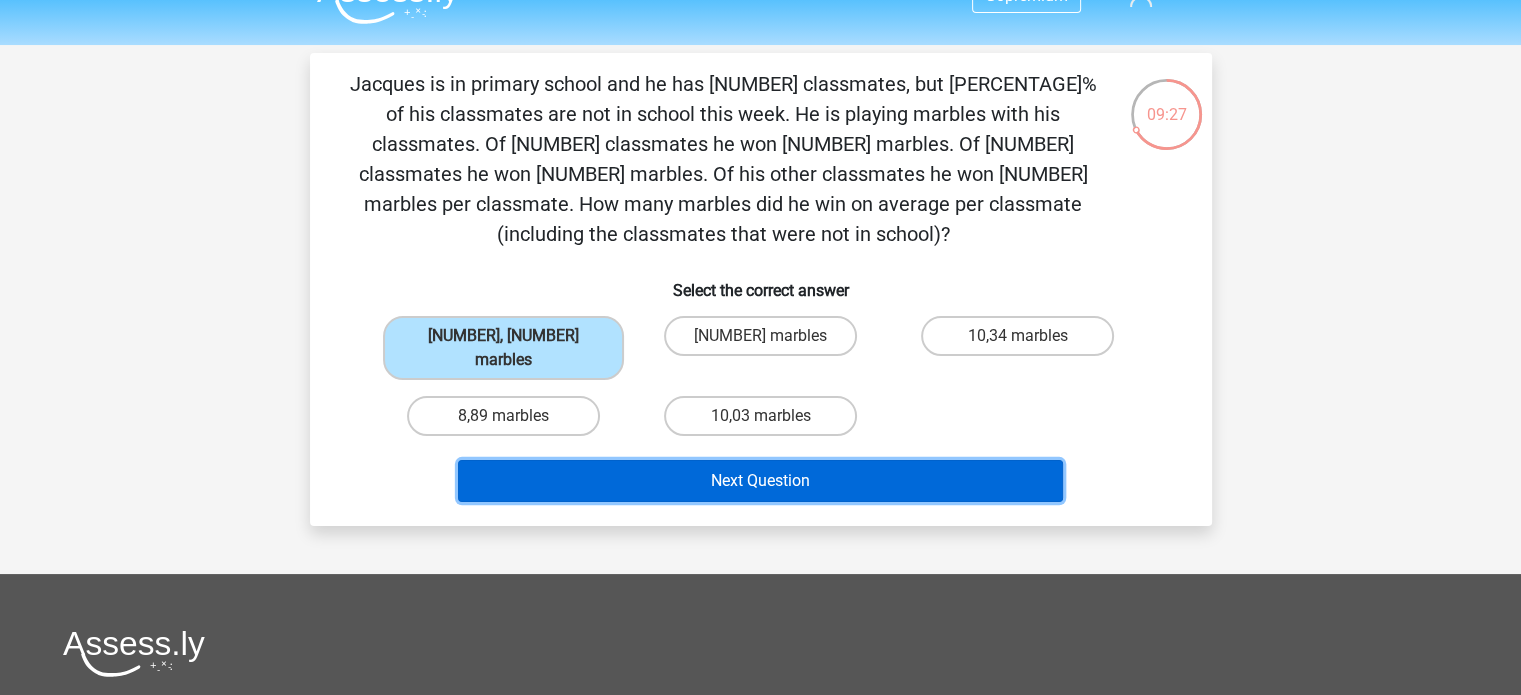 click on "Next Question" at bounding box center (760, 427) 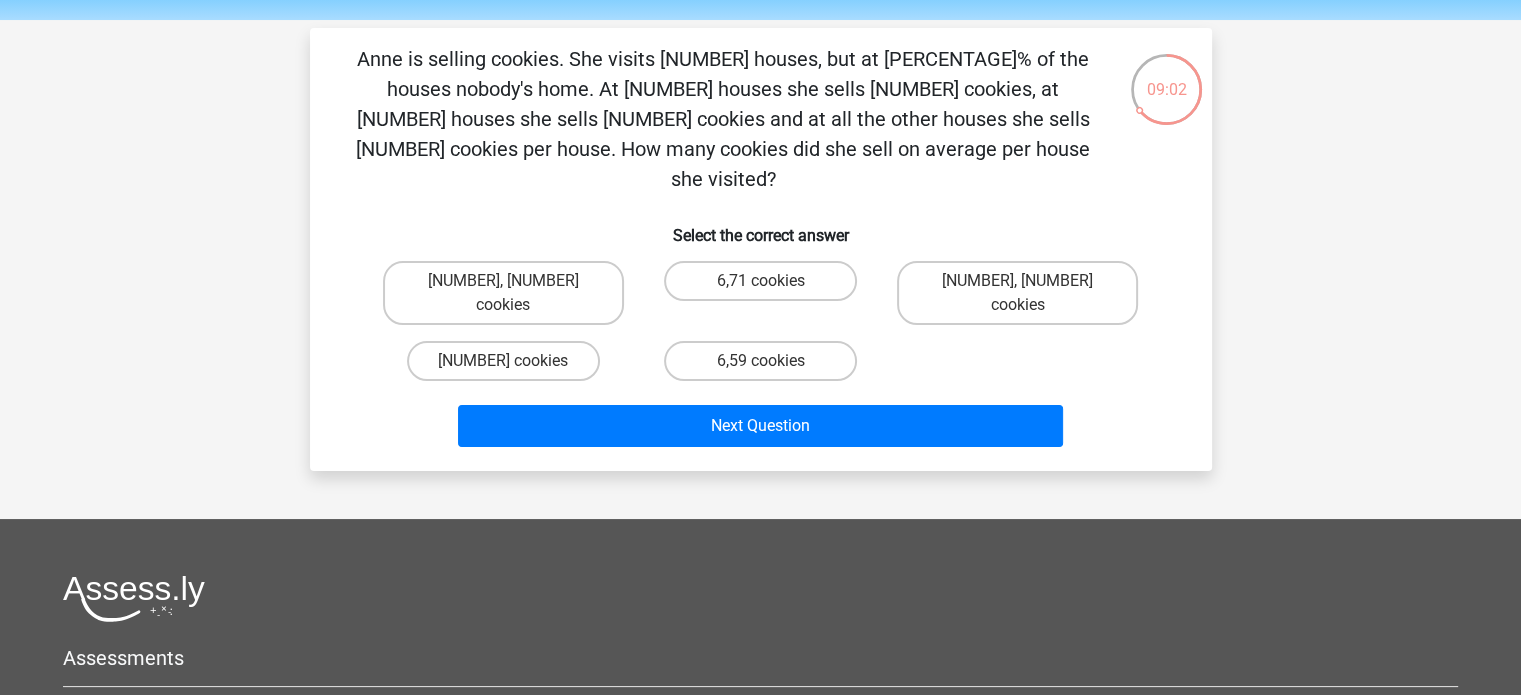 scroll, scrollTop: 32, scrollLeft: 0, axis: vertical 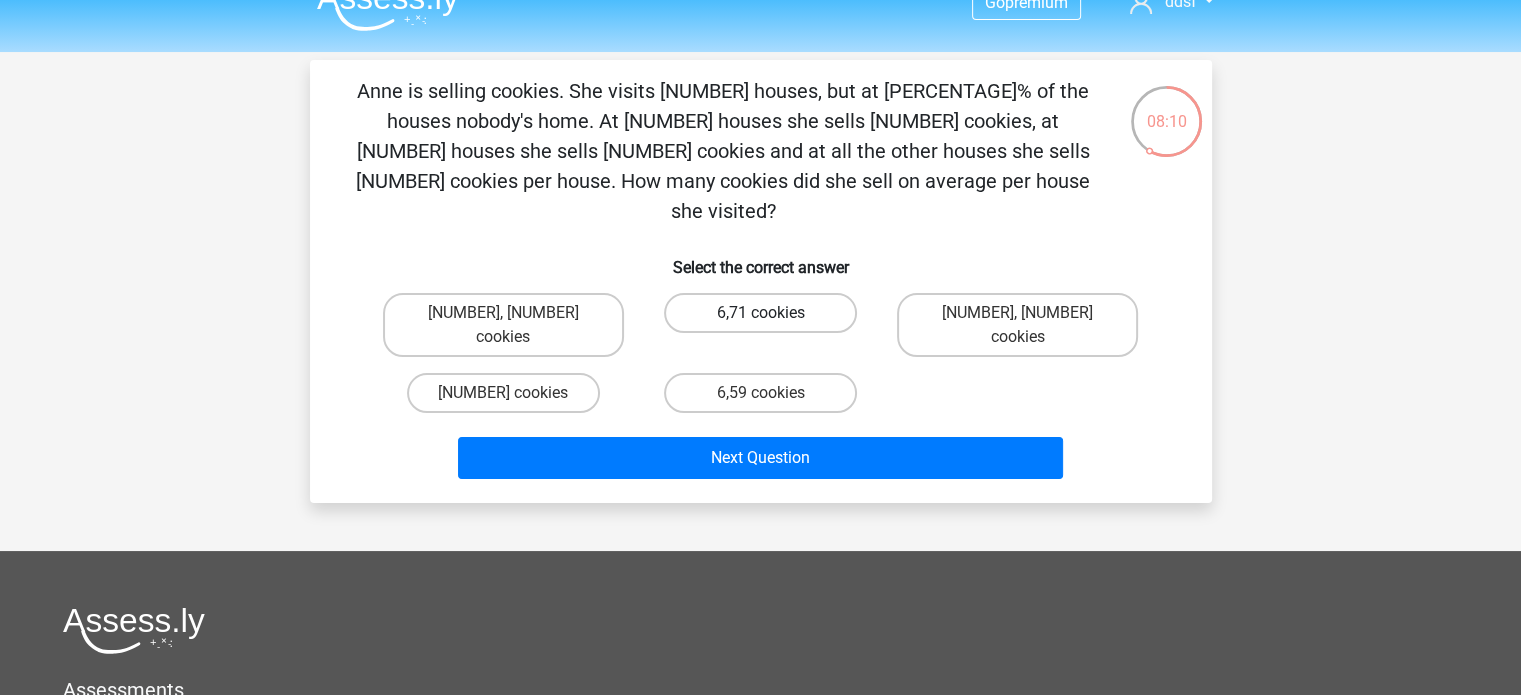 click on "6,71 cookies" at bounding box center [760, 283] 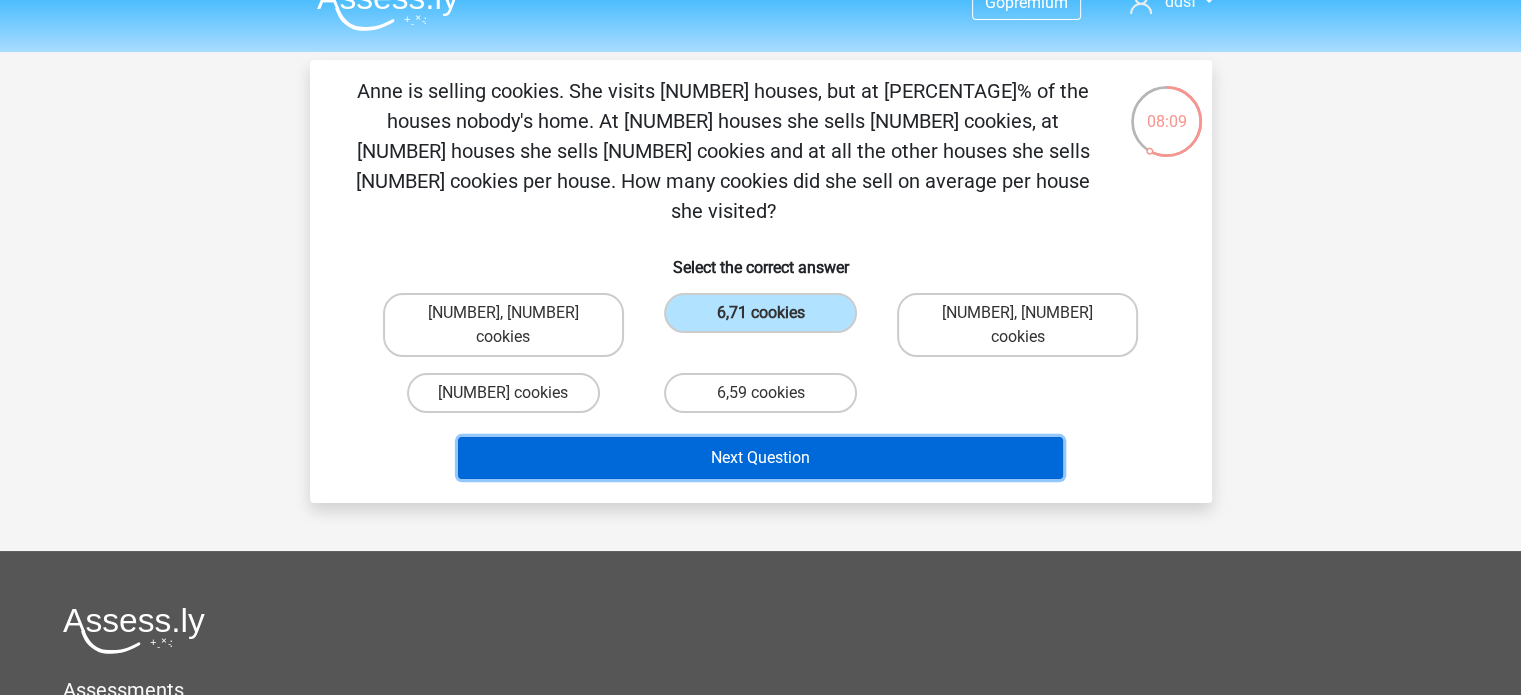 click on "Next Question" at bounding box center (760, 404) 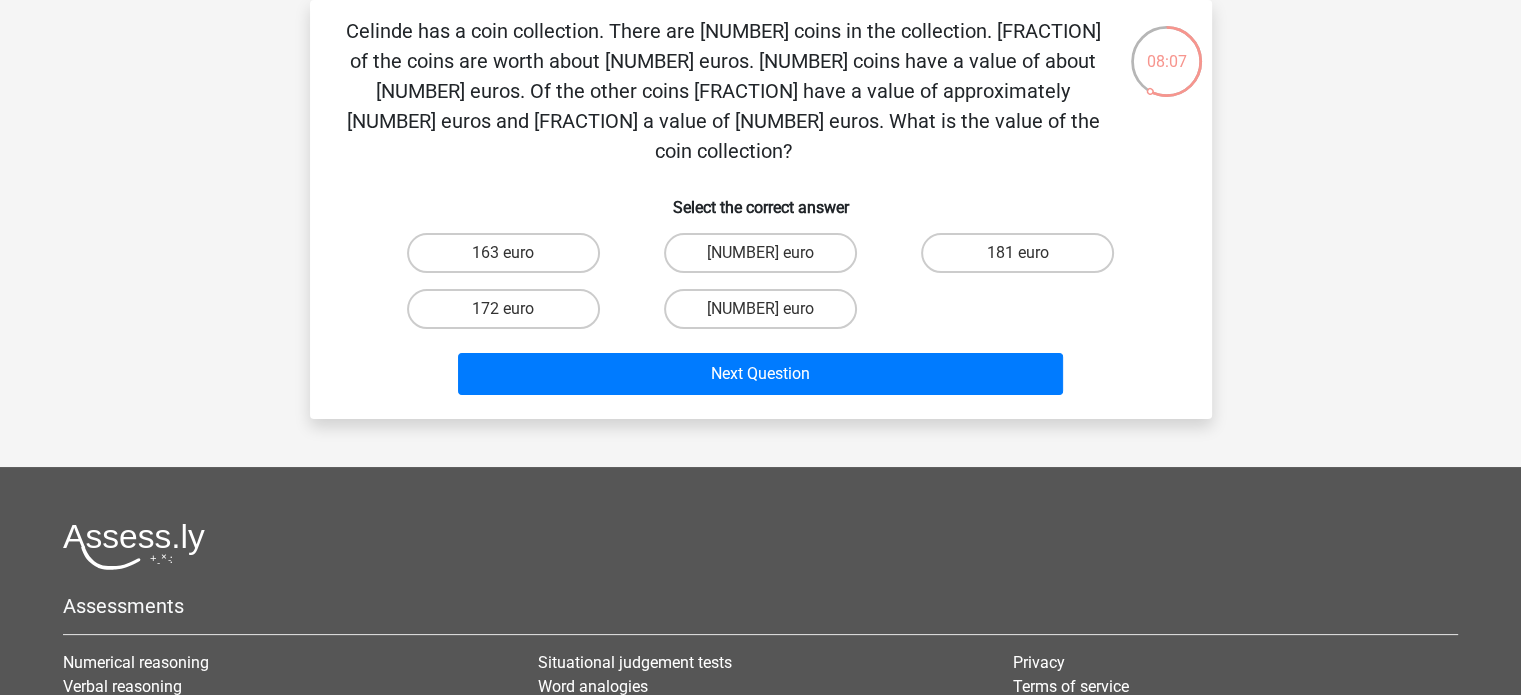 scroll, scrollTop: 60, scrollLeft: 0, axis: vertical 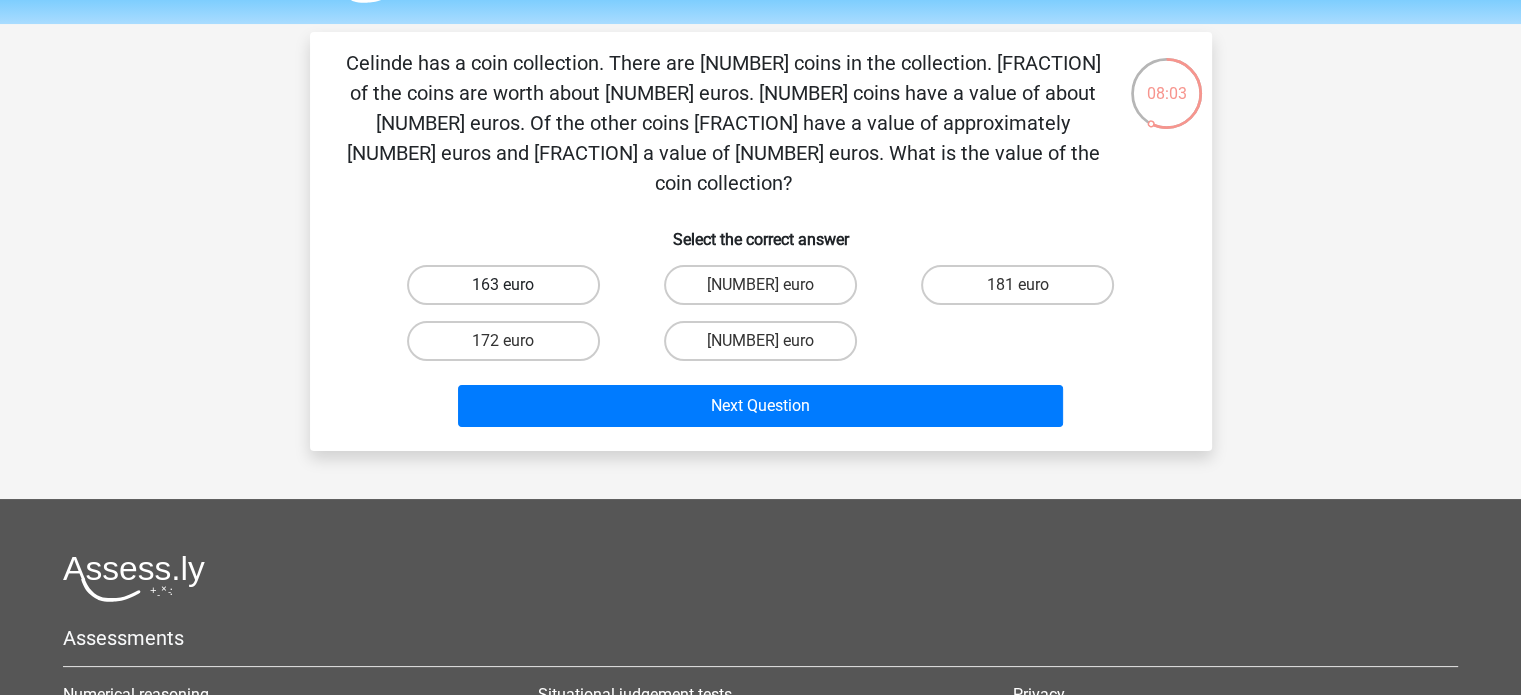 click on "163 euro" at bounding box center (503, 255) 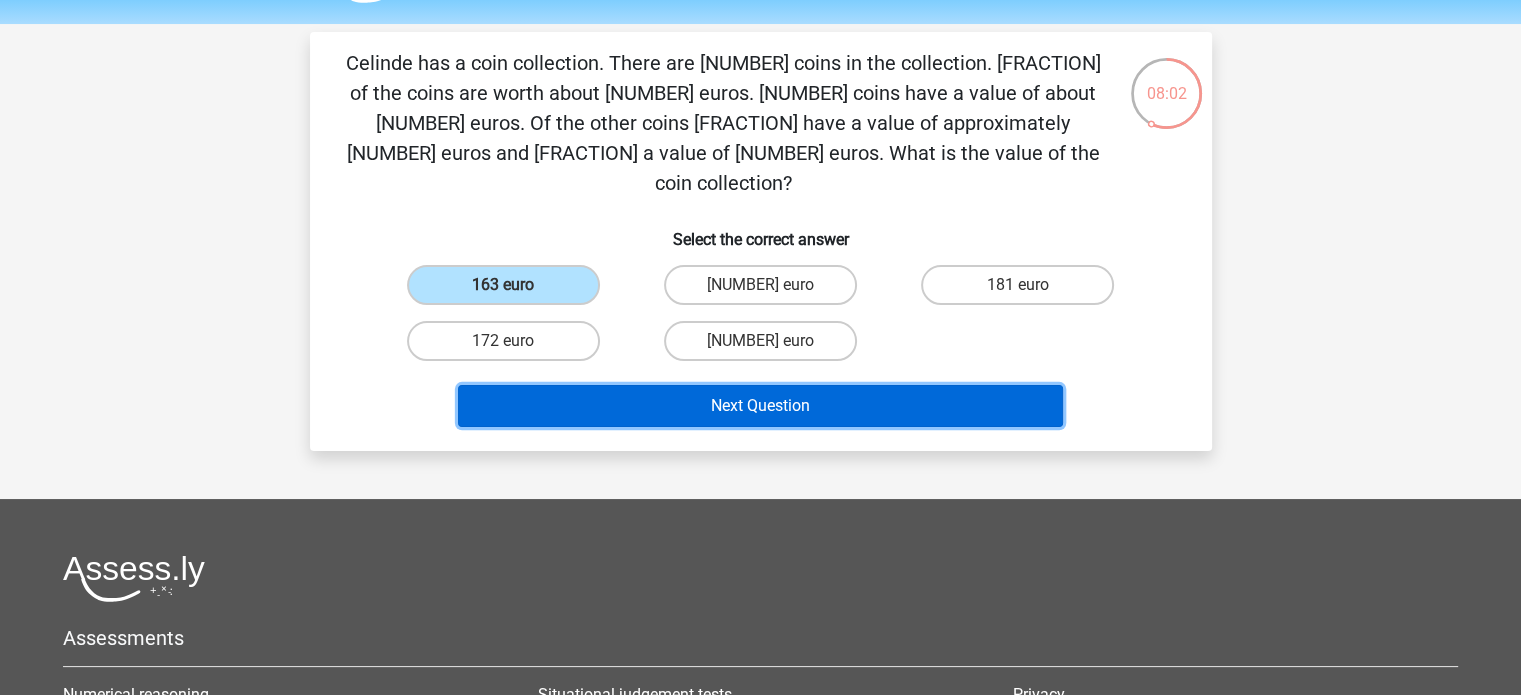 click on "Next Question" at bounding box center (760, 376) 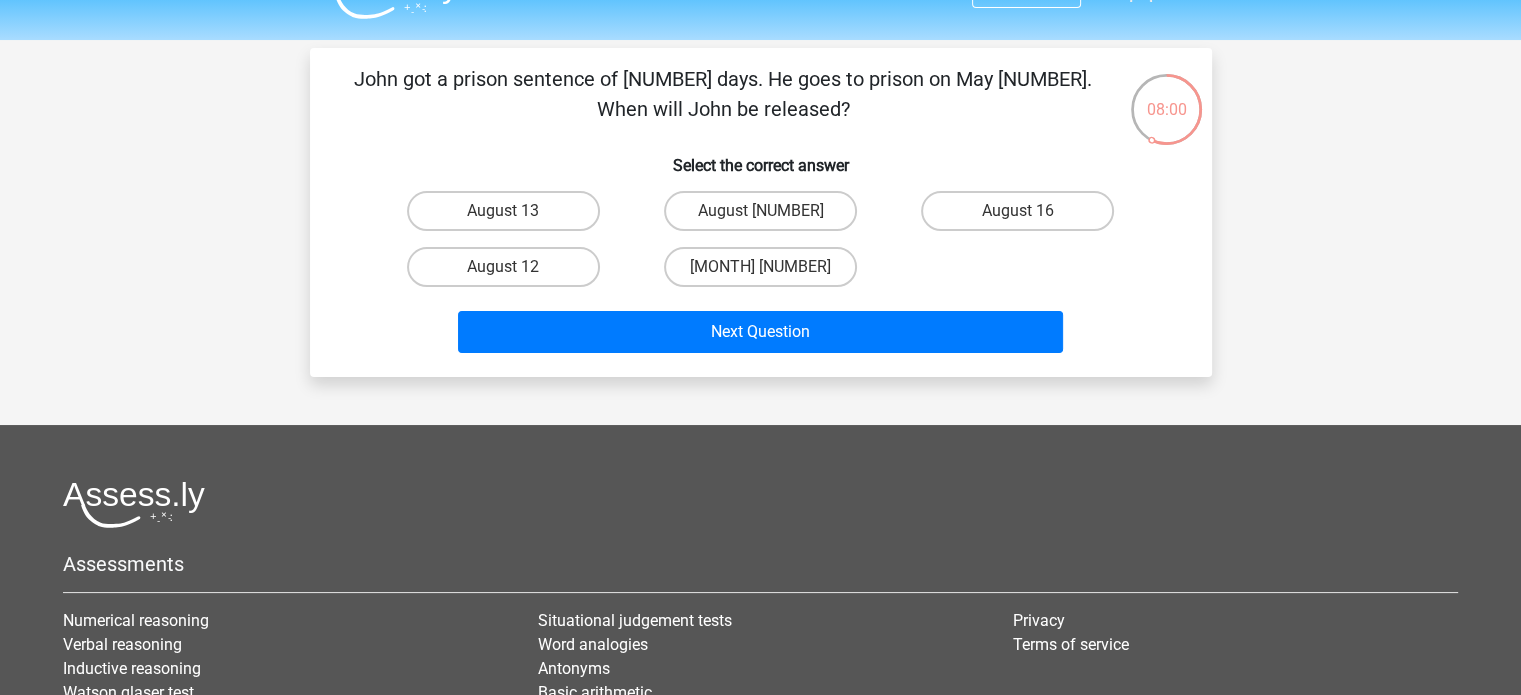 scroll, scrollTop: 32, scrollLeft: 0, axis: vertical 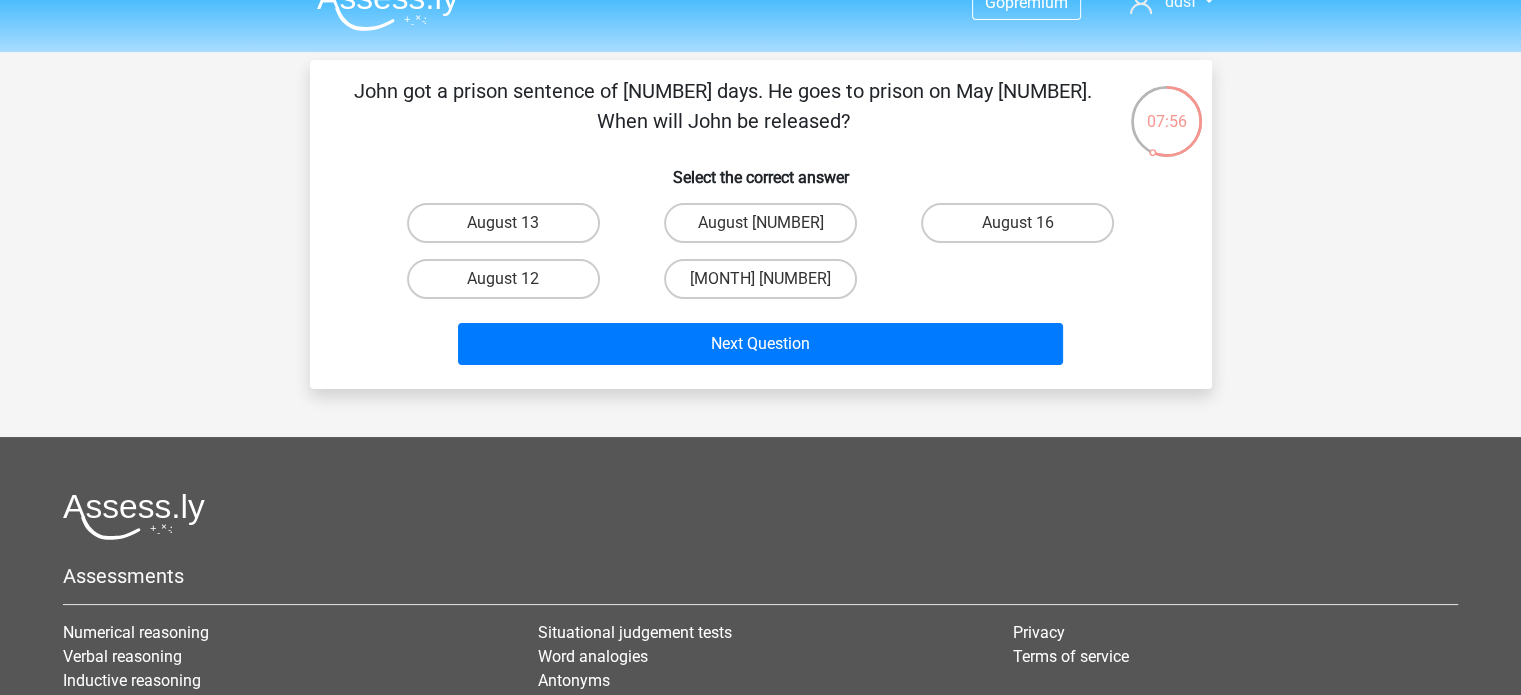 drag, startPoint x: 892, startPoint y: 82, endPoint x: 948, endPoint y: 83, distance: 56.008926 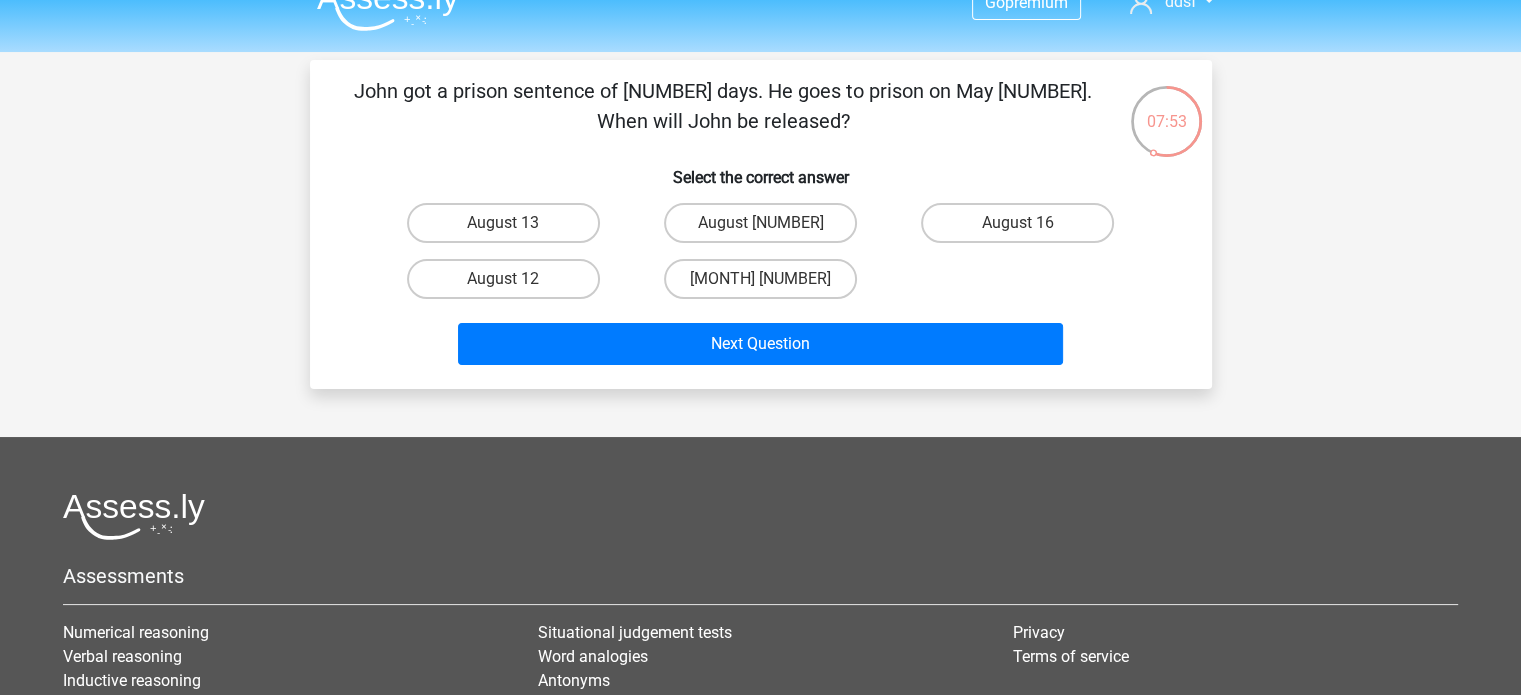 click on "John got a prison sentence of 77 days. He goes to prison on May 28. When will John be released?
Select the correct answer
August 13
August 5
August 16" at bounding box center [761, 224] 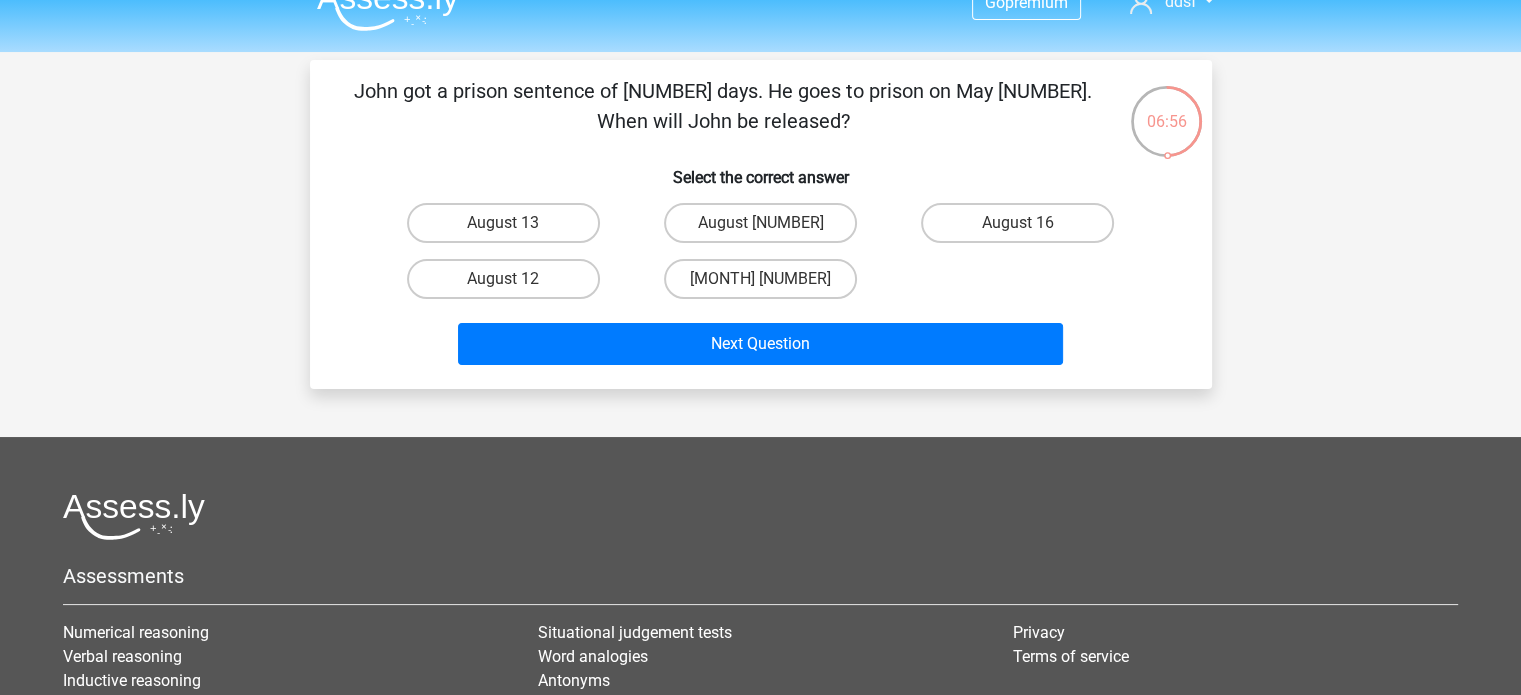 click on "August 5" at bounding box center [766, 229] 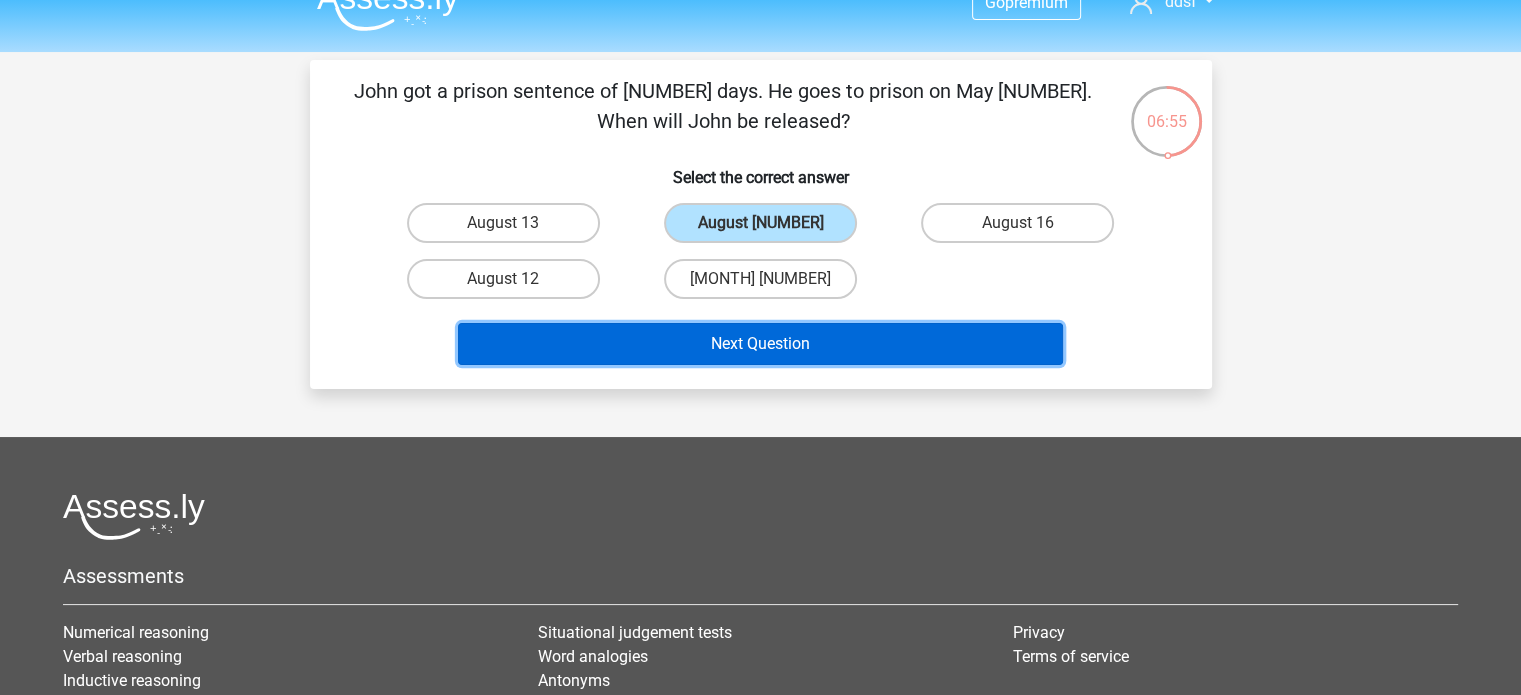 click on "Next Question" at bounding box center (760, 344) 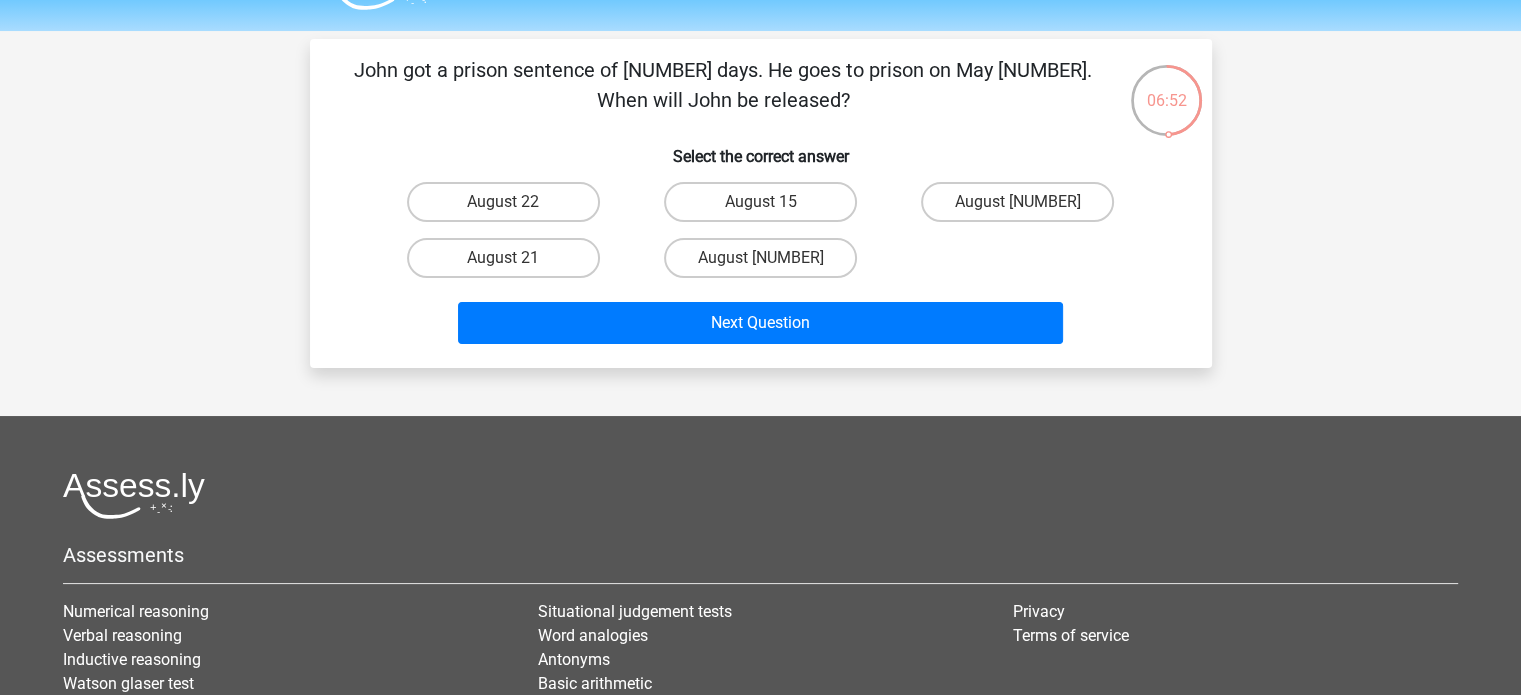 scroll, scrollTop: 52, scrollLeft: 0, axis: vertical 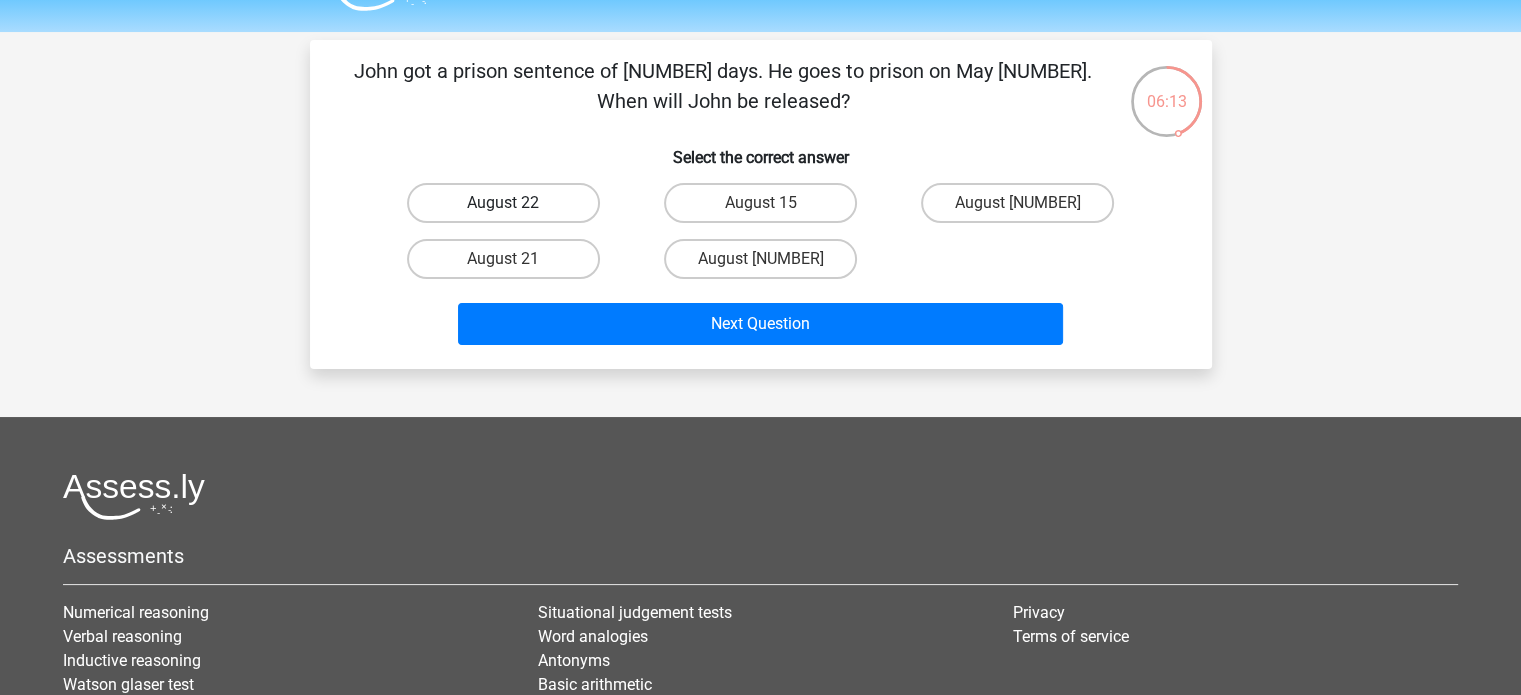 click on "August 22" at bounding box center (503, 203) 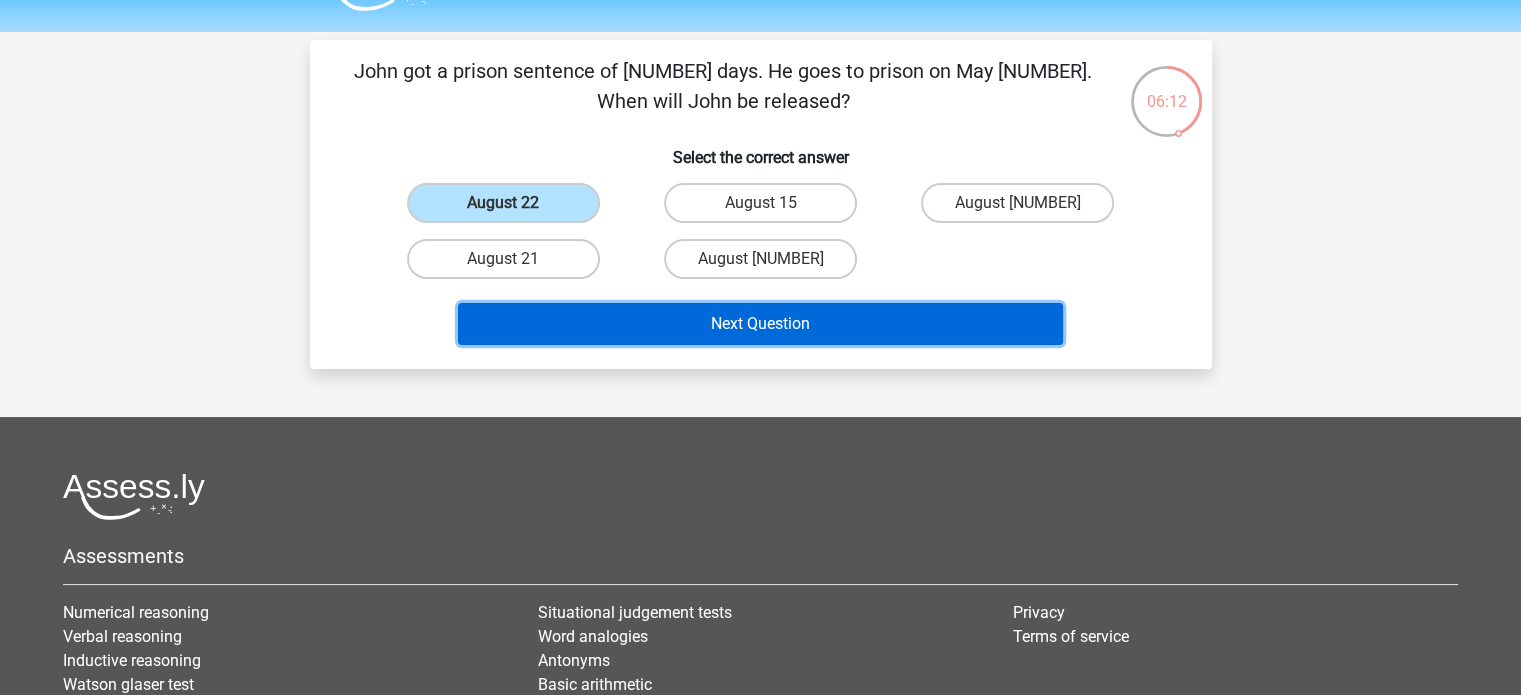 click on "Next Question" at bounding box center [760, 324] 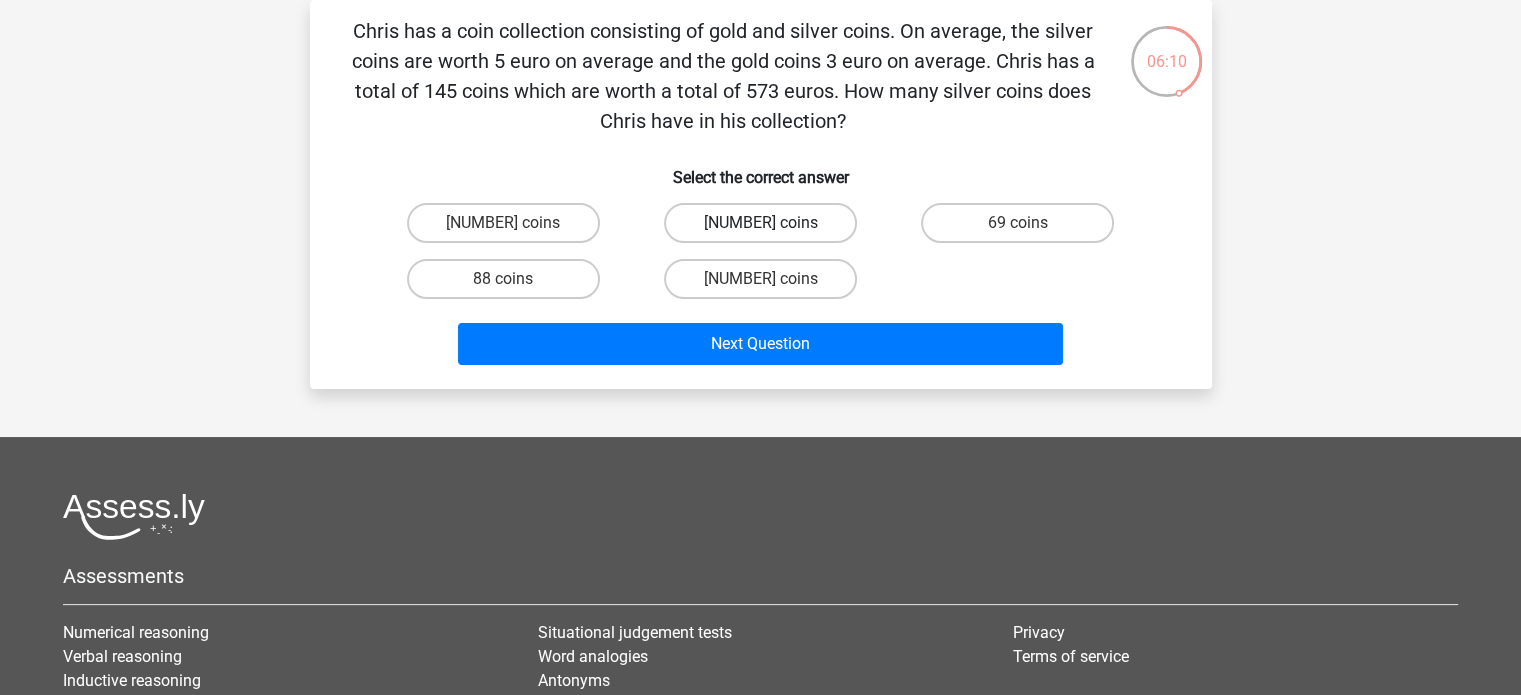 scroll, scrollTop: 63, scrollLeft: 0, axis: vertical 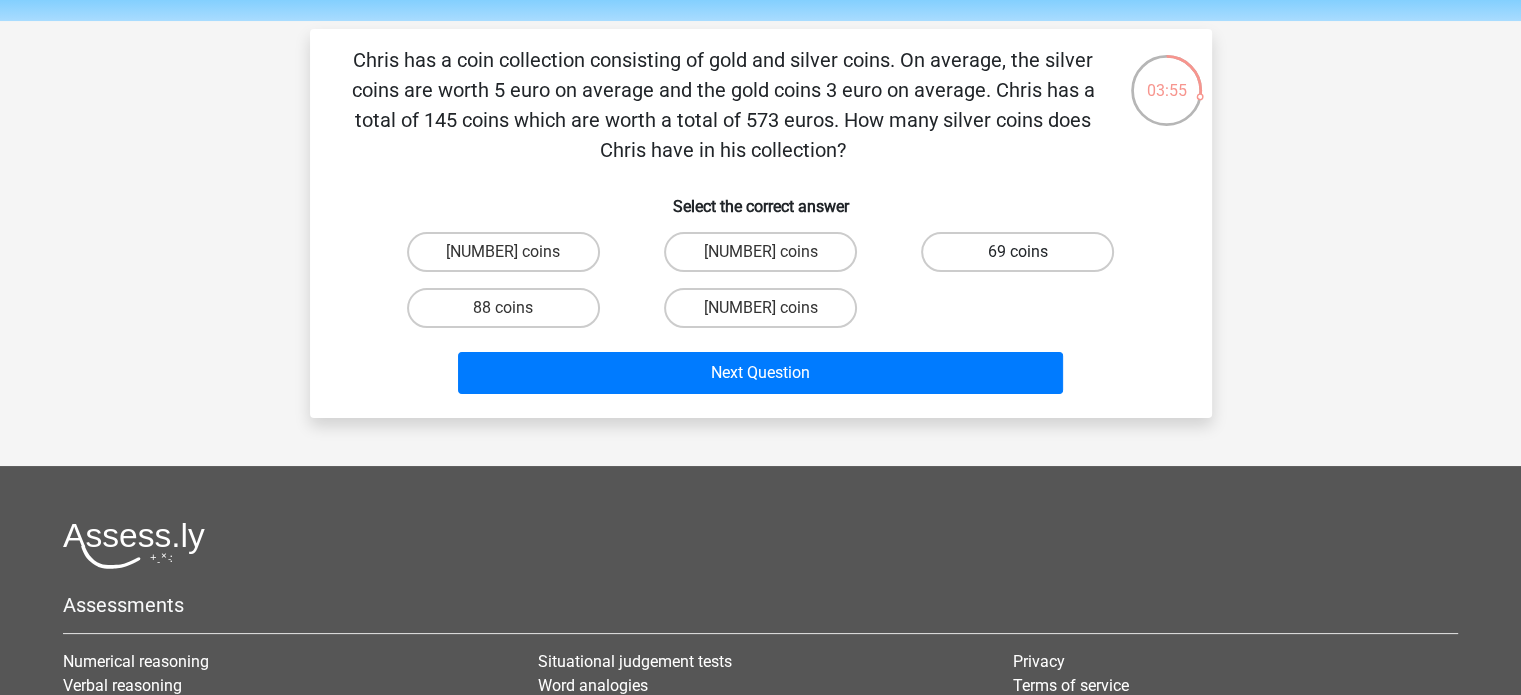click on "69 coins" at bounding box center [1017, 252] 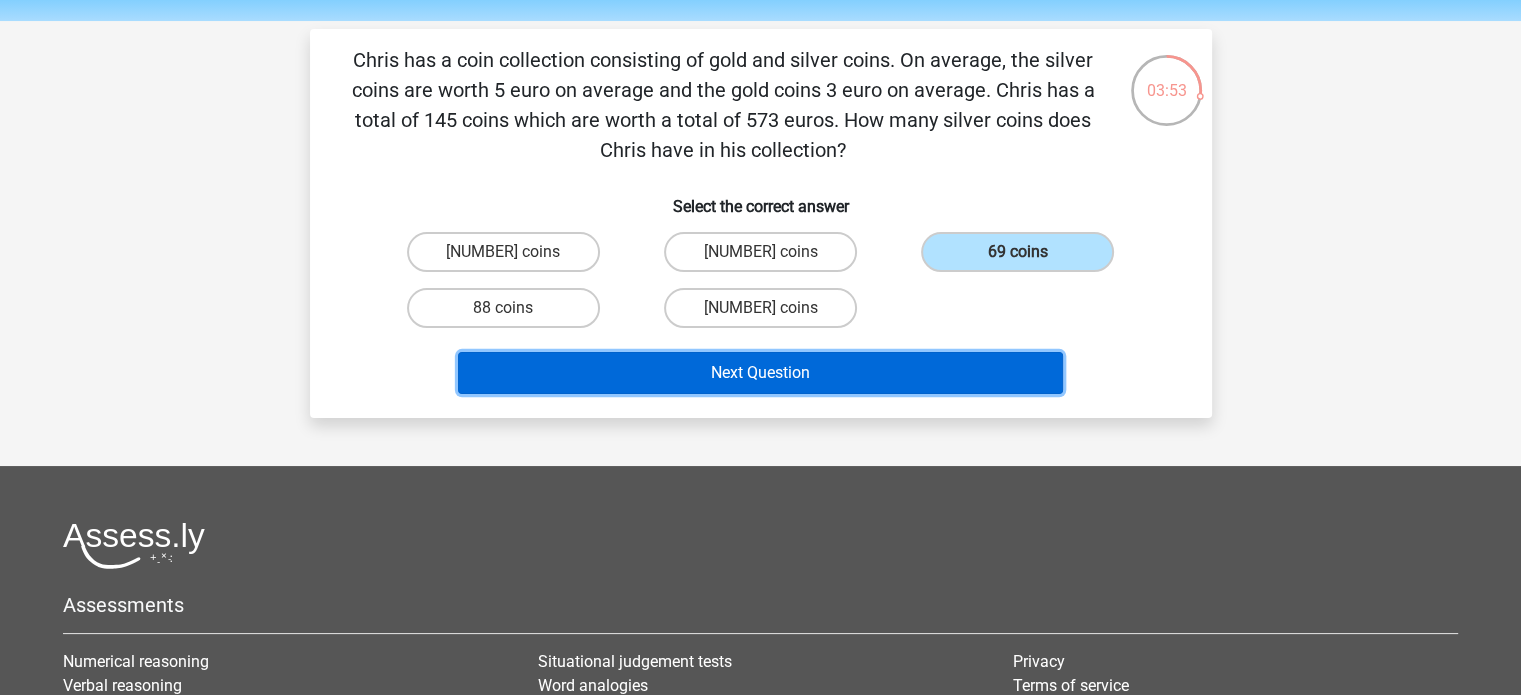 click on "Next Question" at bounding box center [760, 373] 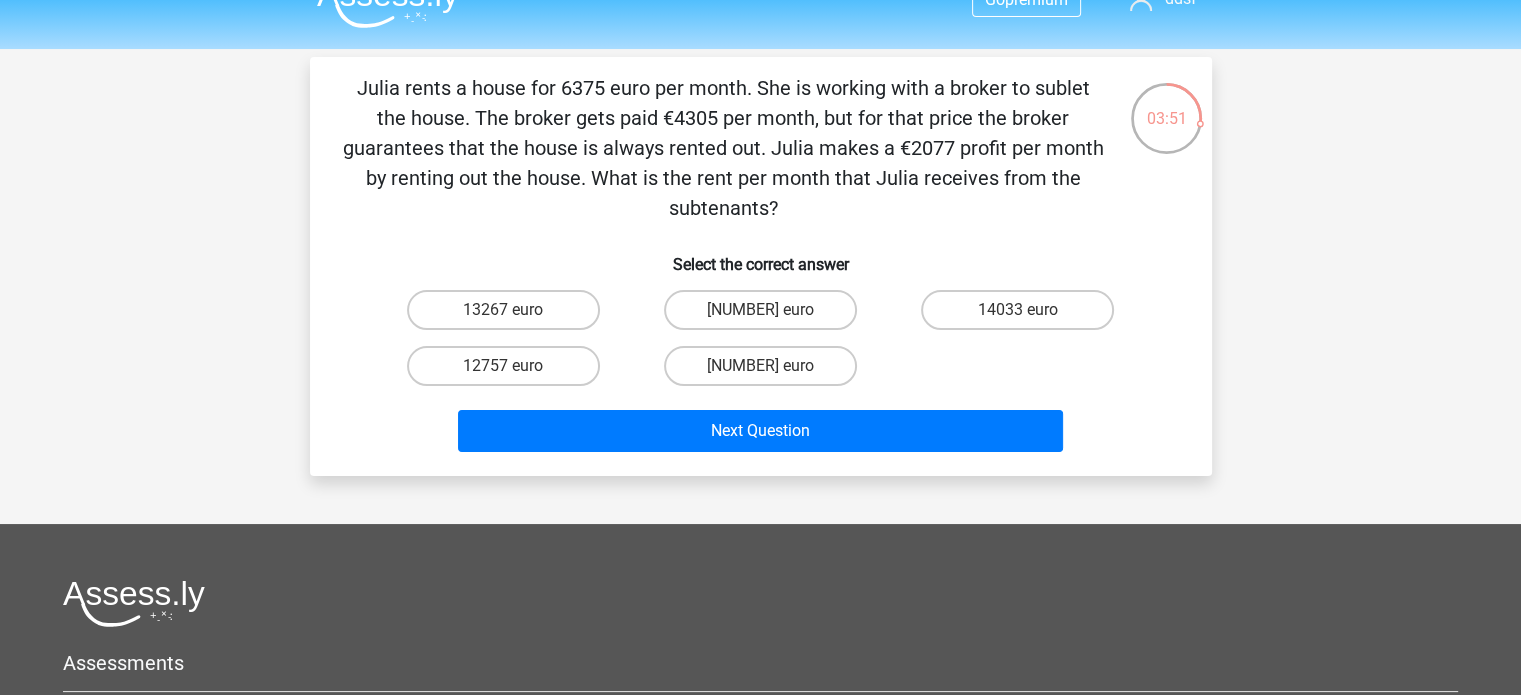 scroll, scrollTop: 36, scrollLeft: 0, axis: vertical 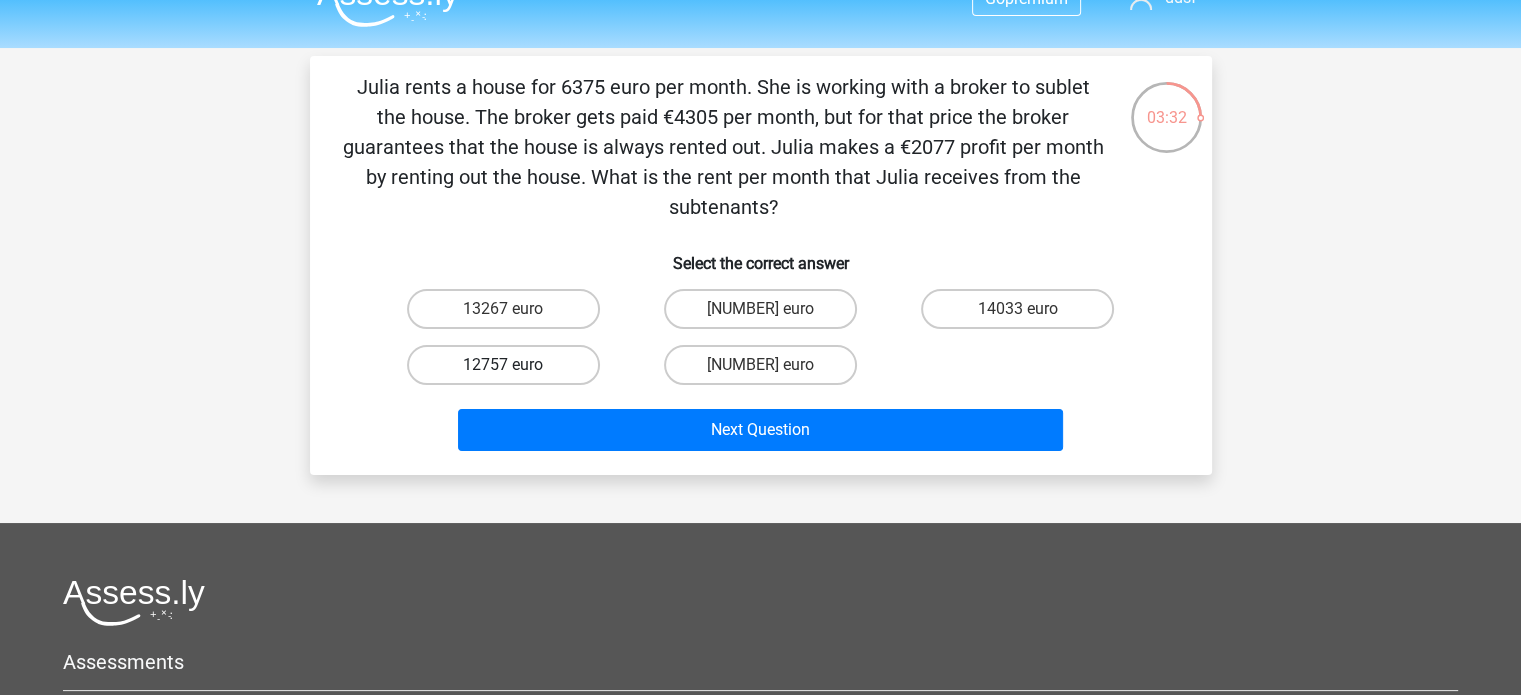 click on "12757 euro" at bounding box center [503, 365] 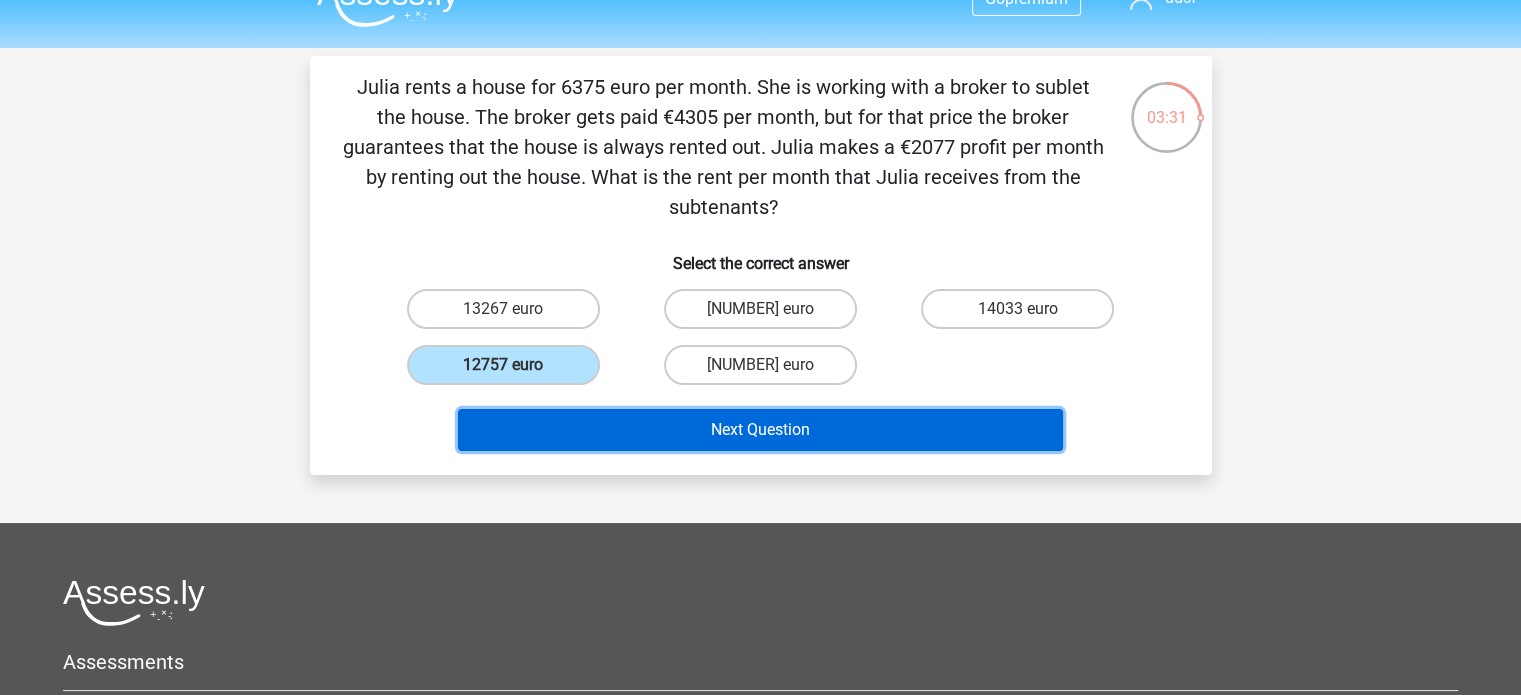 click on "Next Question" at bounding box center [760, 430] 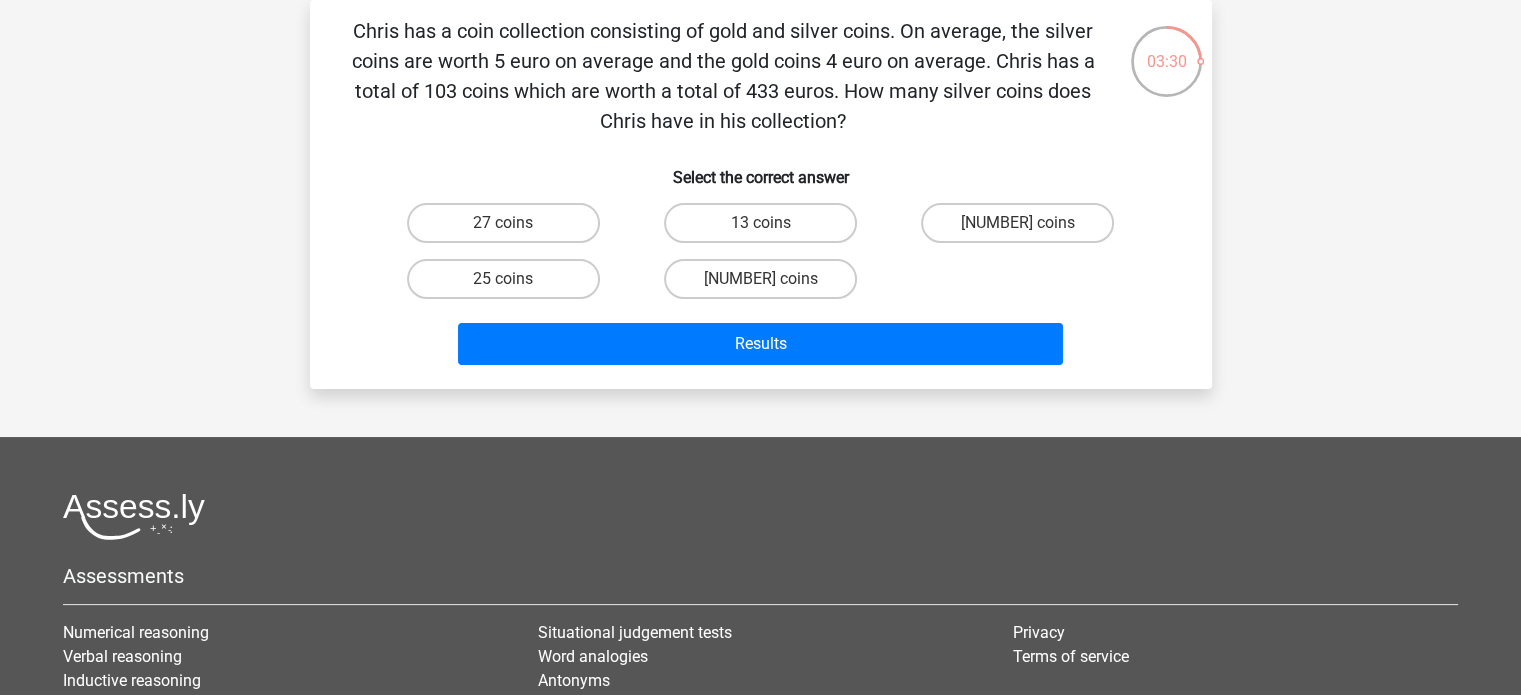scroll, scrollTop: 60, scrollLeft: 0, axis: vertical 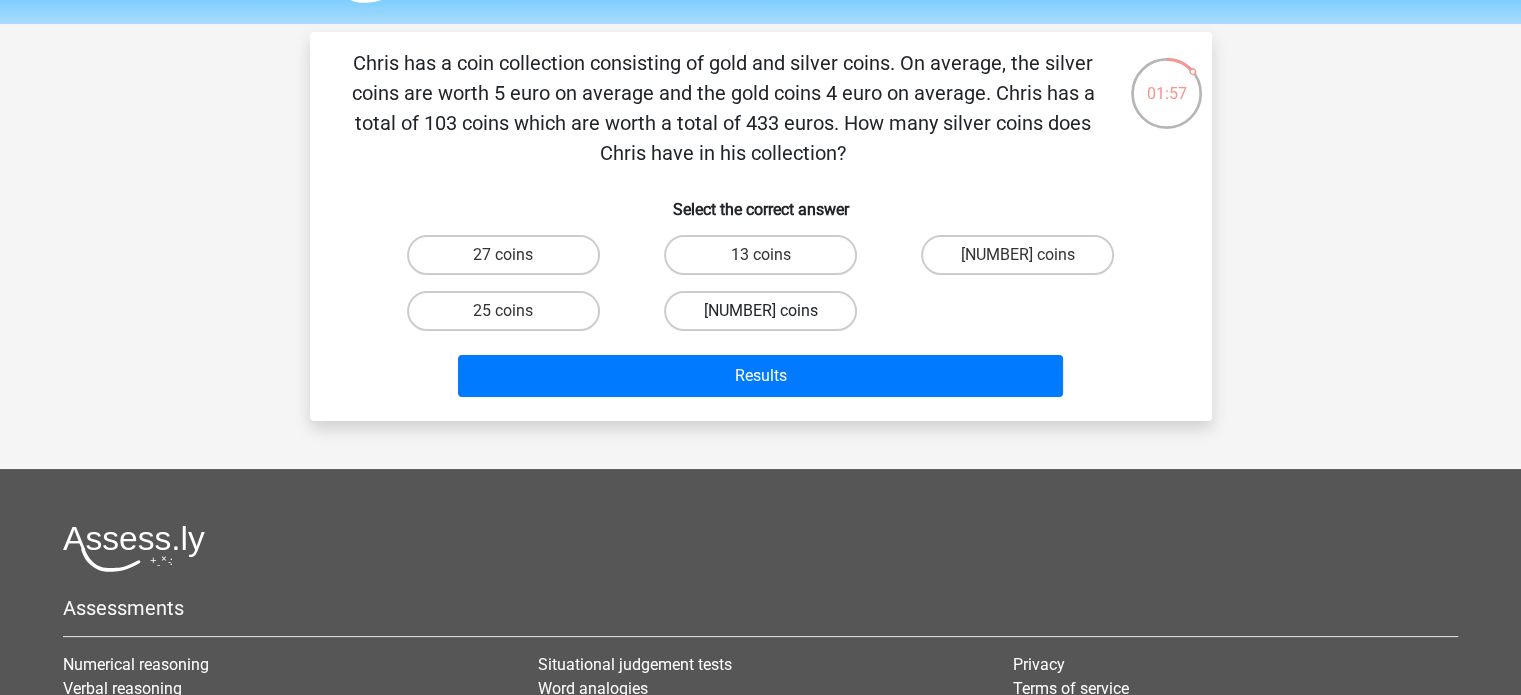 click on "21 coins" at bounding box center (760, 311) 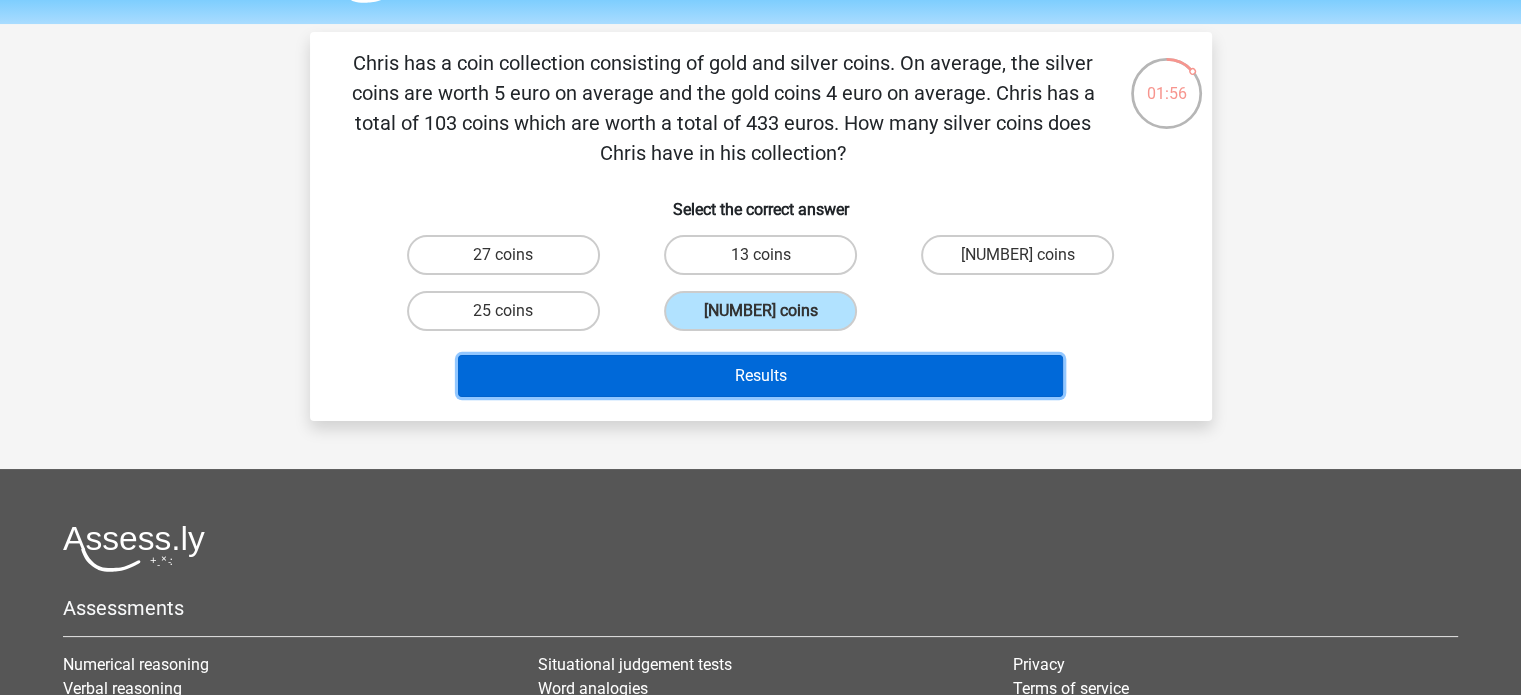 click on "Results" at bounding box center [760, 376] 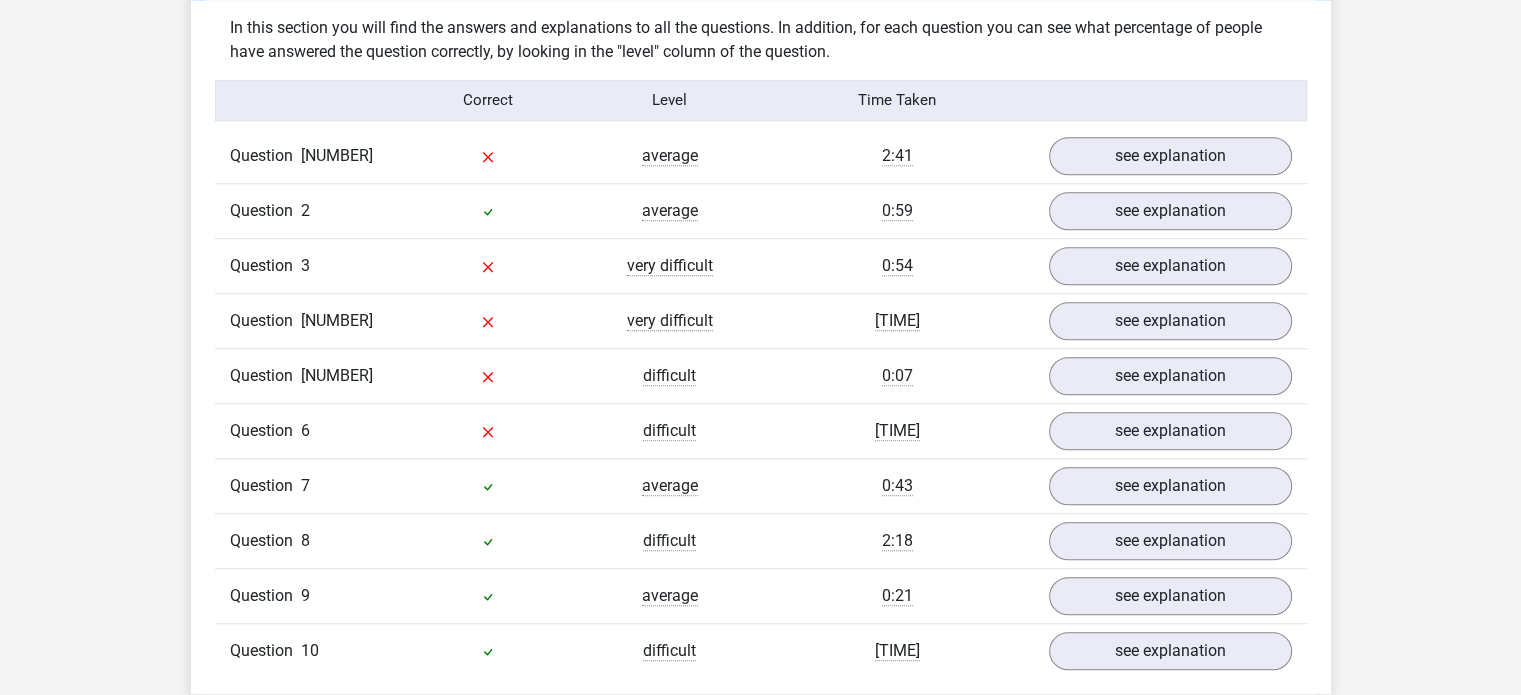 scroll, scrollTop: 1571, scrollLeft: 0, axis: vertical 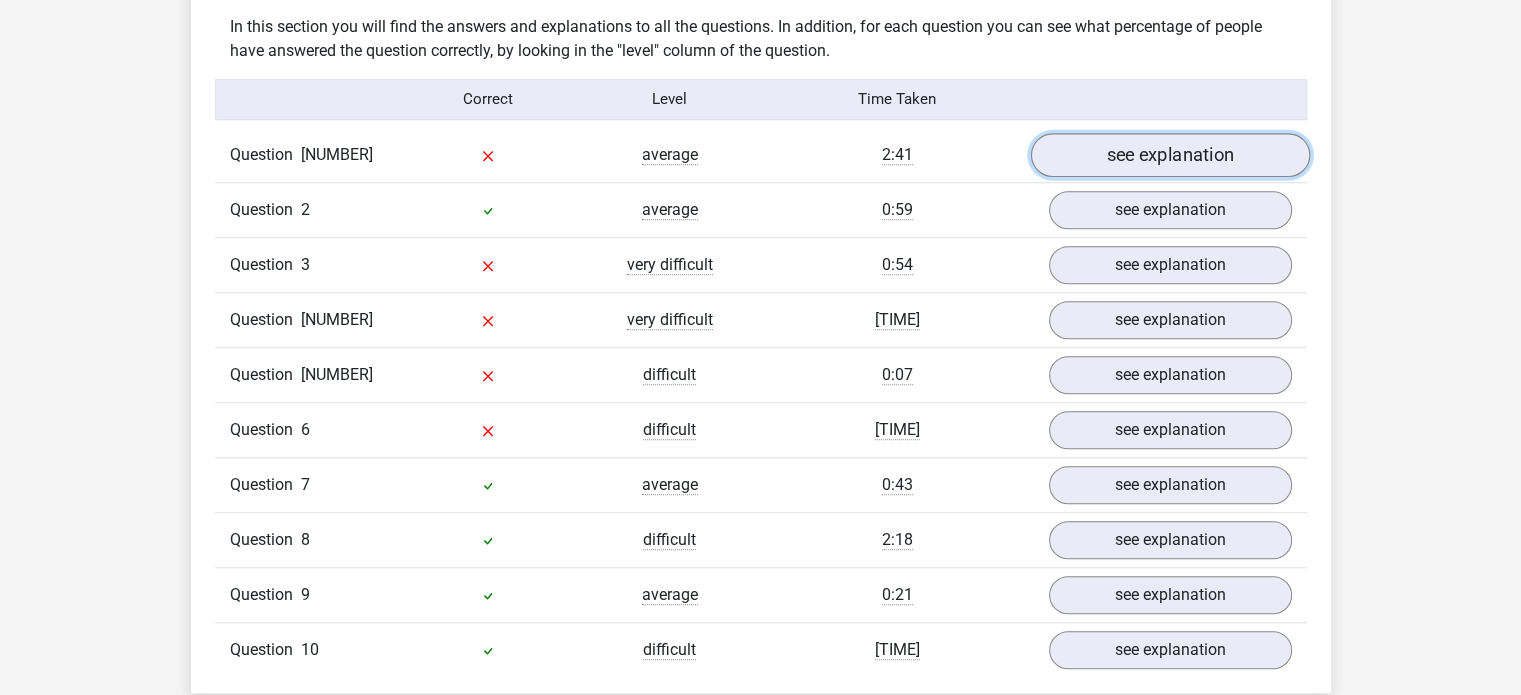 click on "see explanation" at bounding box center (1169, 155) 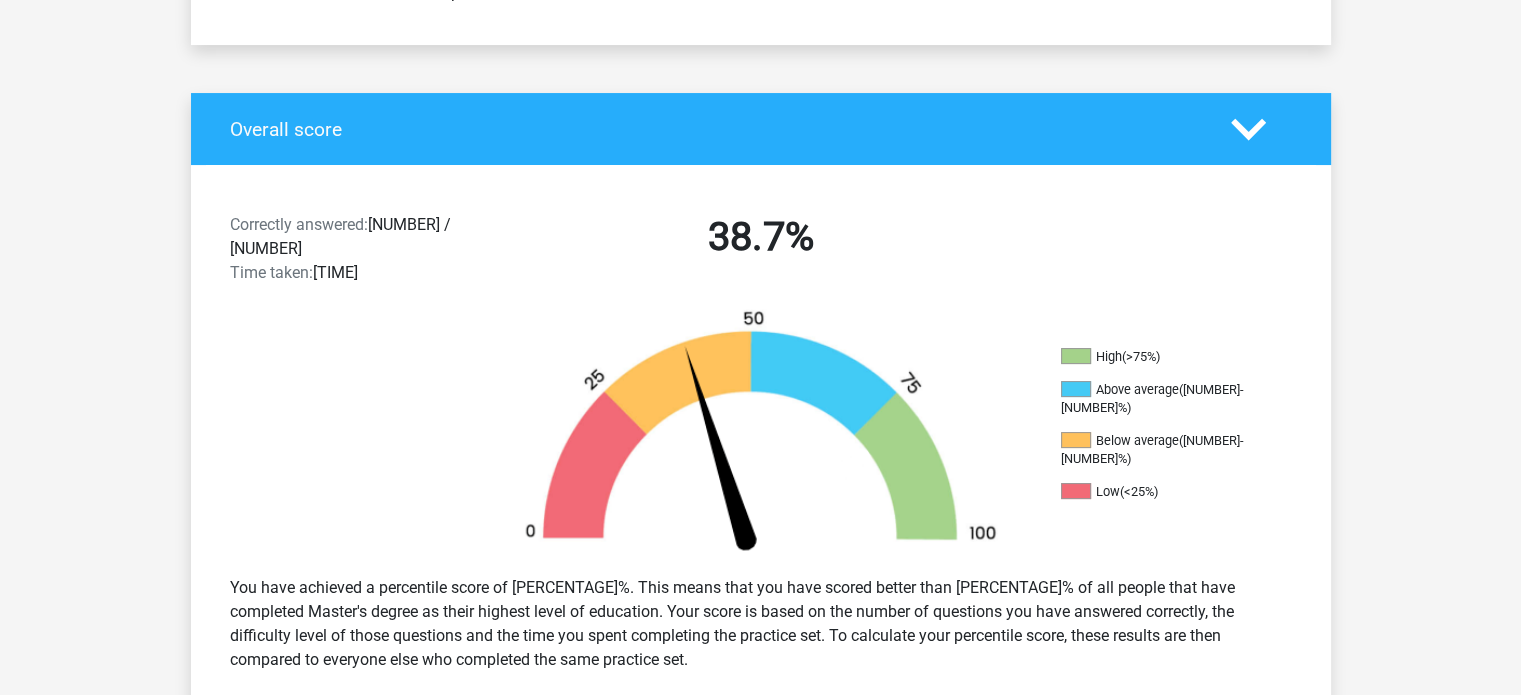 scroll, scrollTop: 0, scrollLeft: 0, axis: both 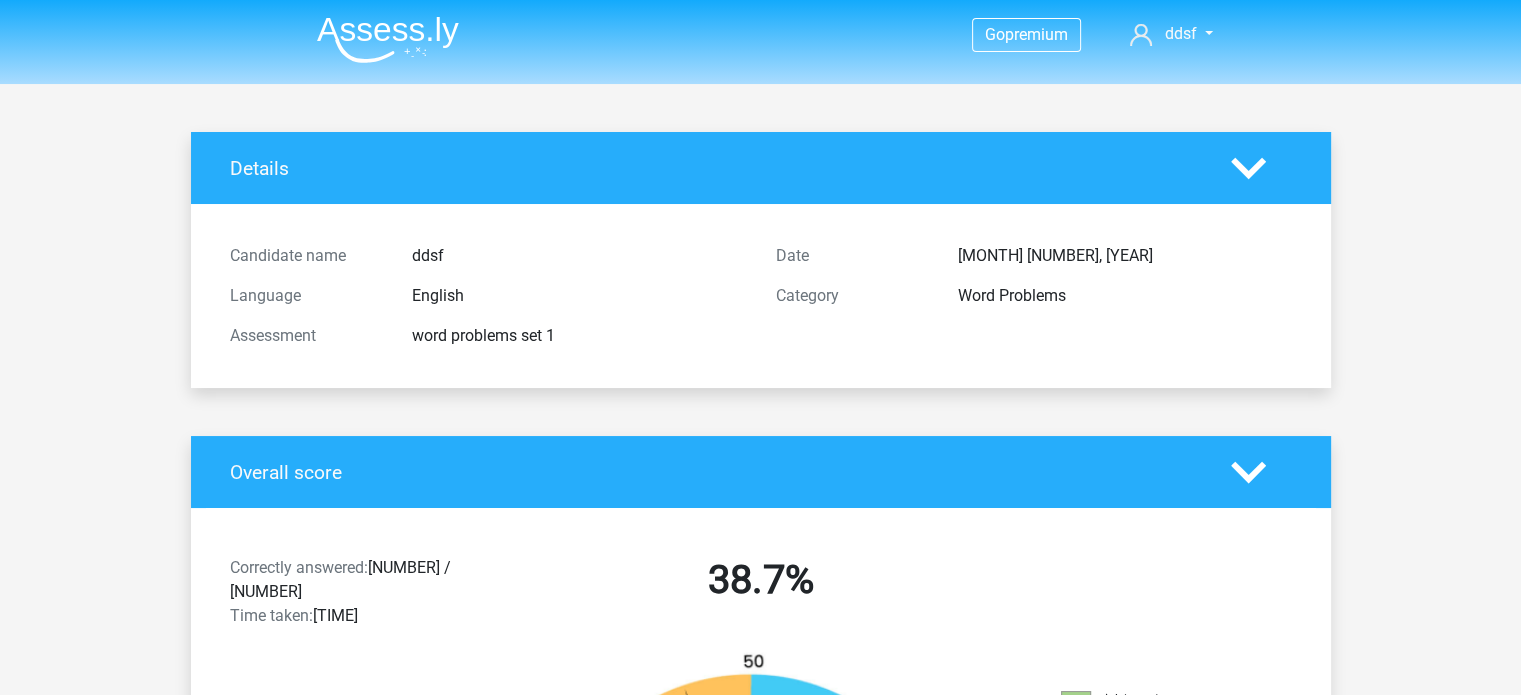 click at bounding box center (388, 39) 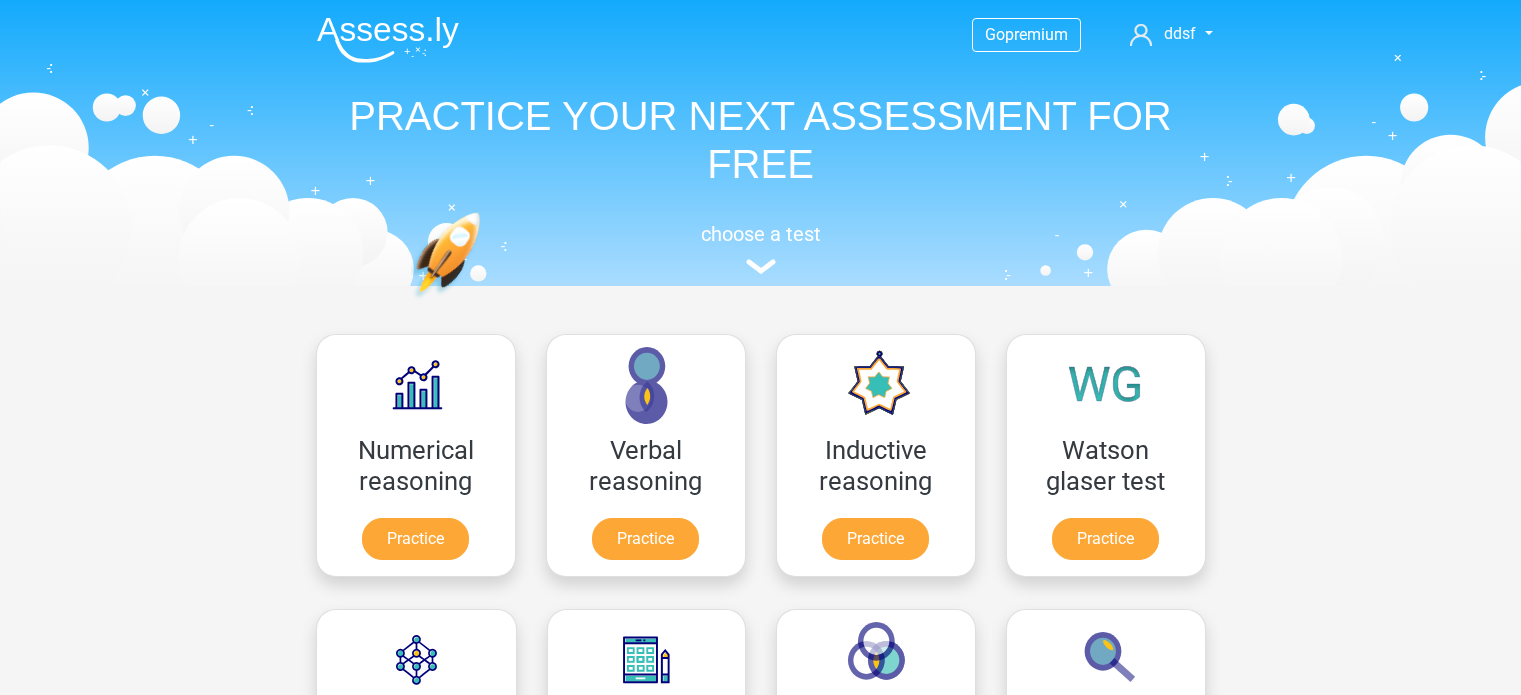 scroll, scrollTop: 0, scrollLeft: 0, axis: both 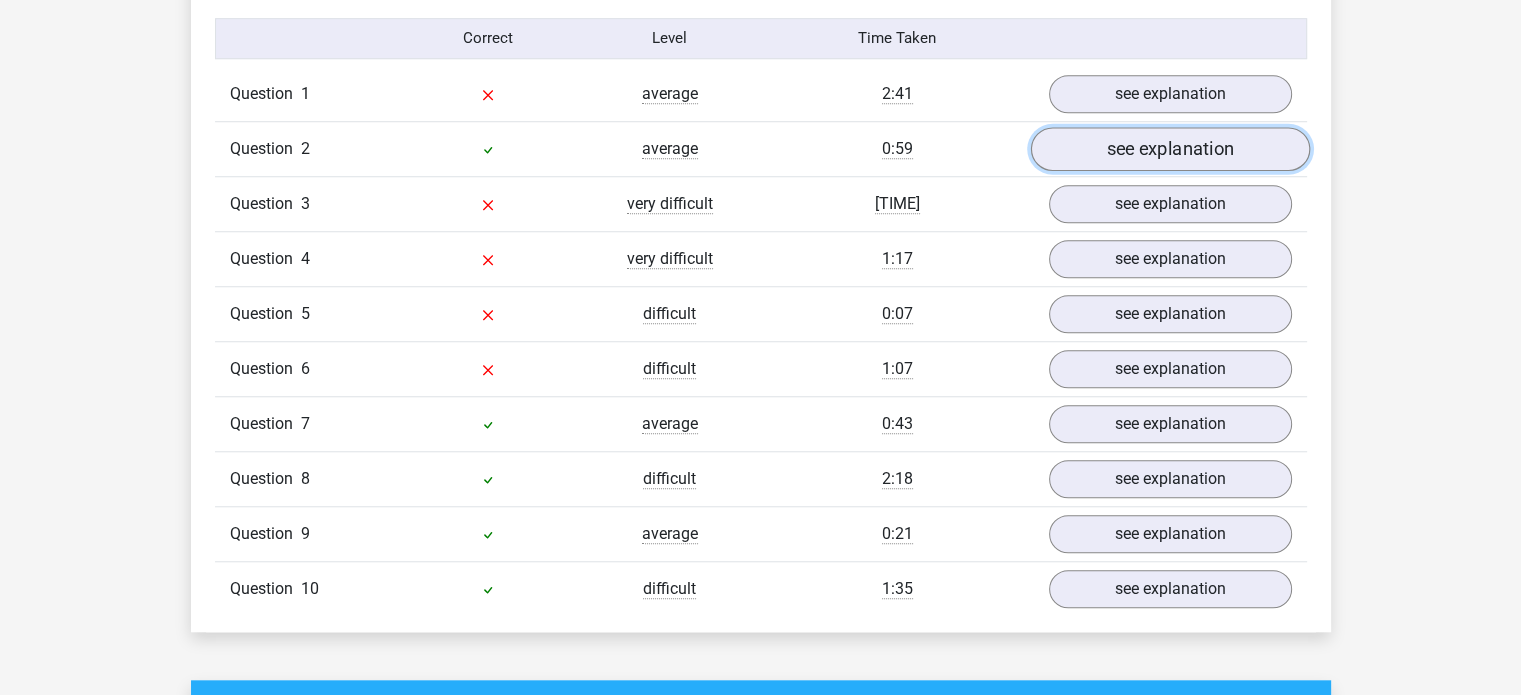 click on "see explanation" at bounding box center (1169, 149) 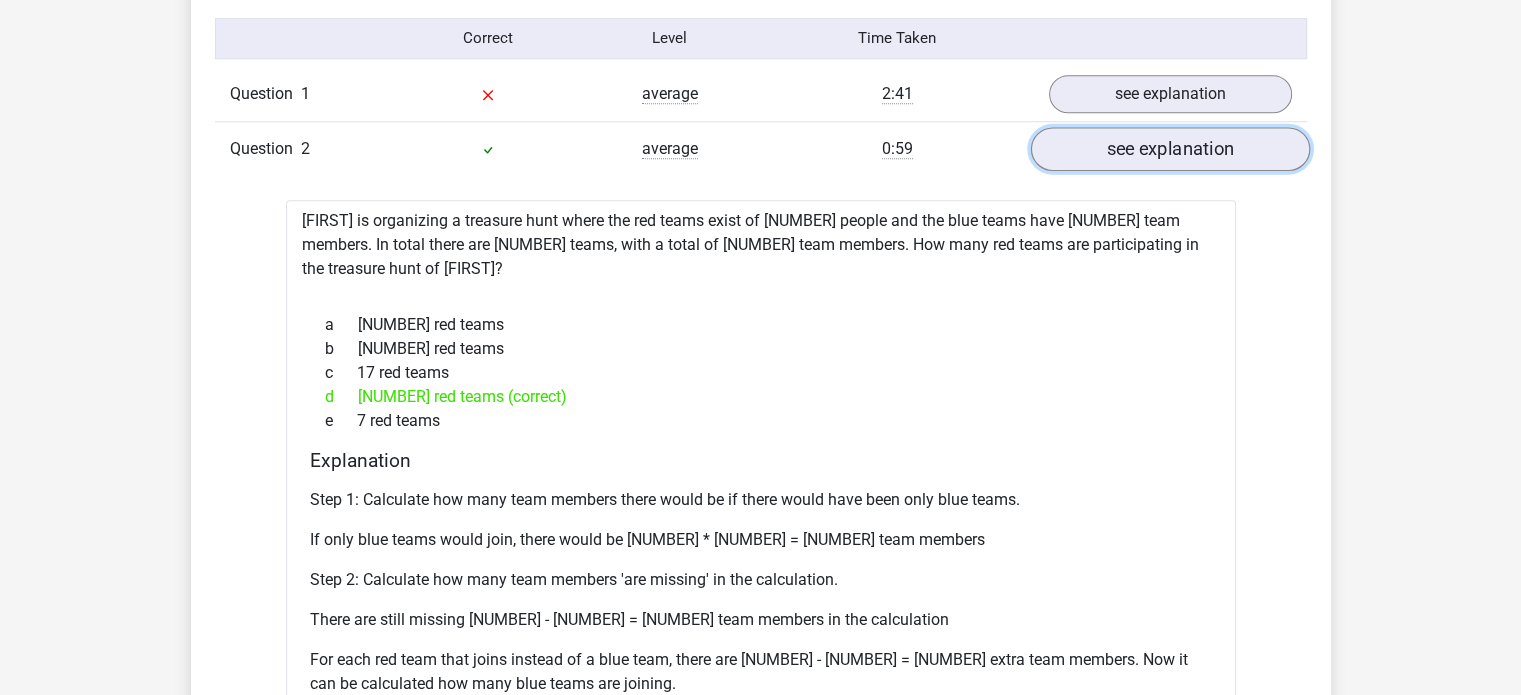 click on "see explanation" at bounding box center [1169, 149] 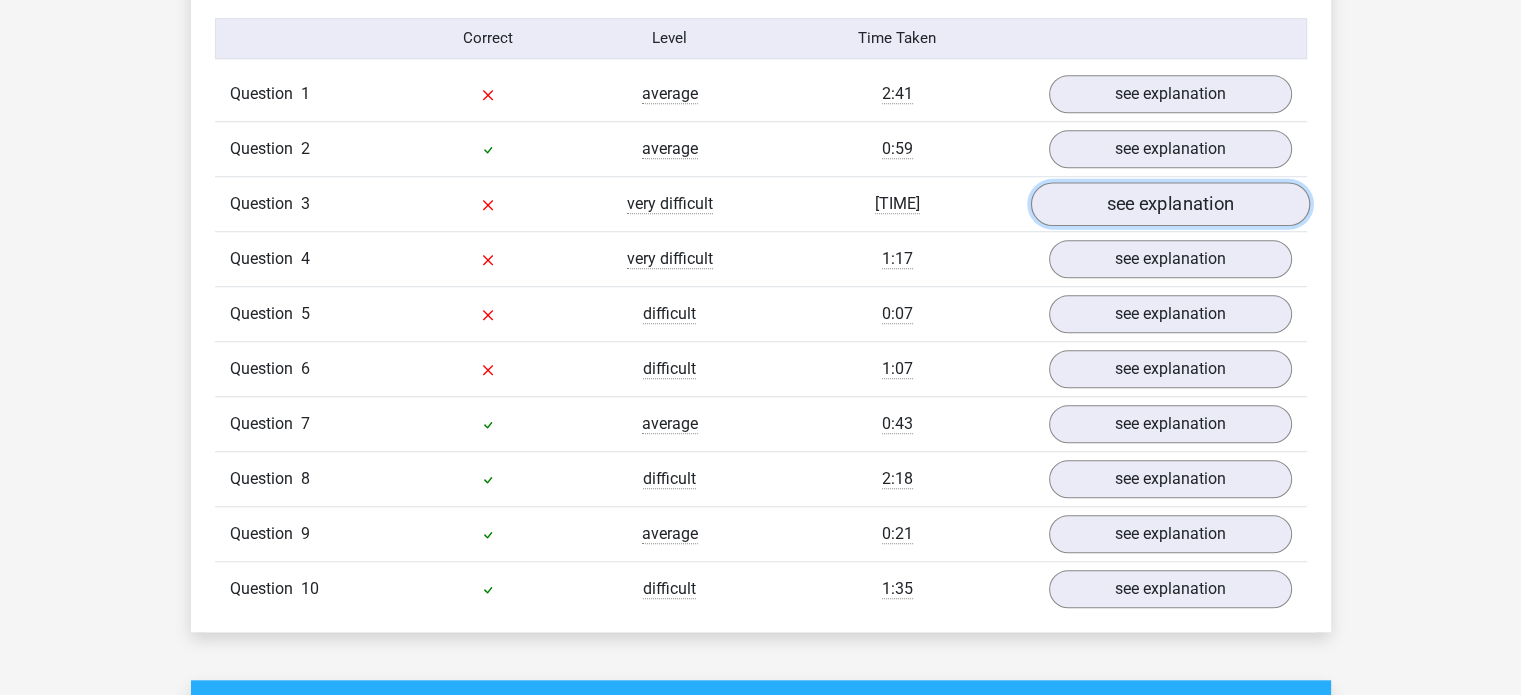 click on "see explanation" at bounding box center [1169, 204] 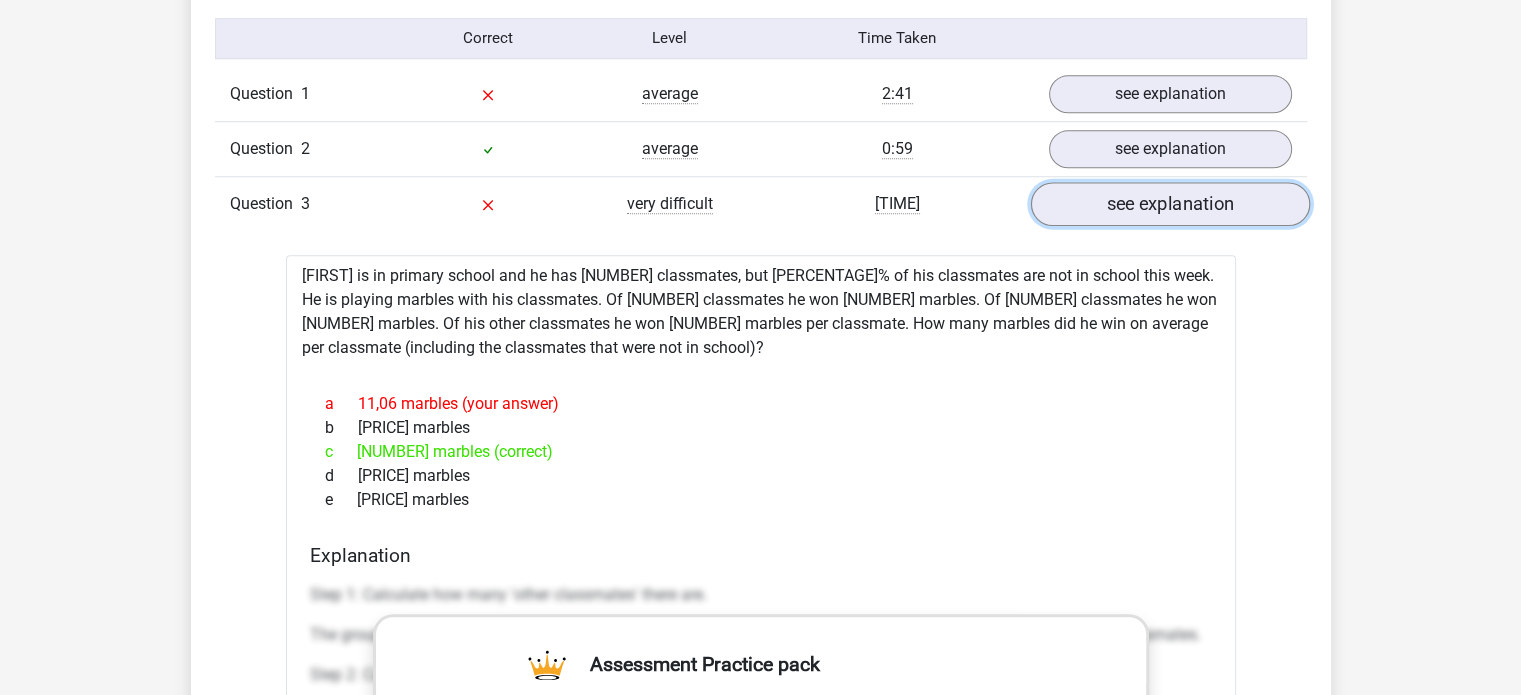 click on "see explanation" at bounding box center [1169, 204] 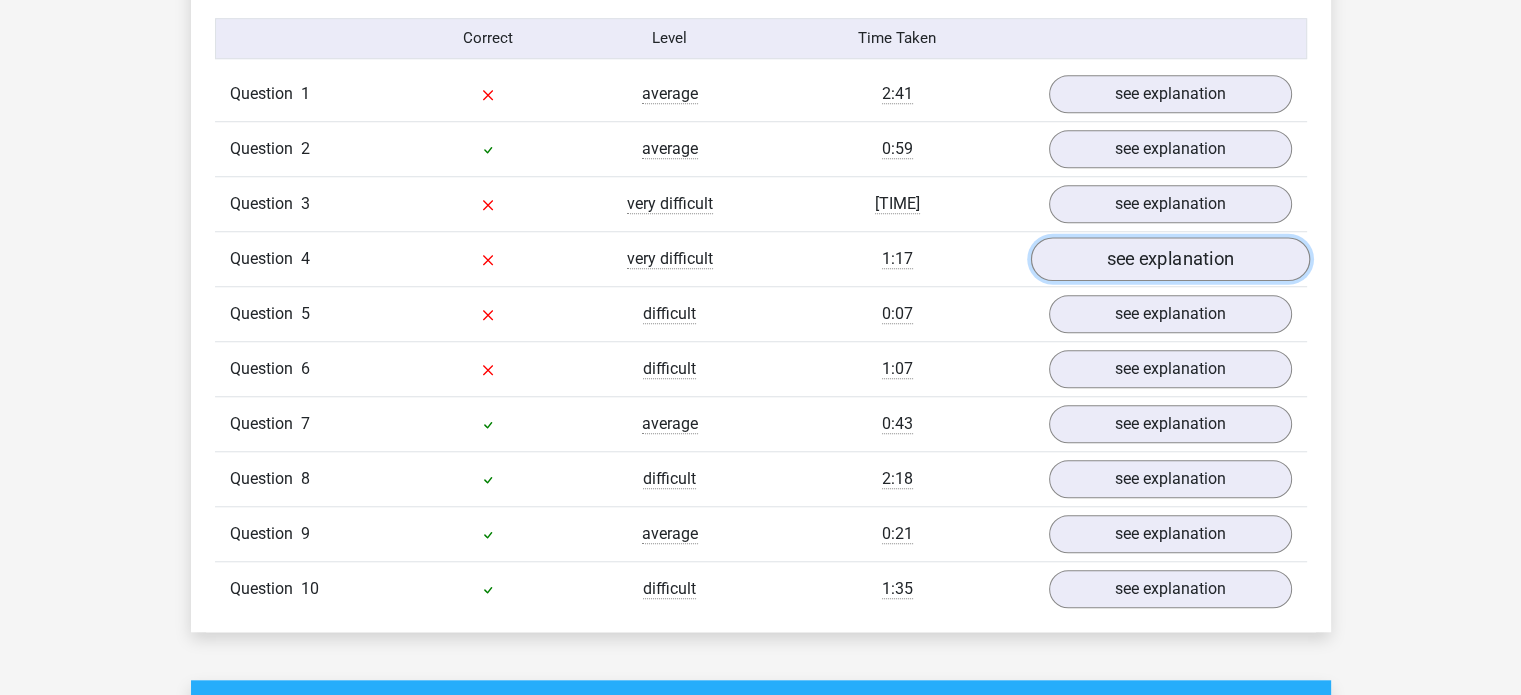 click on "see explanation" at bounding box center [1169, 259] 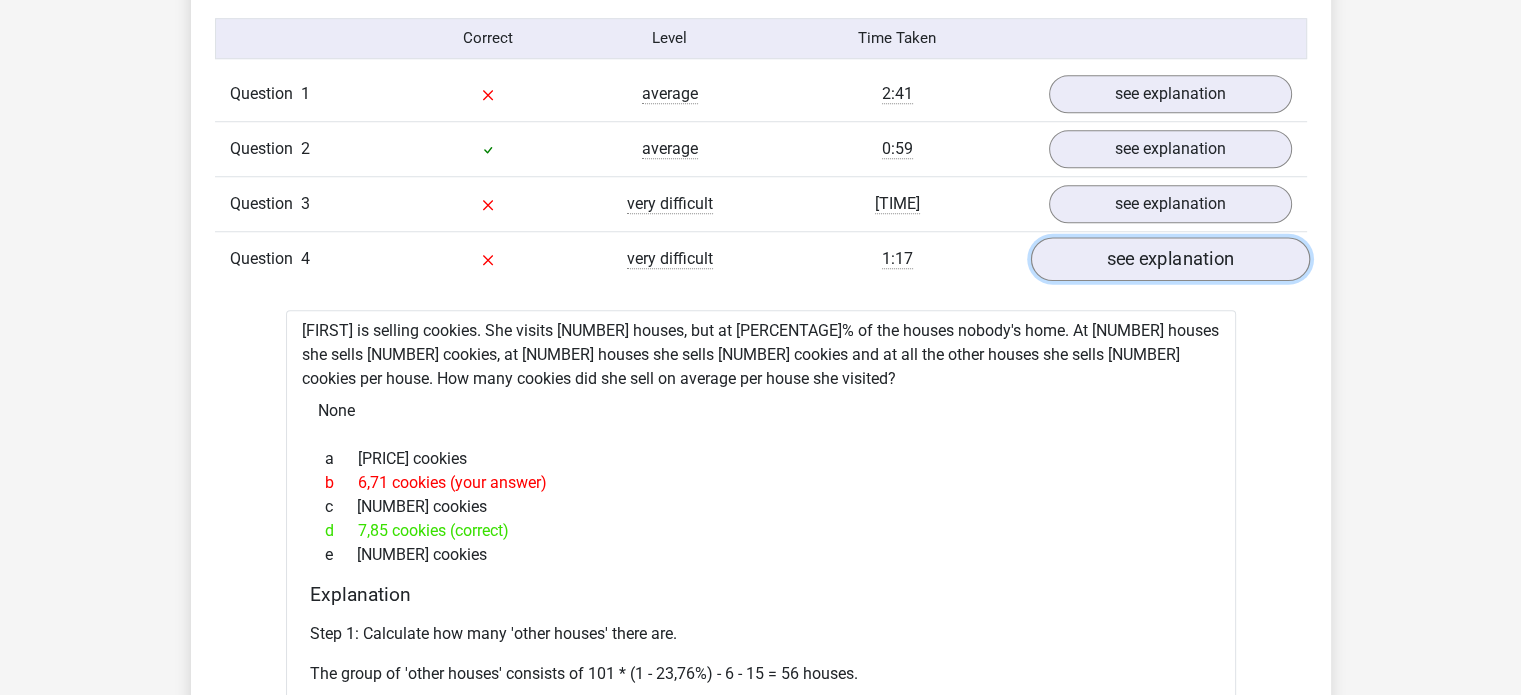 click on "see explanation" at bounding box center [1169, 259] 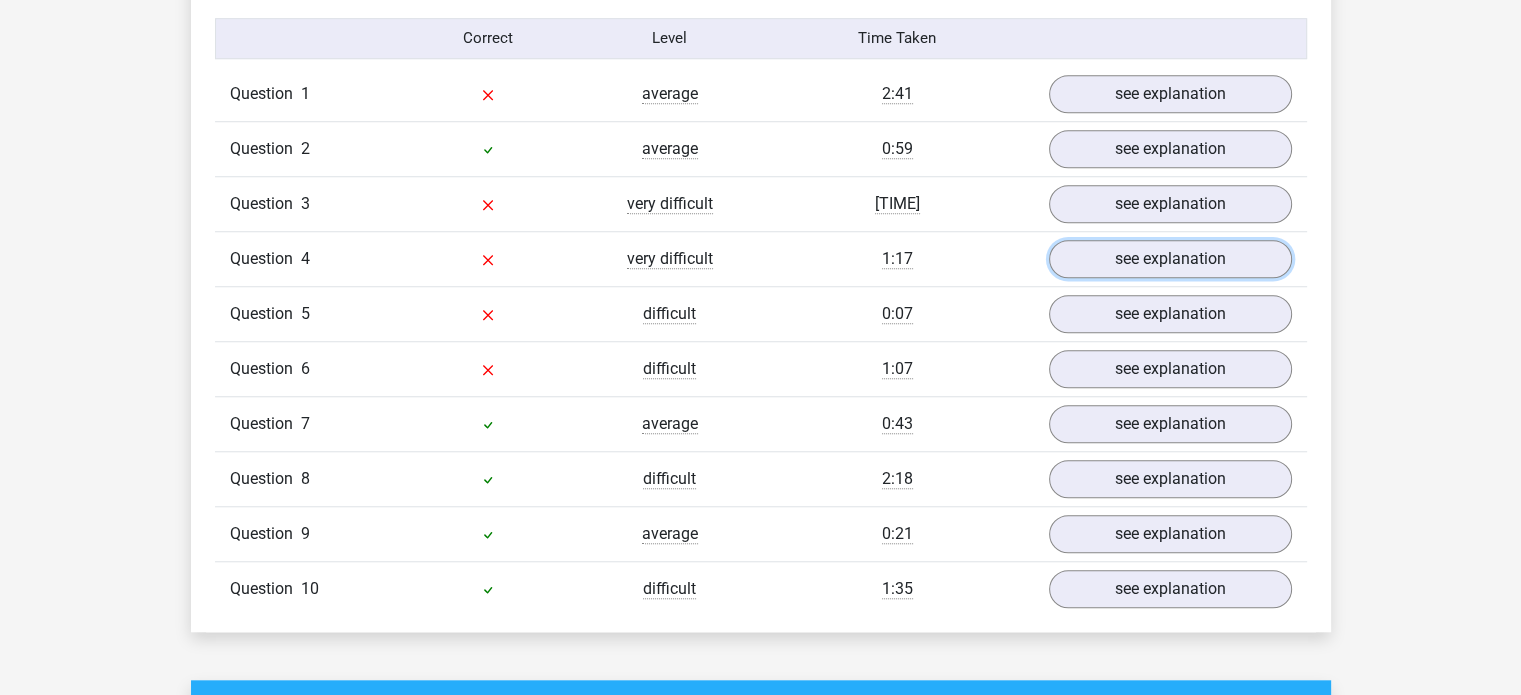 scroll, scrollTop: 1662, scrollLeft: 0, axis: vertical 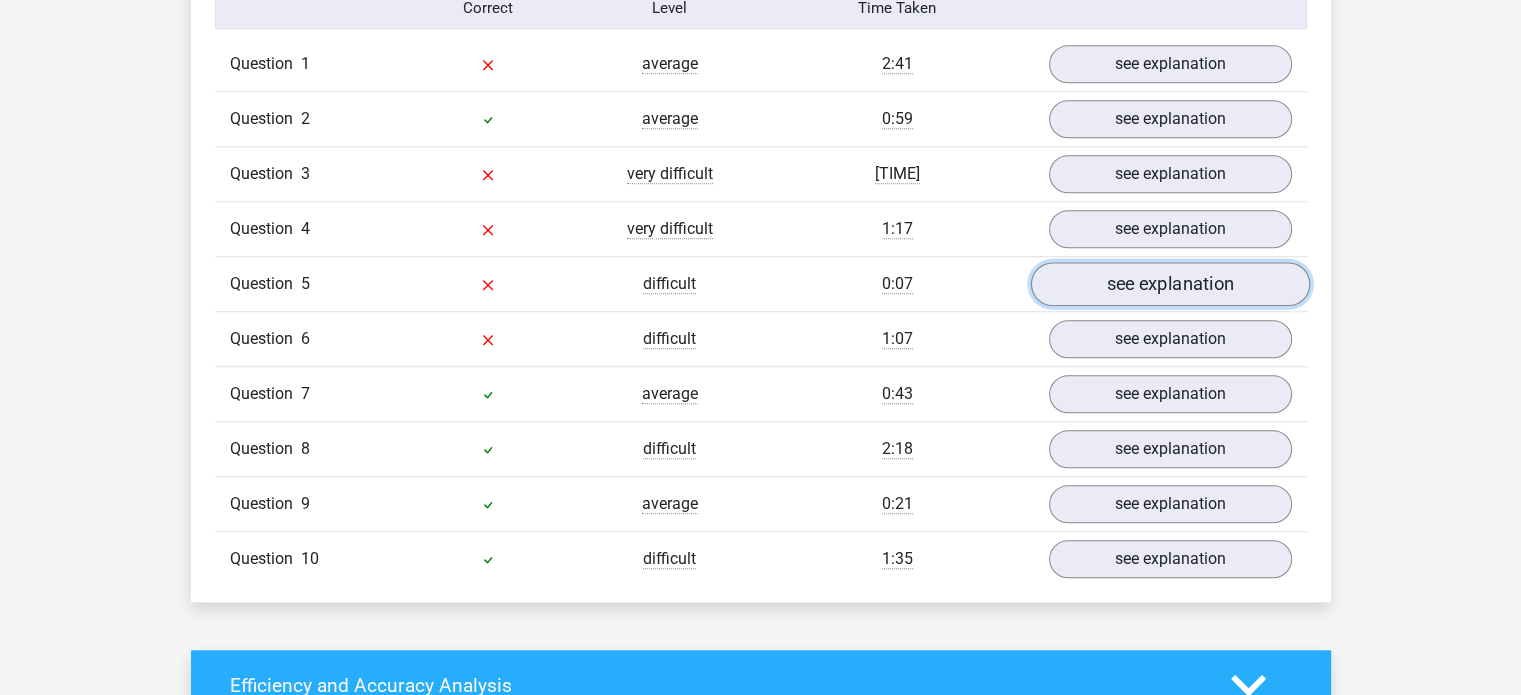 click on "see explanation" at bounding box center [1169, 284] 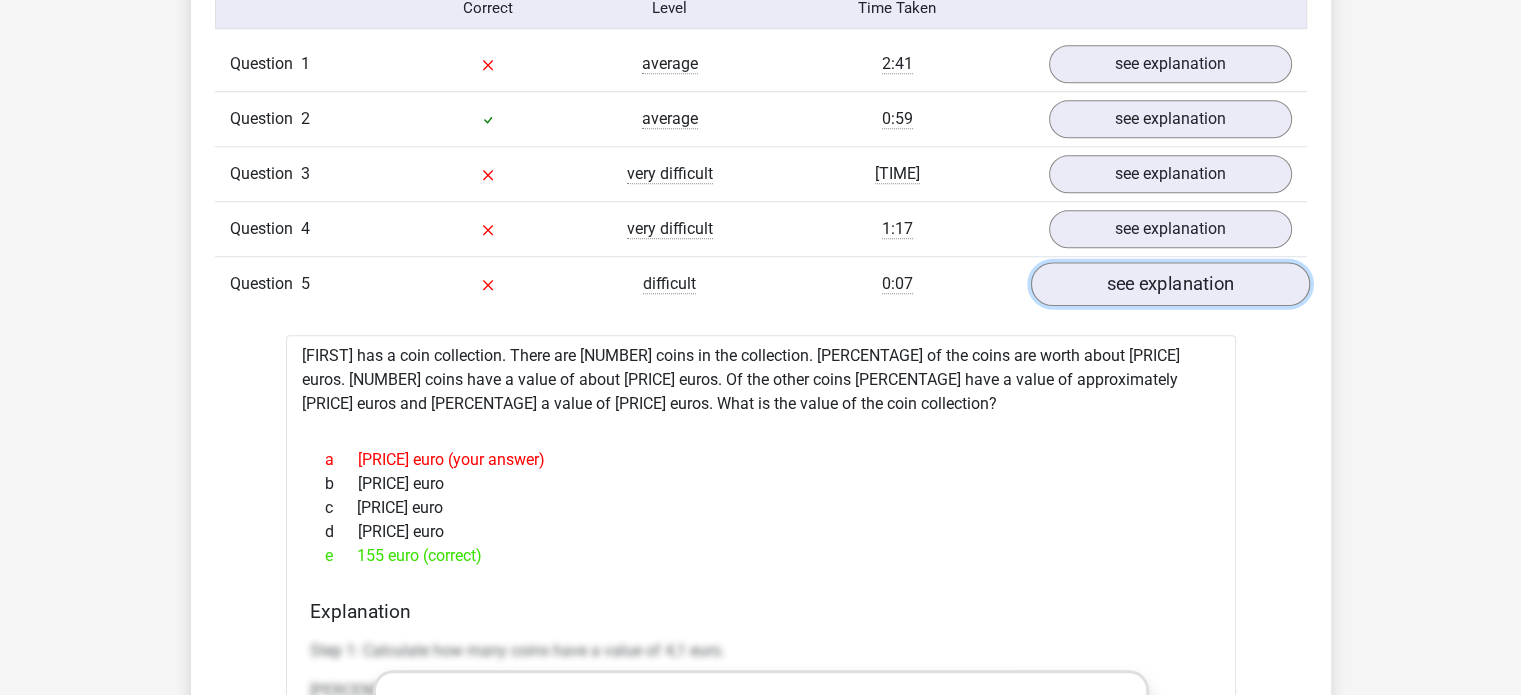 click on "see explanation" at bounding box center [1169, 284] 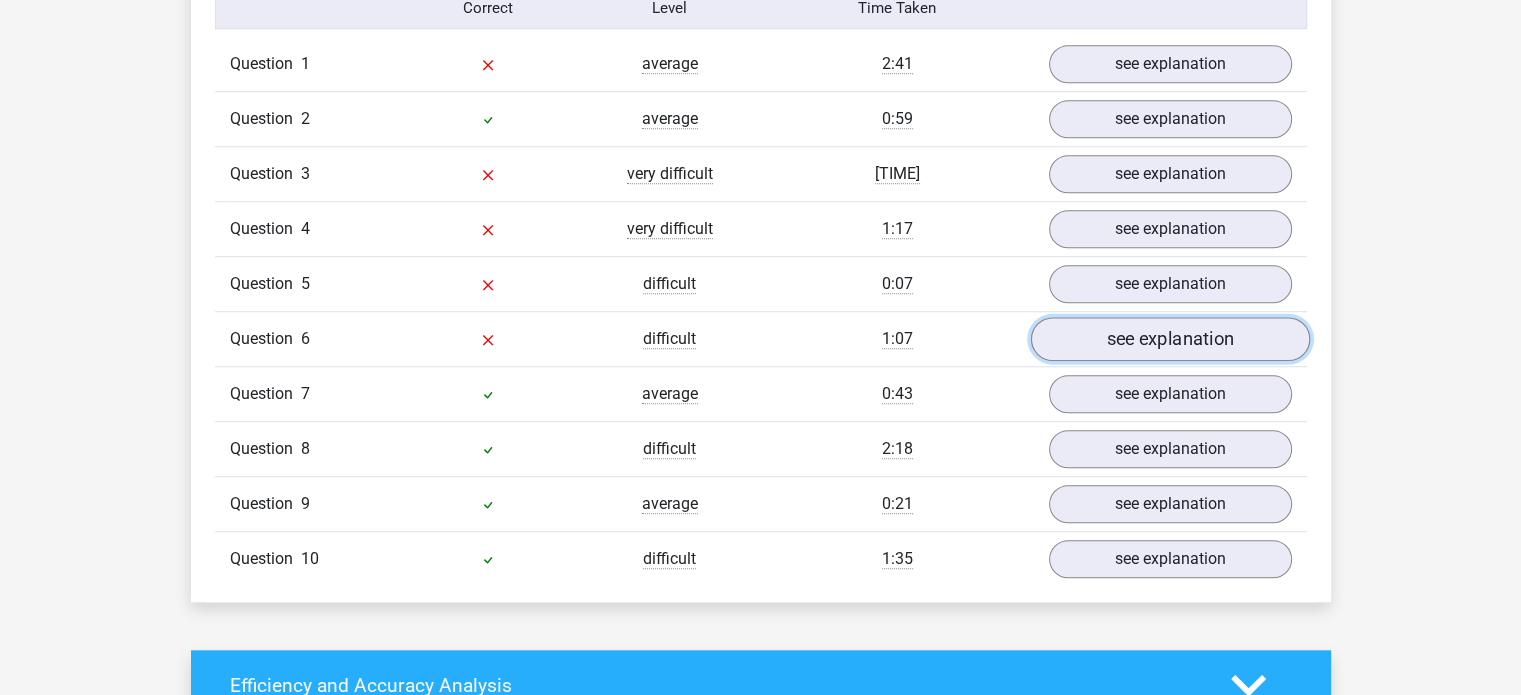 click on "see explanation" at bounding box center [1169, 339] 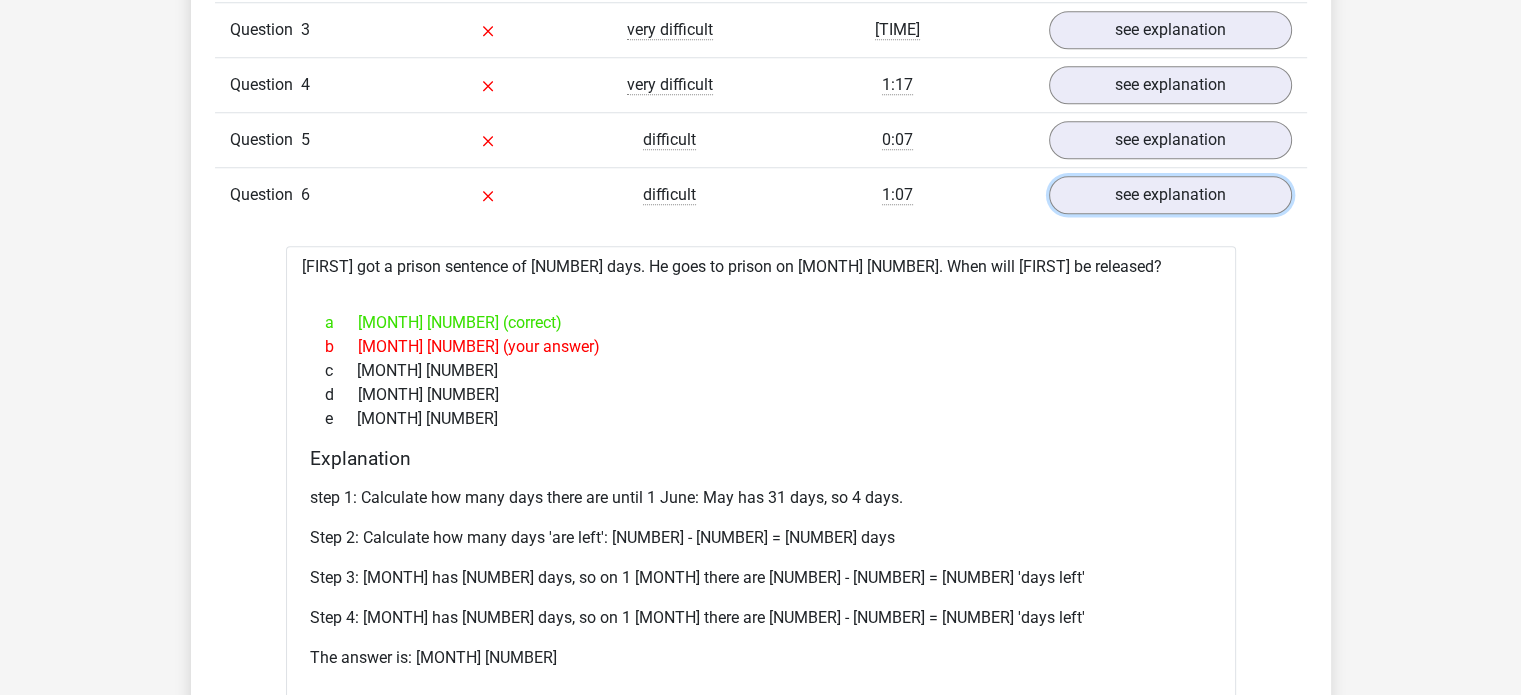 scroll, scrollTop: 2172, scrollLeft: 0, axis: vertical 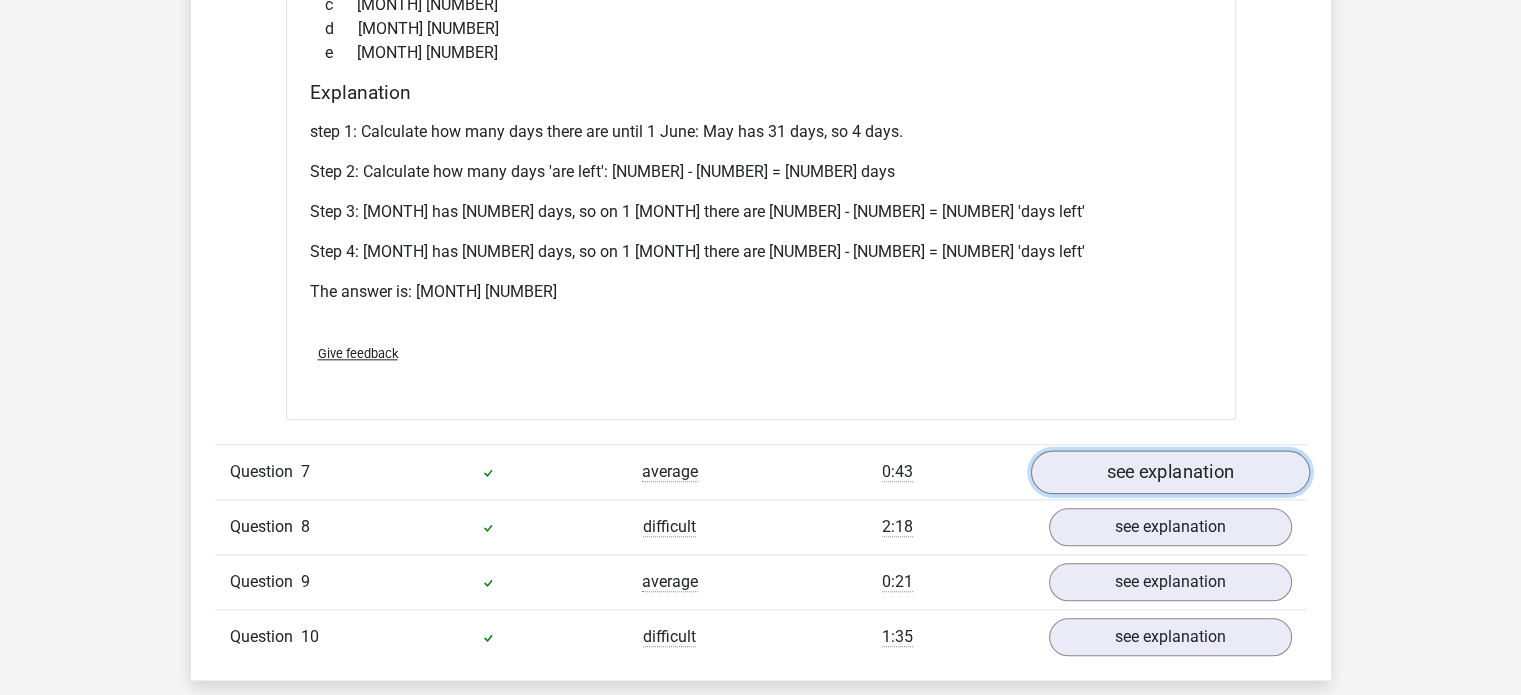 click on "see explanation" at bounding box center (1169, 496) 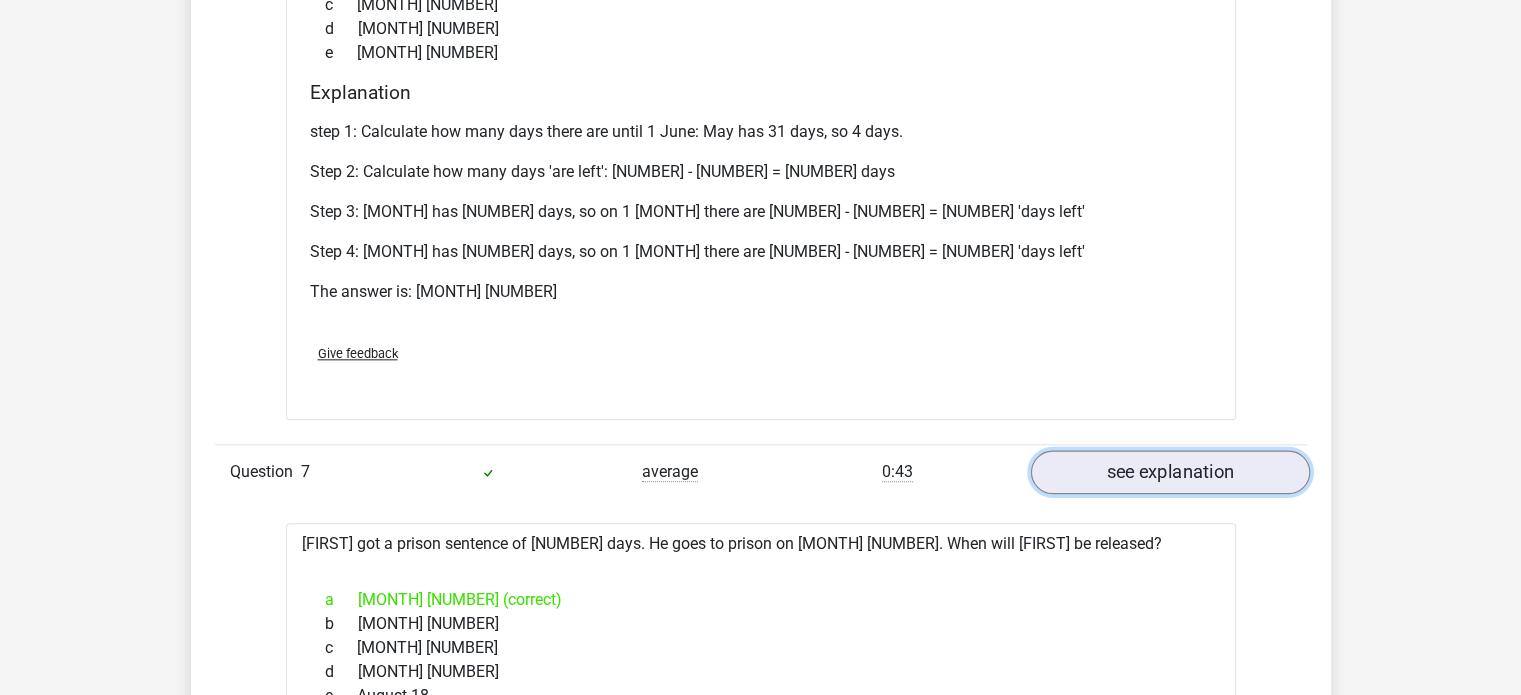 click on "see explanation" at bounding box center [1169, 496] 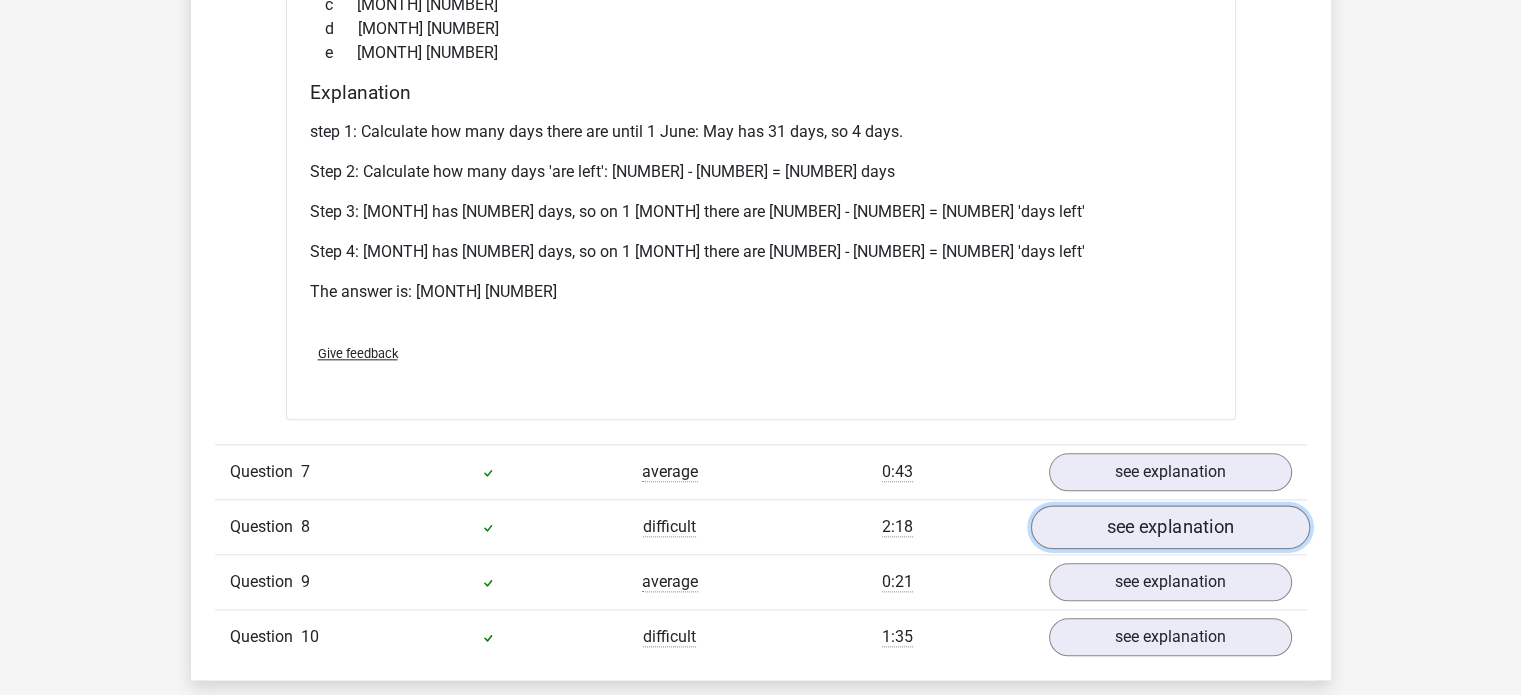 click on "see explanation" at bounding box center [1169, 551] 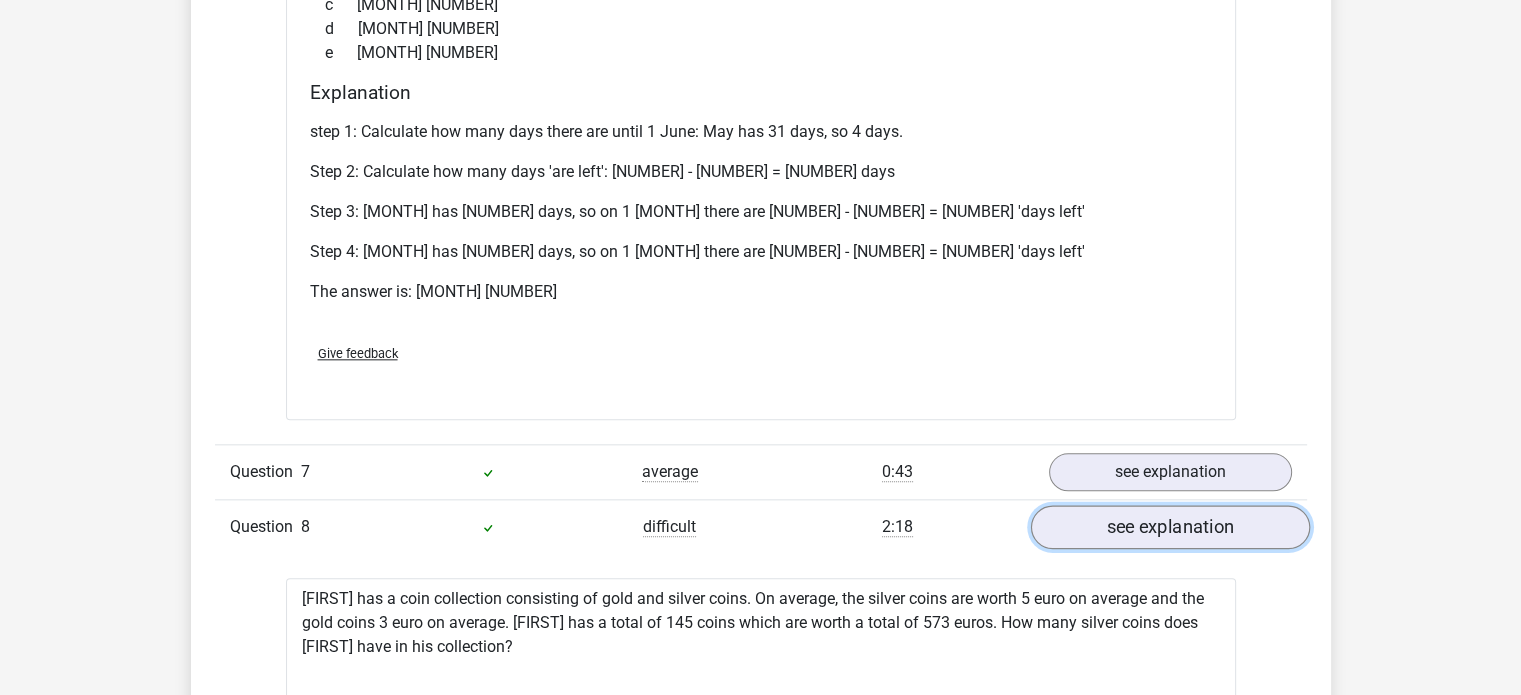 click on "see explanation" at bounding box center [1169, 551] 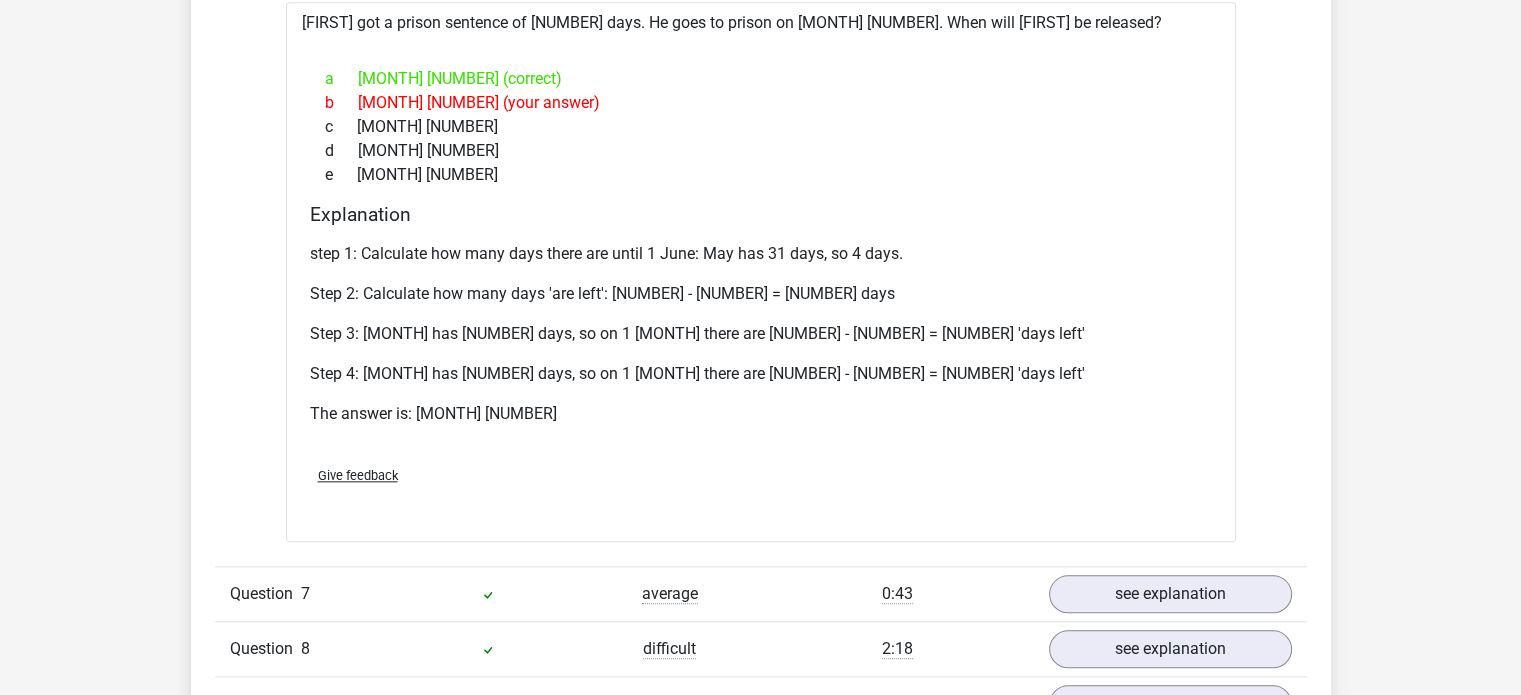 click on "Explanation" at bounding box center [761, 214] 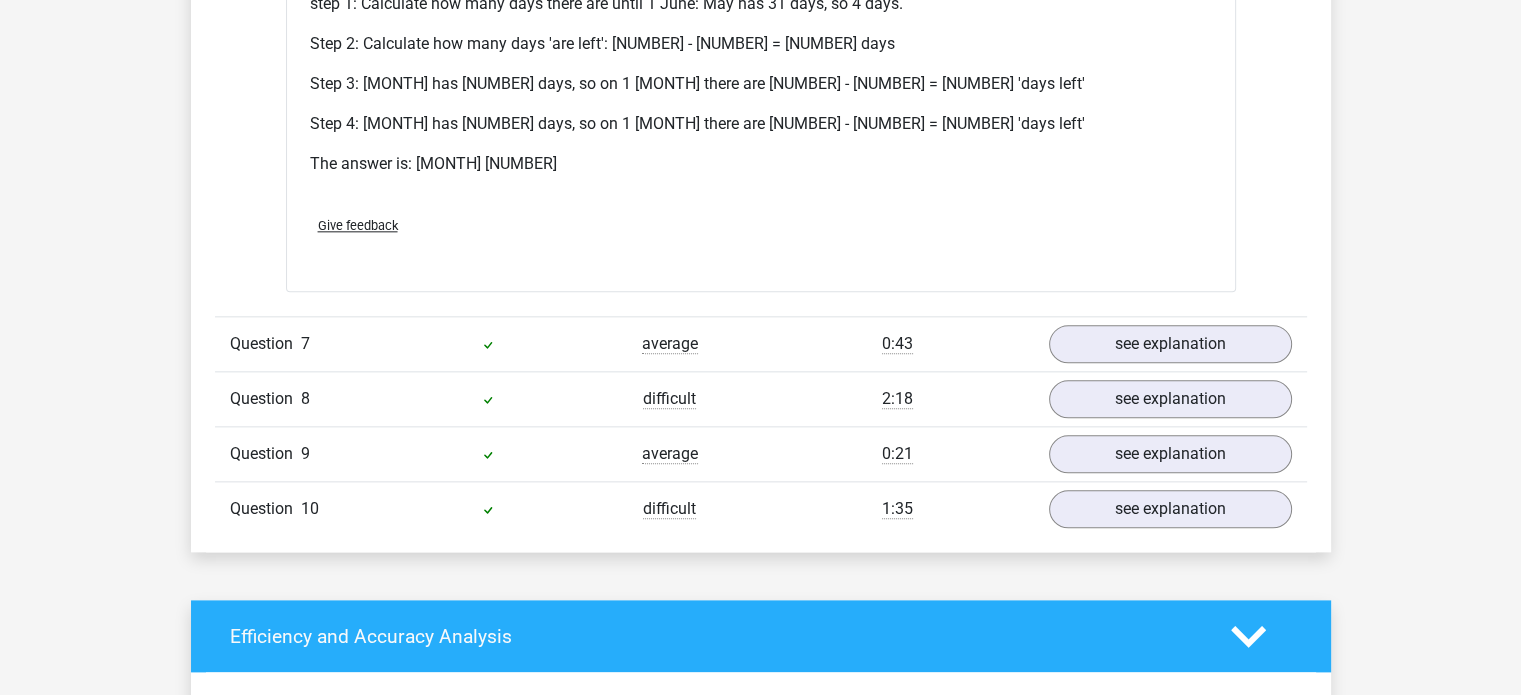 scroll, scrollTop: 2314, scrollLeft: 0, axis: vertical 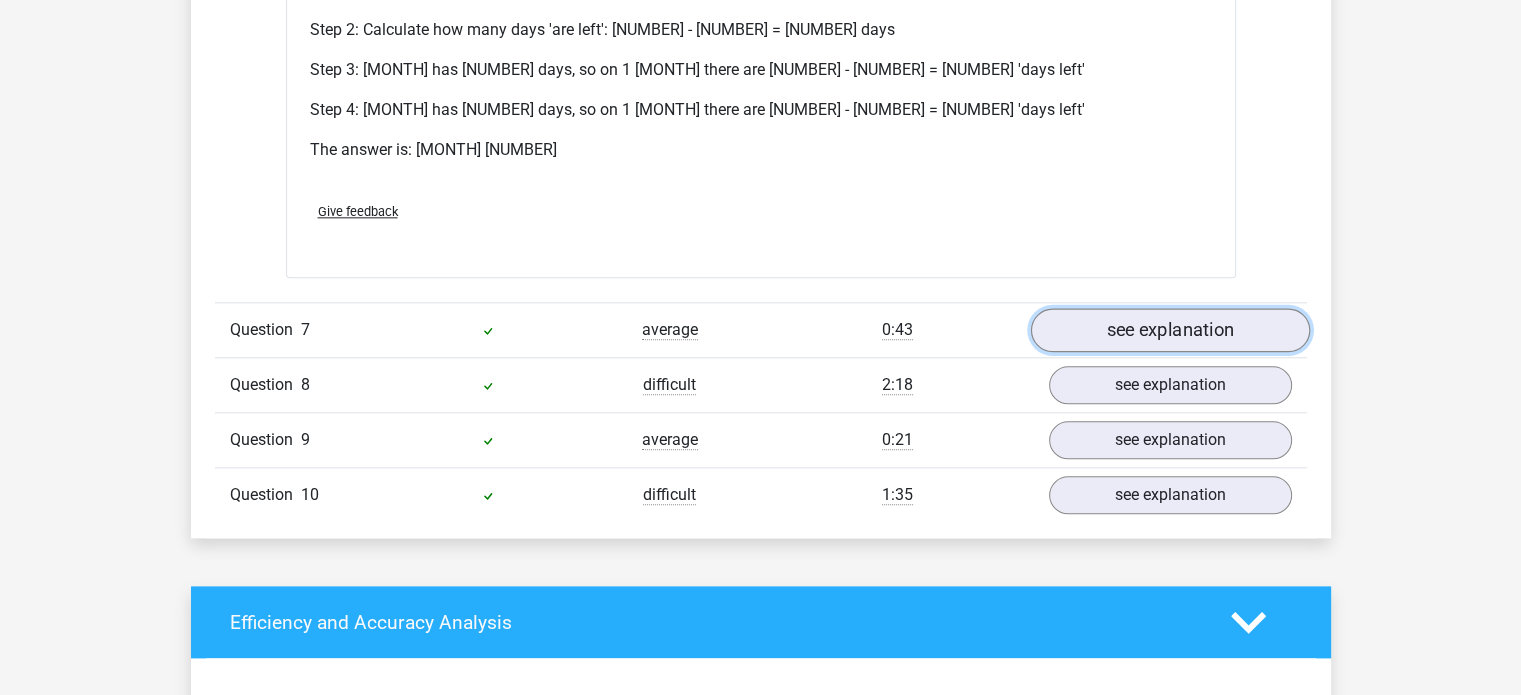 click on "see explanation" at bounding box center [1169, 354] 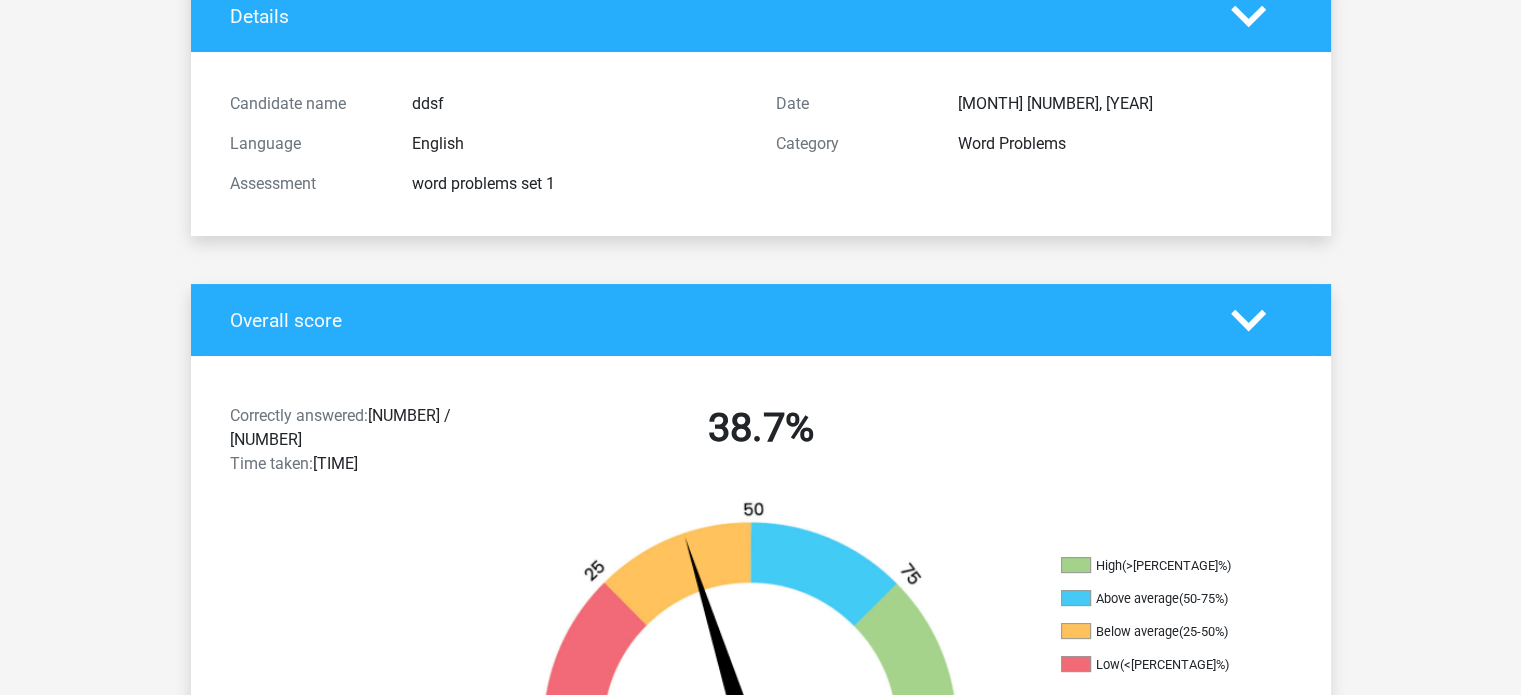 scroll, scrollTop: 0, scrollLeft: 0, axis: both 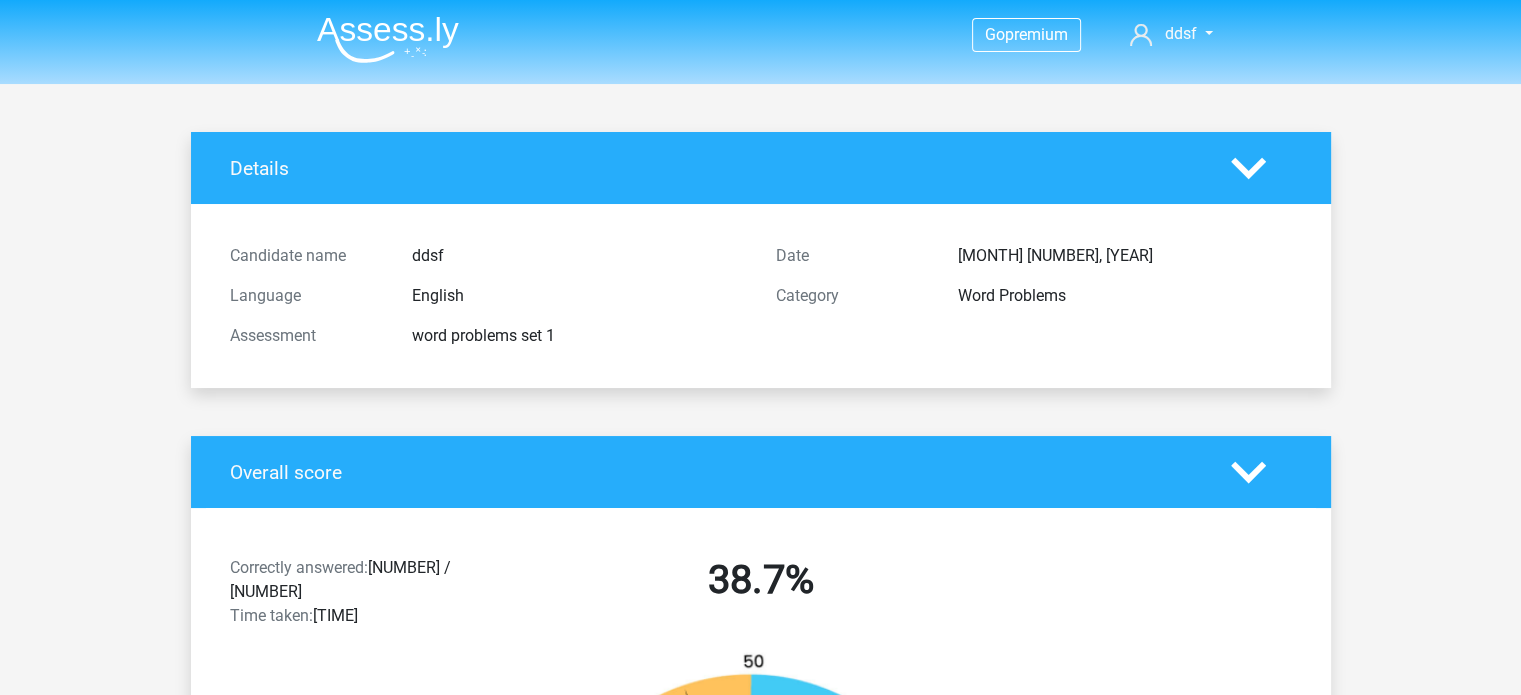 click at bounding box center (388, 39) 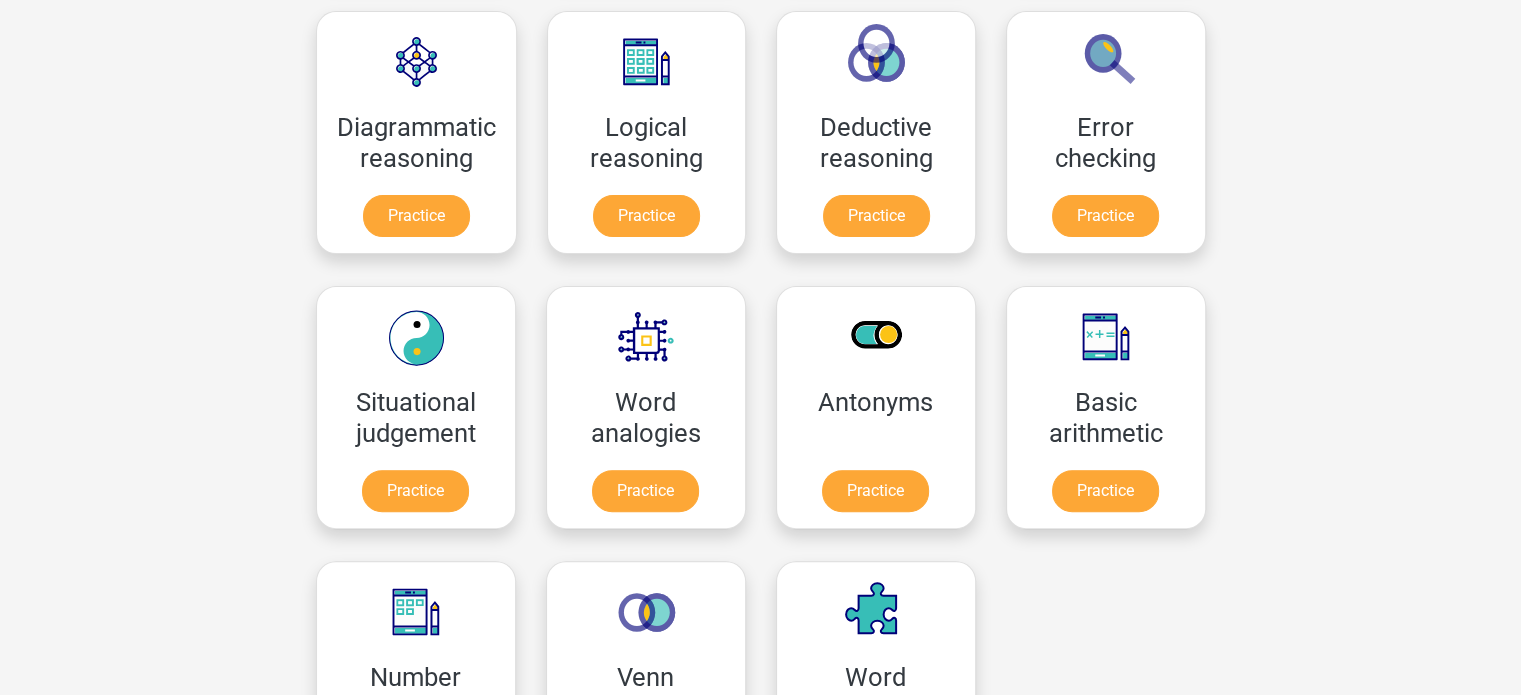 scroll, scrollTop: 854, scrollLeft: 0, axis: vertical 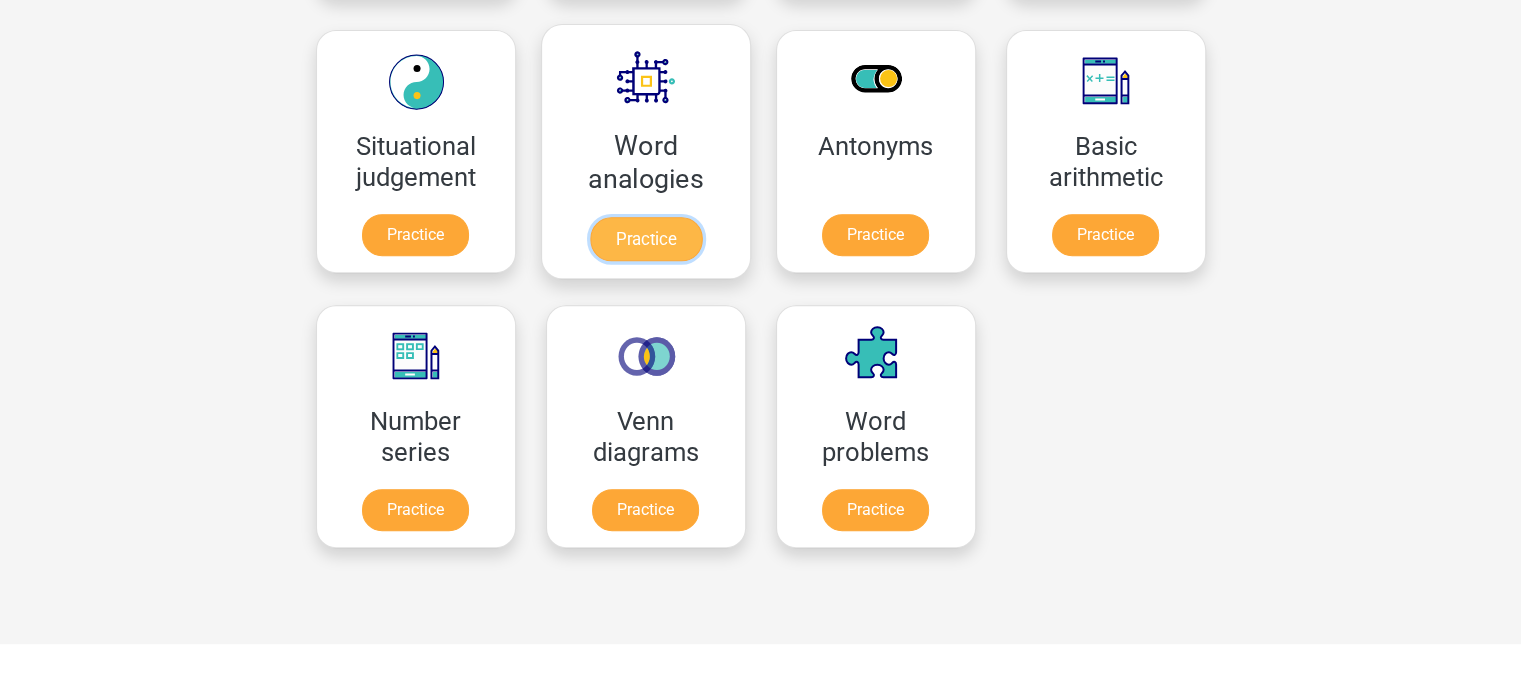 click on "Practice" at bounding box center (645, 239) 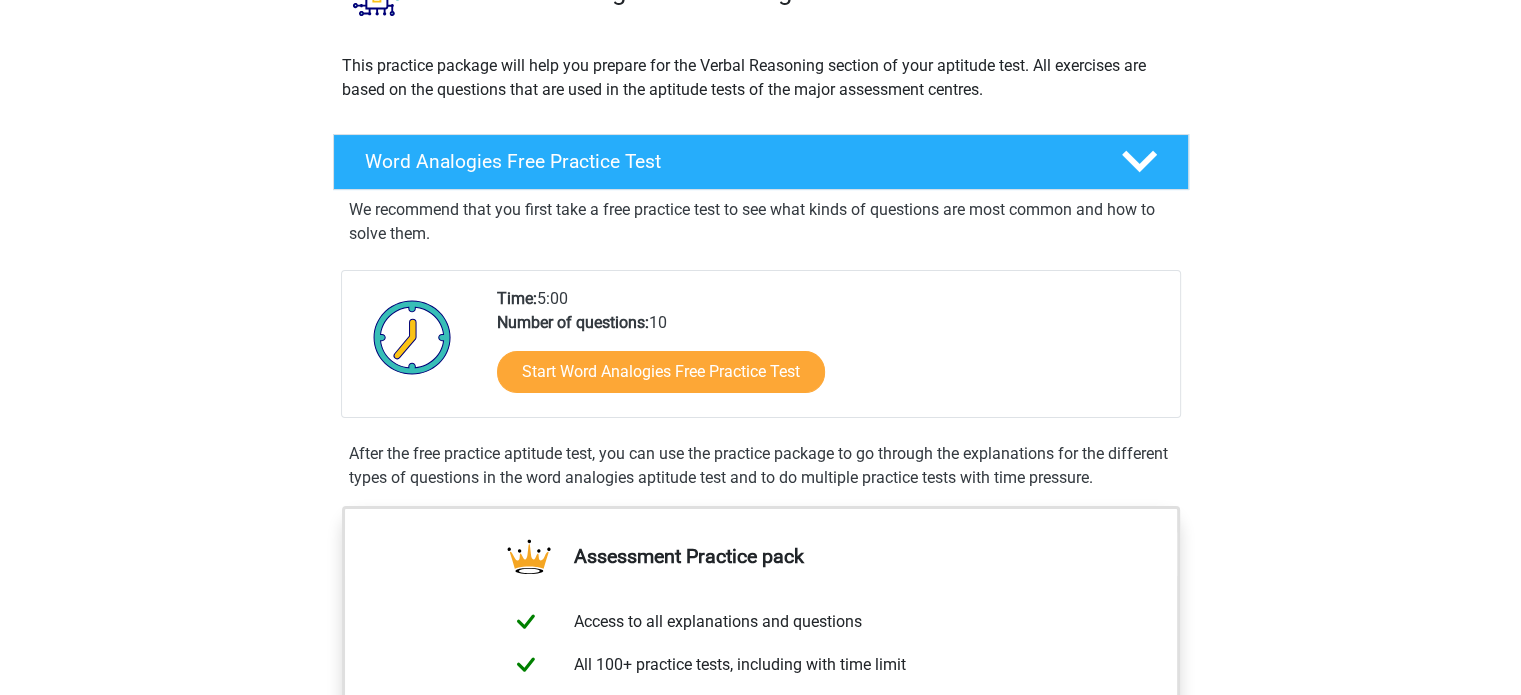 scroll, scrollTop: 196, scrollLeft: 0, axis: vertical 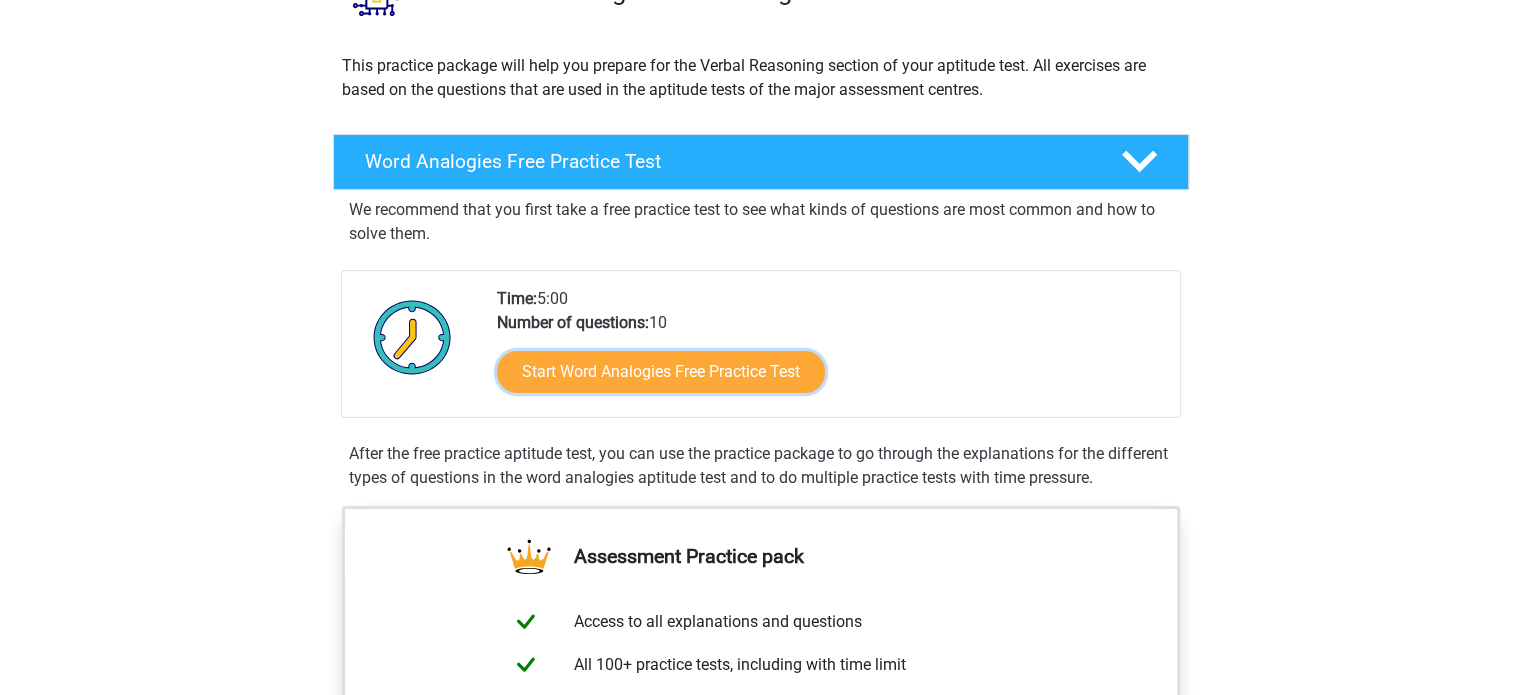 click on "Start Word Analogies
Free Practice Test" at bounding box center [661, 372] 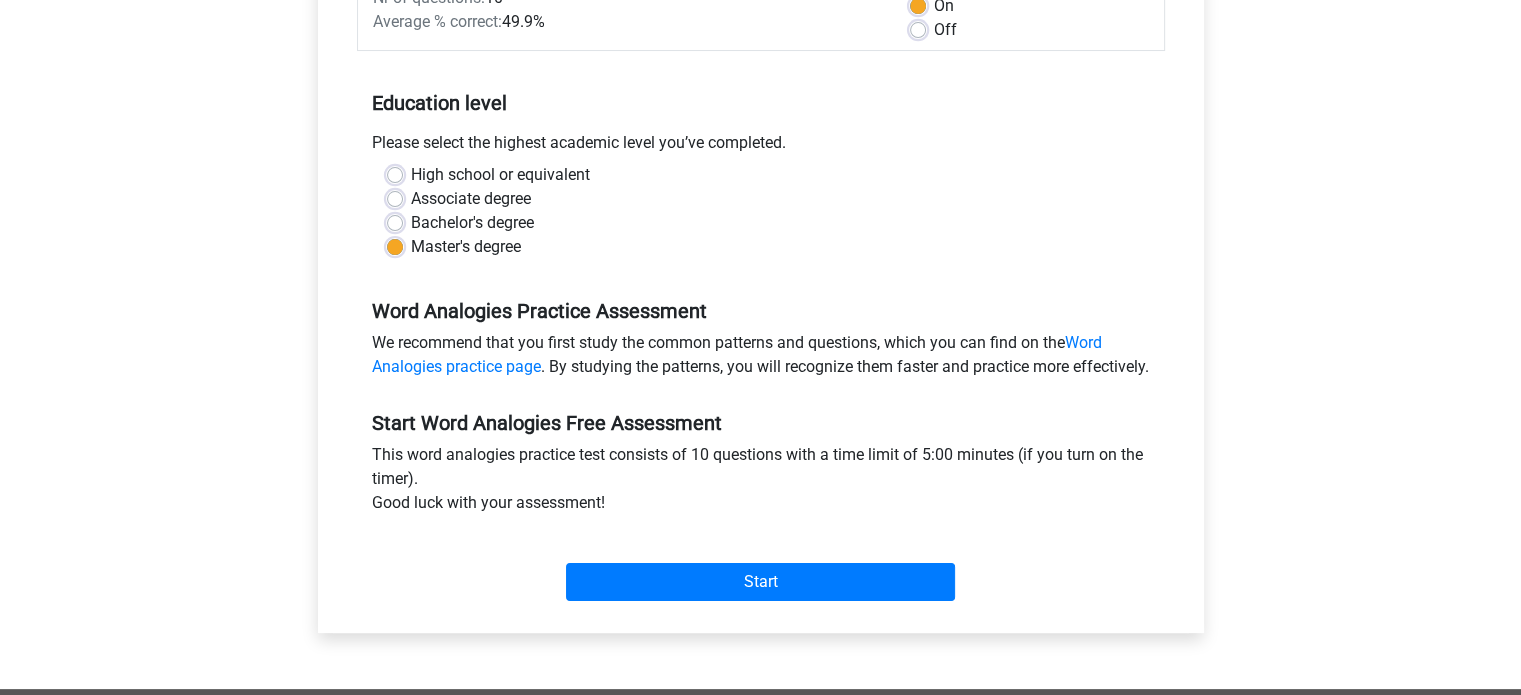 scroll, scrollTop: 340, scrollLeft: 0, axis: vertical 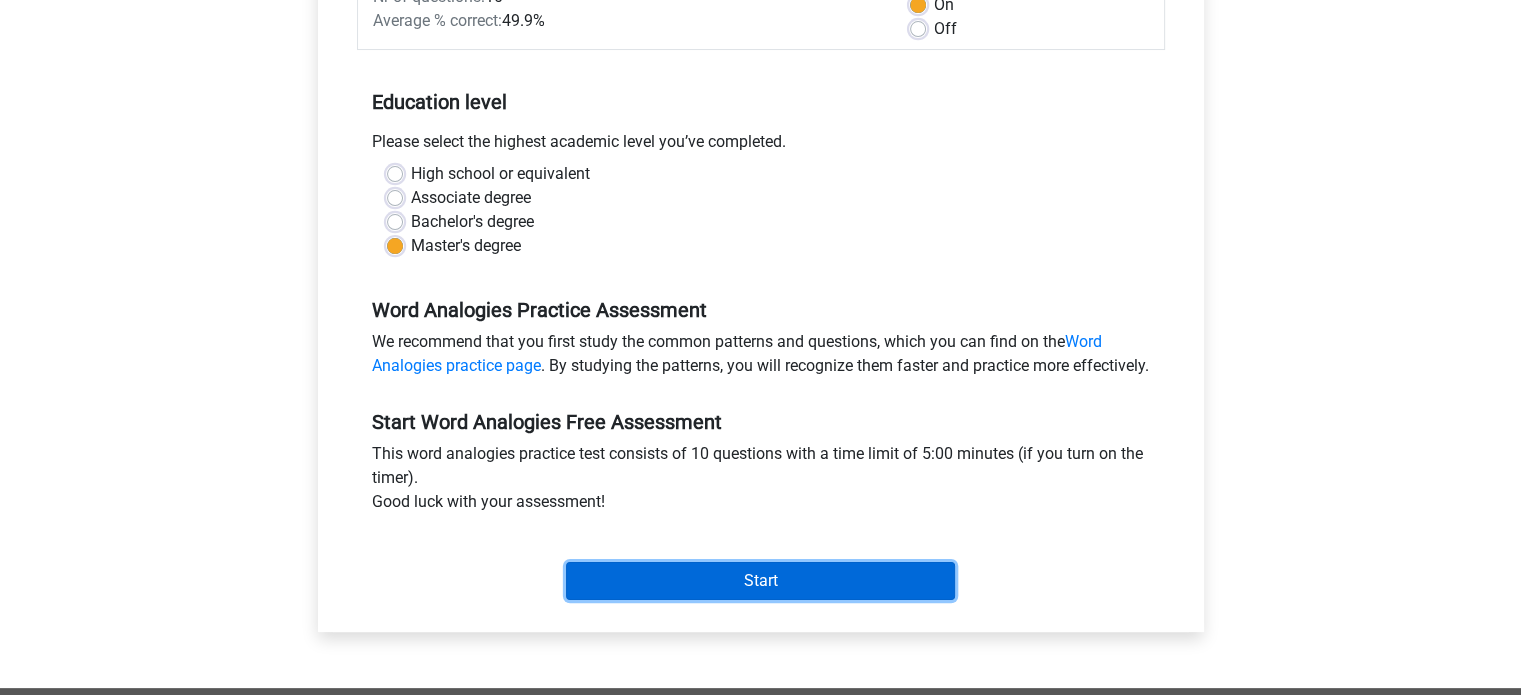 click on "Start" at bounding box center (760, 581) 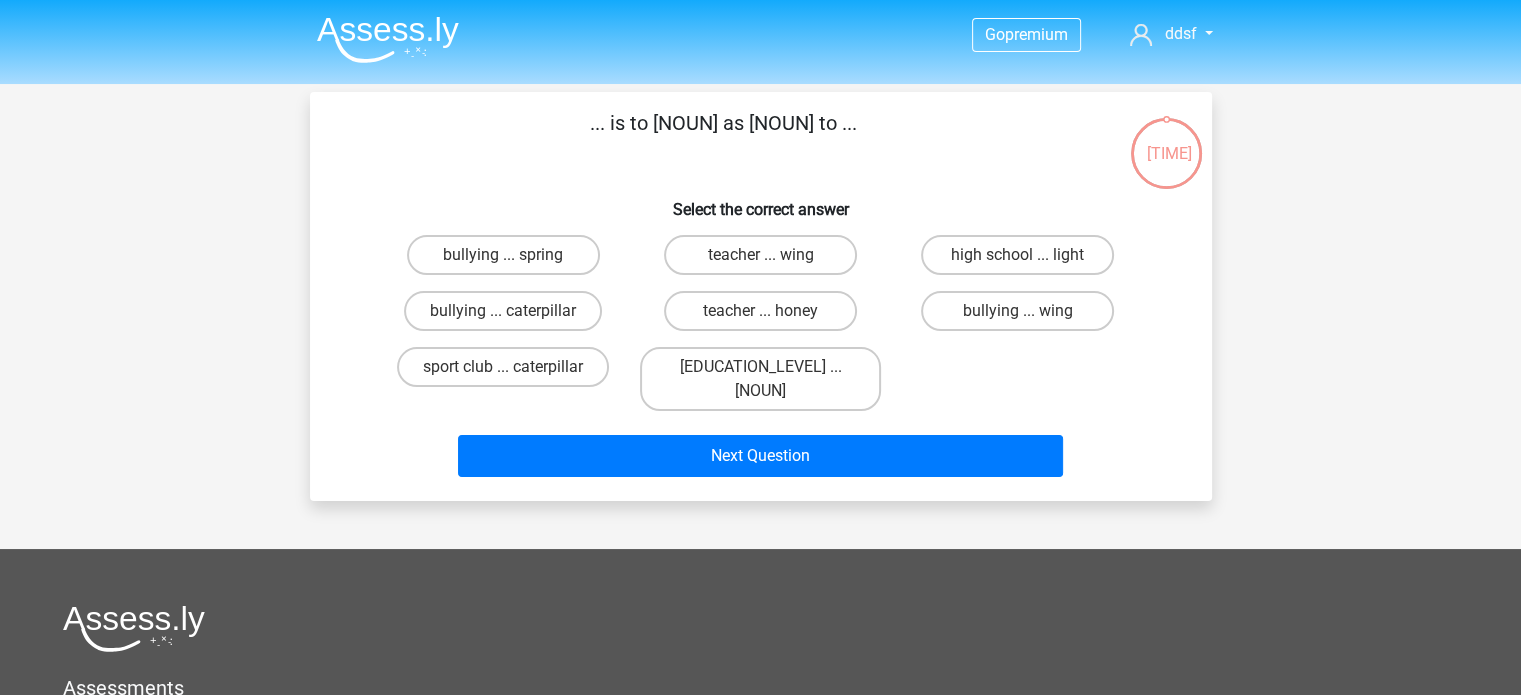 scroll, scrollTop: 0, scrollLeft: 0, axis: both 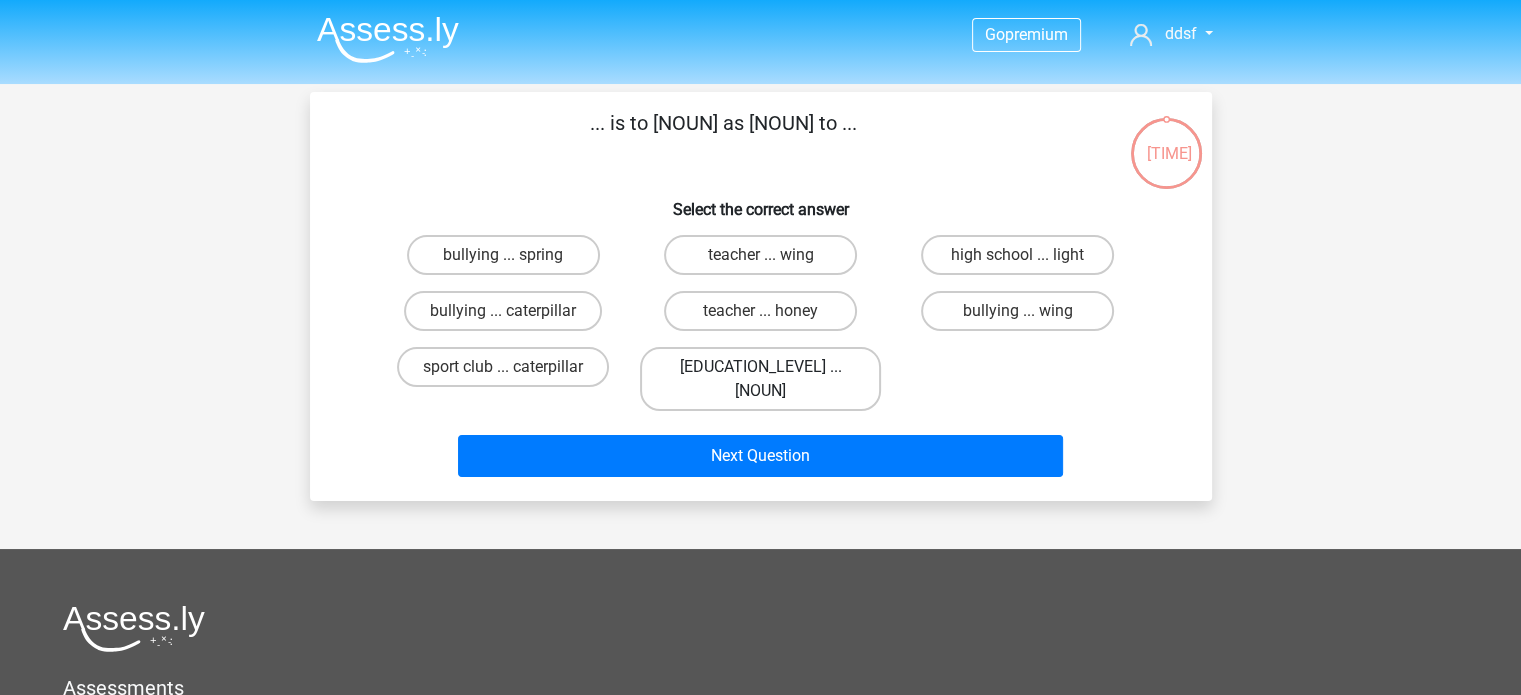 click on "high school ... caterpillar" at bounding box center (760, 367) 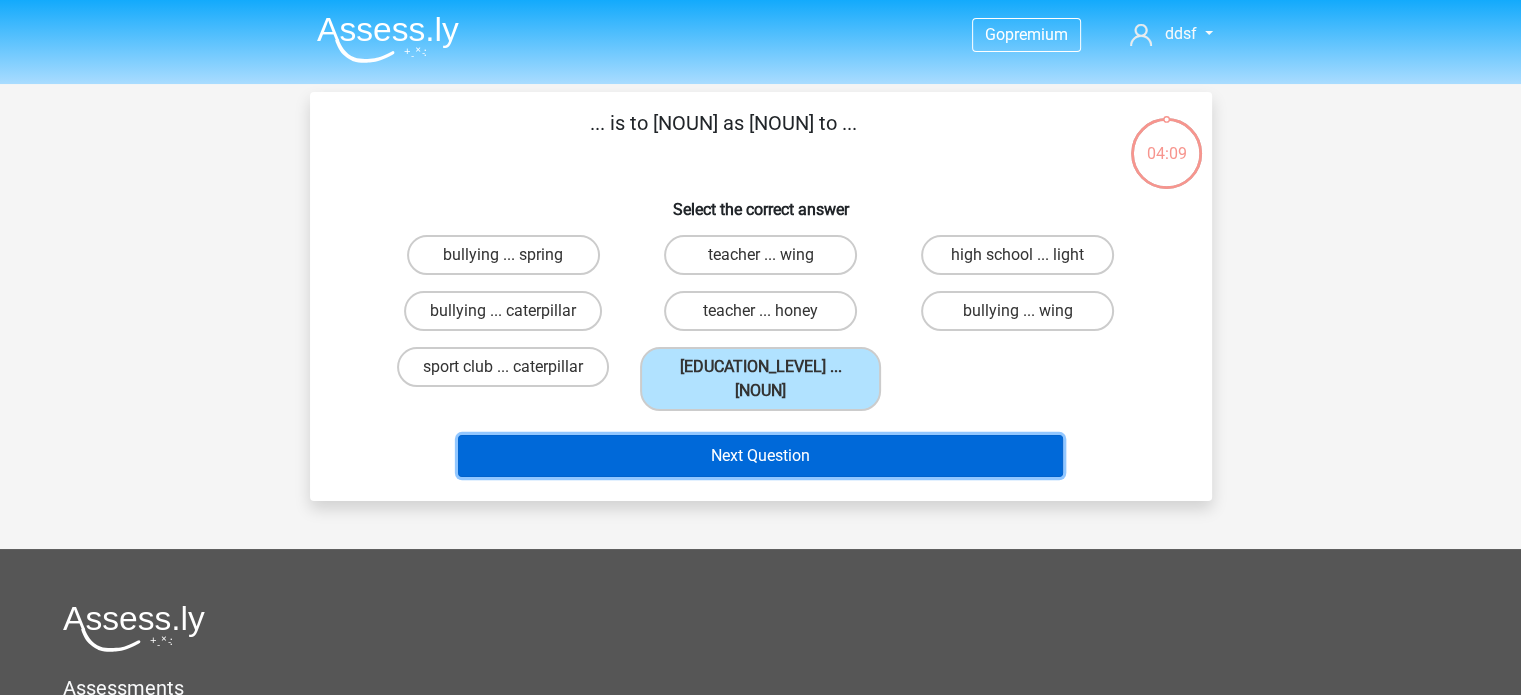 click on "Next Question" at bounding box center [760, 432] 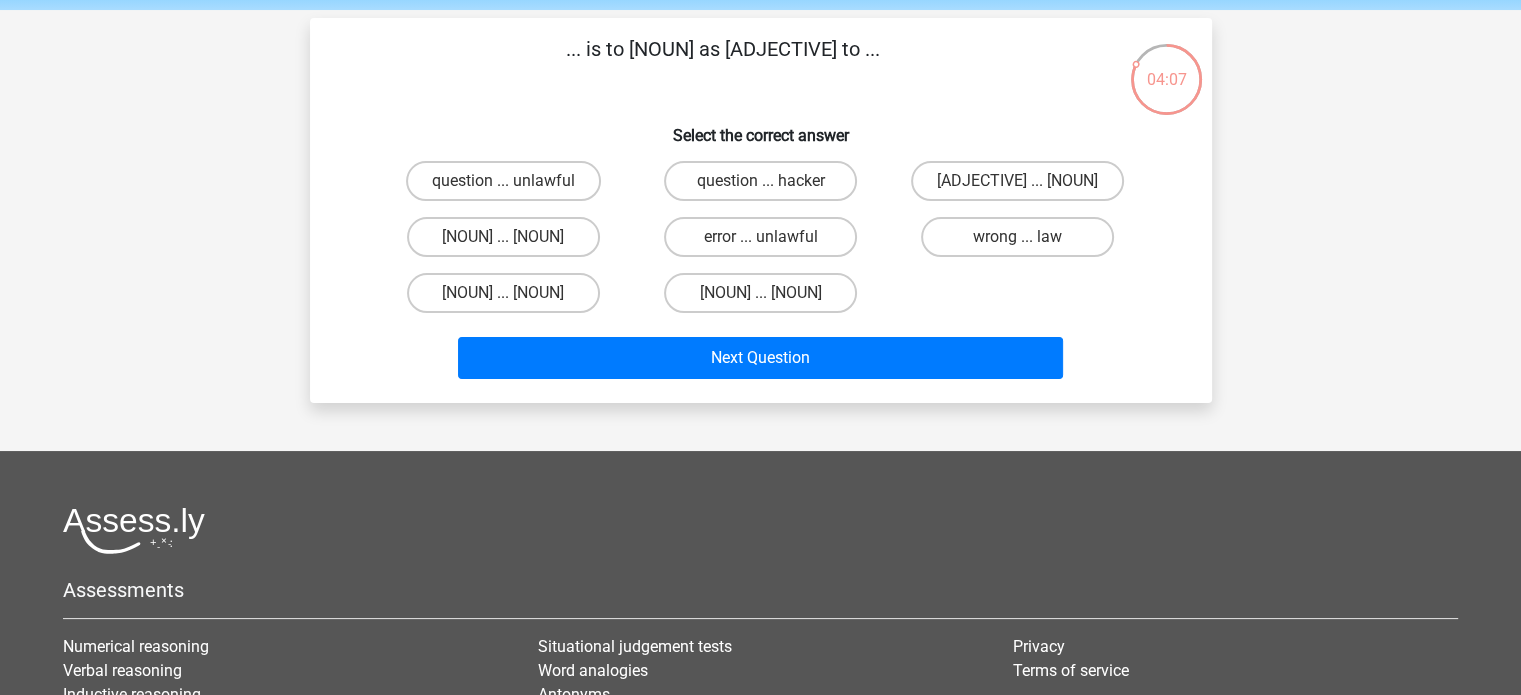 scroll, scrollTop: 0, scrollLeft: 0, axis: both 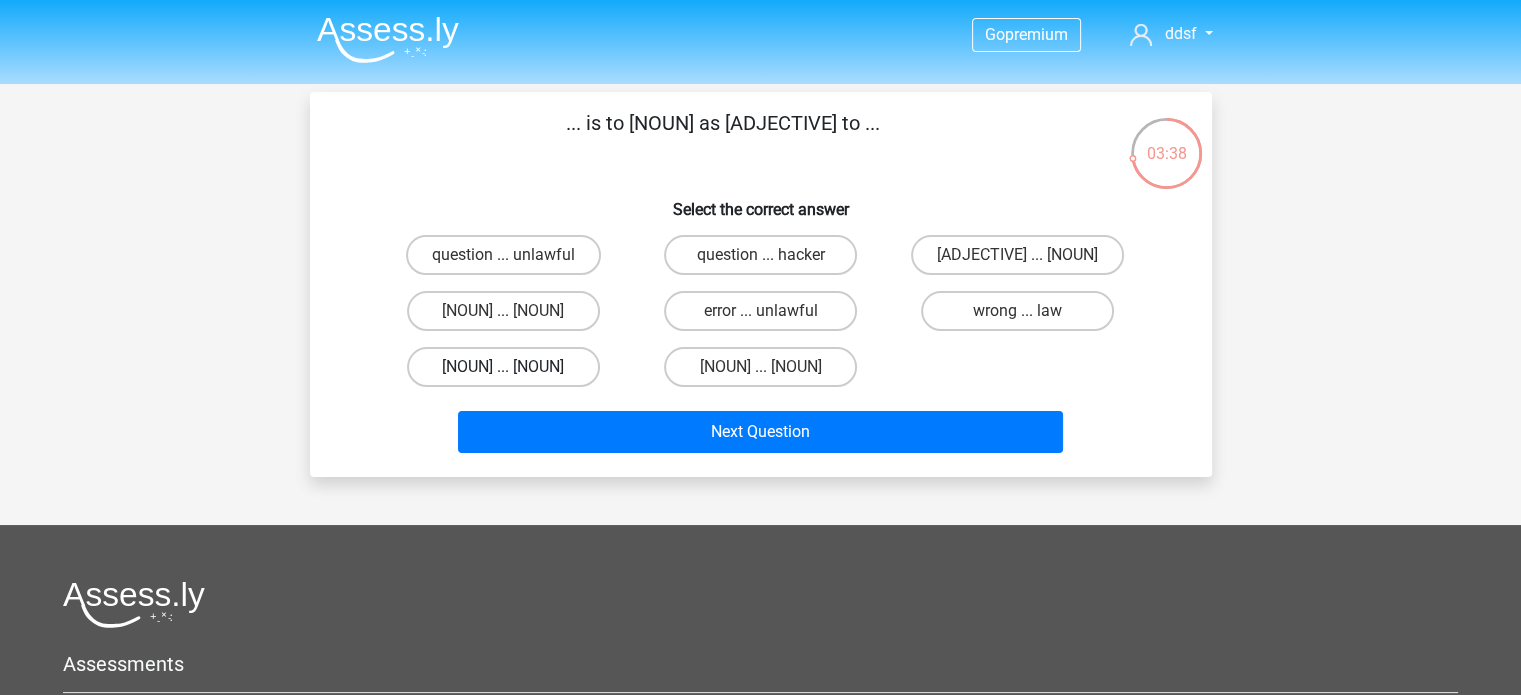 click on "error ... law" at bounding box center (503, 367) 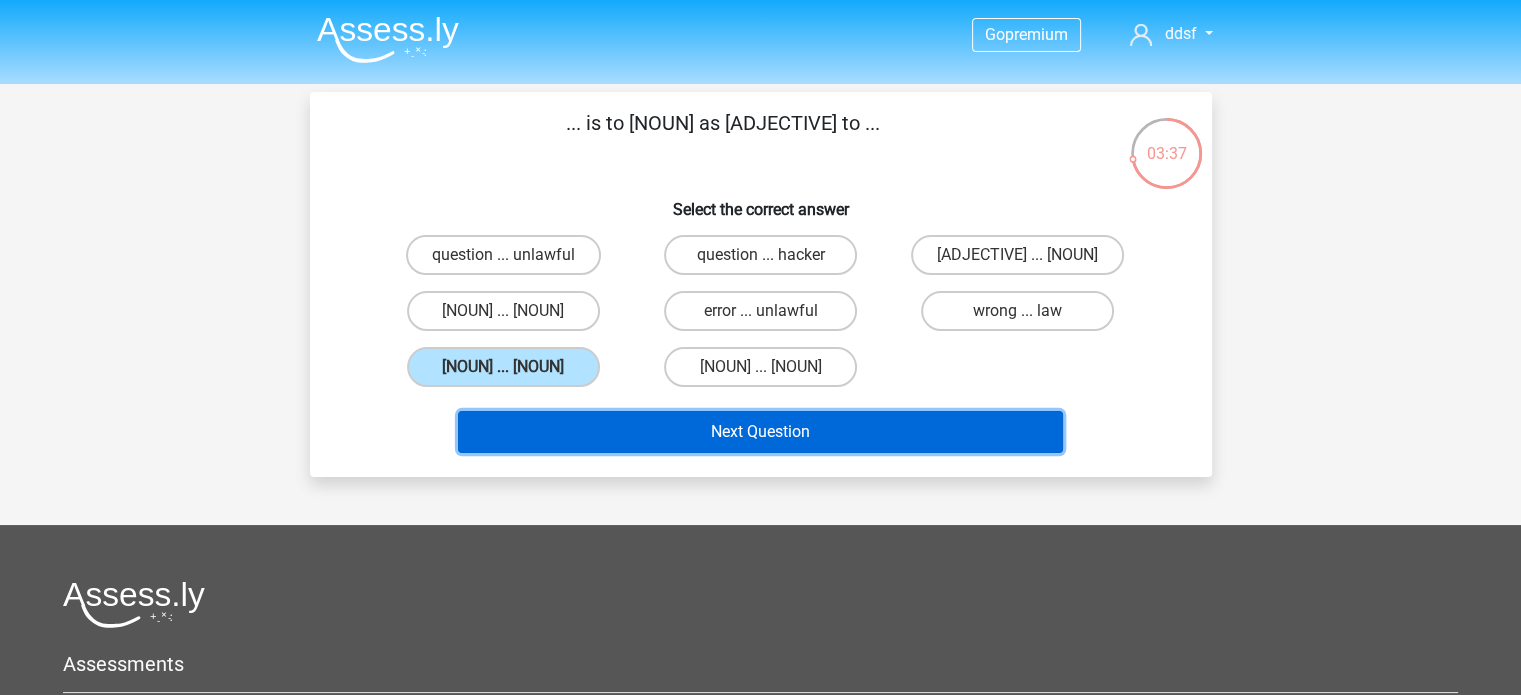 click on "Next Question" at bounding box center [760, 432] 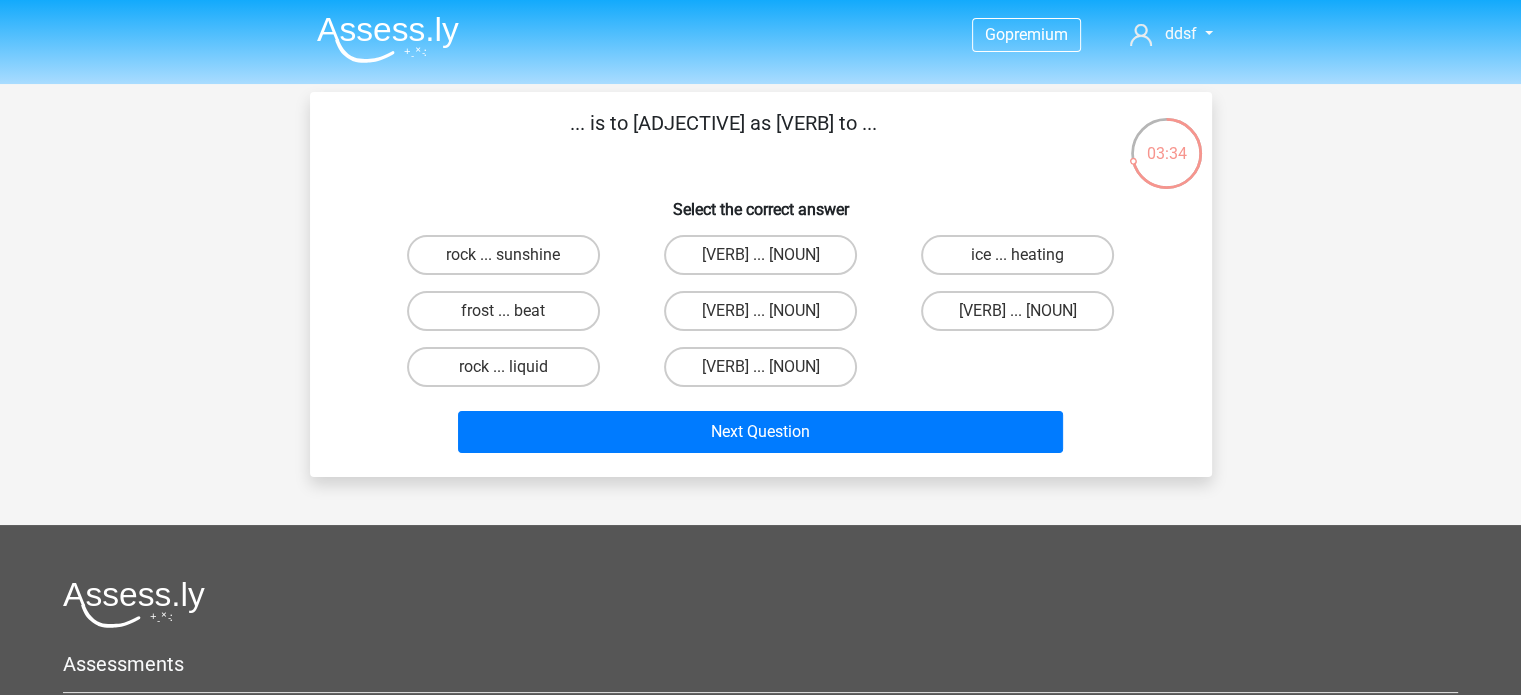 scroll, scrollTop: 2, scrollLeft: 0, axis: vertical 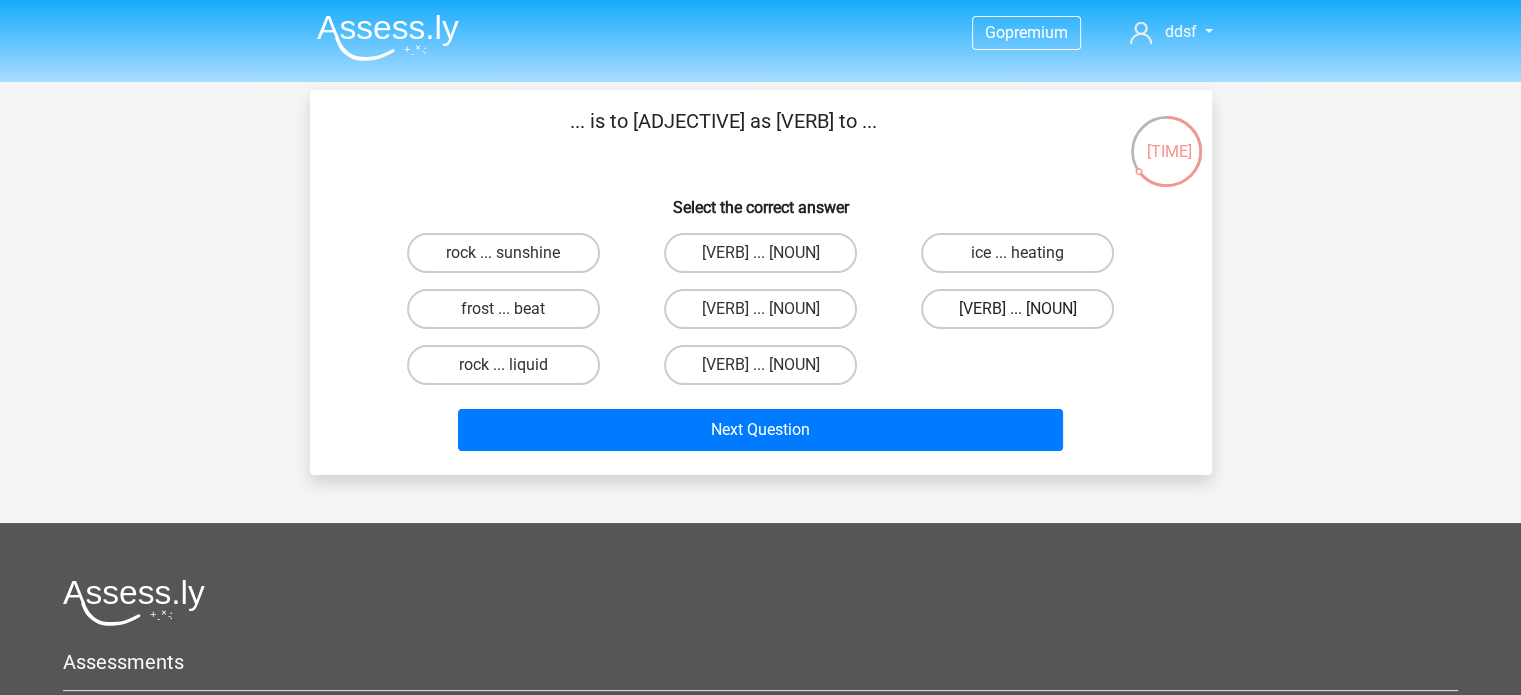click on "ice ... liquid" at bounding box center [1017, 309] 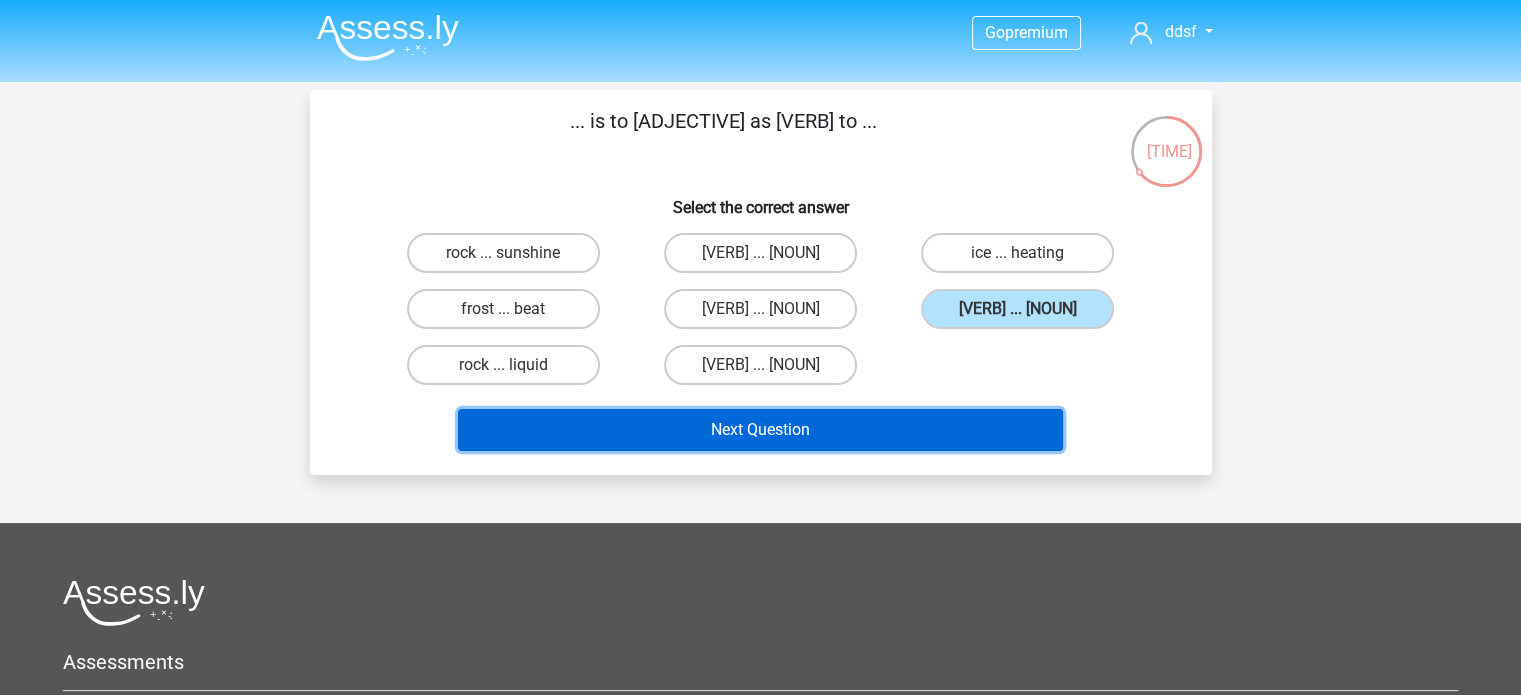 click on "Next Question" at bounding box center (760, 430) 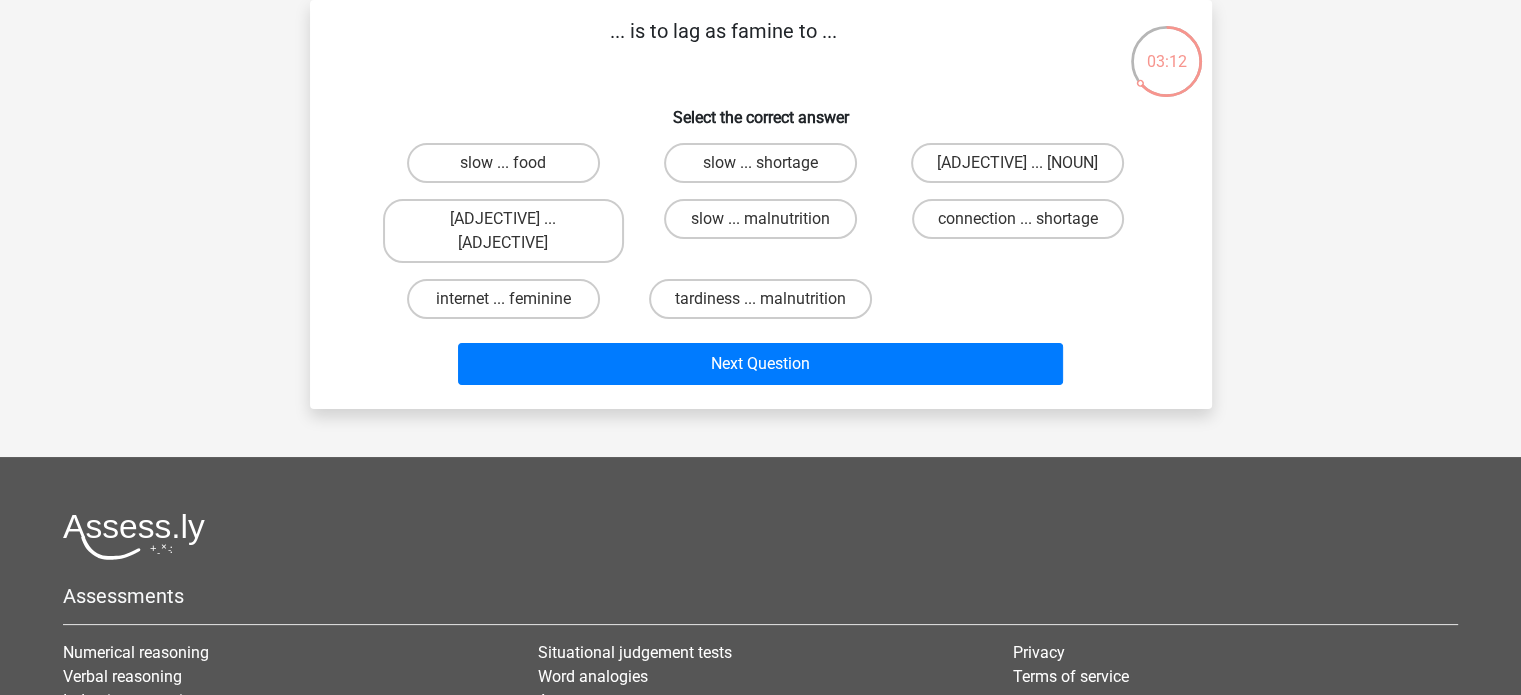 scroll, scrollTop: 44, scrollLeft: 0, axis: vertical 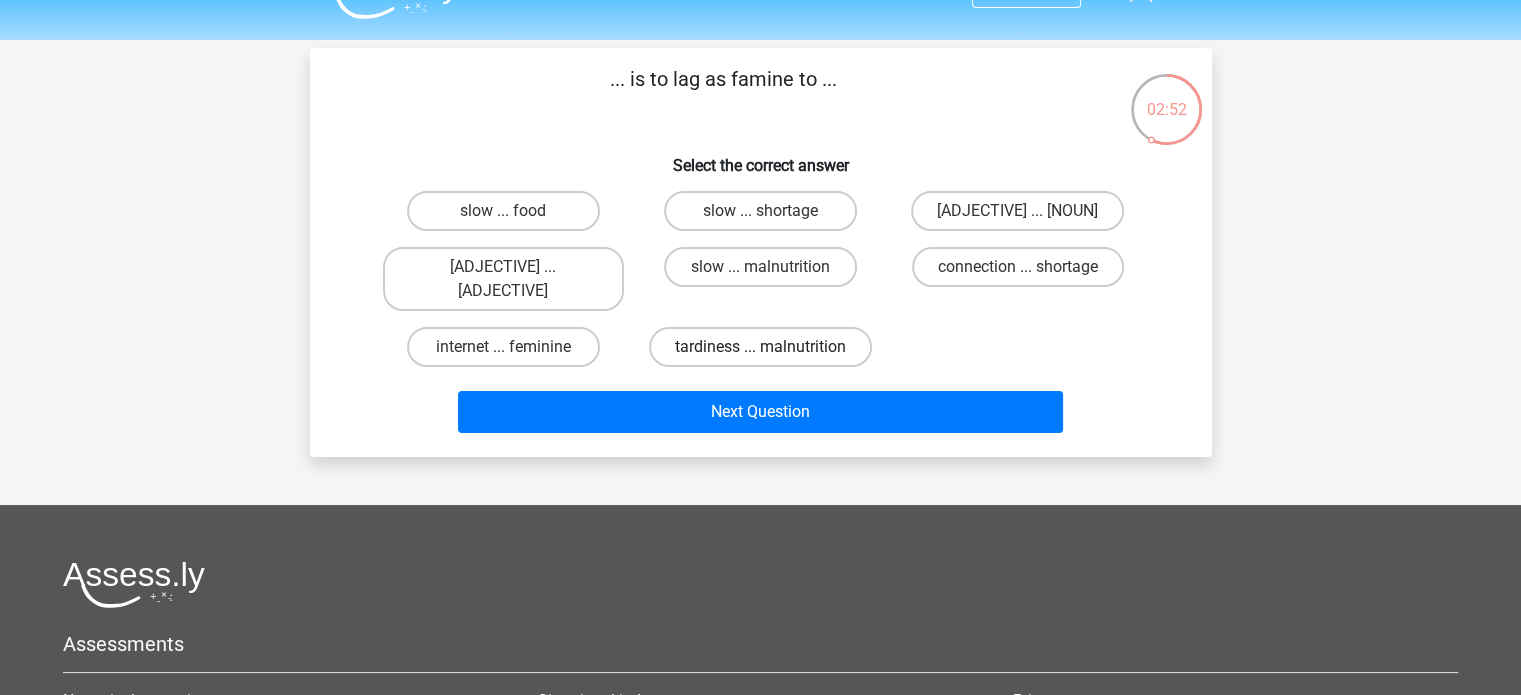 click on "tardiness ... malnutrition" at bounding box center [760, 323] 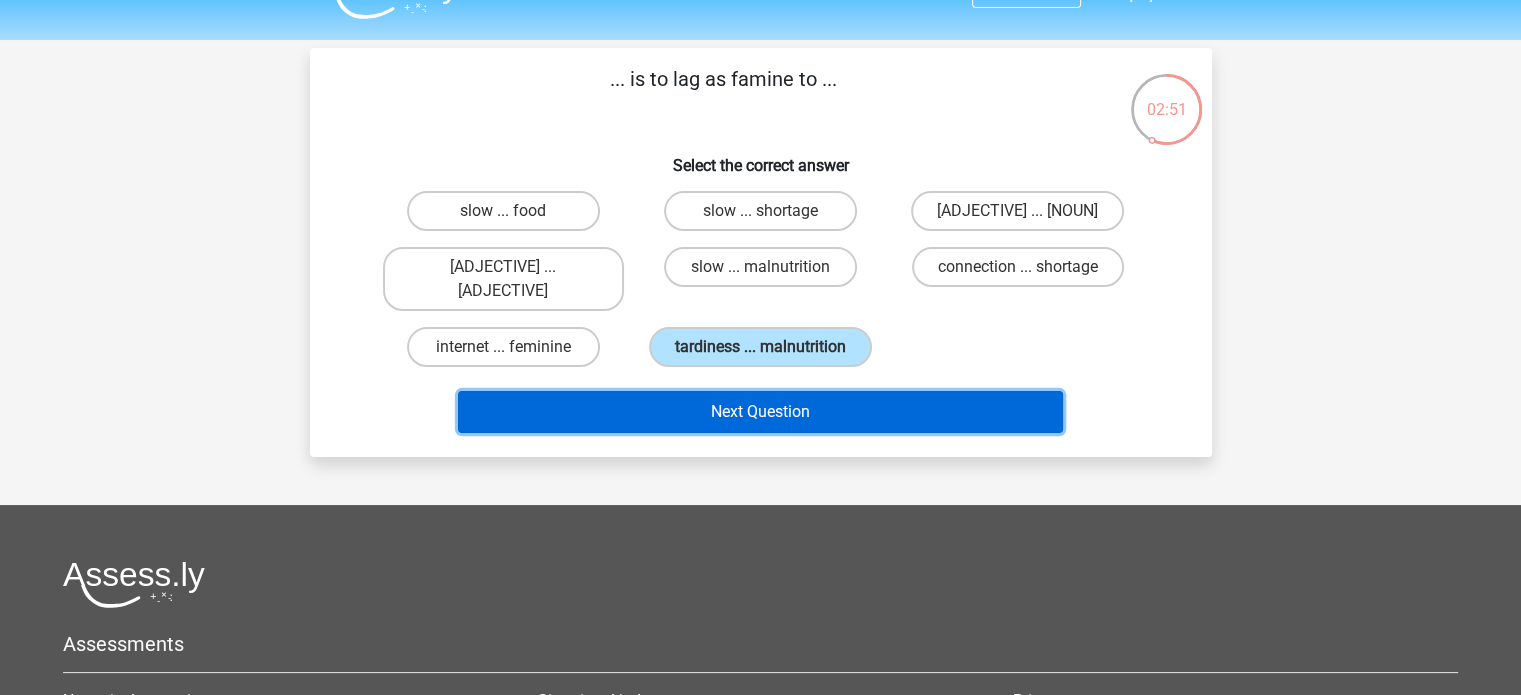 click on "Next Question" at bounding box center [760, 388] 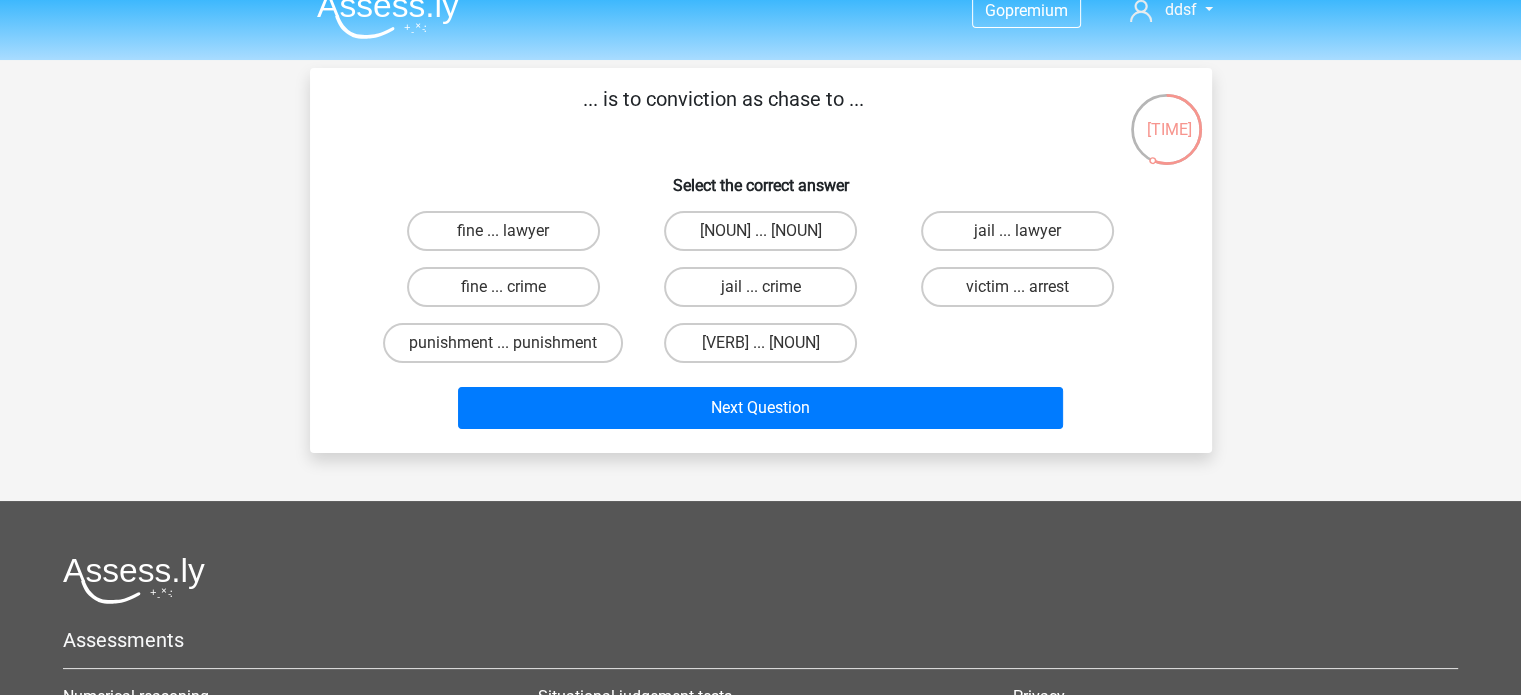scroll, scrollTop: 22, scrollLeft: 0, axis: vertical 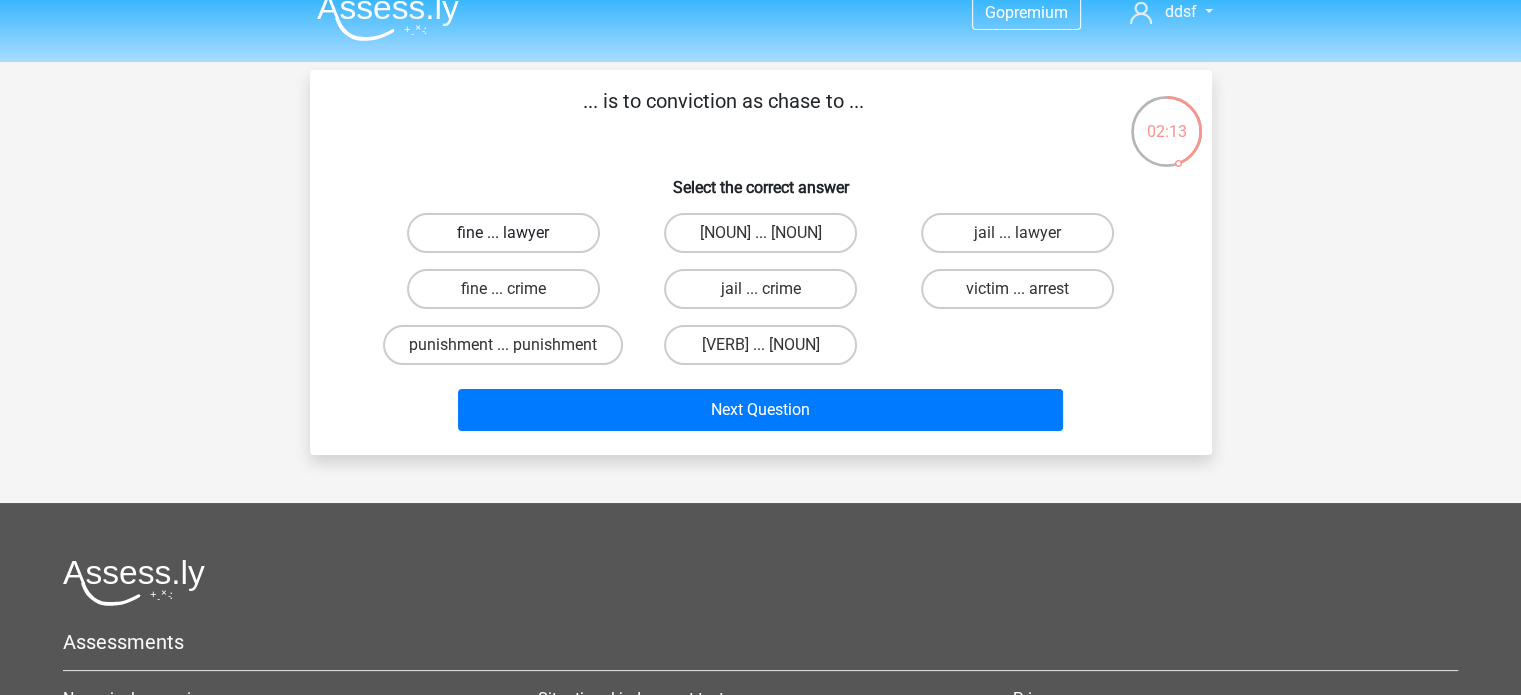 click on "fine ... lawyer" at bounding box center [503, 233] 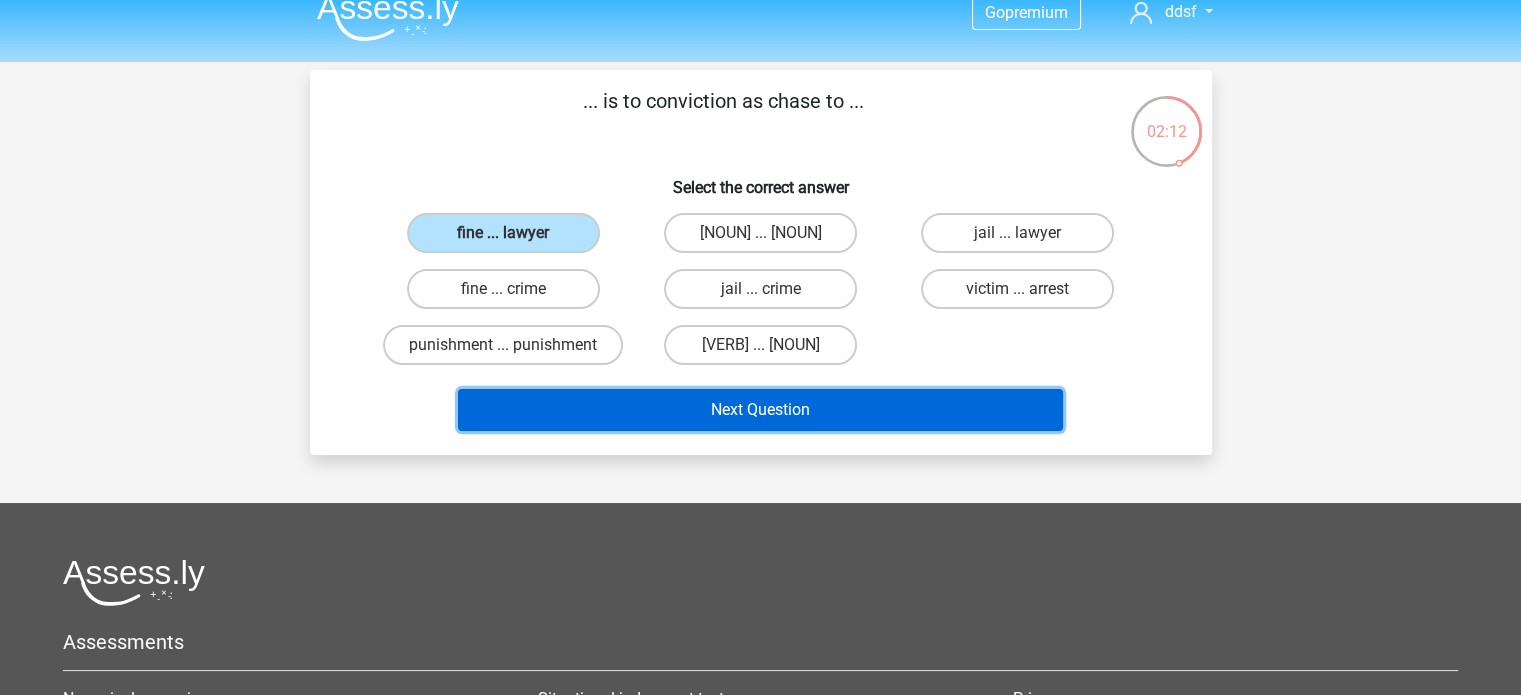 click on "Next Question" at bounding box center [760, 410] 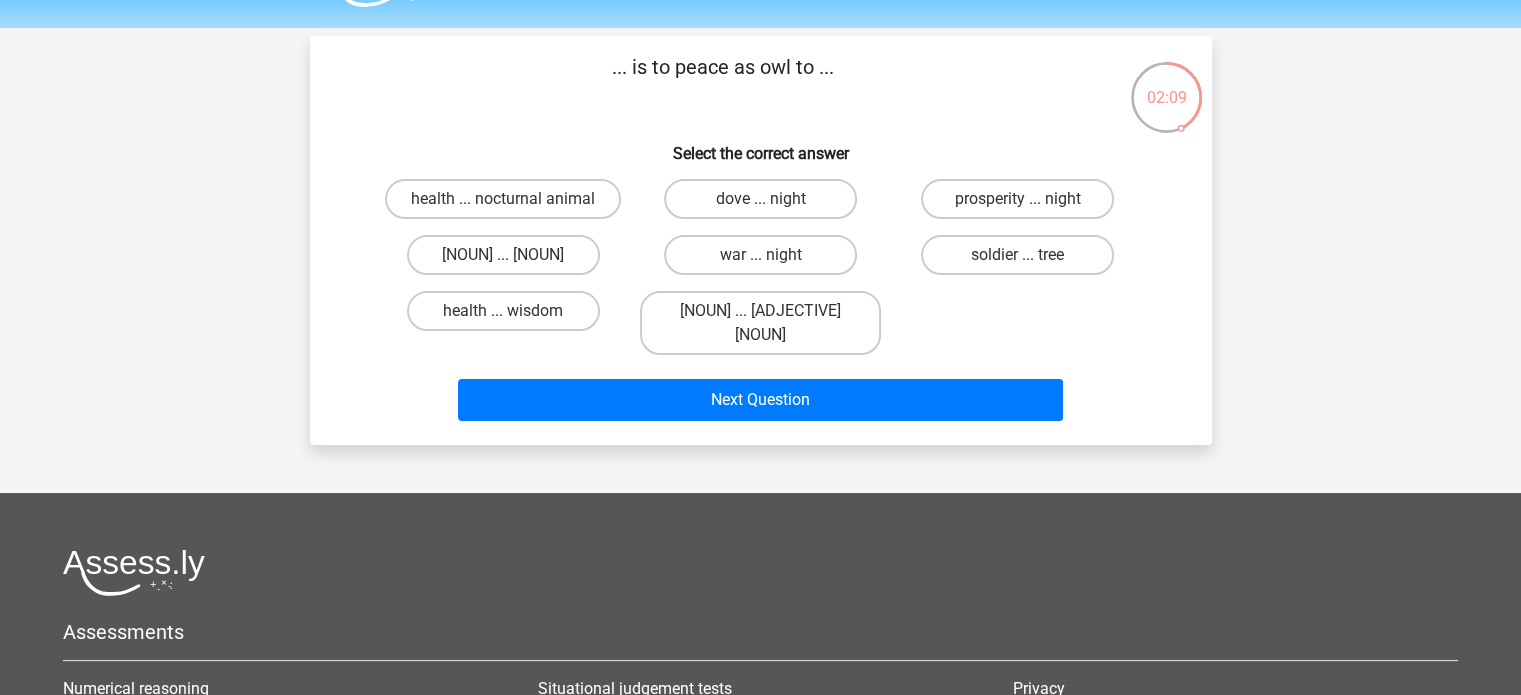 scroll, scrollTop: 54, scrollLeft: 0, axis: vertical 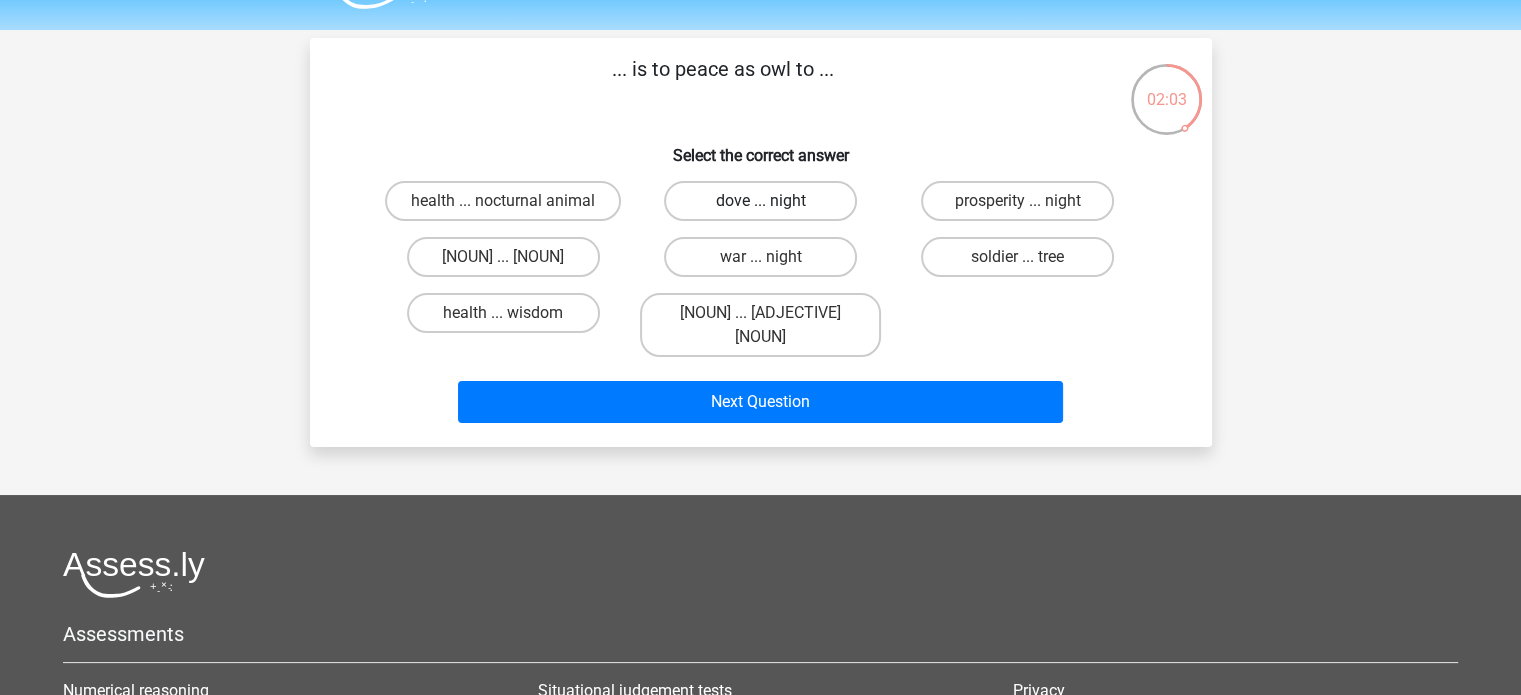 click on "dove ... night" at bounding box center (760, 201) 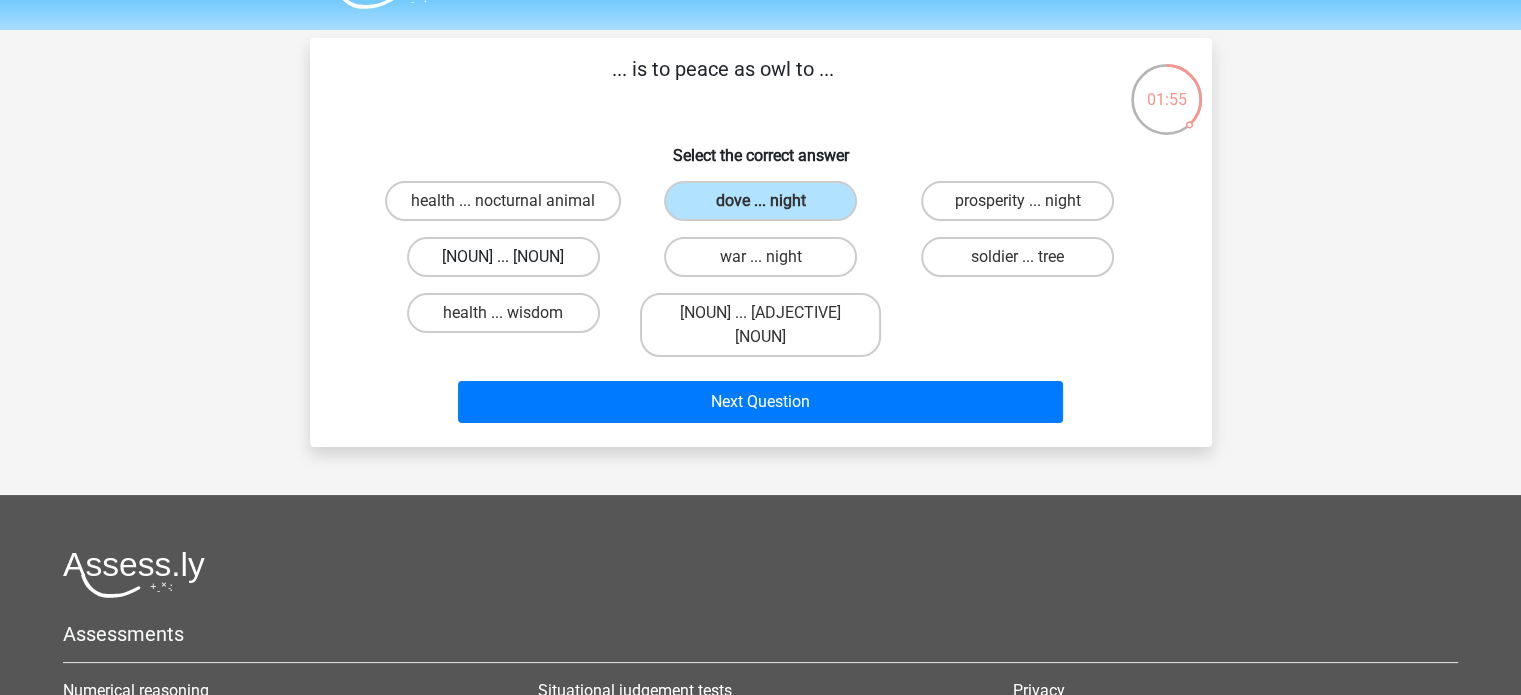 click on "dove ... wisdom" at bounding box center [503, 257] 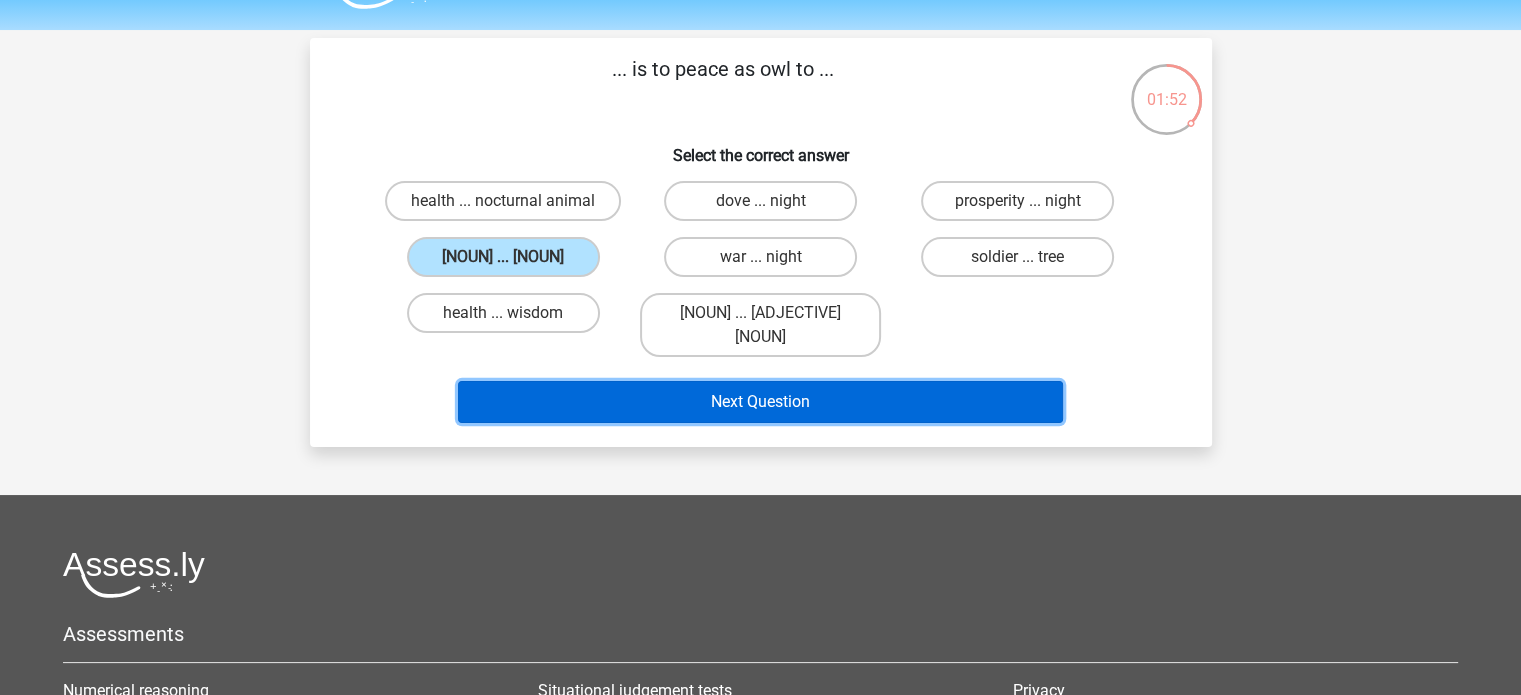 click on "Next Question" at bounding box center (760, 378) 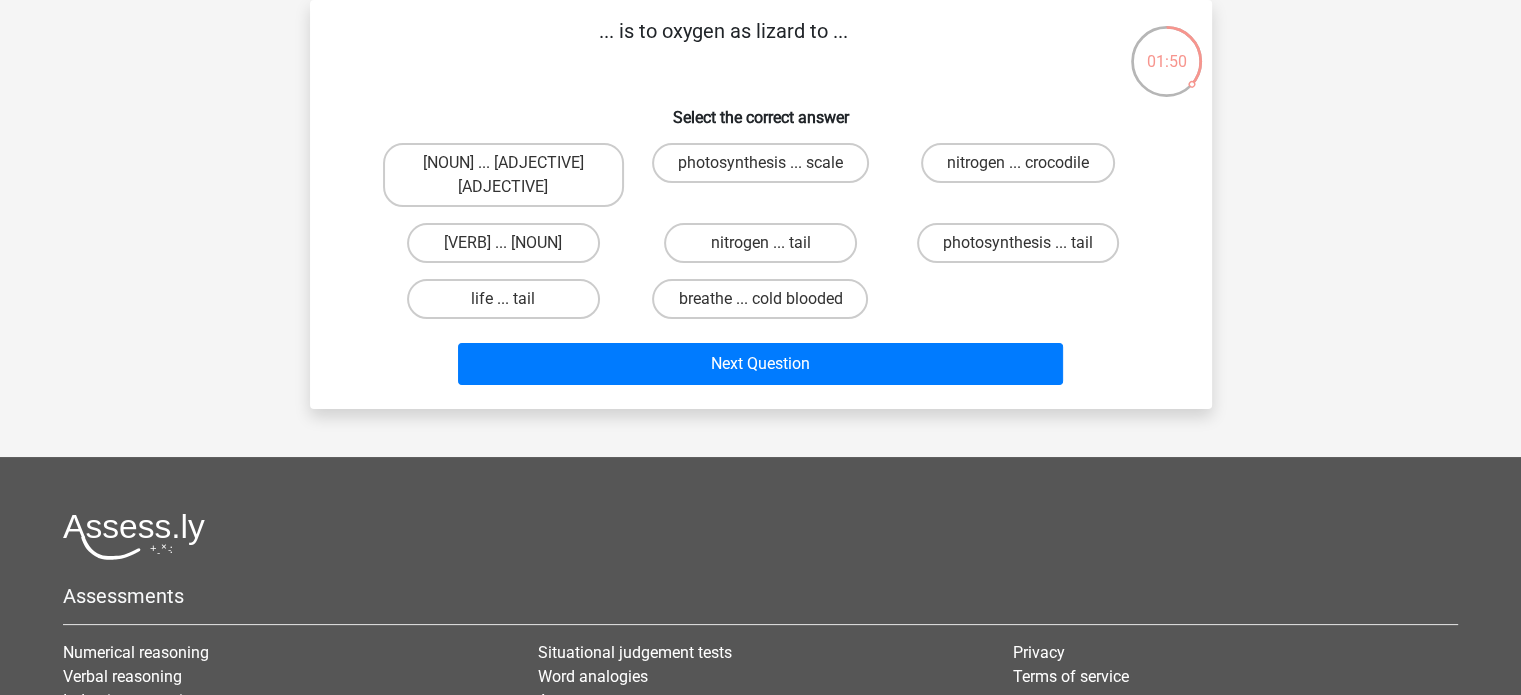 scroll, scrollTop: 28, scrollLeft: 0, axis: vertical 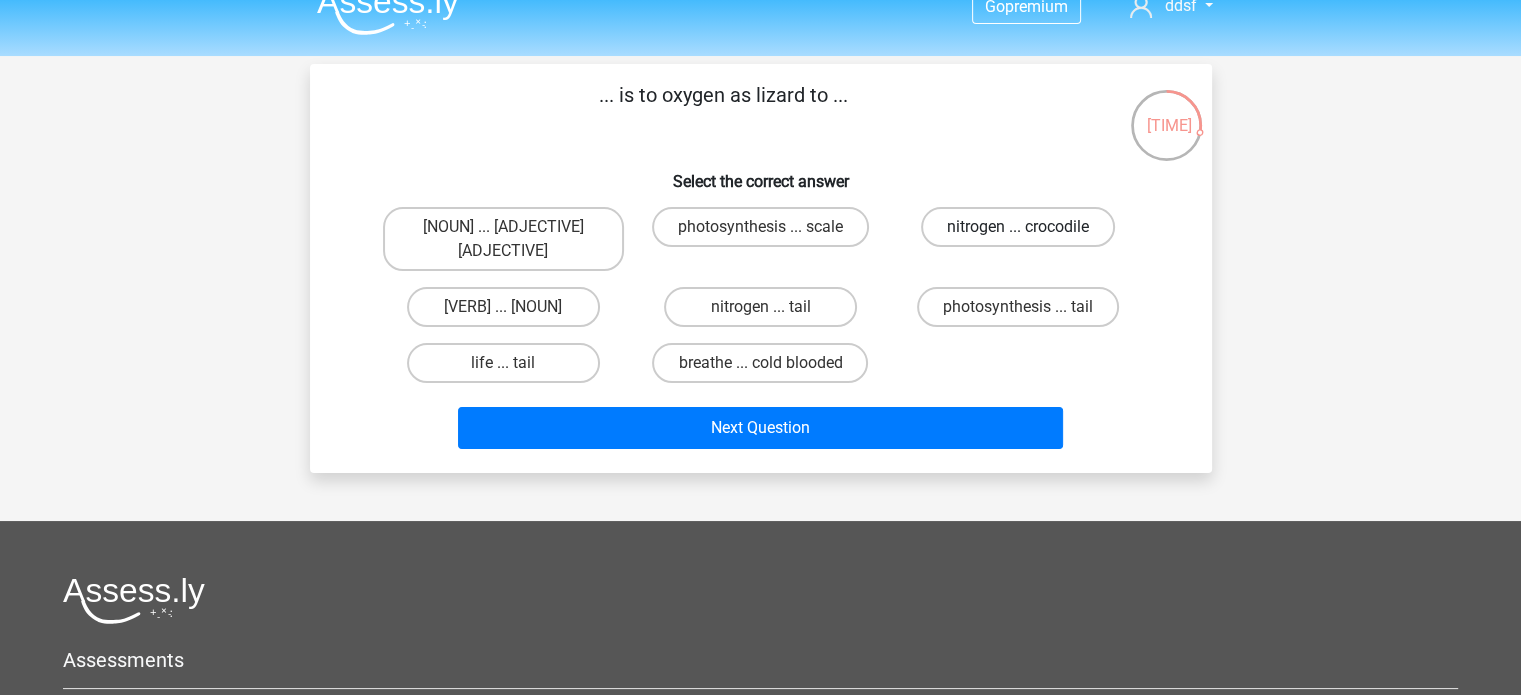 click on "nitrogen ... crocodile" at bounding box center (1018, 227) 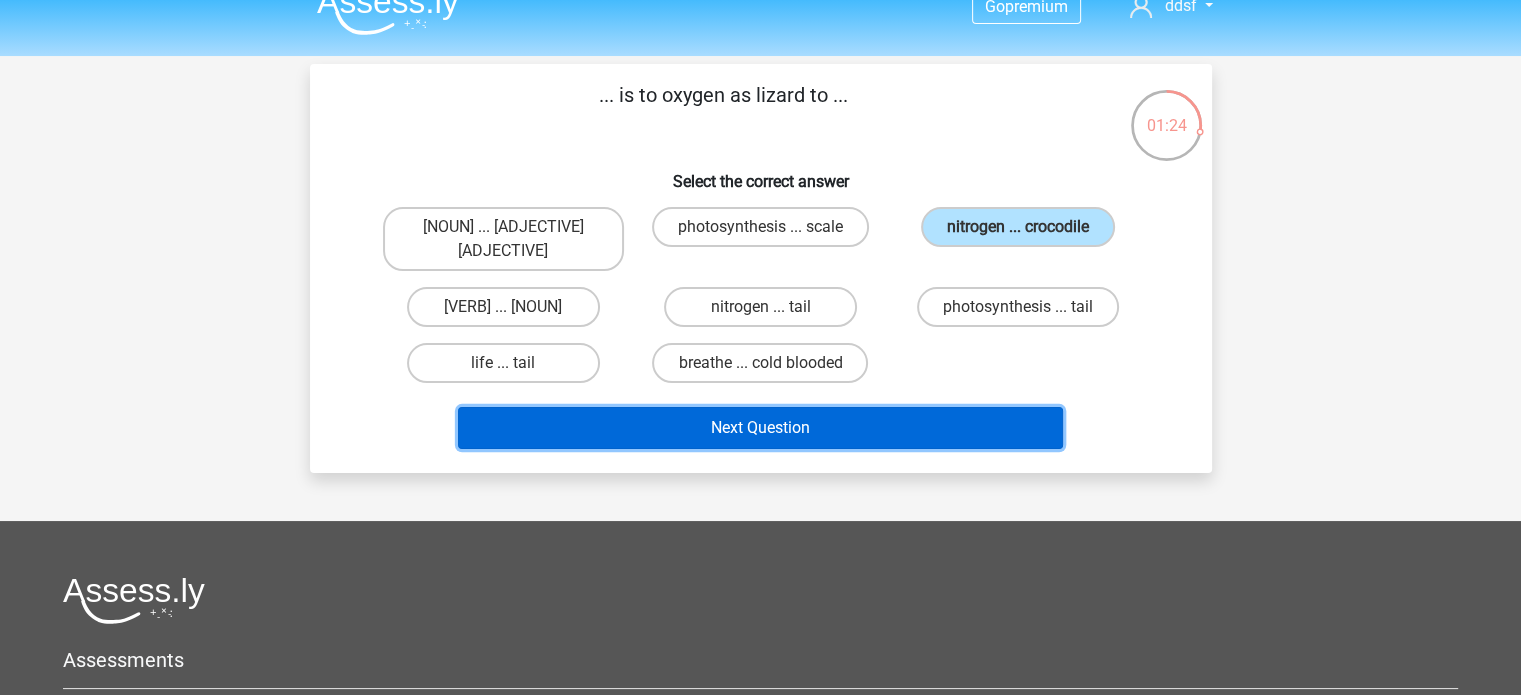 click on "Next Question" at bounding box center (760, 404) 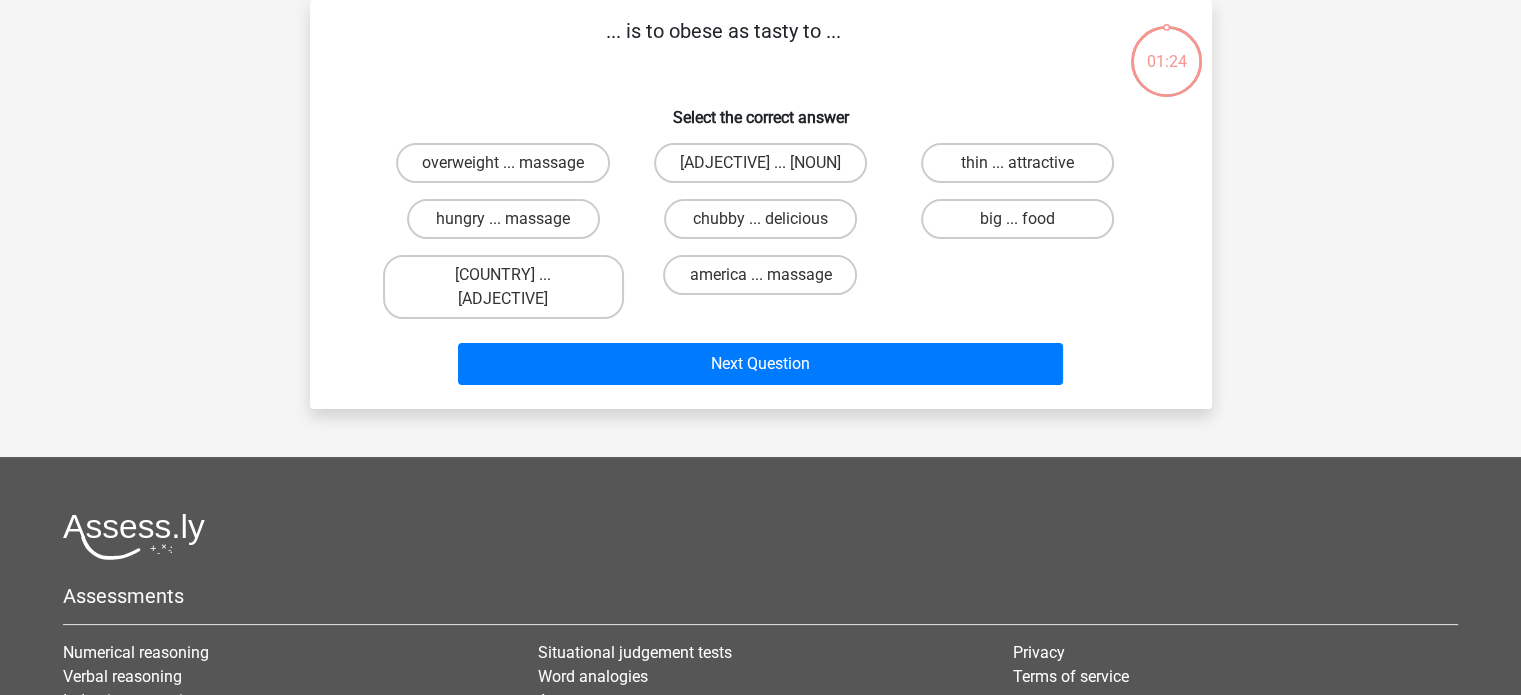 scroll, scrollTop: 13, scrollLeft: 0, axis: vertical 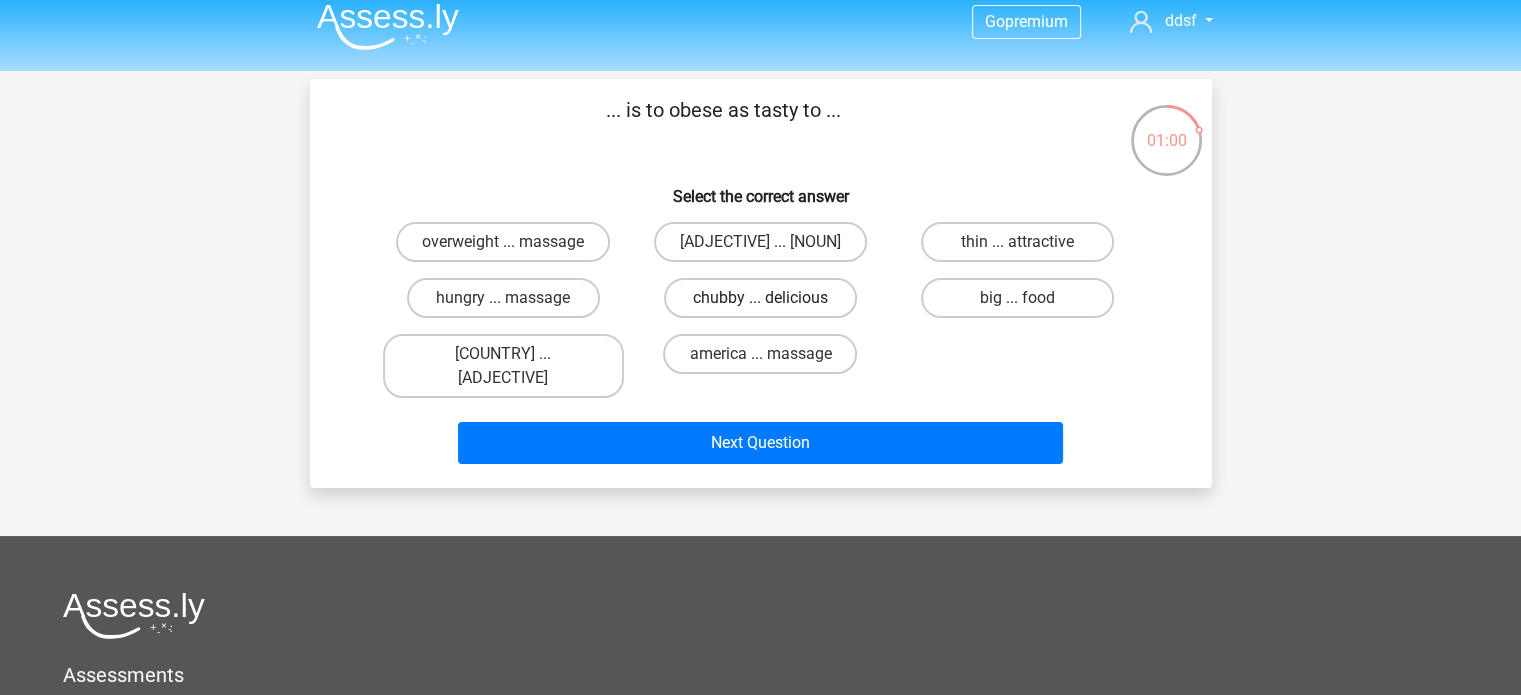 click on "chubby ... delicious" at bounding box center (760, 298) 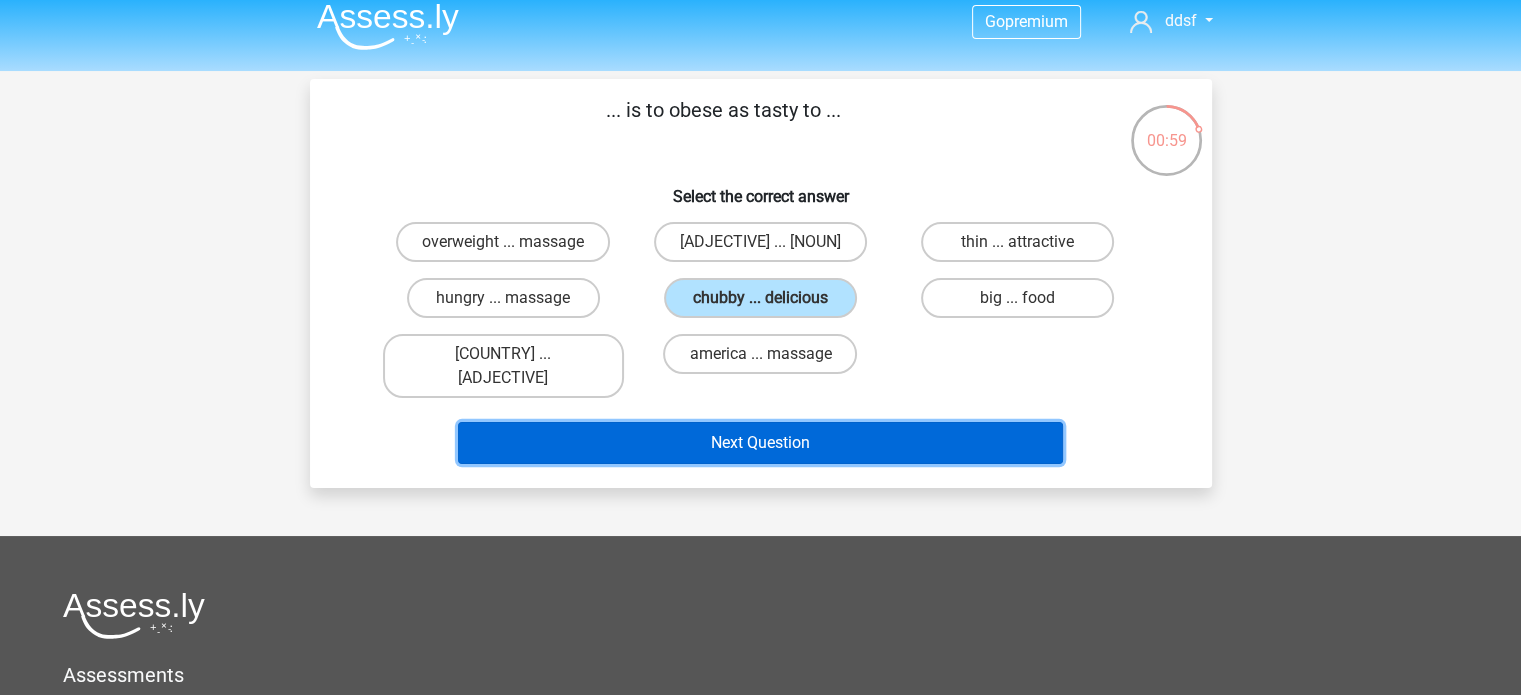 click on "Next Question" at bounding box center (760, 419) 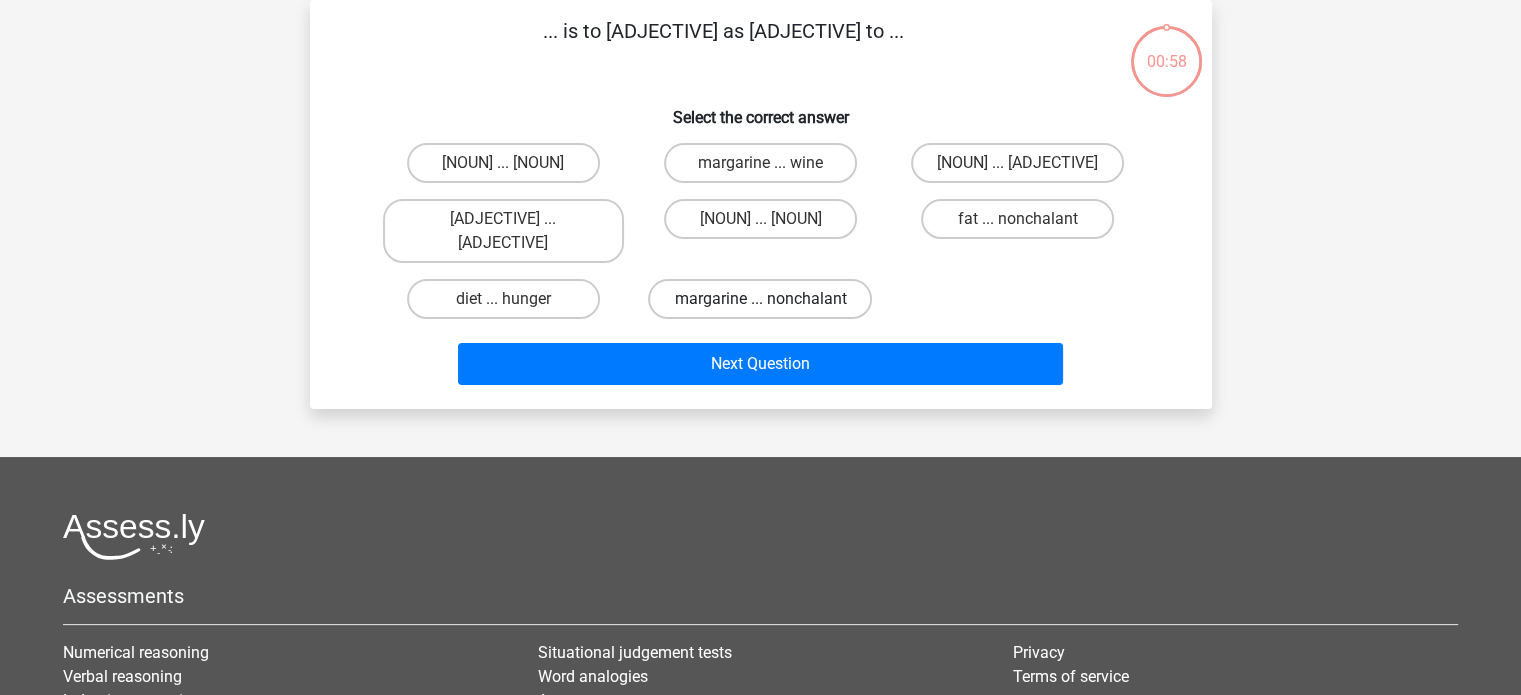 scroll, scrollTop: 51, scrollLeft: 0, axis: vertical 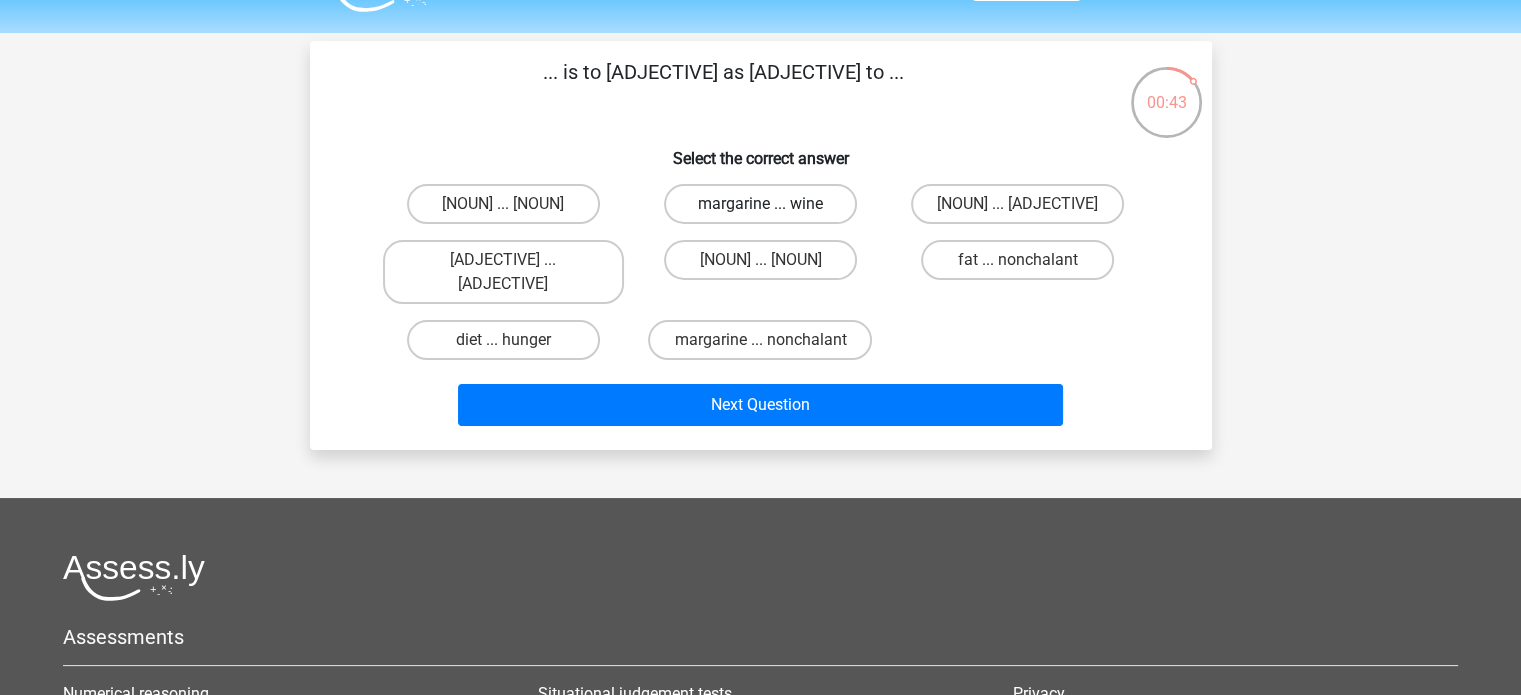 click on "margarine ... wine" at bounding box center [760, 204] 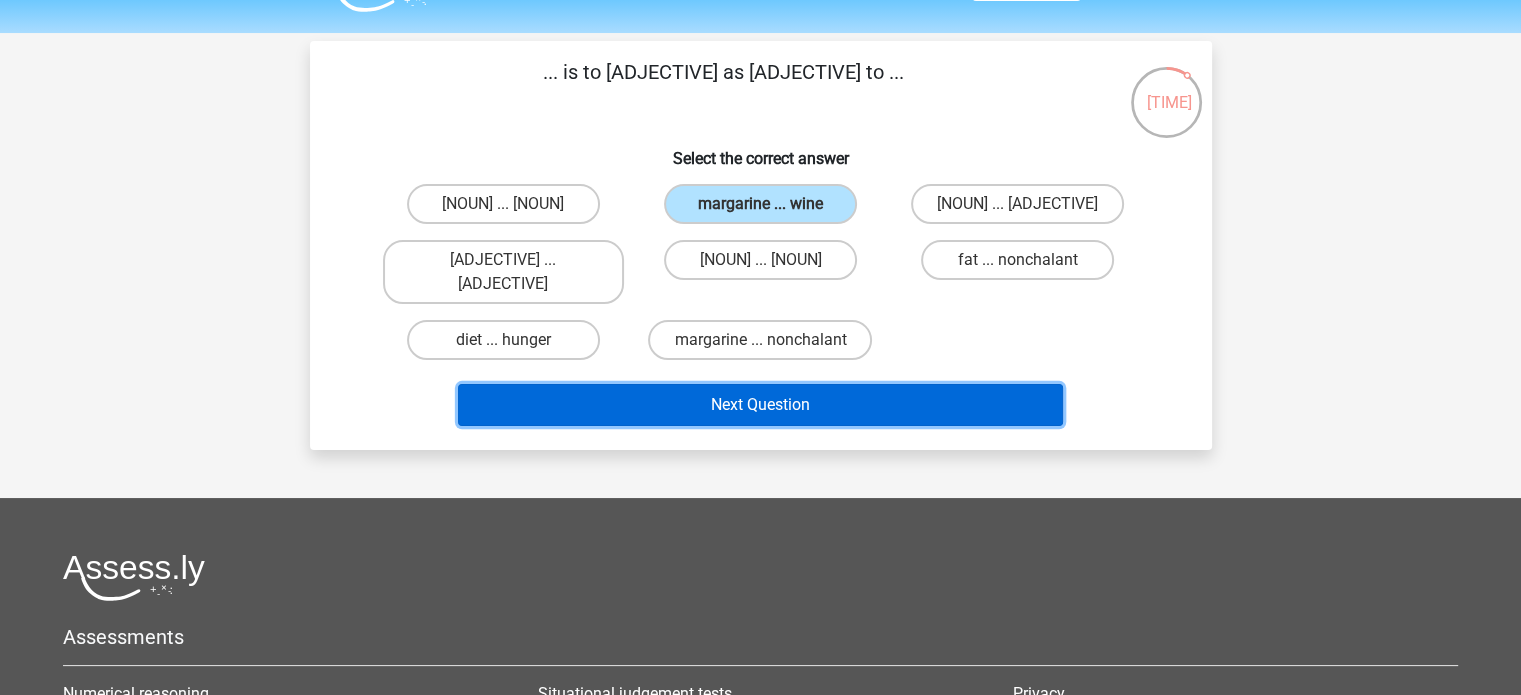 click on "Next Question" at bounding box center (760, 381) 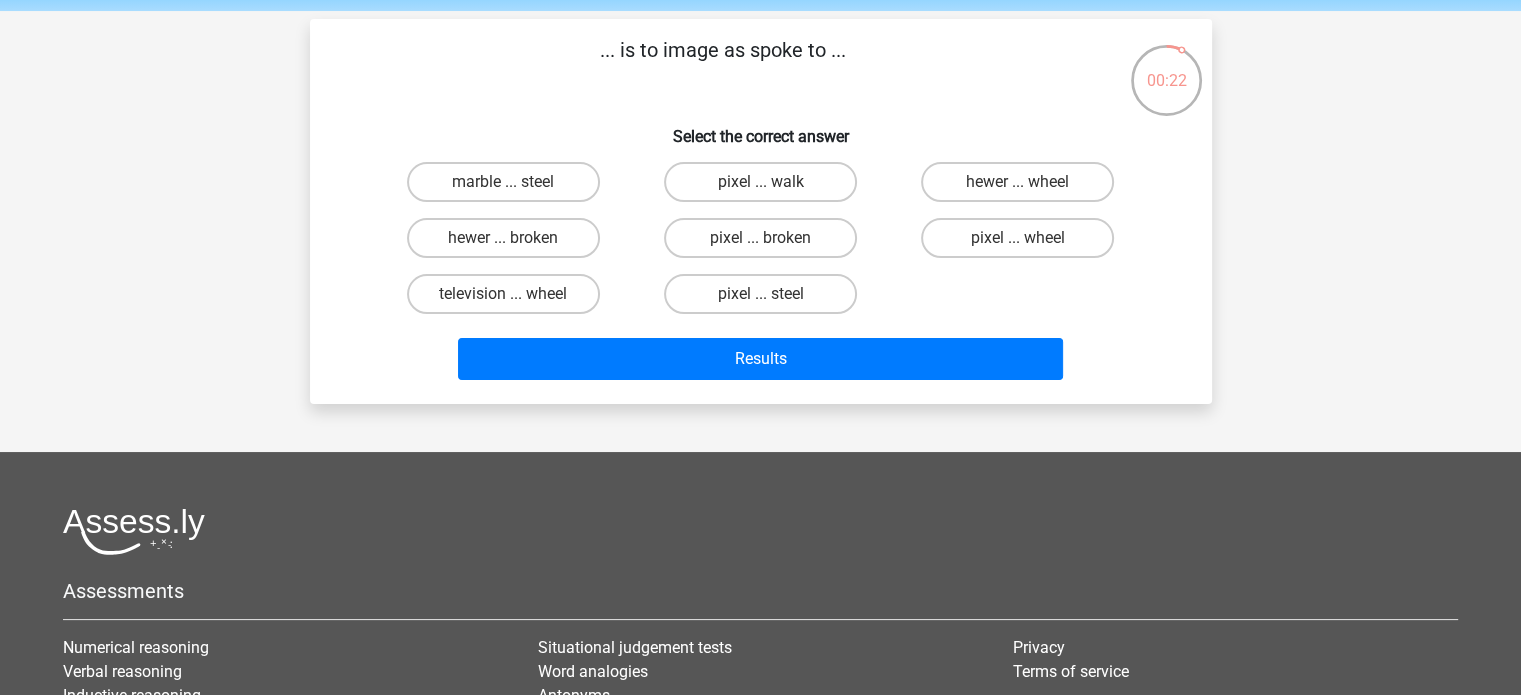 scroll, scrollTop: 67, scrollLeft: 0, axis: vertical 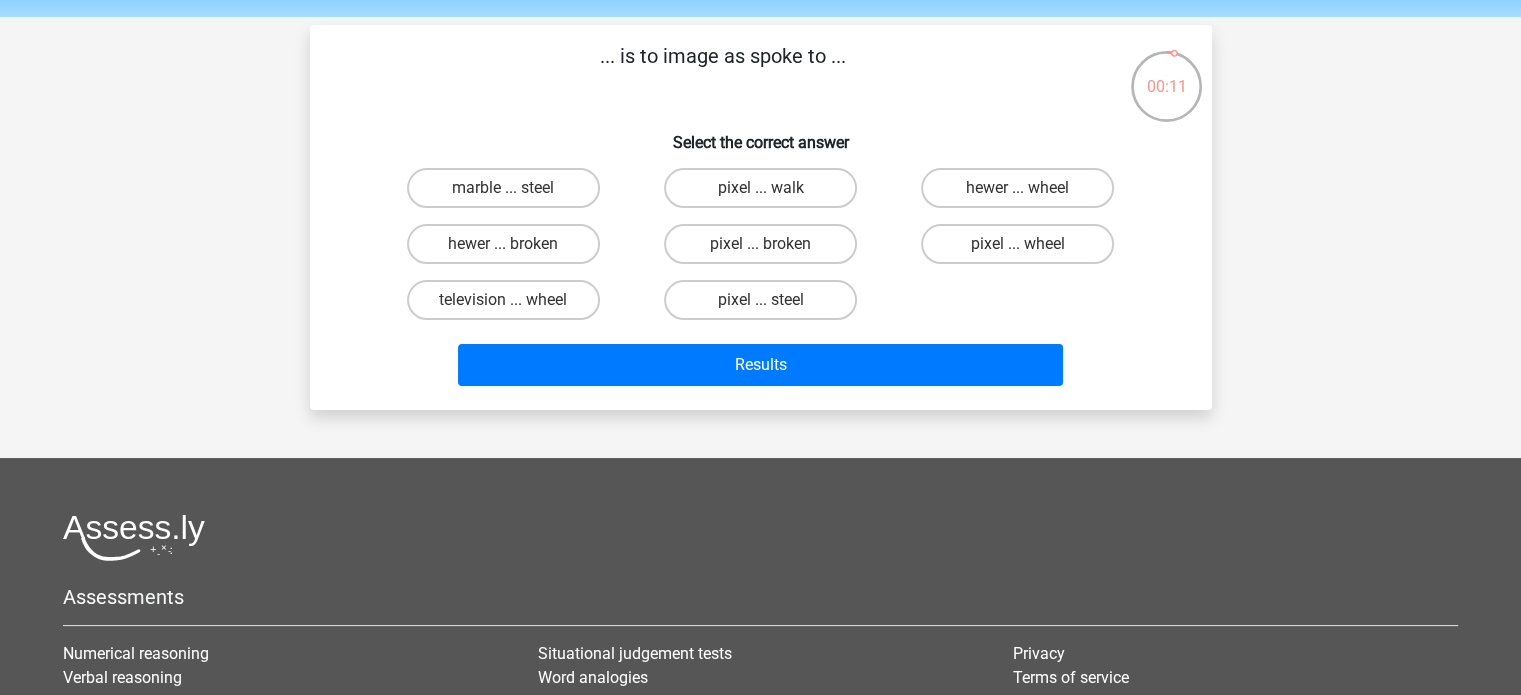 click on "pixel ... wheel" at bounding box center (1017, 244) 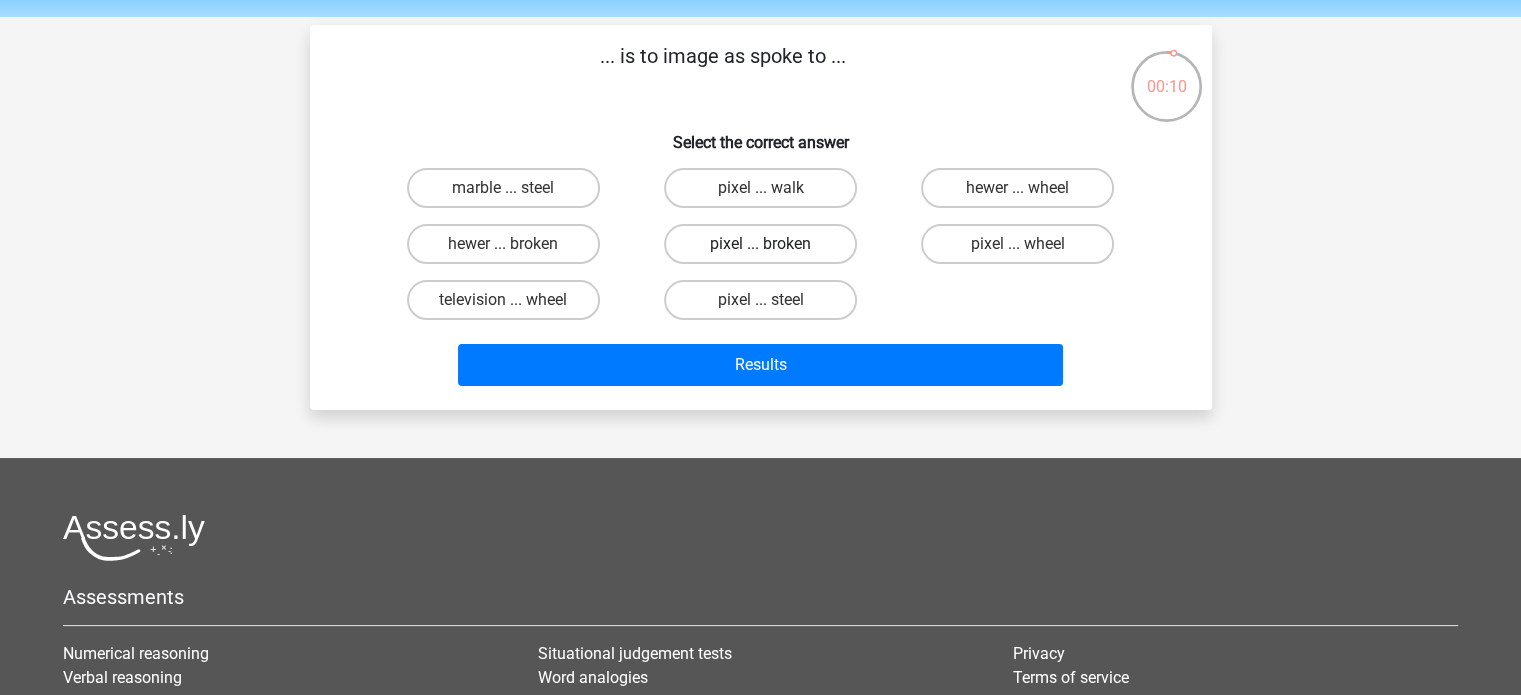 click on "pixel ... broken" at bounding box center [760, 244] 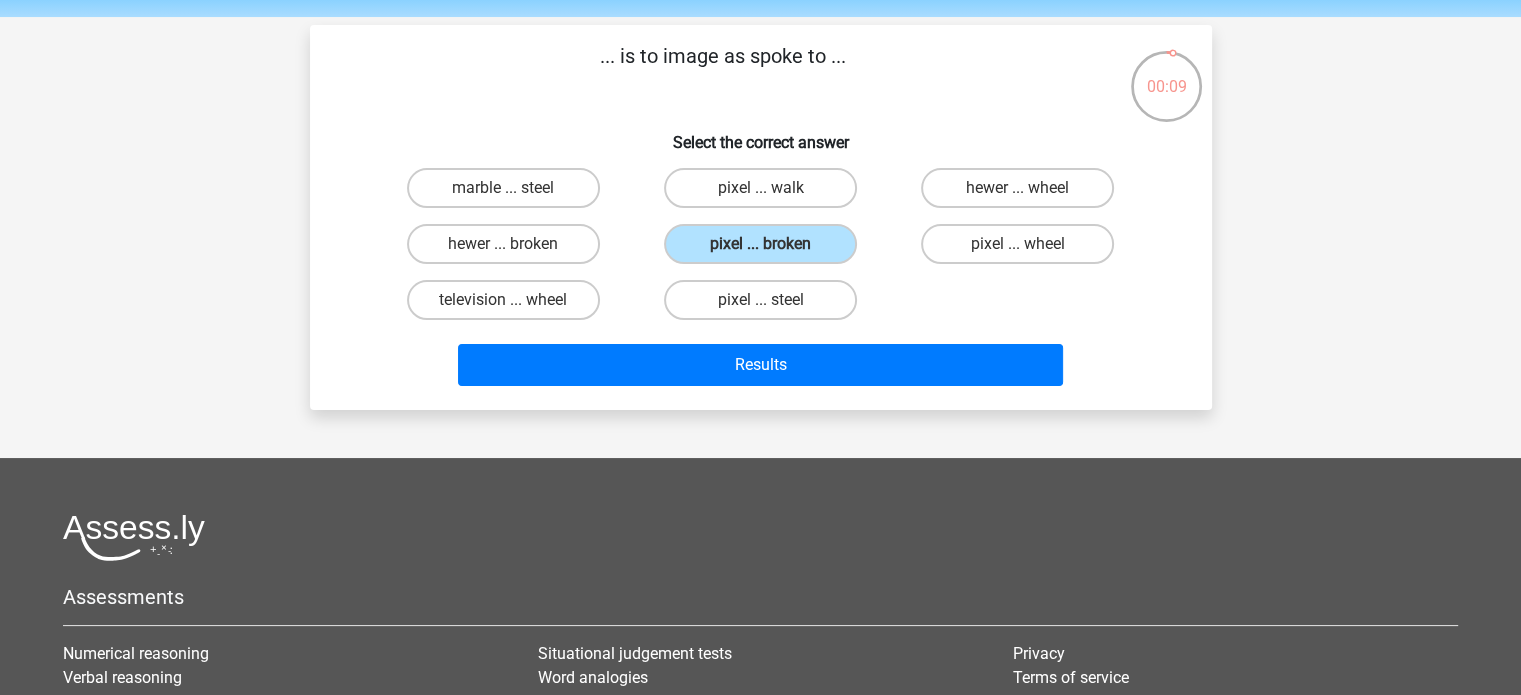 click on "Results" at bounding box center (761, 361) 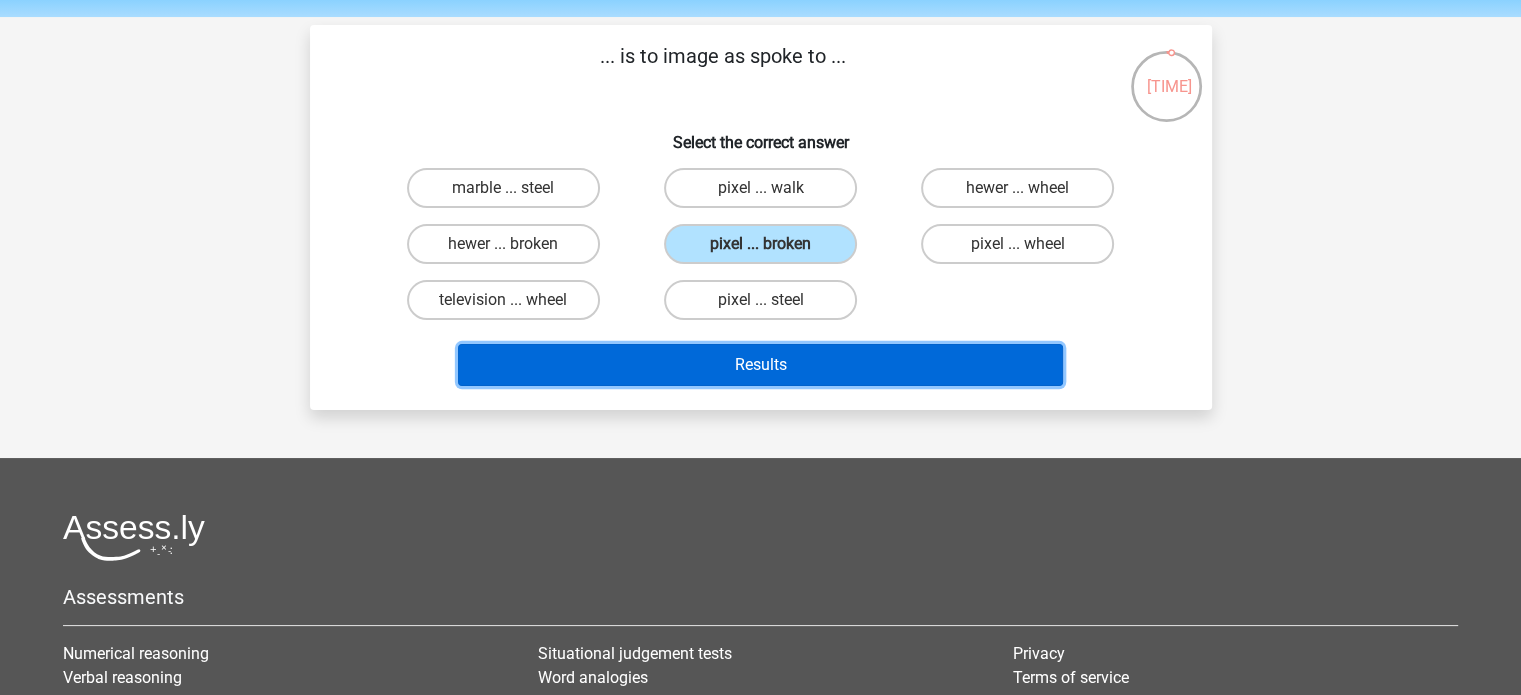 click on "Results" at bounding box center (760, 365) 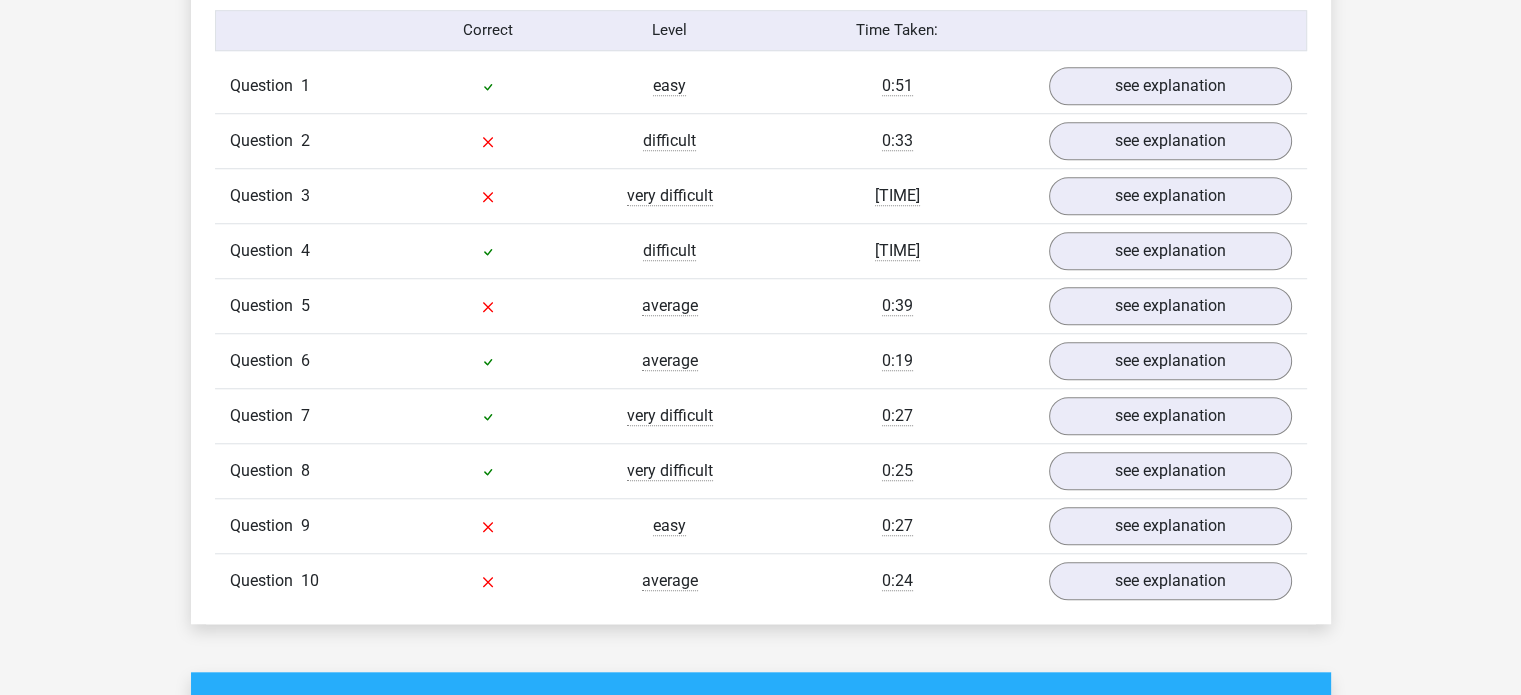 scroll, scrollTop: 1604, scrollLeft: 0, axis: vertical 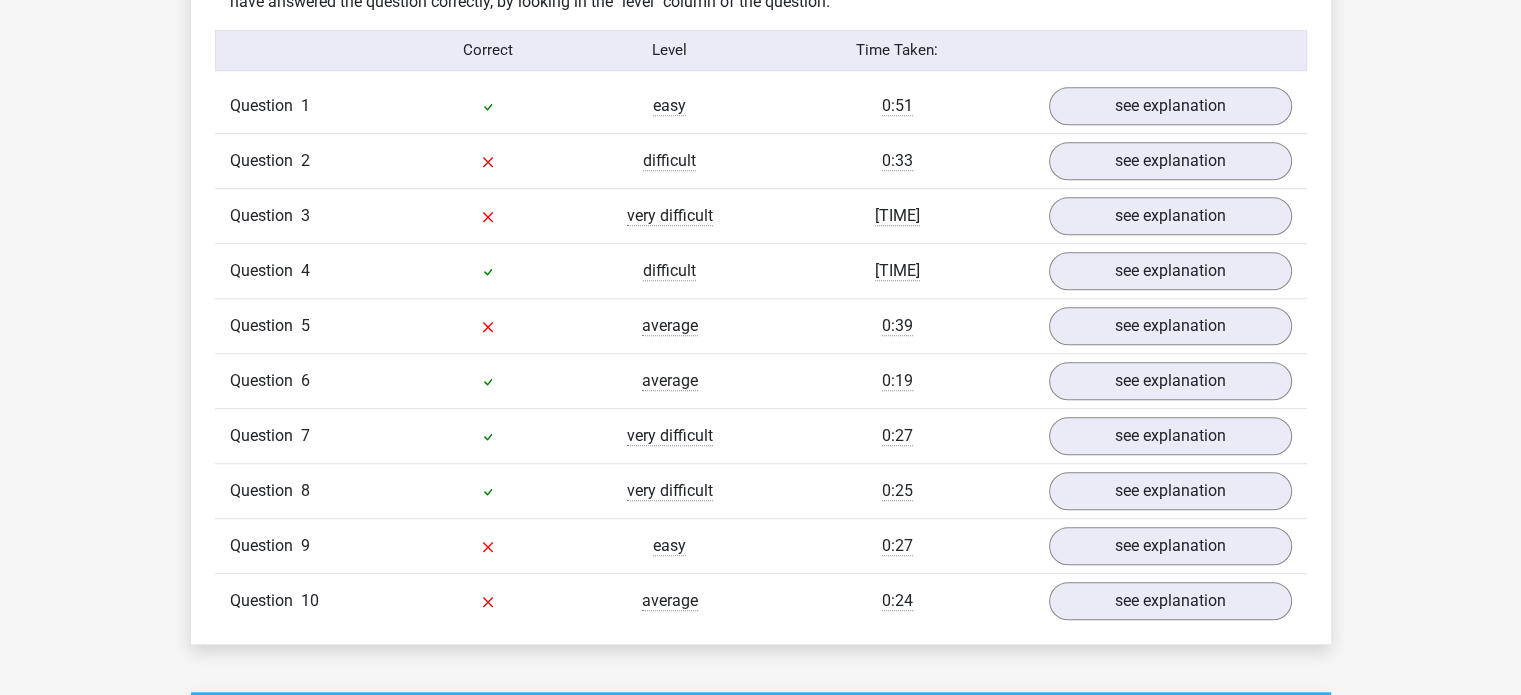 click on "Question
3
very difficult
0:22
see explanation" at bounding box center [761, 215] 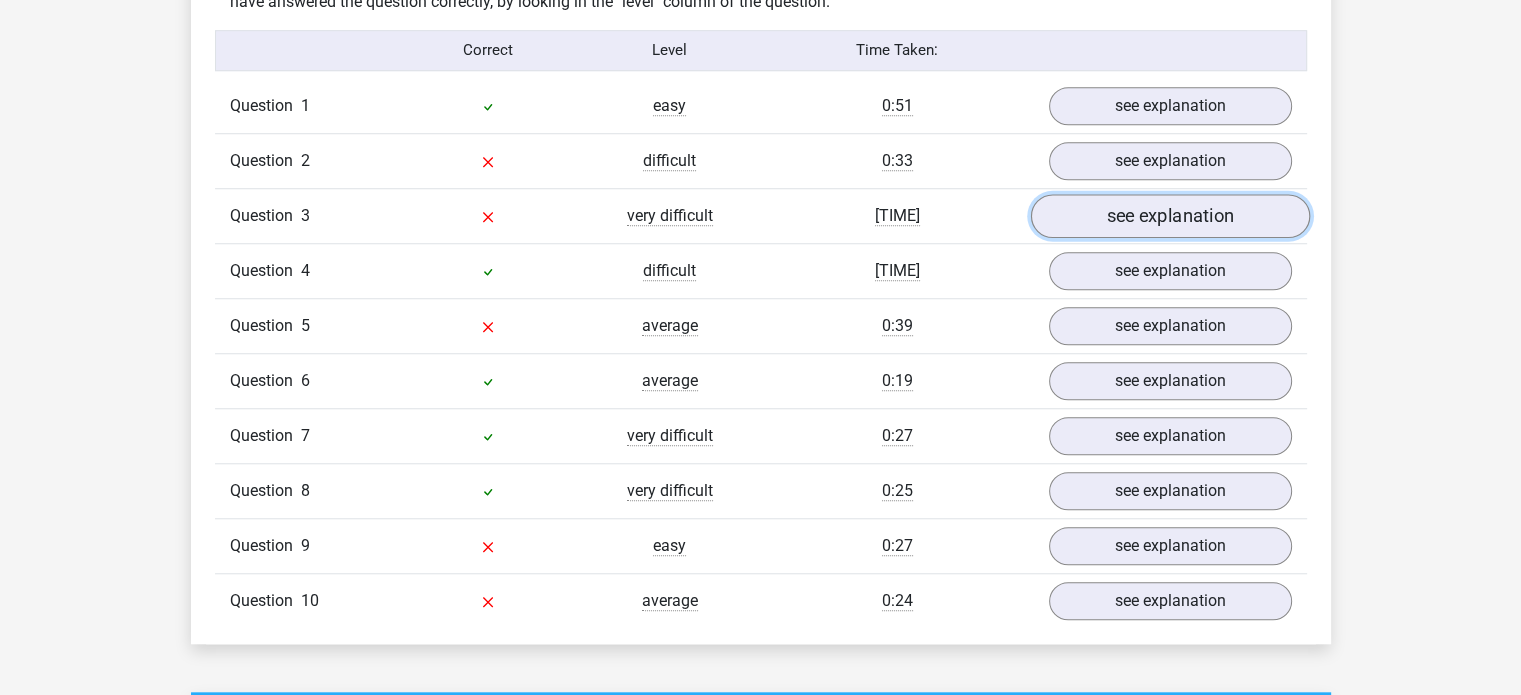 click on "see explanation" at bounding box center (1169, 216) 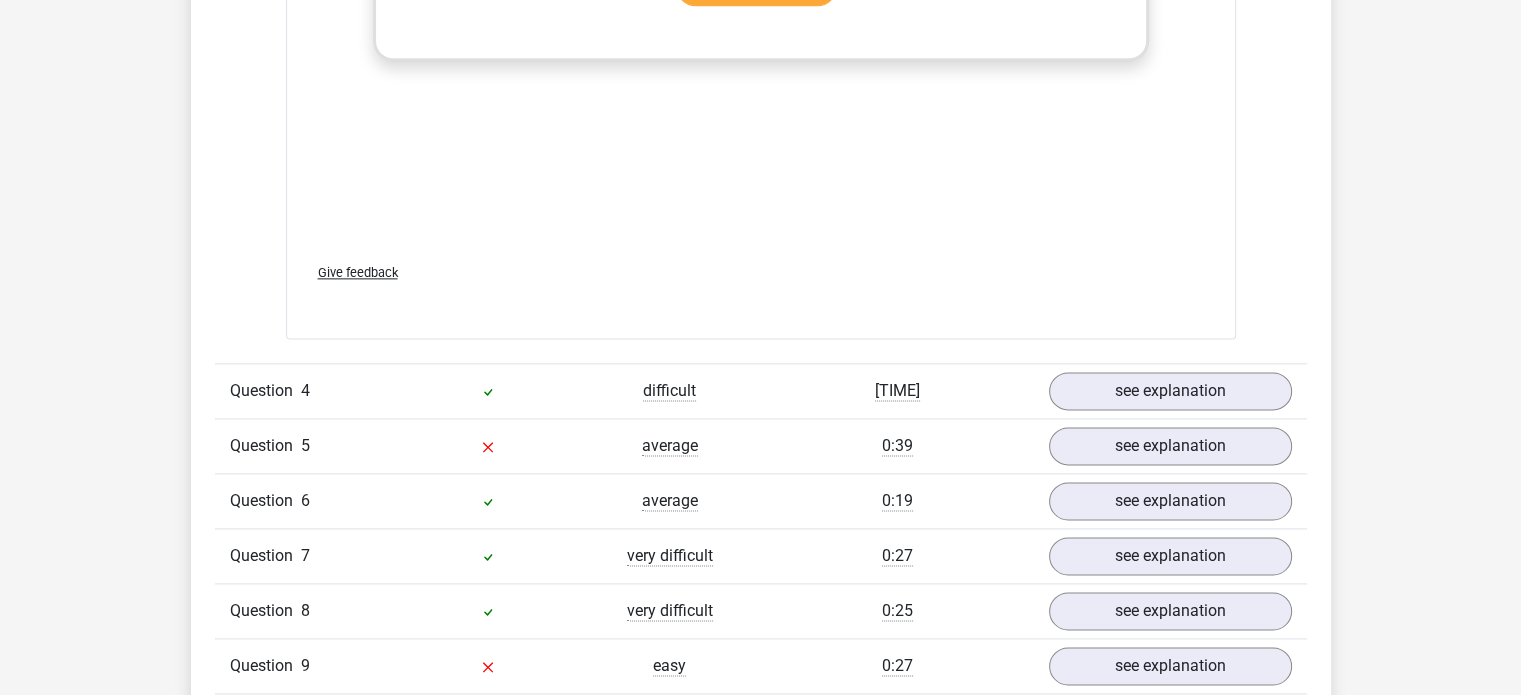 scroll, scrollTop: 2552, scrollLeft: 0, axis: vertical 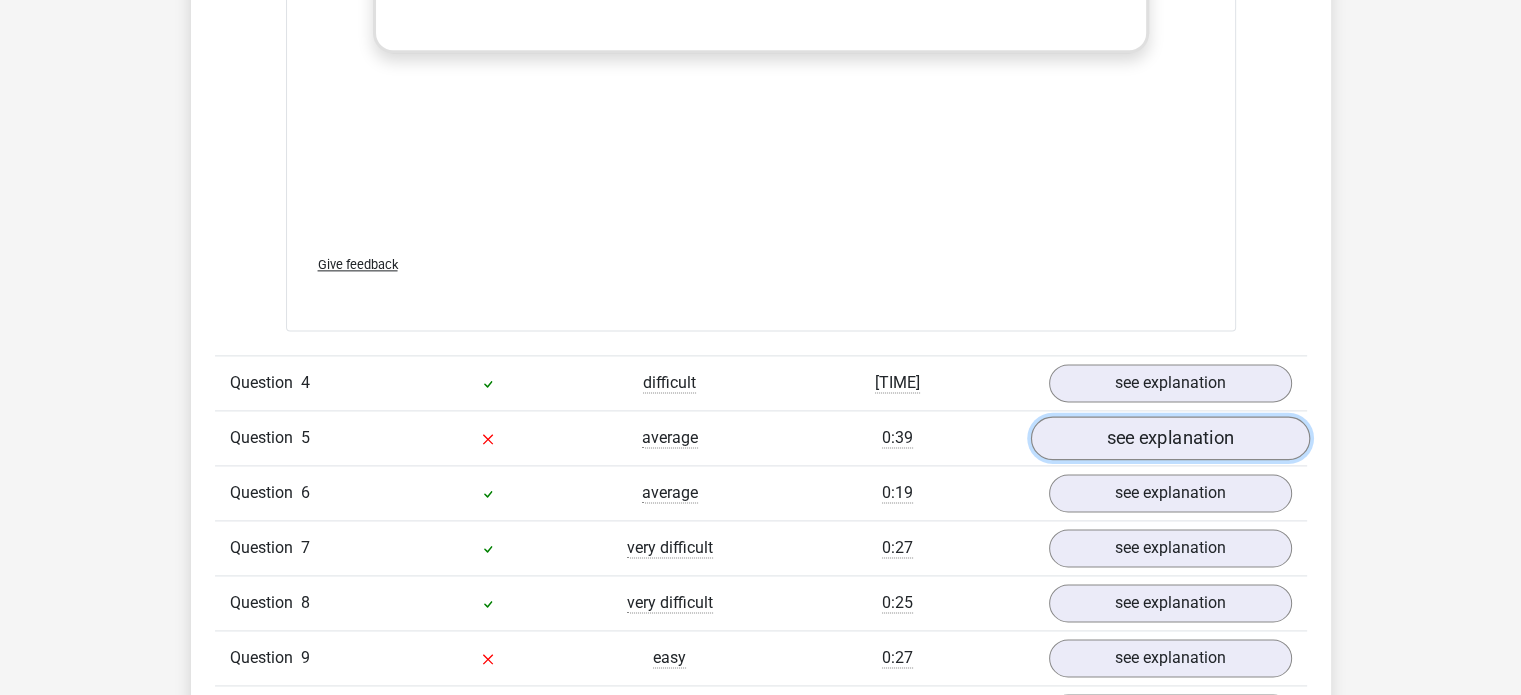 click on "see explanation" at bounding box center (1169, 438) 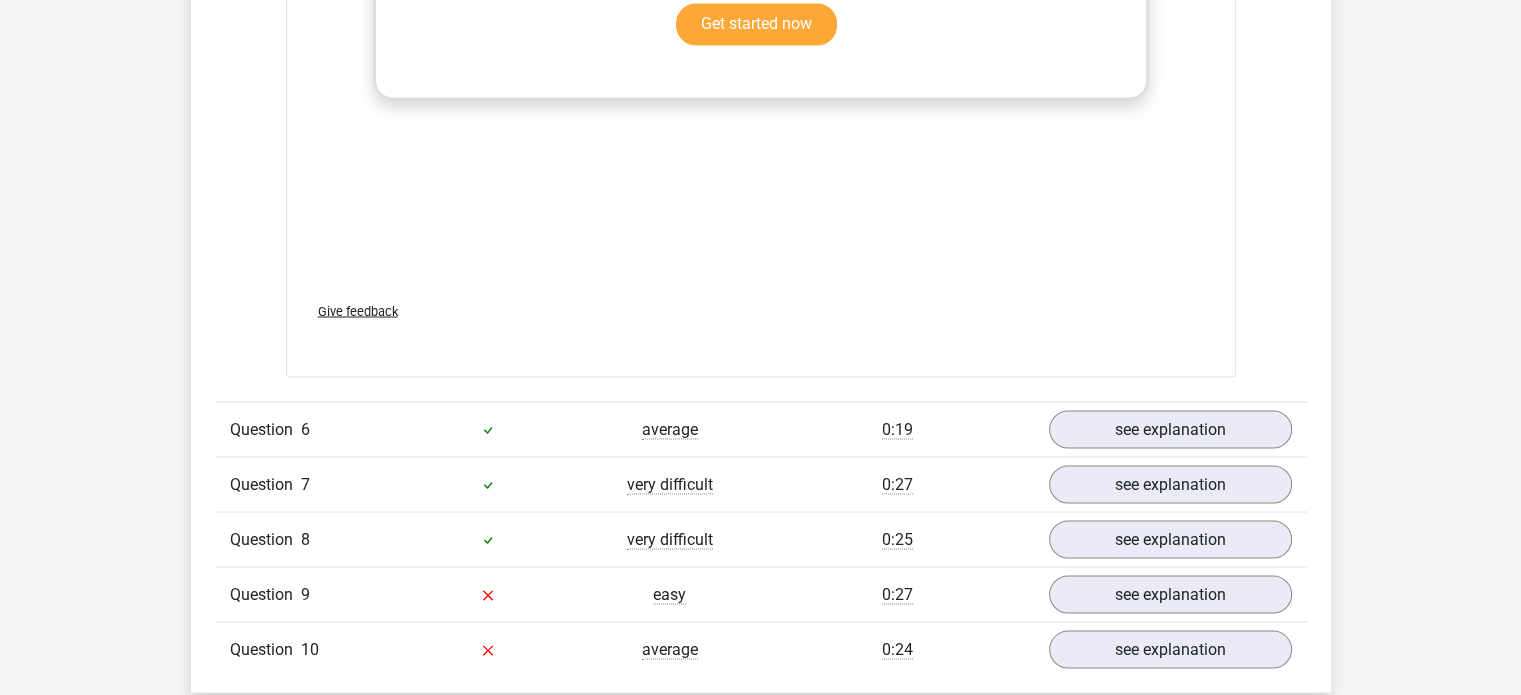 scroll, scrollTop: 3787, scrollLeft: 0, axis: vertical 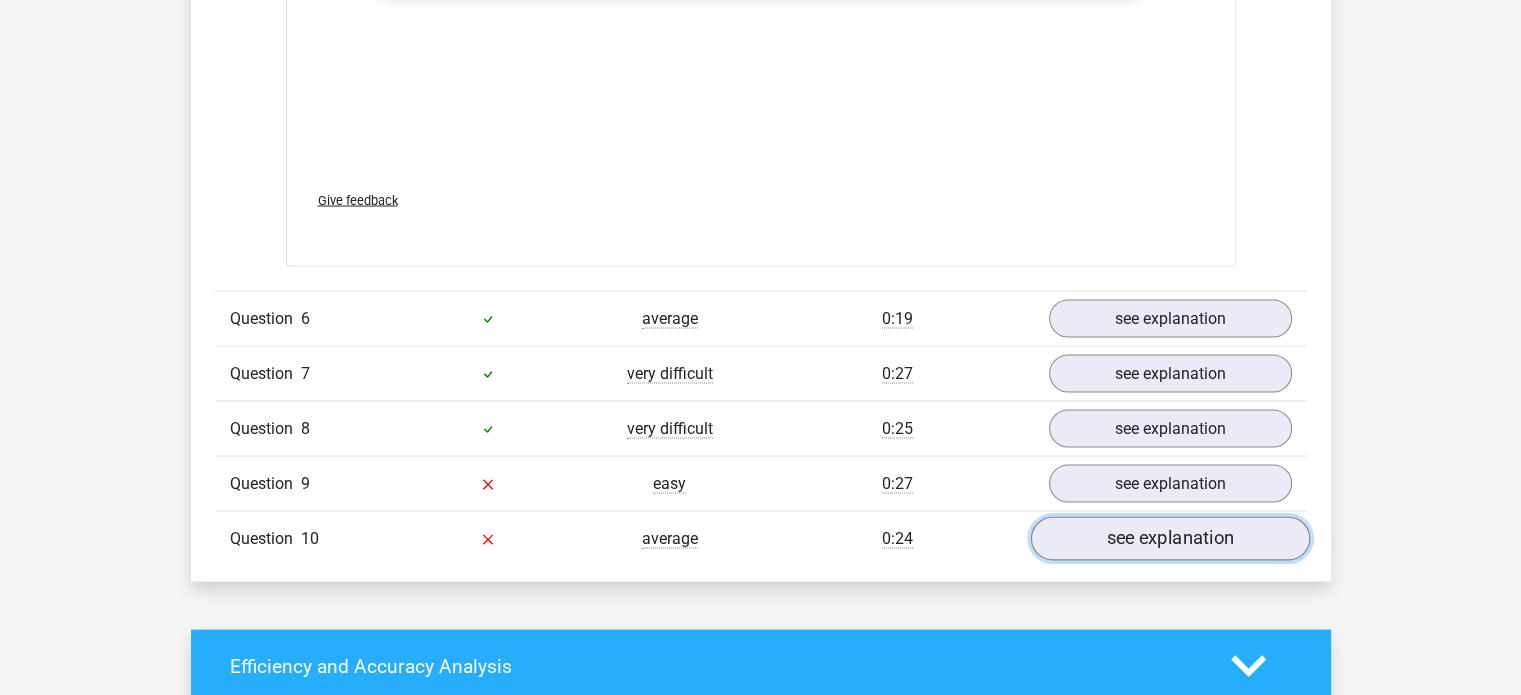 click on "see explanation" at bounding box center (1169, 538) 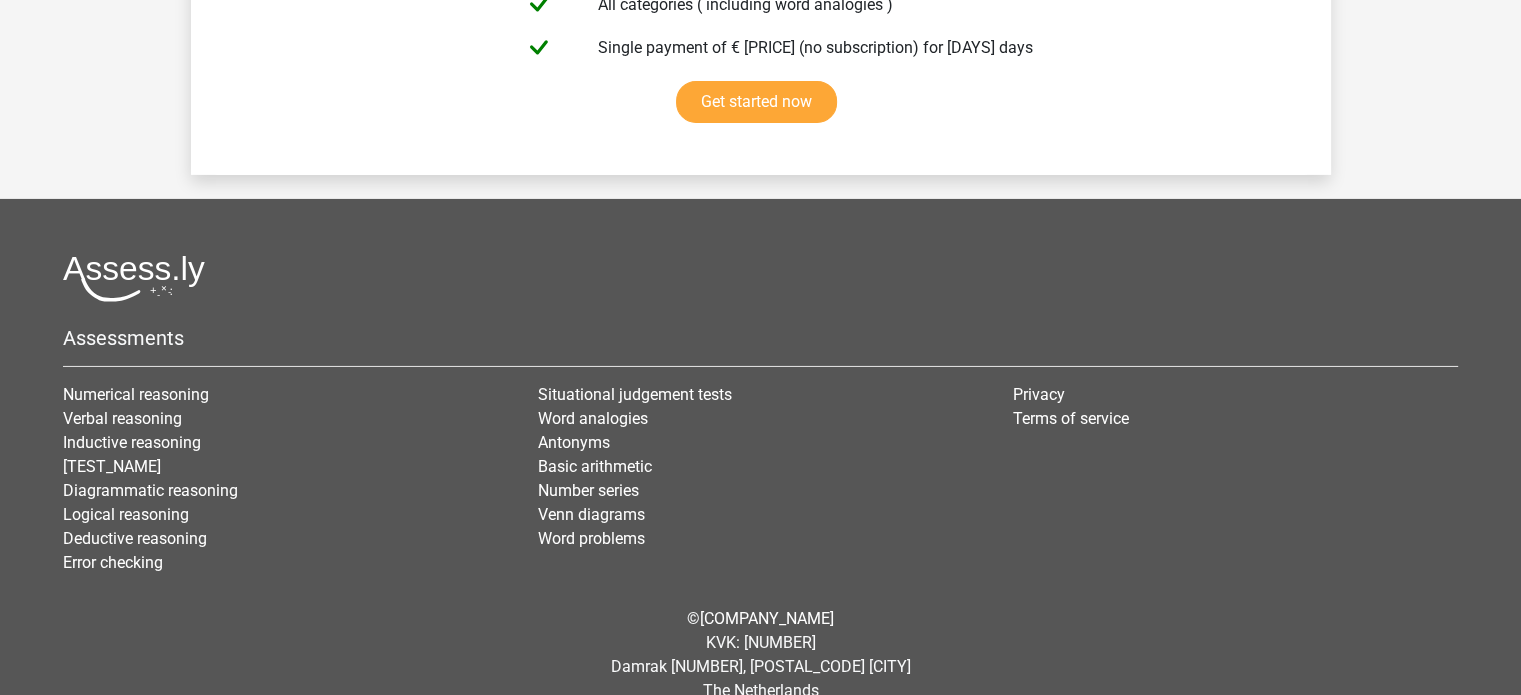 scroll, scrollTop: 6755, scrollLeft: 0, axis: vertical 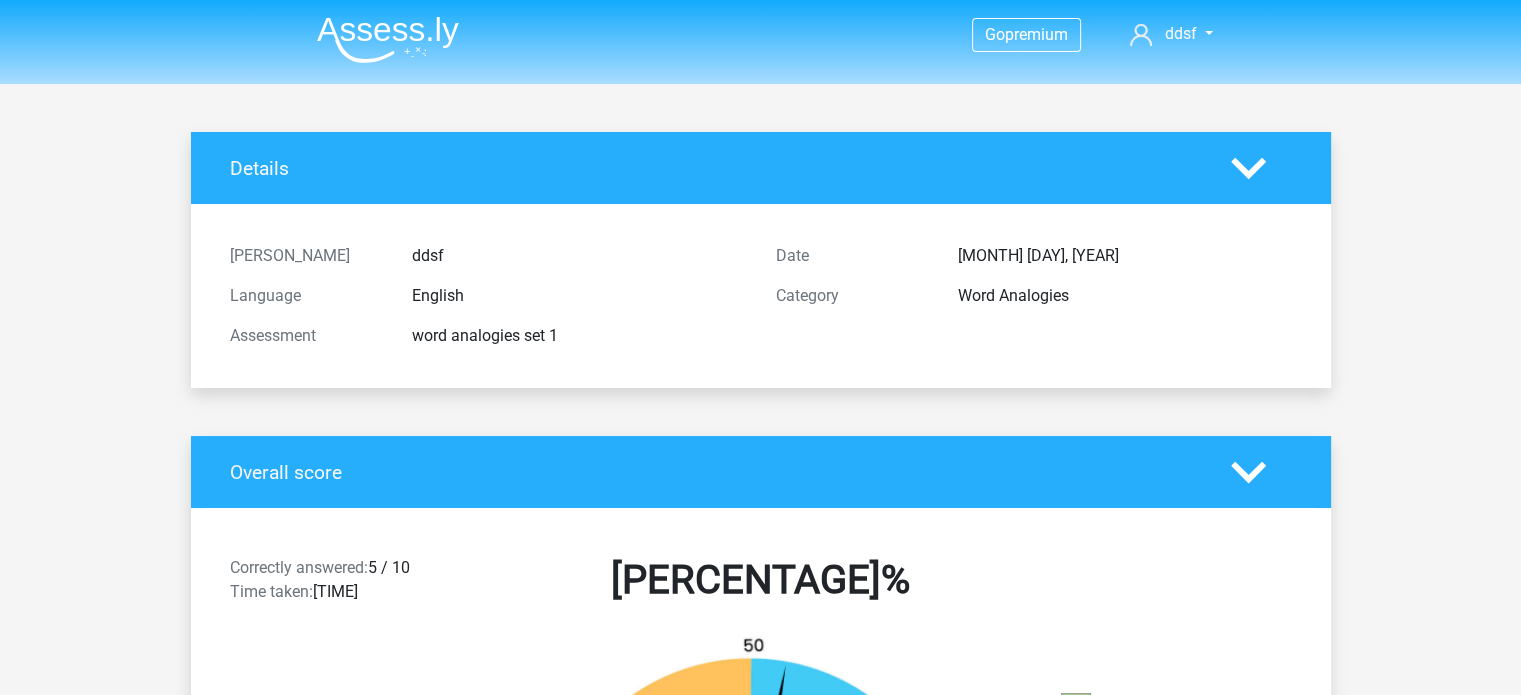 click at bounding box center [388, 39] 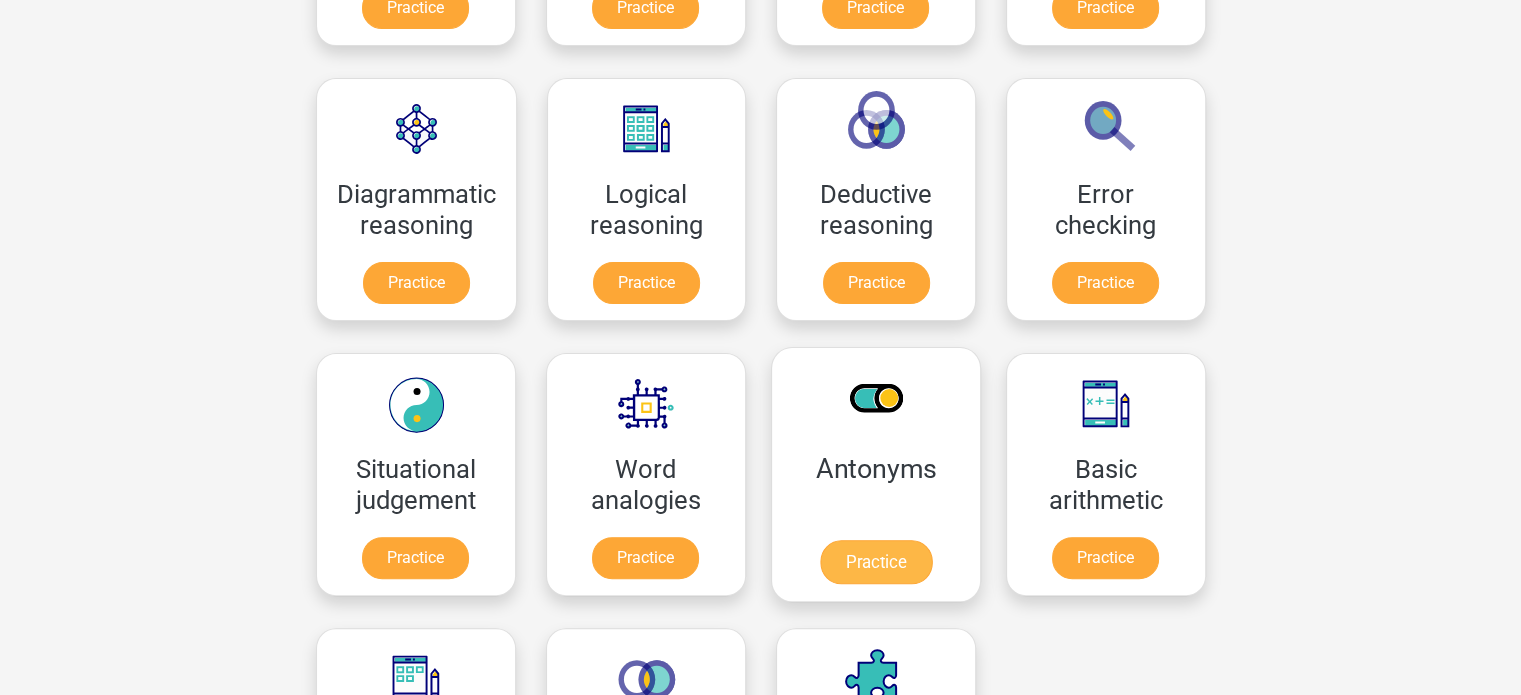 scroll, scrollTop: 531, scrollLeft: 0, axis: vertical 